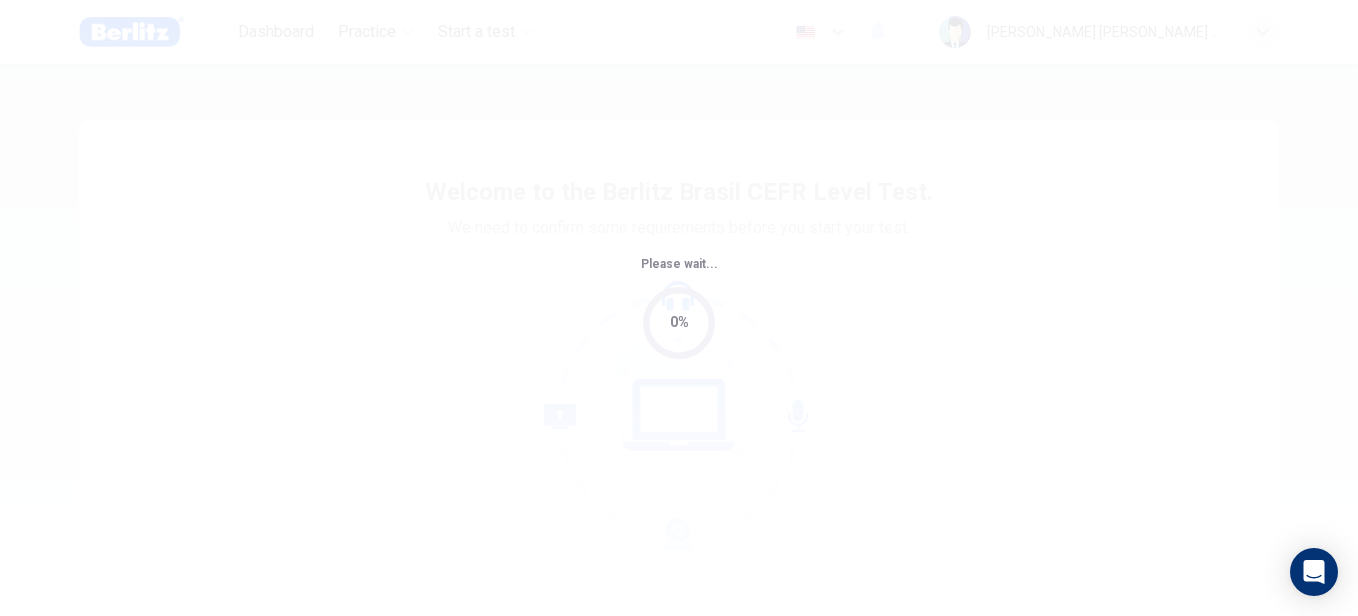 scroll, scrollTop: 0, scrollLeft: 0, axis: both 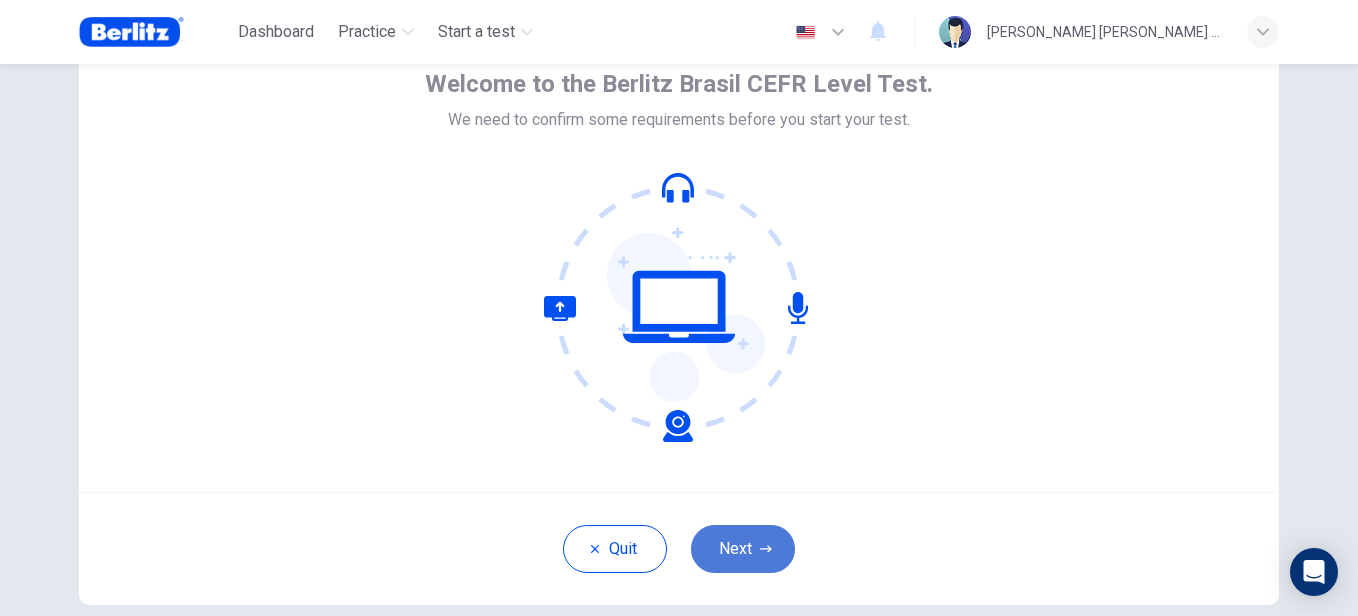 click on "Next" at bounding box center [743, 549] 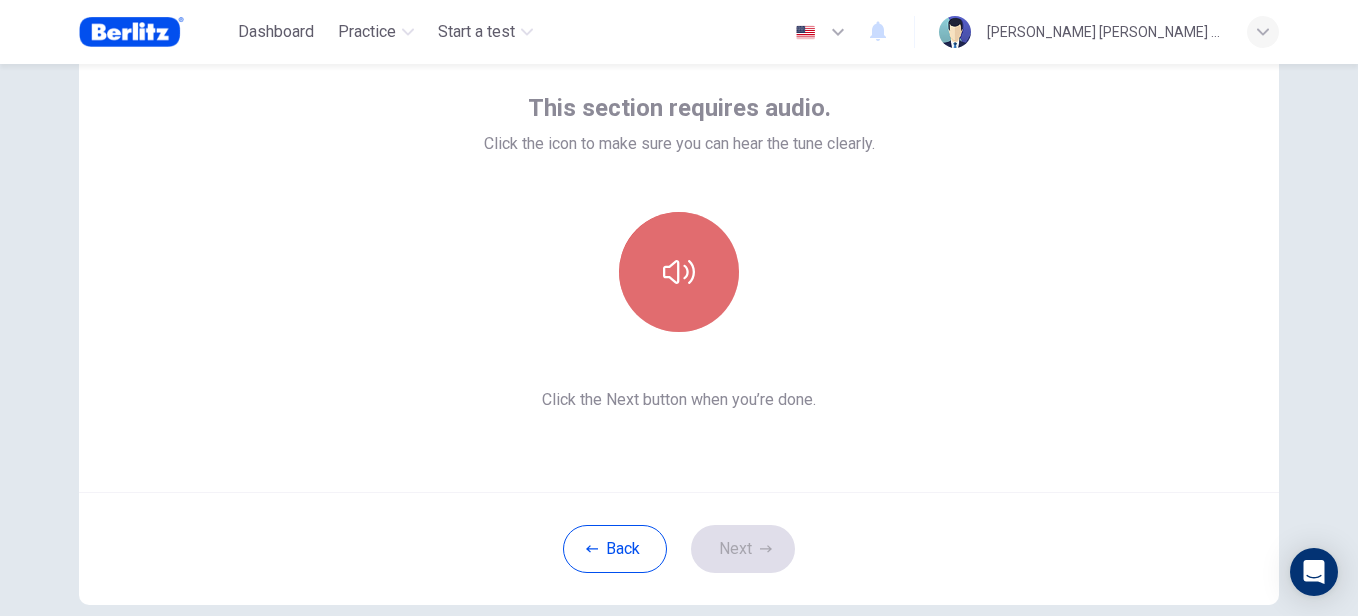click 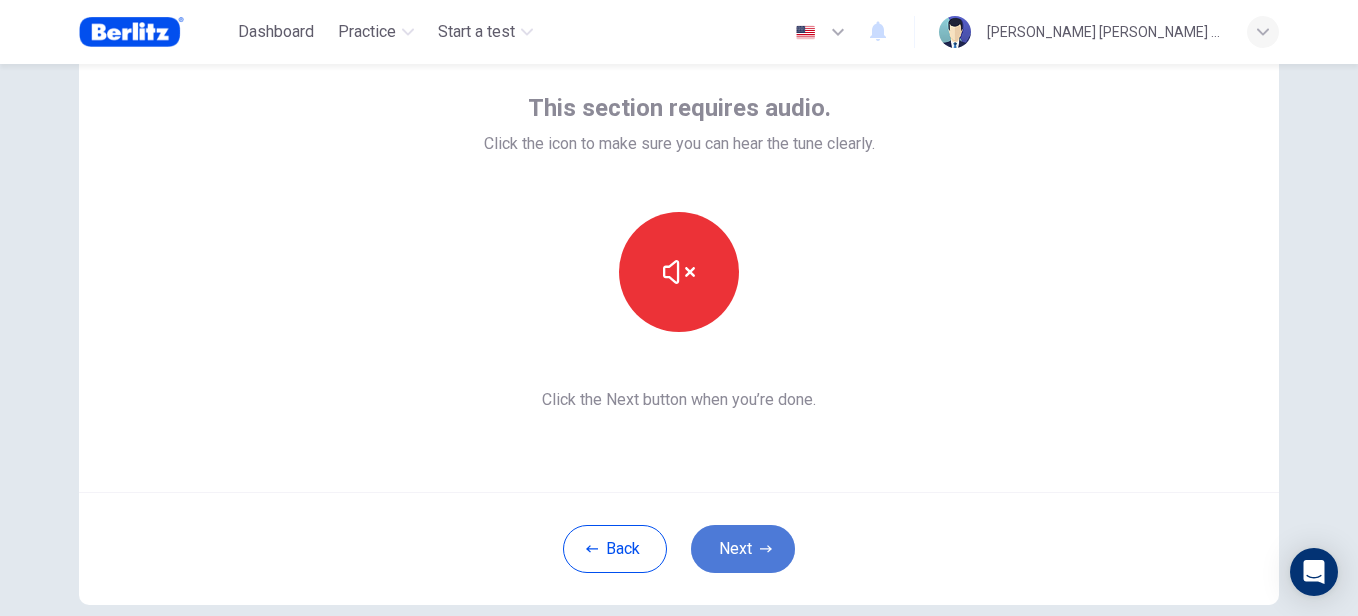 click on "Next" at bounding box center (743, 549) 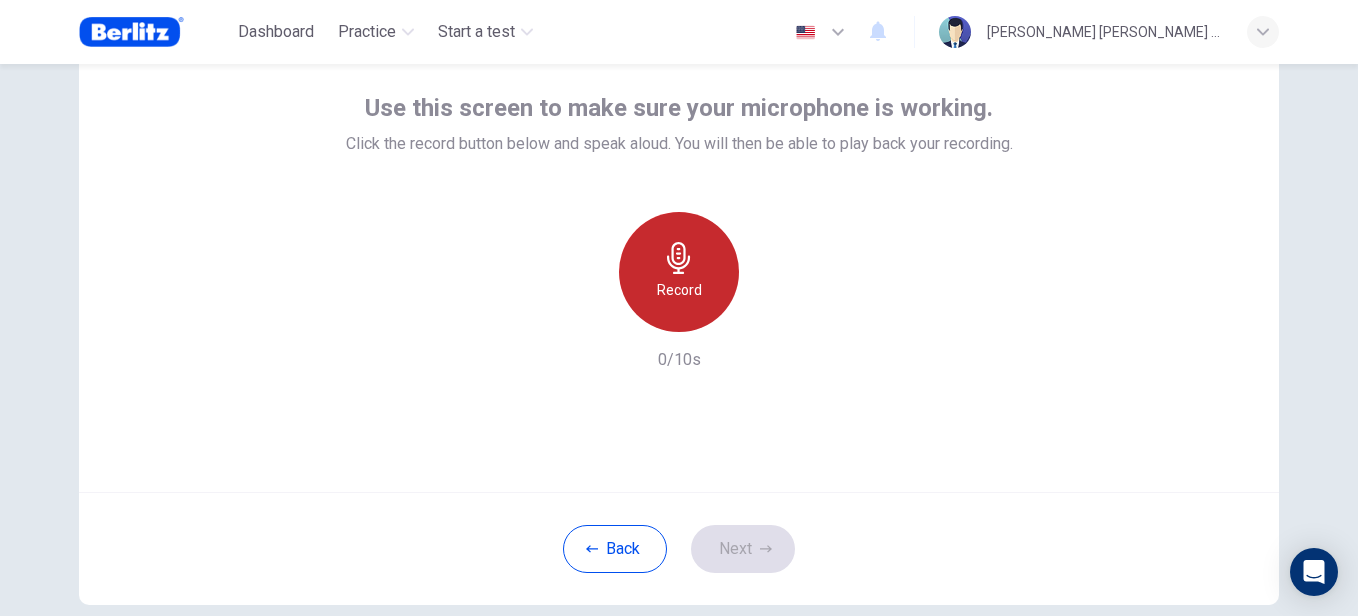 click on "Record" at bounding box center [679, 290] 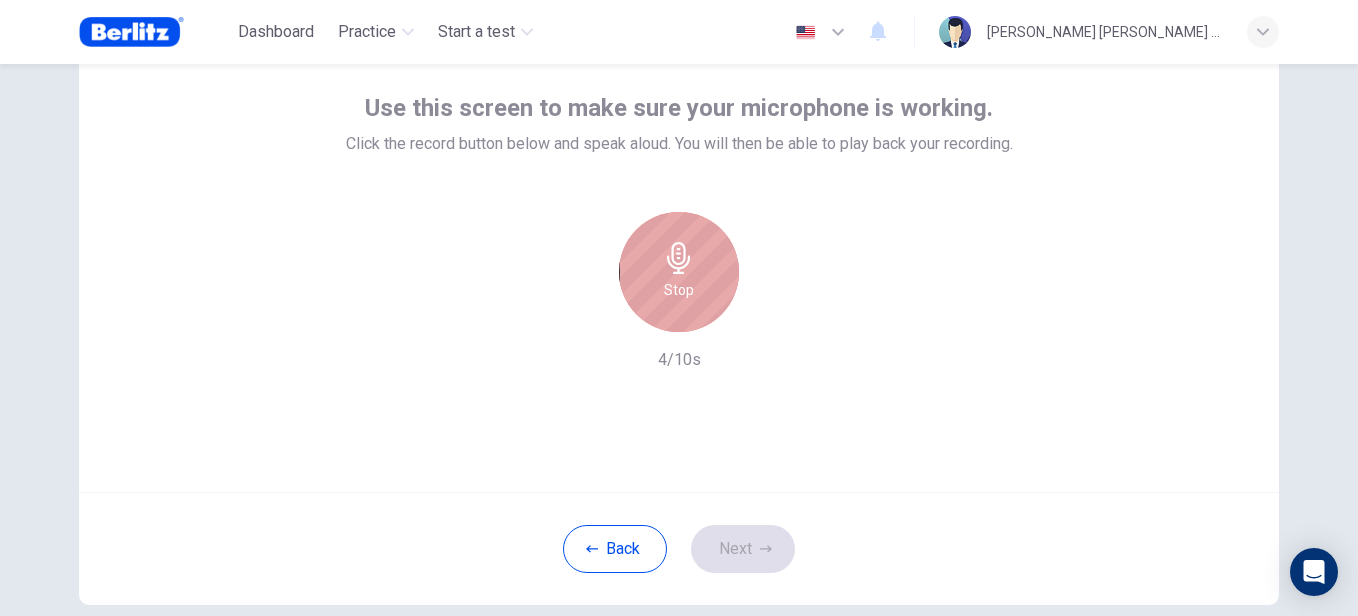 click on "Stop" at bounding box center [679, 272] 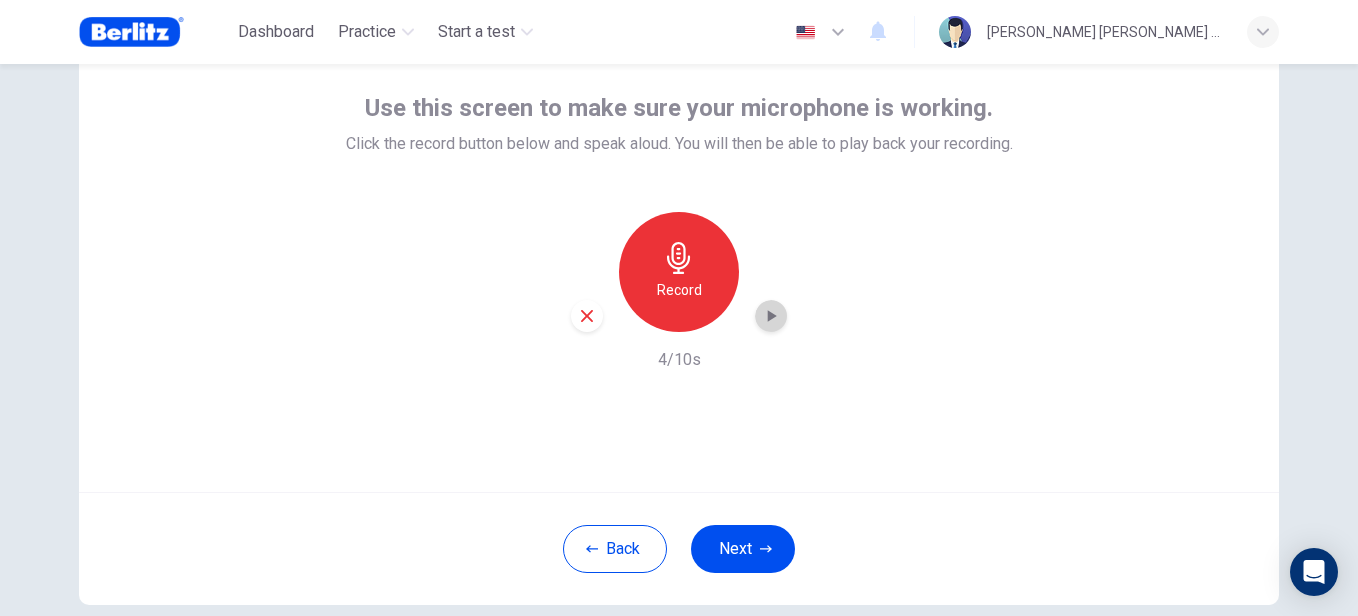 click 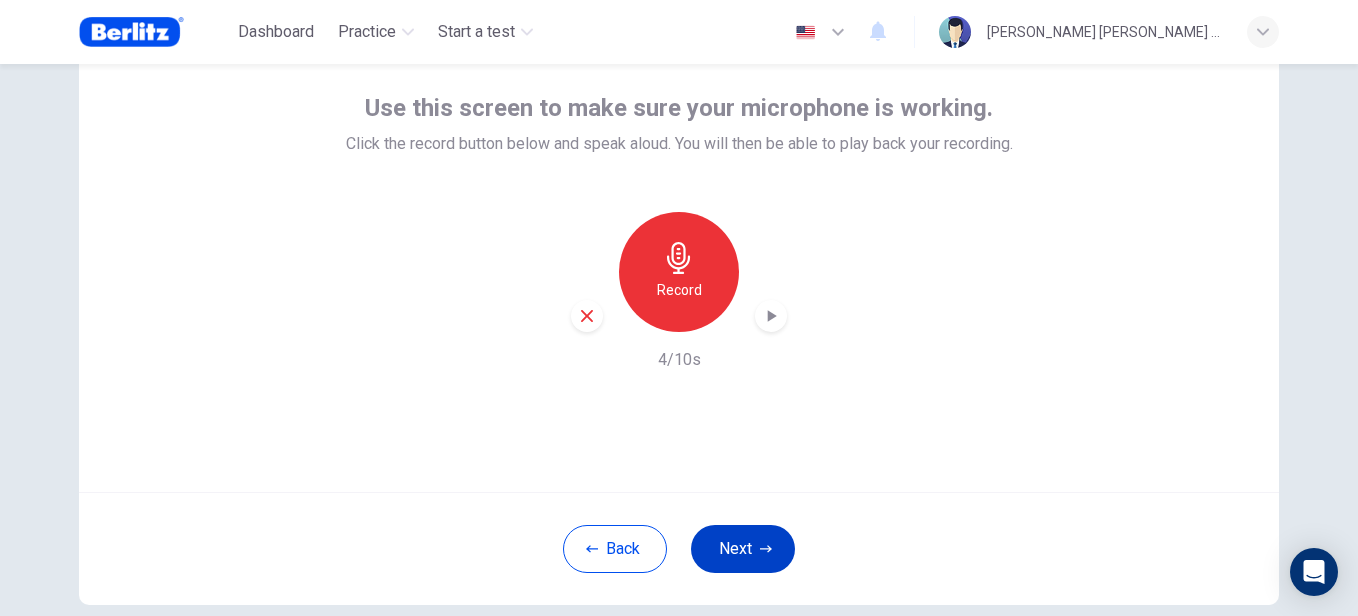 click on "Next" at bounding box center [743, 549] 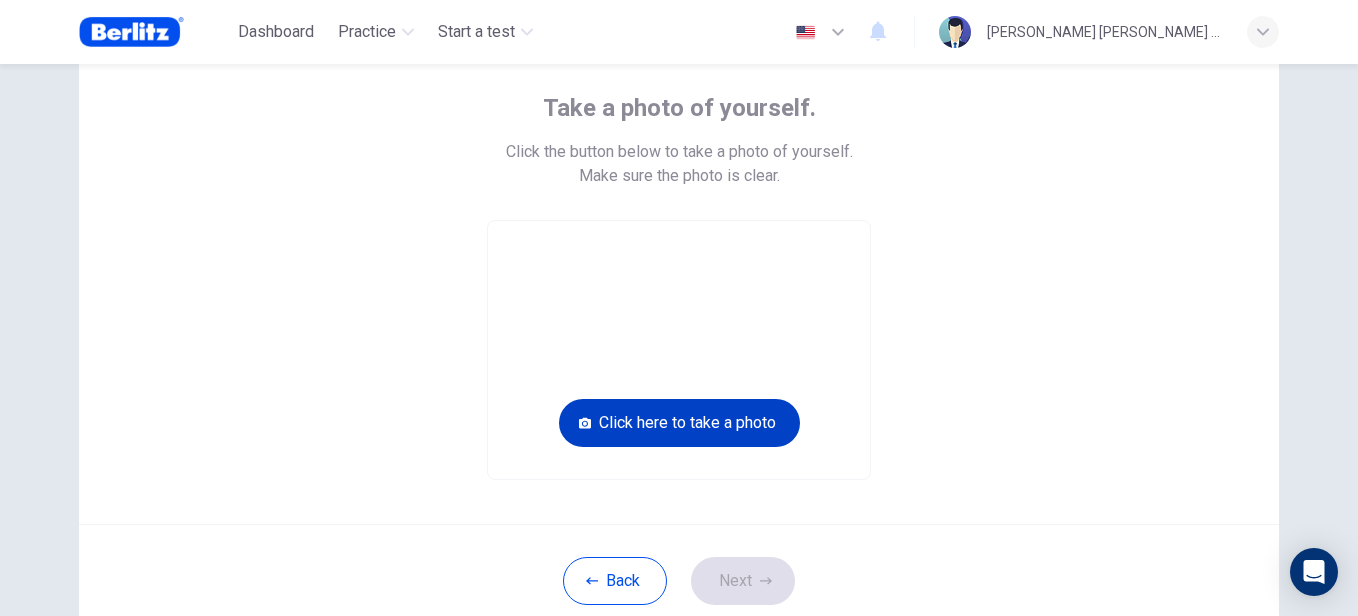 click on "Click here to take a photo" at bounding box center (679, 423) 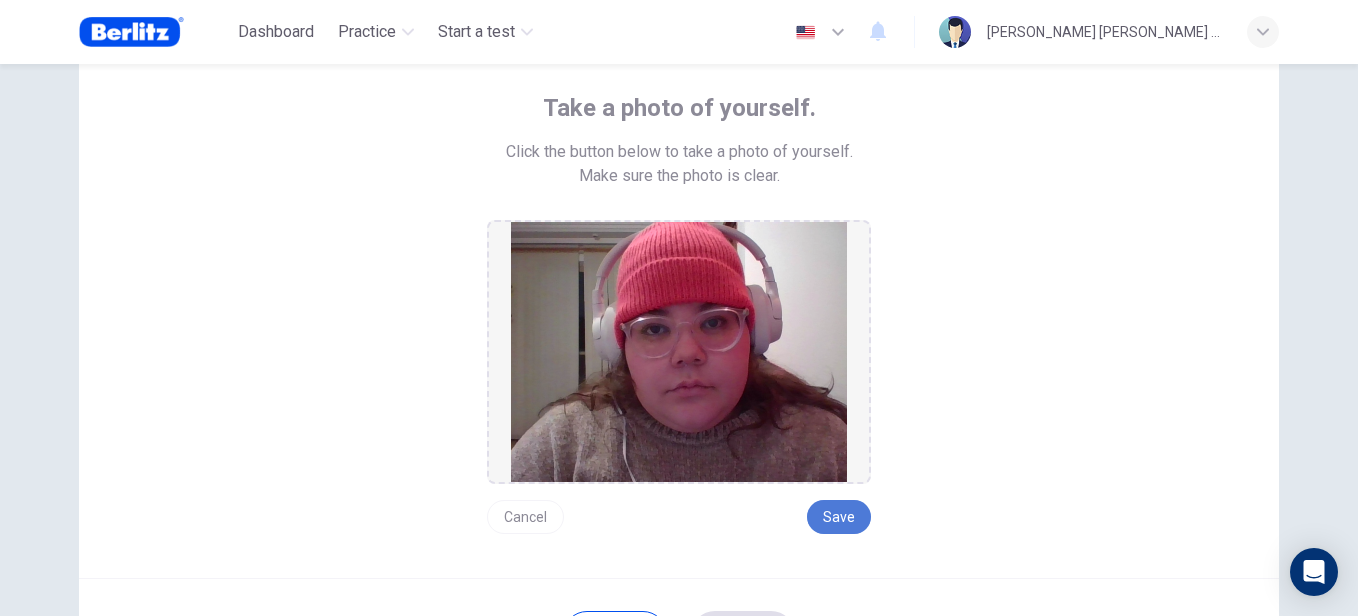 click on "Save" at bounding box center (839, 517) 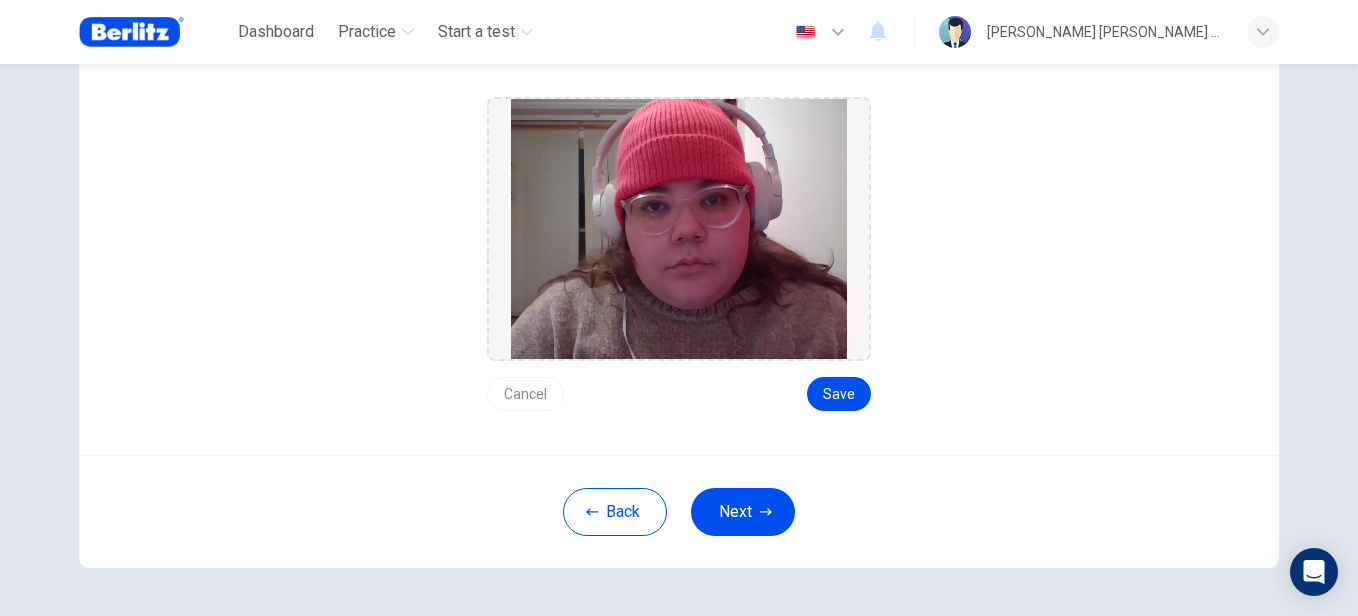 scroll, scrollTop: 292, scrollLeft: 0, axis: vertical 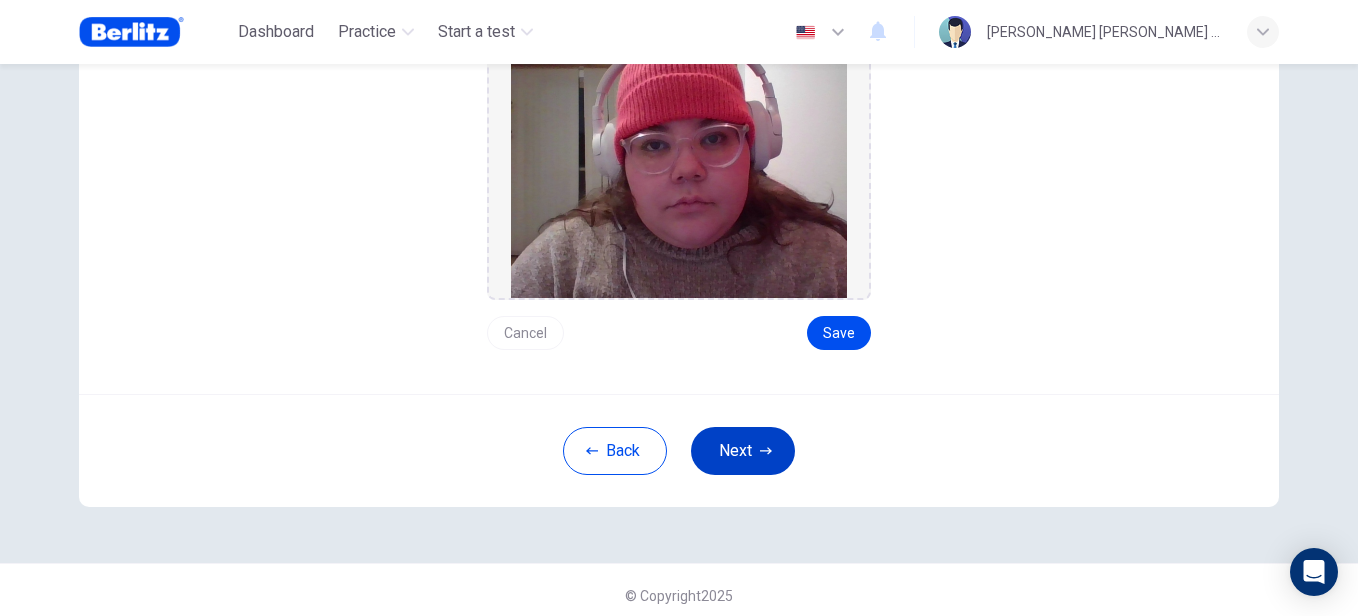 click on "Next" at bounding box center [743, 451] 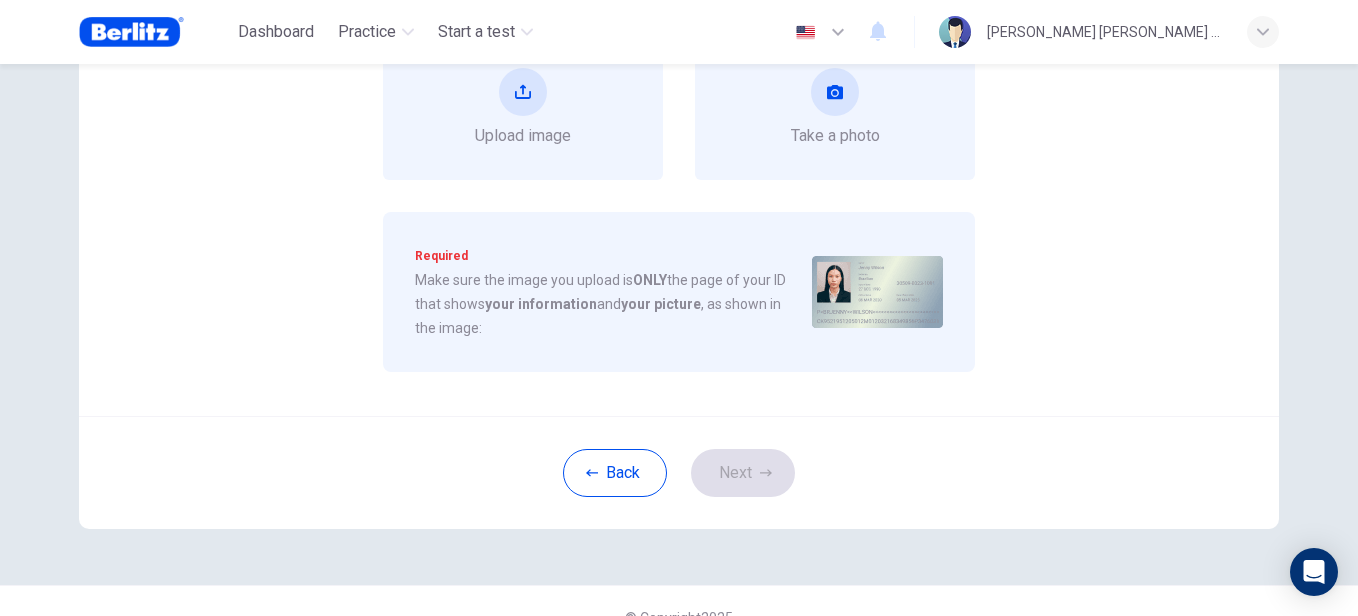 drag, startPoint x: 1118, startPoint y: 457, endPoint x: 1106, endPoint y: 569, distance: 112.64102 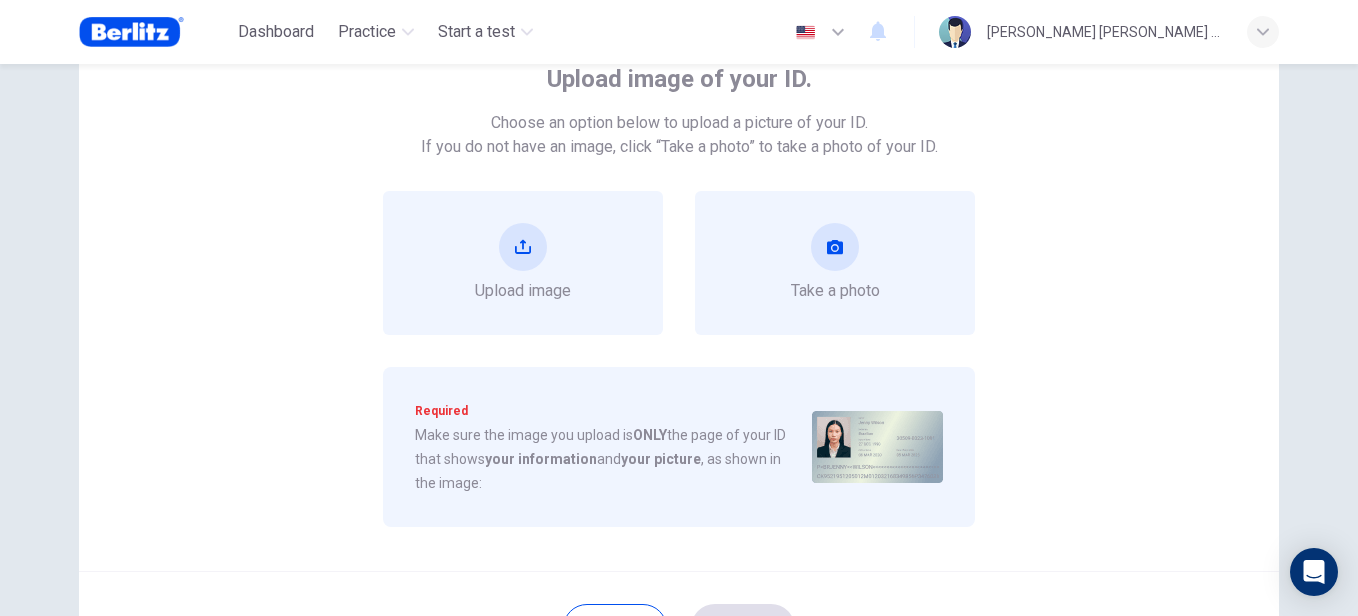 scroll, scrollTop: 136, scrollLeft: 0, axis: vertical 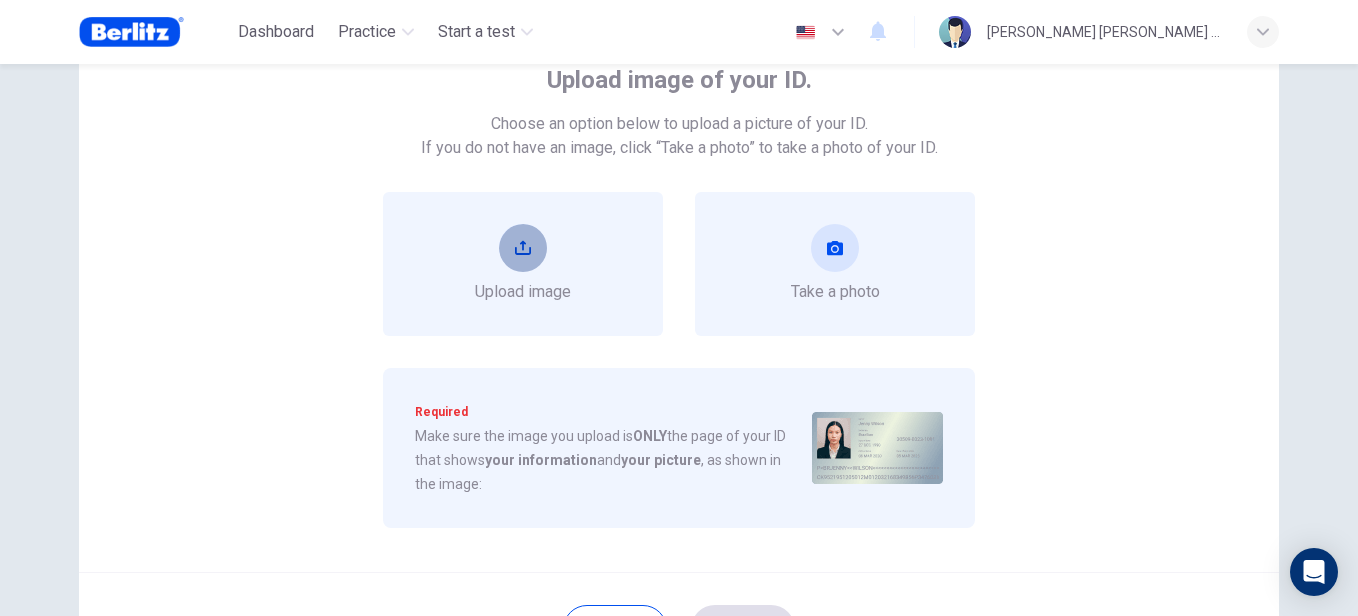 click 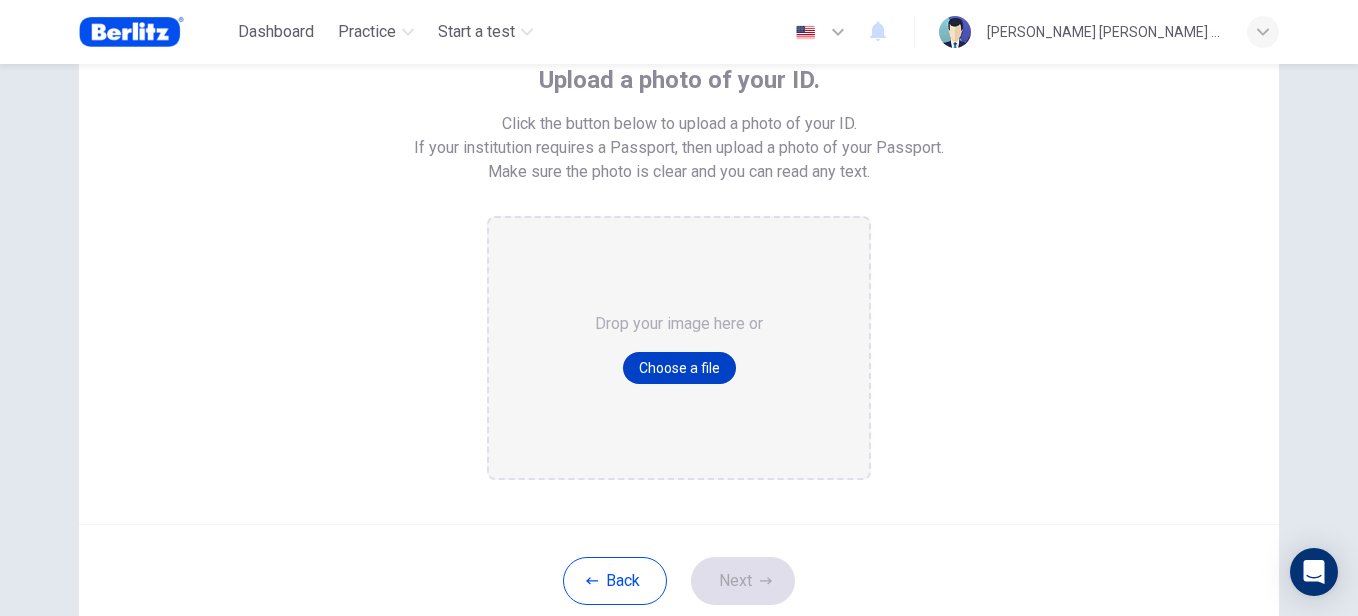 click on "Choose a file" at bounding box center (679, 368) 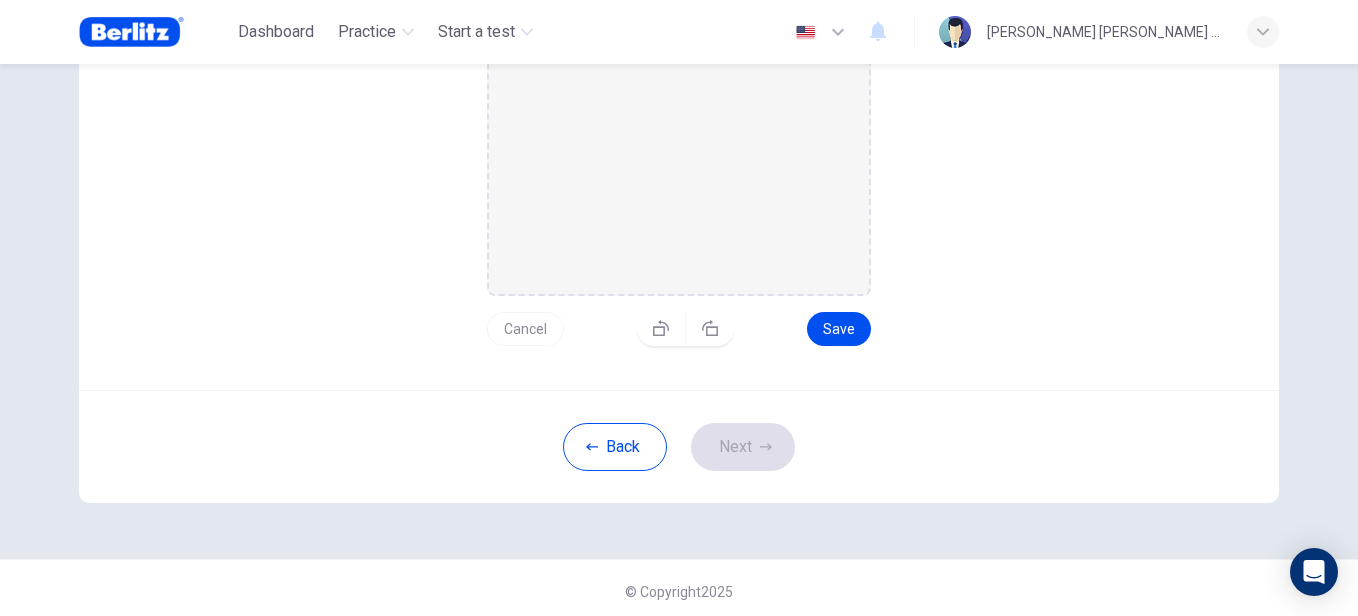scroll, scrollTop: 327, scrollLeft: 0, axis: vertical 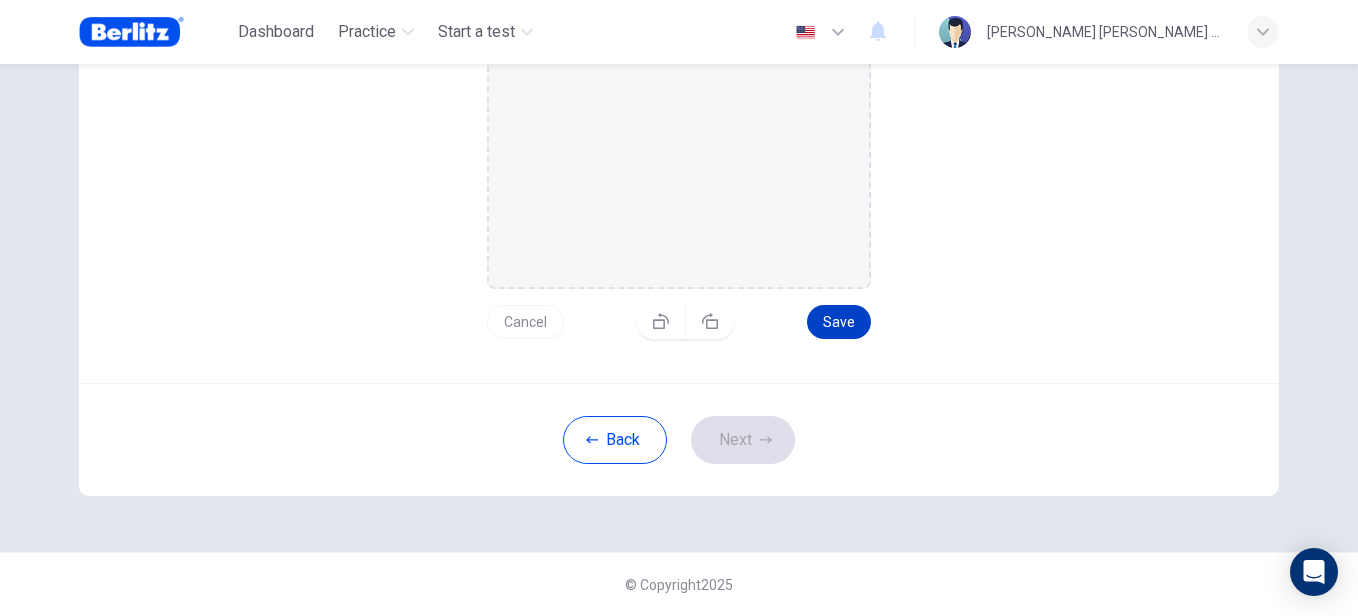 click on "Save" at bounding box center [839, 322] 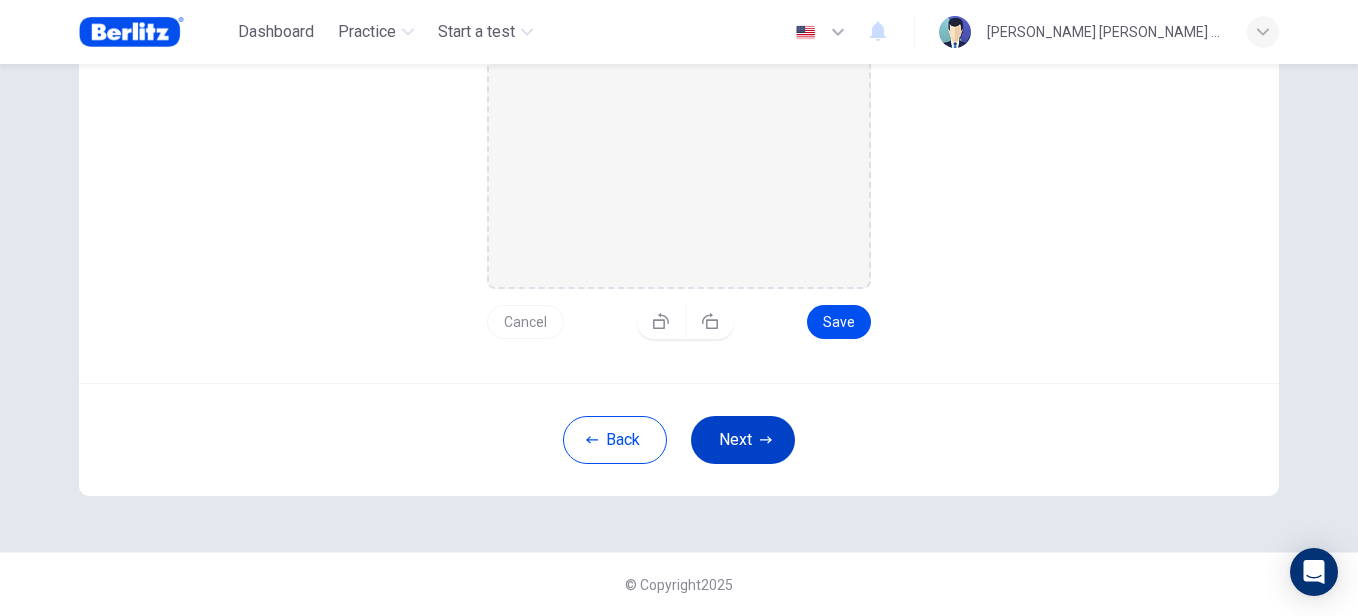 click on "Next" at bounding box center (743, 440) 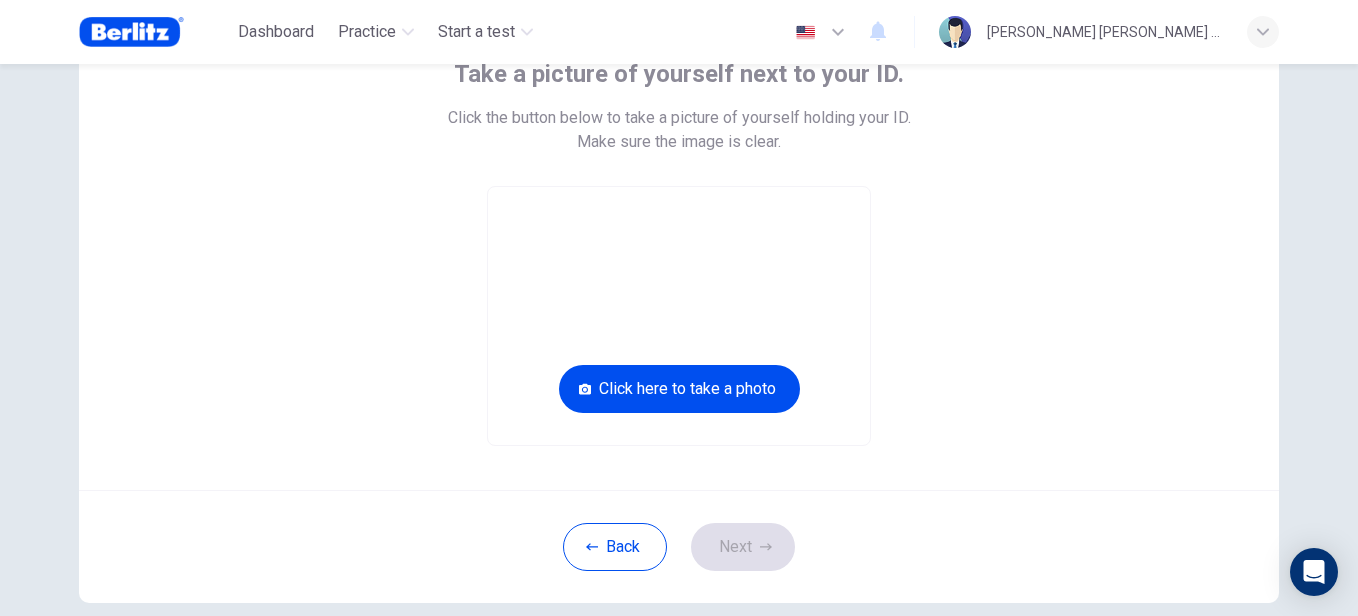 scroll, scrollTop: 144, scrollLeft: 0, axis: vertical 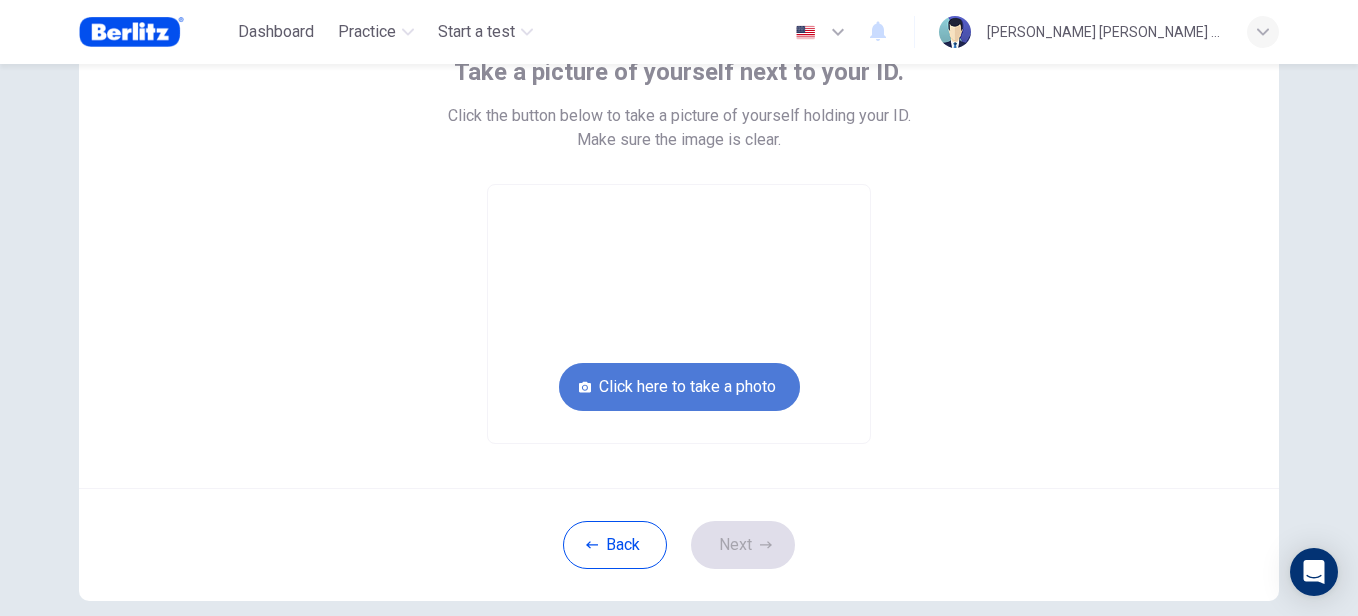 click on "Click here to take a photo" at bounding box center (679, 387) 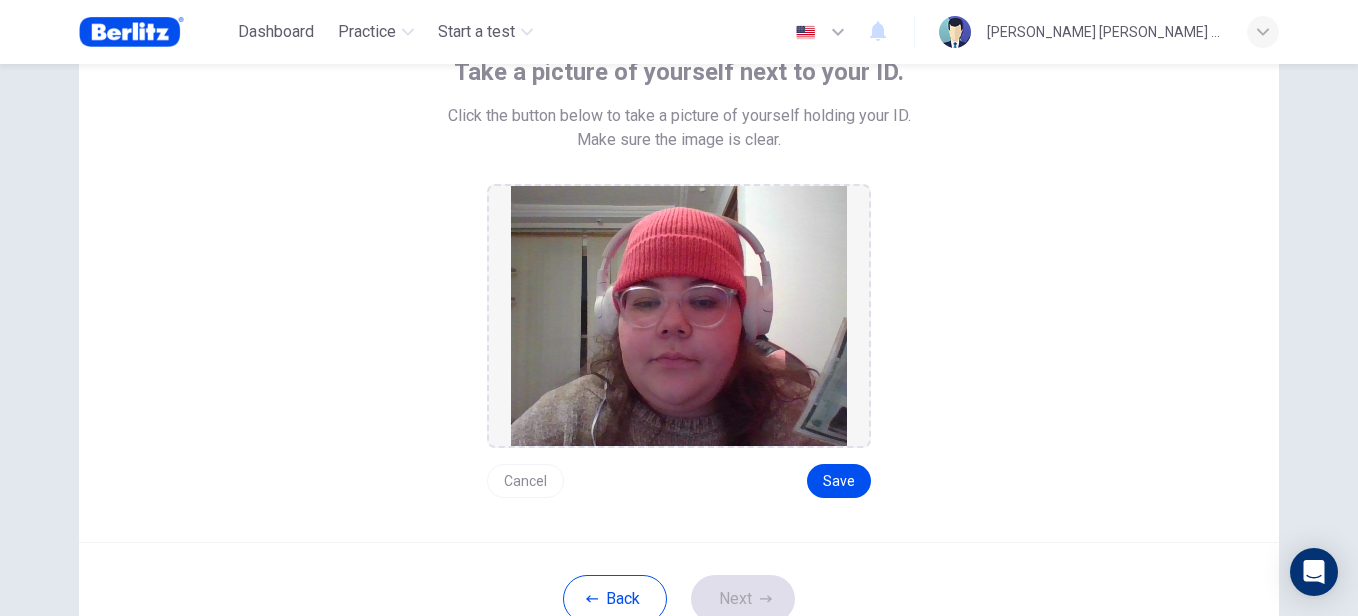 click on "Cancel" at bounding box center (525, 481) 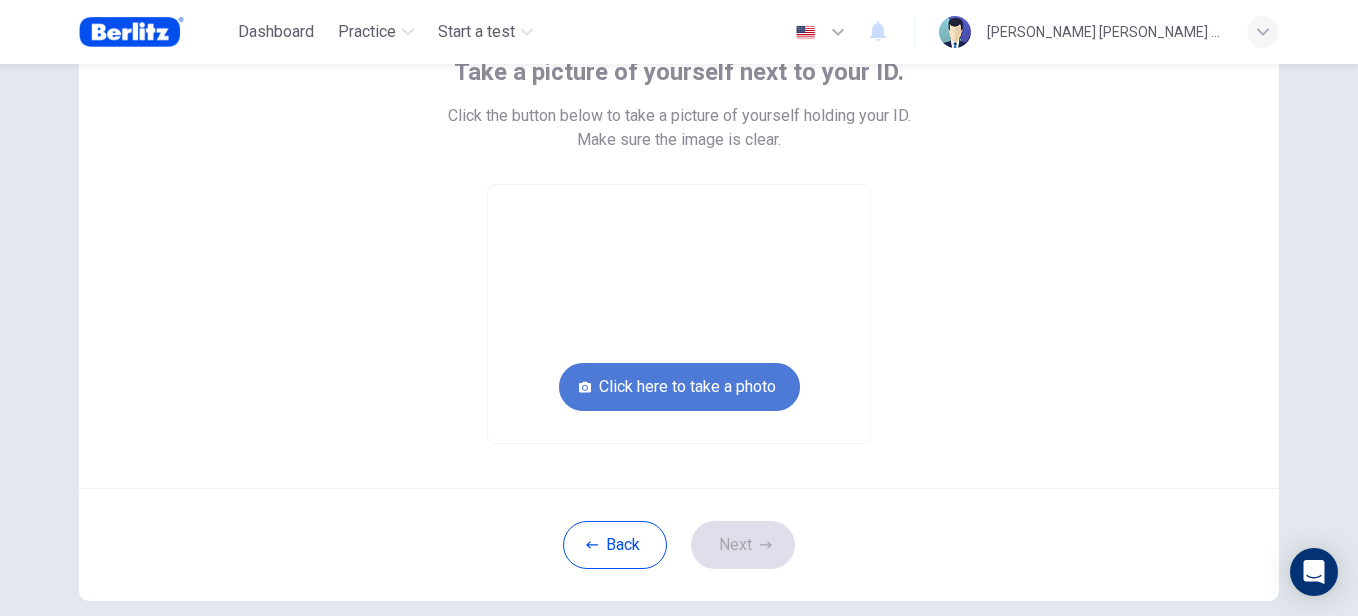 click on "Click here to take a photo" at bounding box center [679, 387] 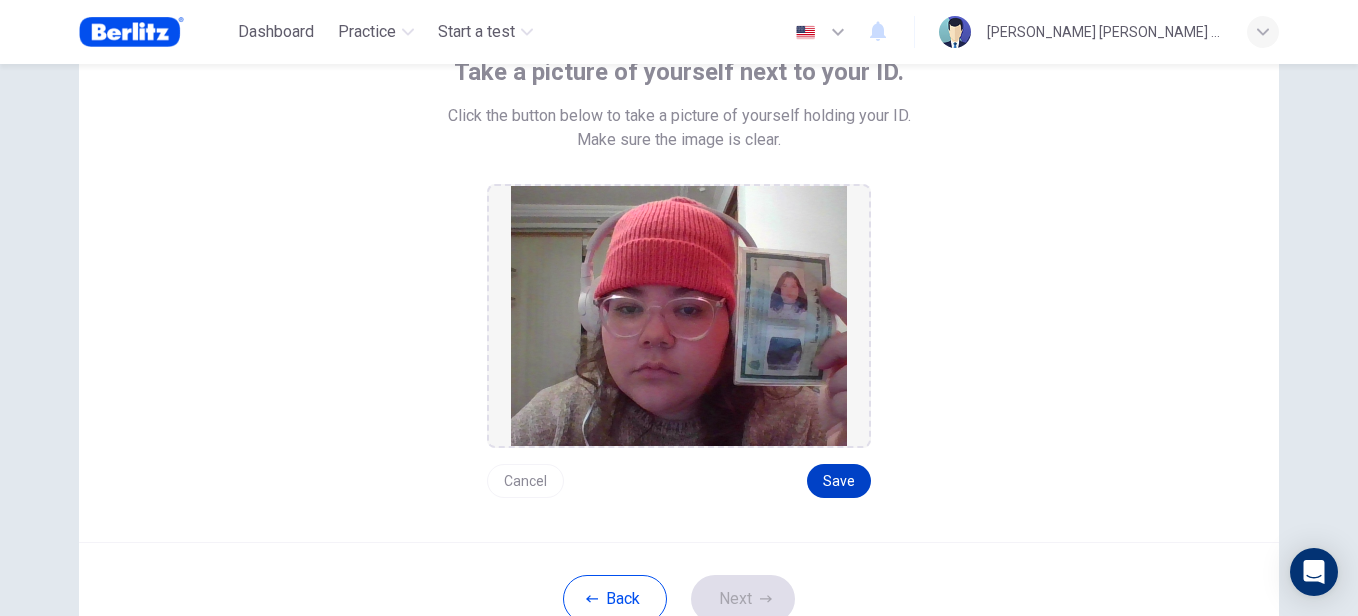 click on "Save" at bounding box center (839, 481) 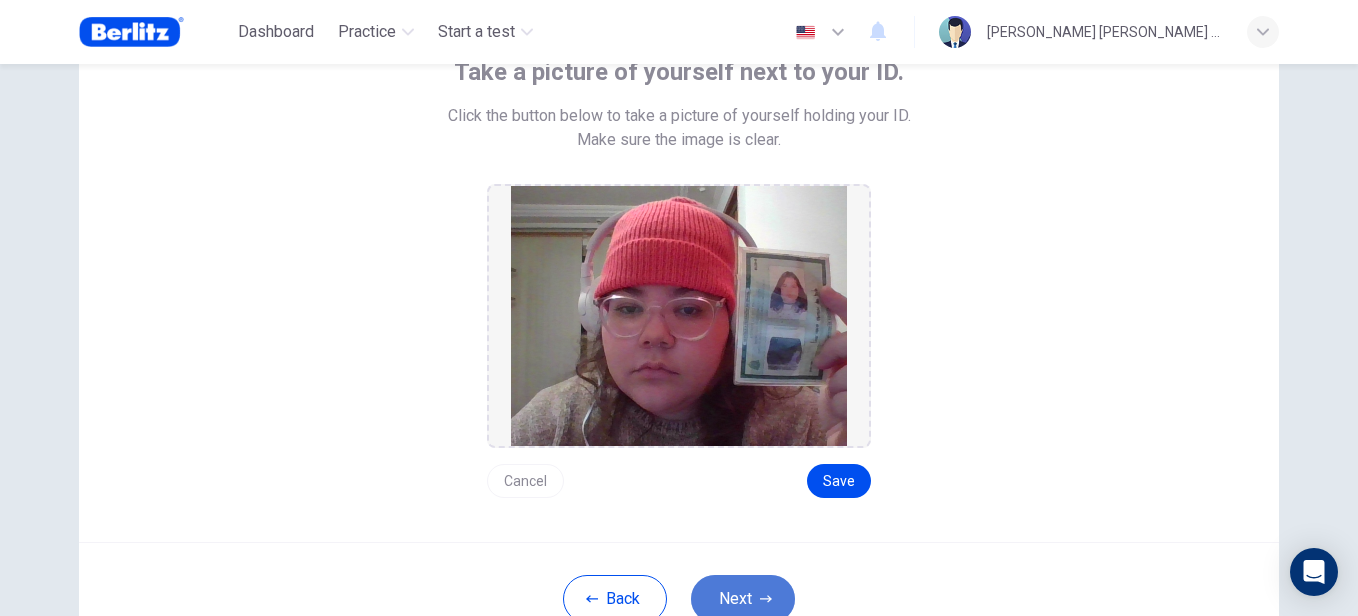 click on "Next" at bounding box center (743, 599) 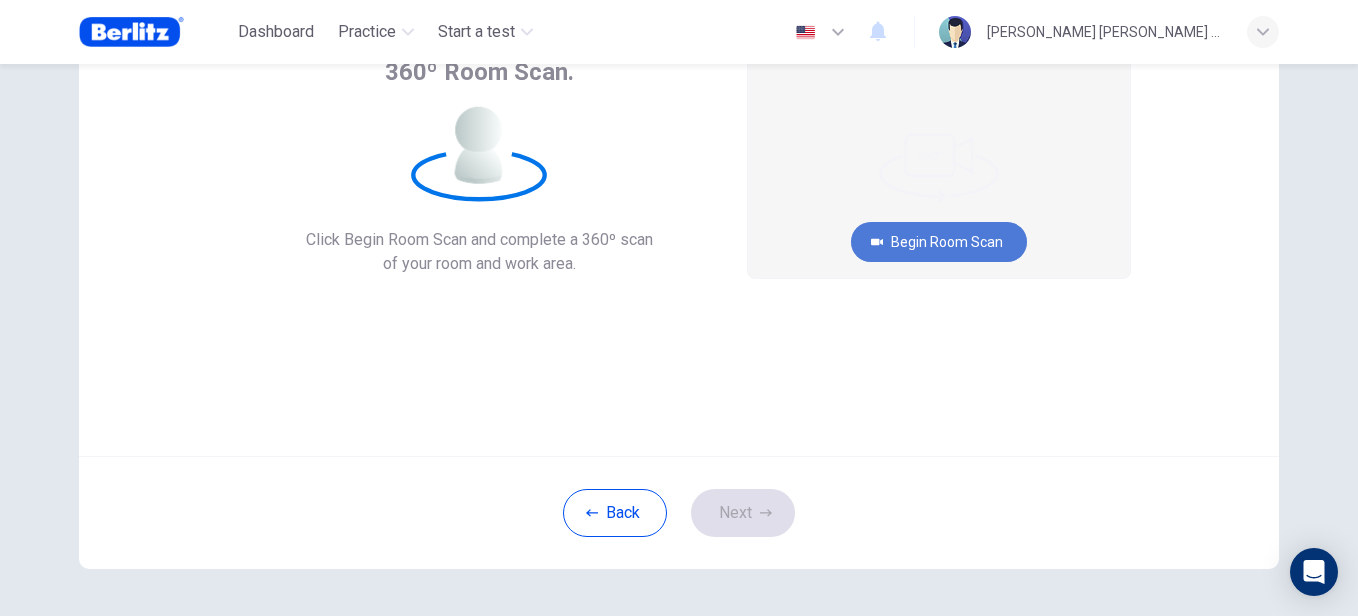 click on "Begin Room Scan" at bounding box center [939, 242] 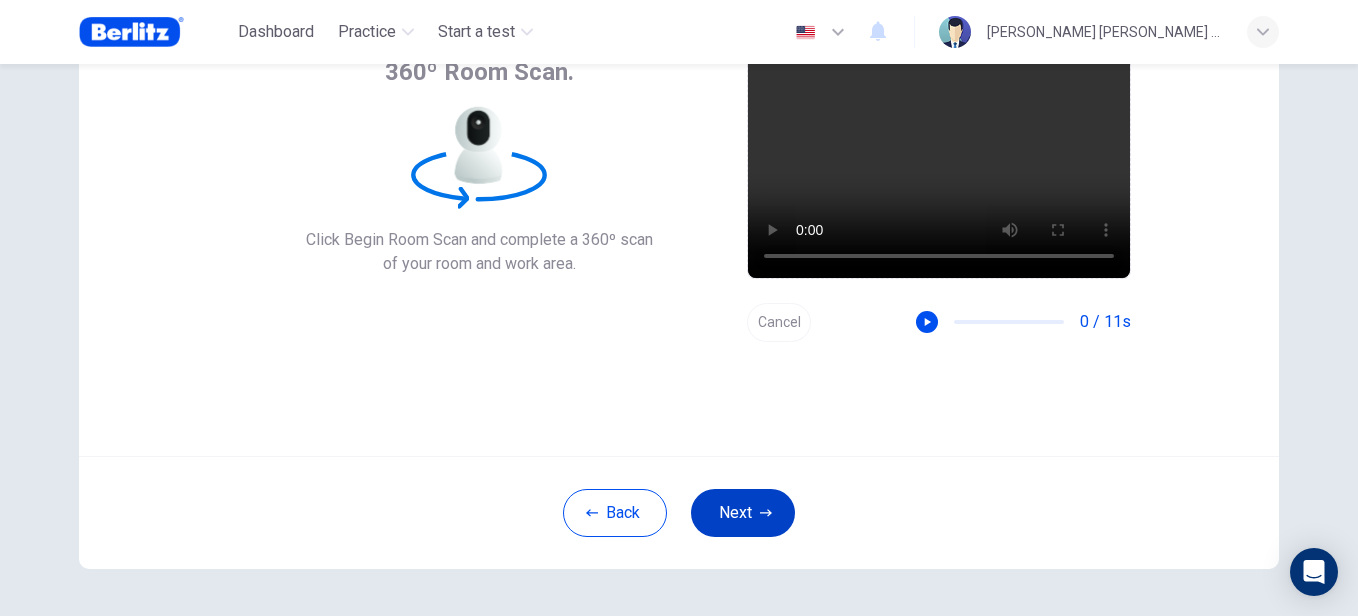click 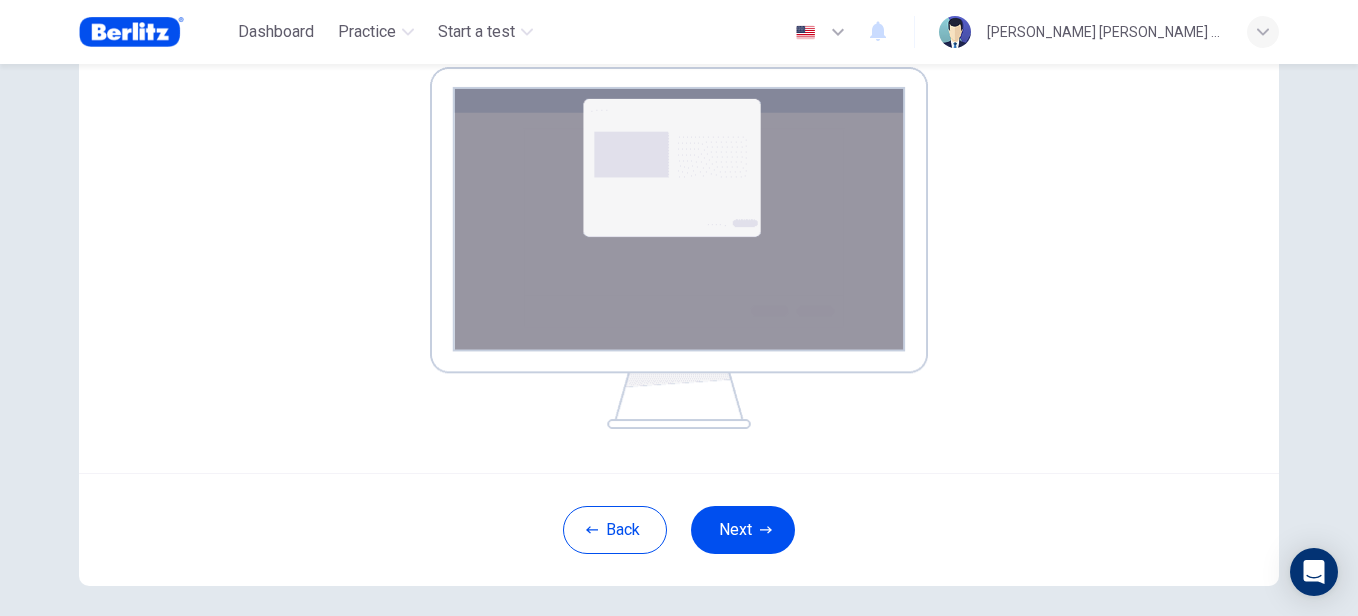 scroll, scrollTop: 342, scrollLeft: 0, axis: vertical 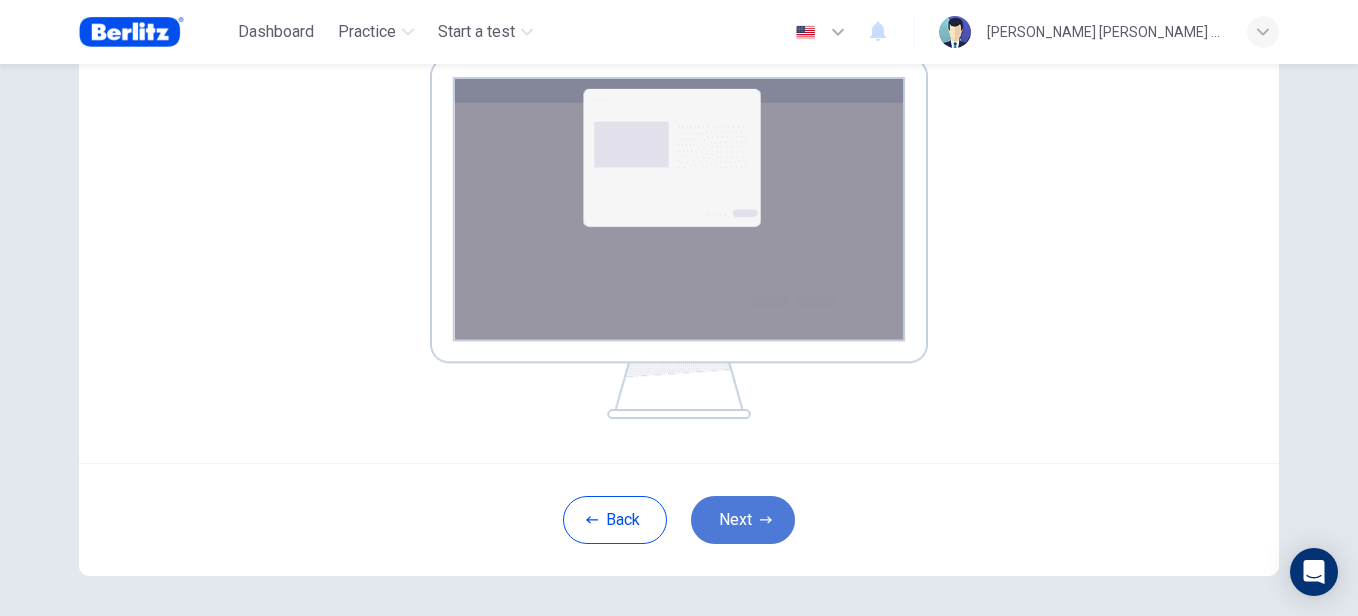 click on "Next" at bounding box center [743, 520] 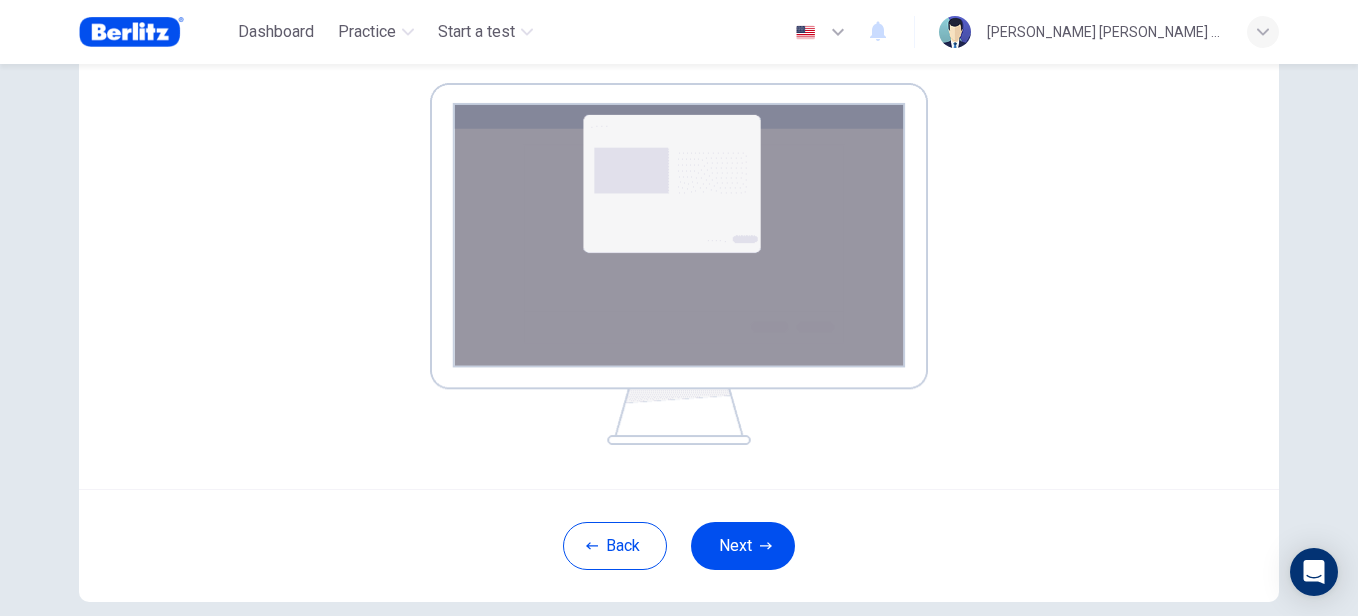 scroll, scrollTop: 317, scrollLeft: 0, axis: vertical 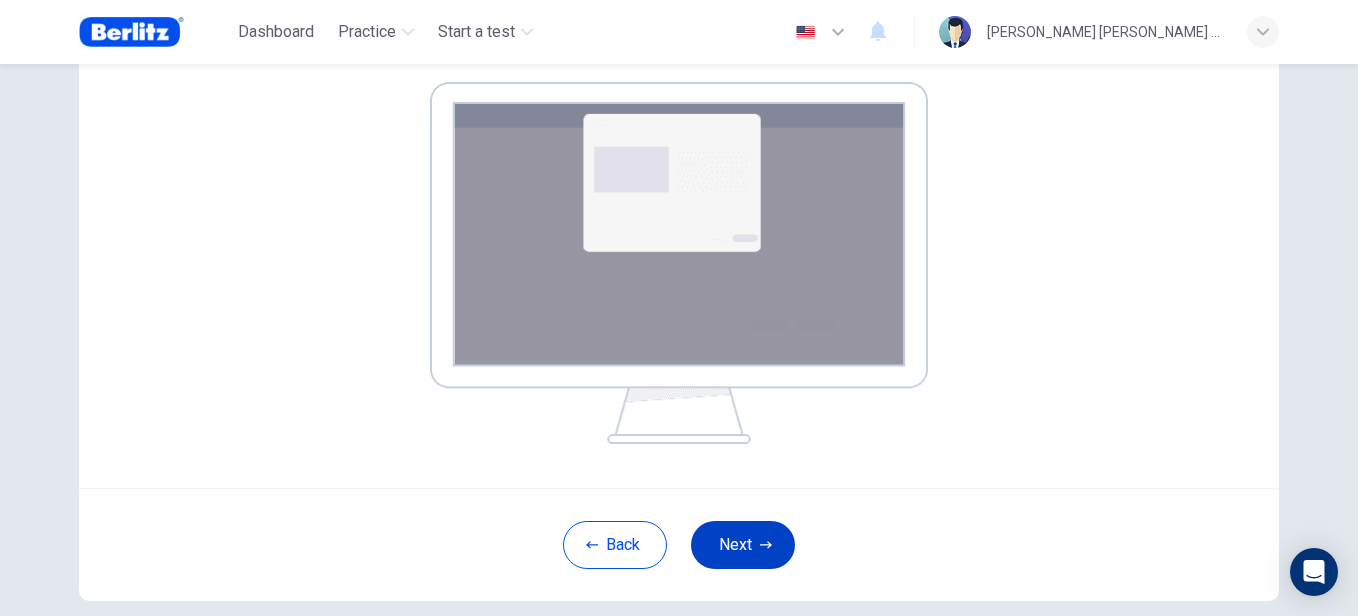 click on "Next" at bounding box center (743, 545) 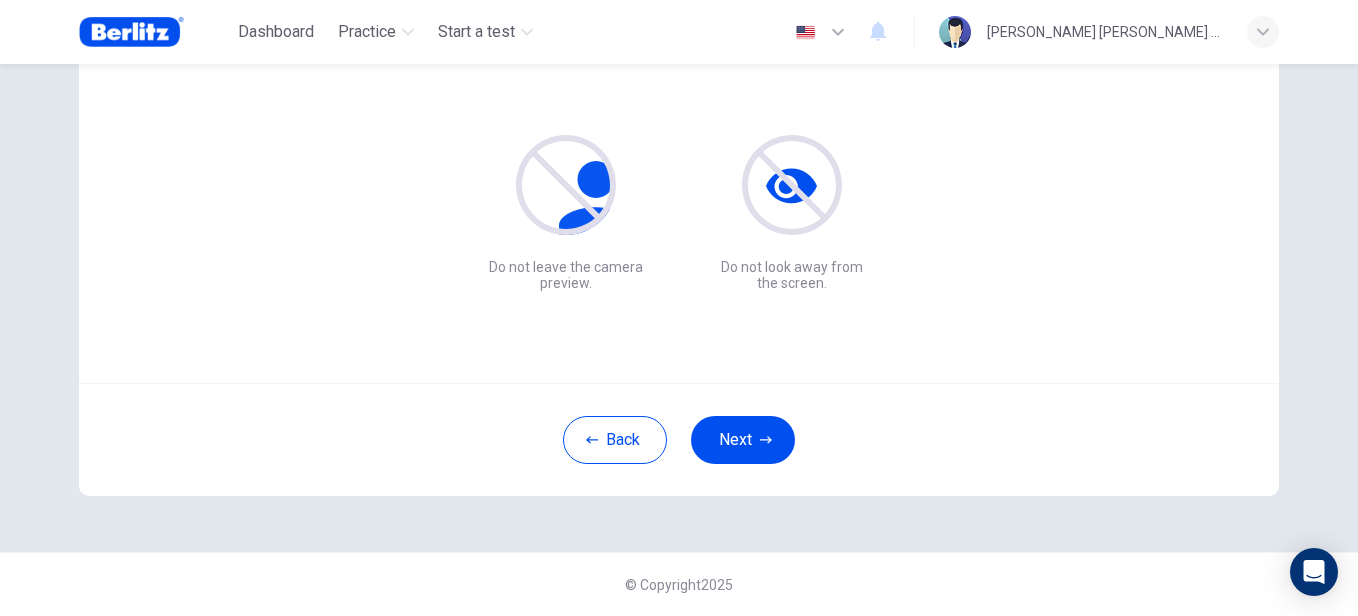 scroll, scrollTop: 217, scrollLeft: 0, axis: vertical 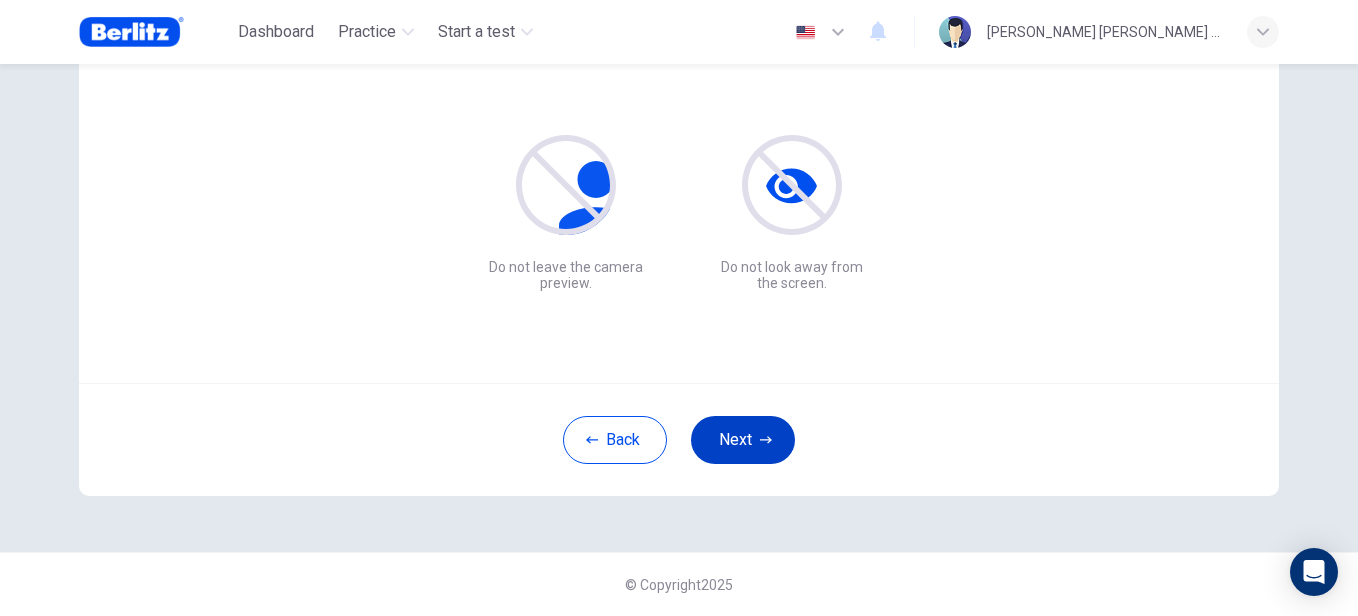 click 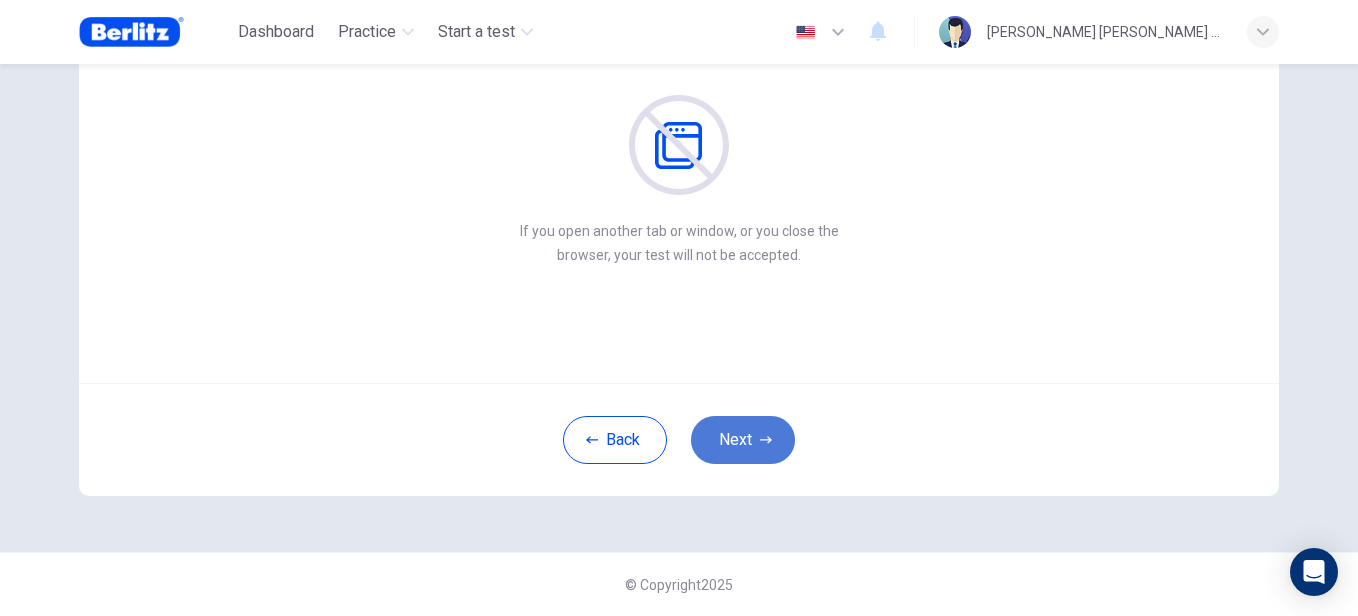 click 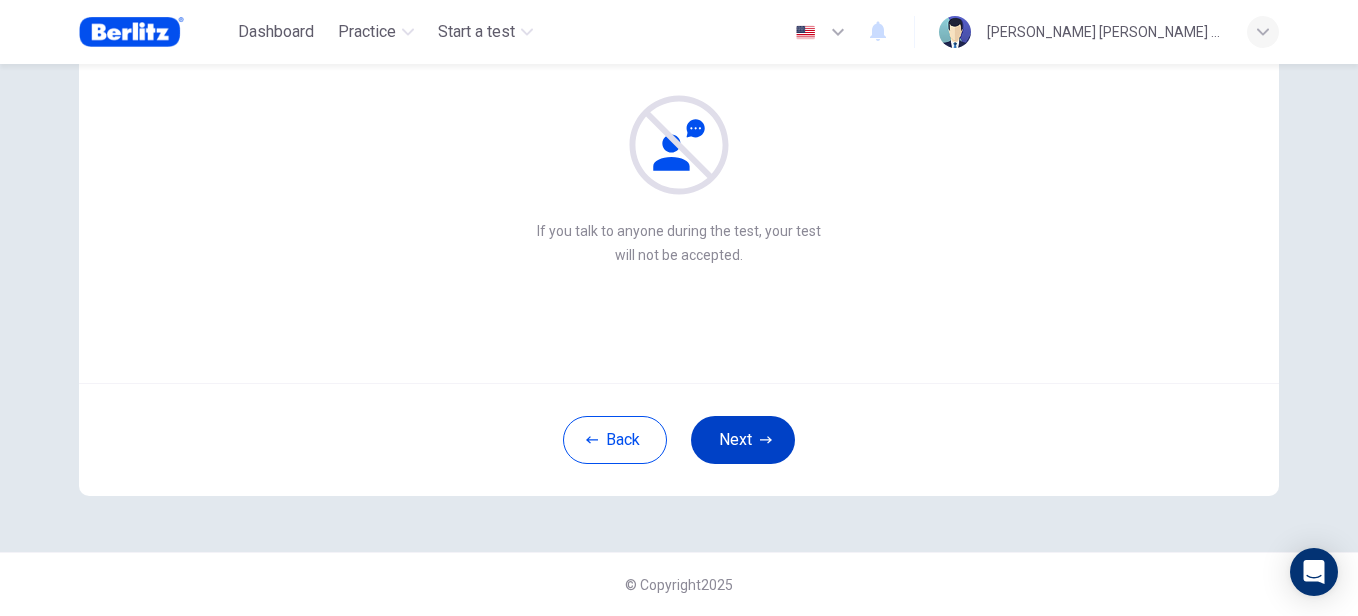 click 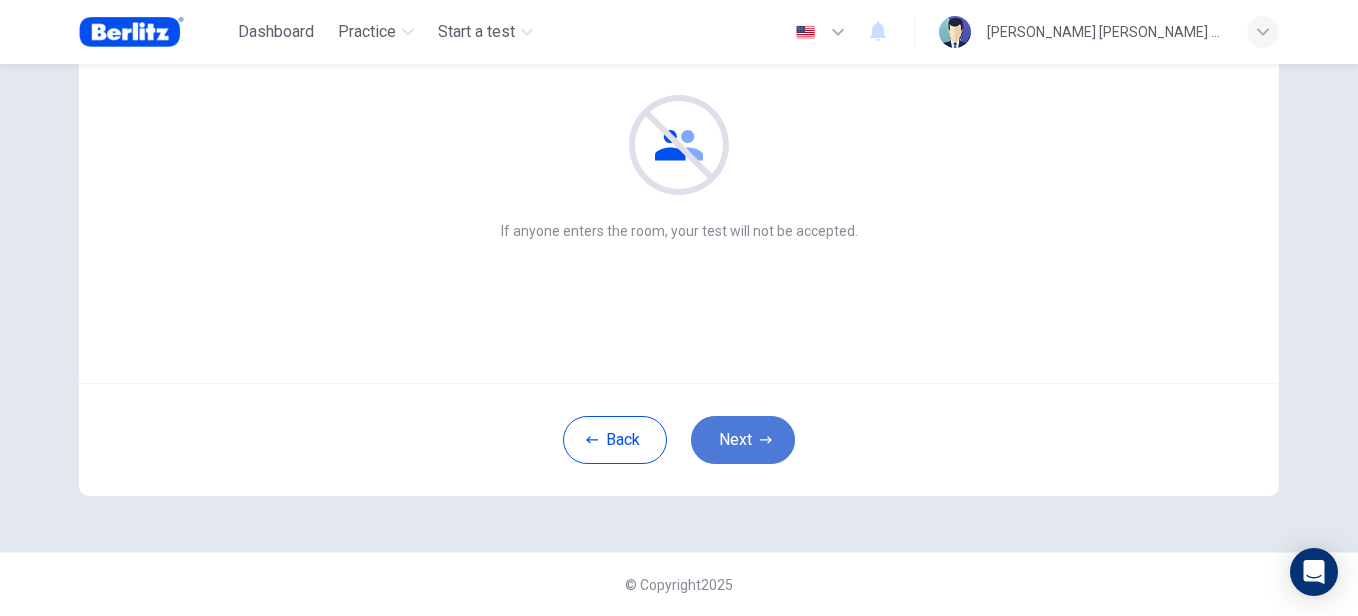 click 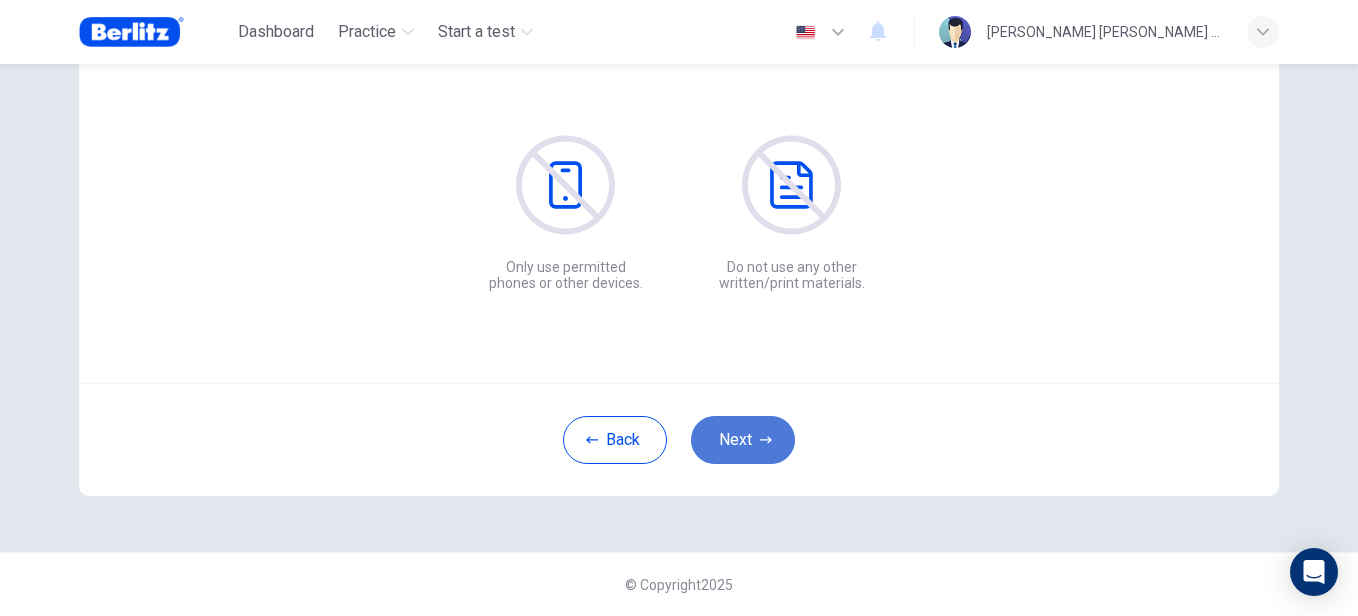 click on "Next" at bounding box center (743, 440) 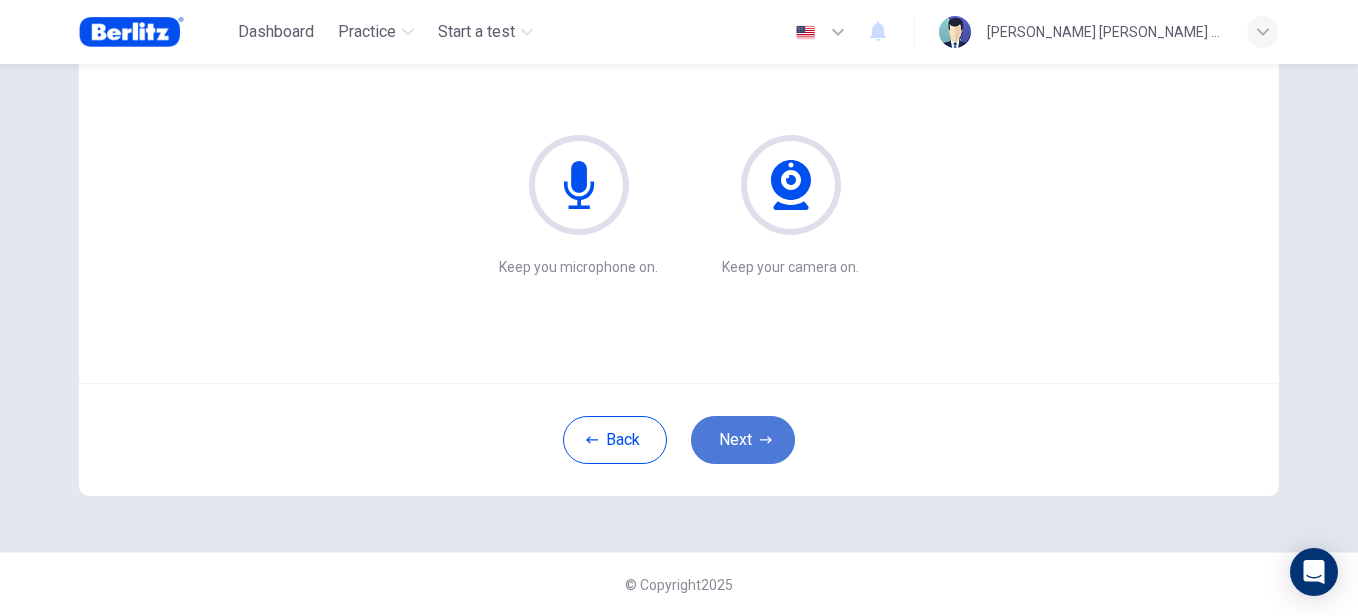click on "Next" at bounding box center [743, 440] 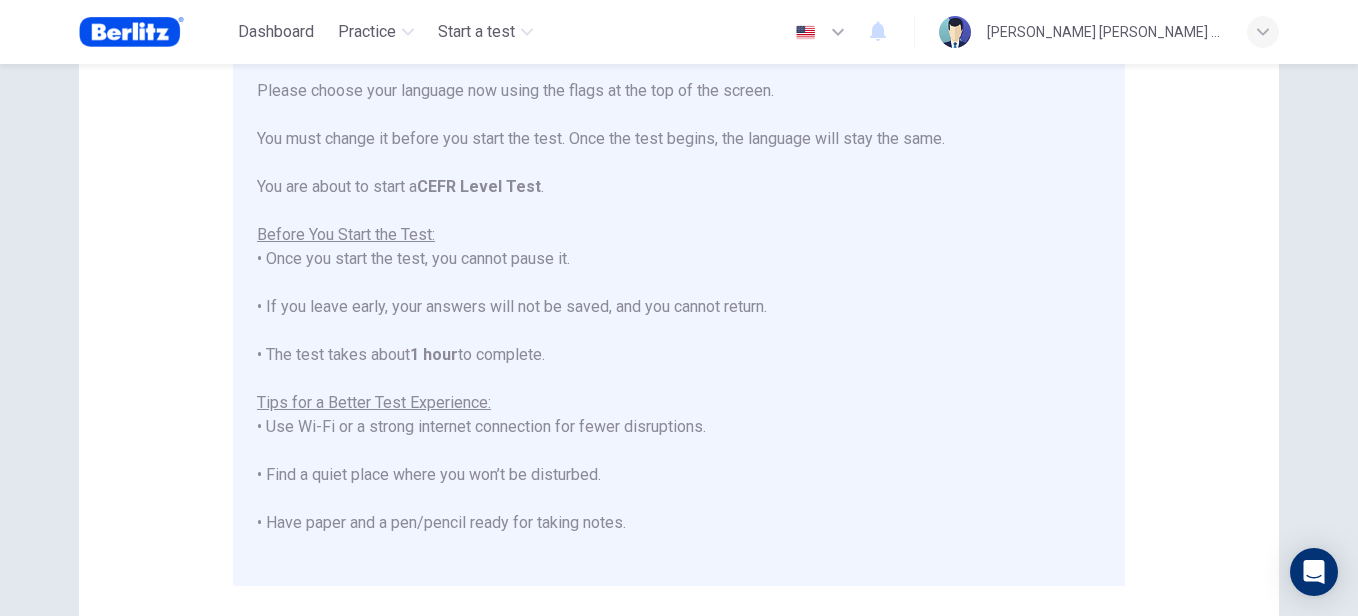 scroll, scrollTop: 261, scrollLeft: 0, axis: vertical 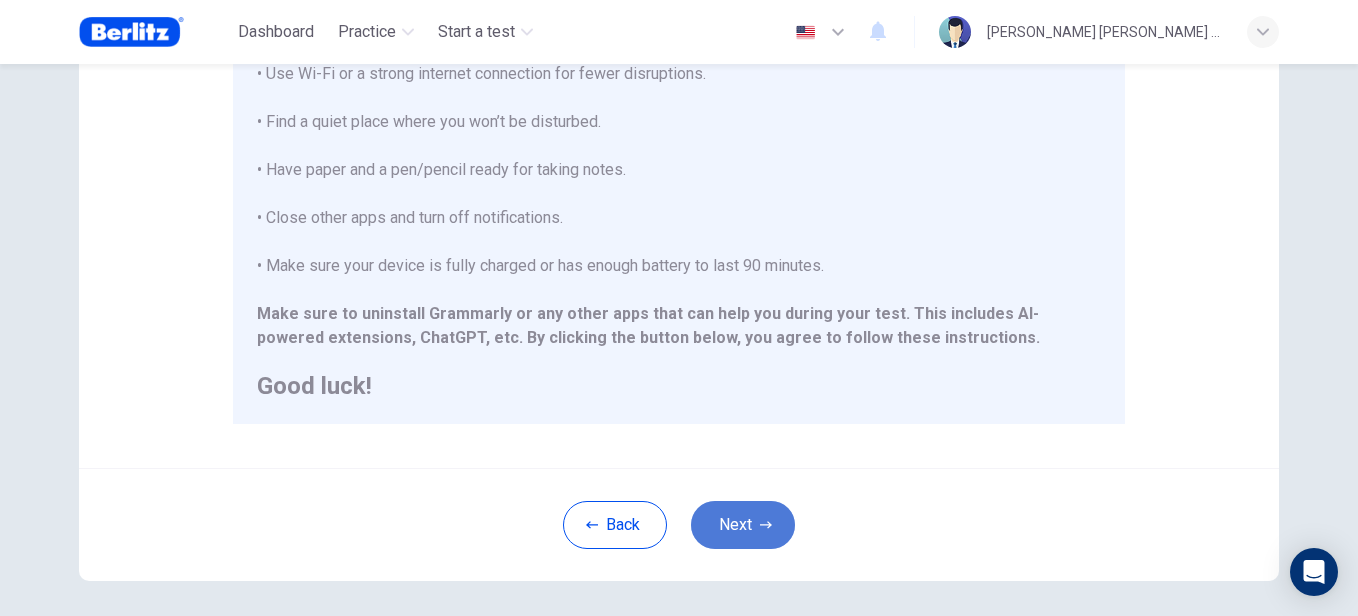 click on "Next" at bounding box center (743, 525) 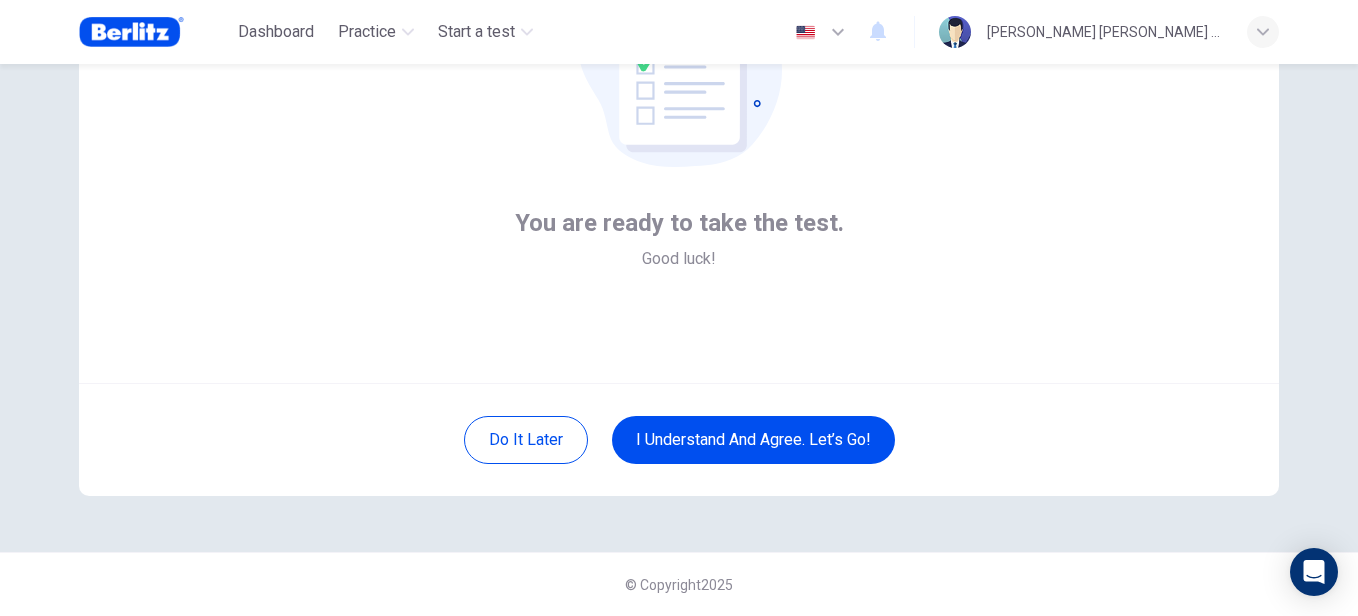 scroll, scrollTop: 193, scrollLeft: 0, axis: vertical 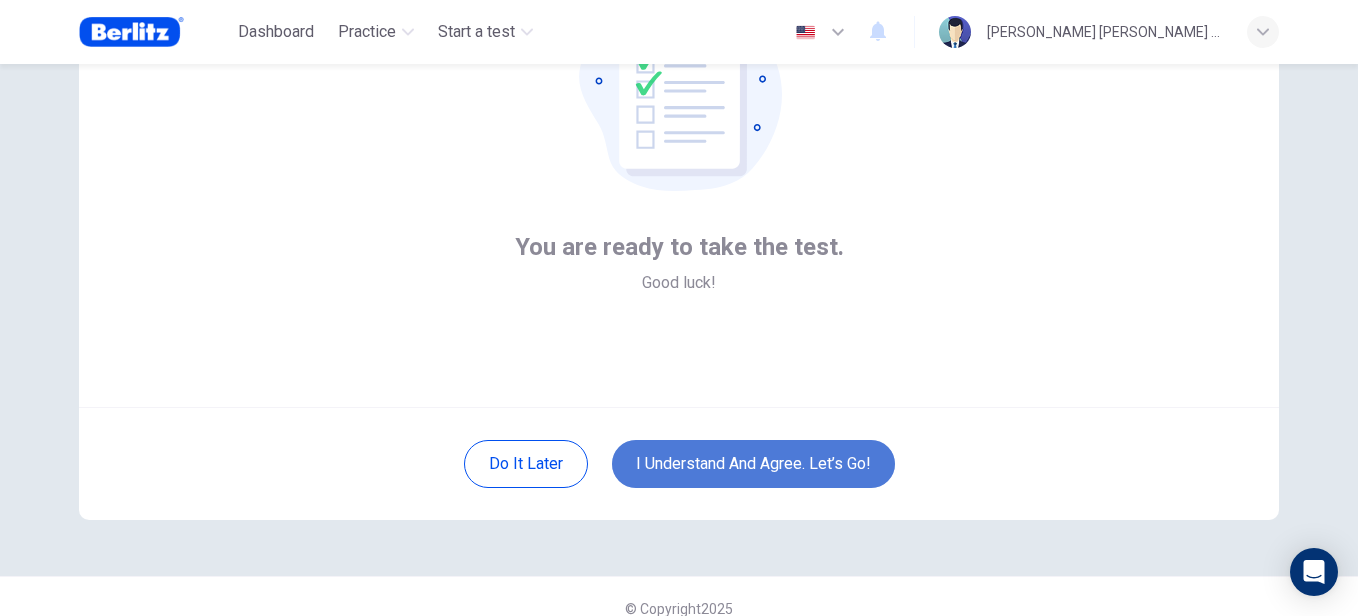 click on "I understand and agree. Let’s go!" at bounding box center [753, 464] 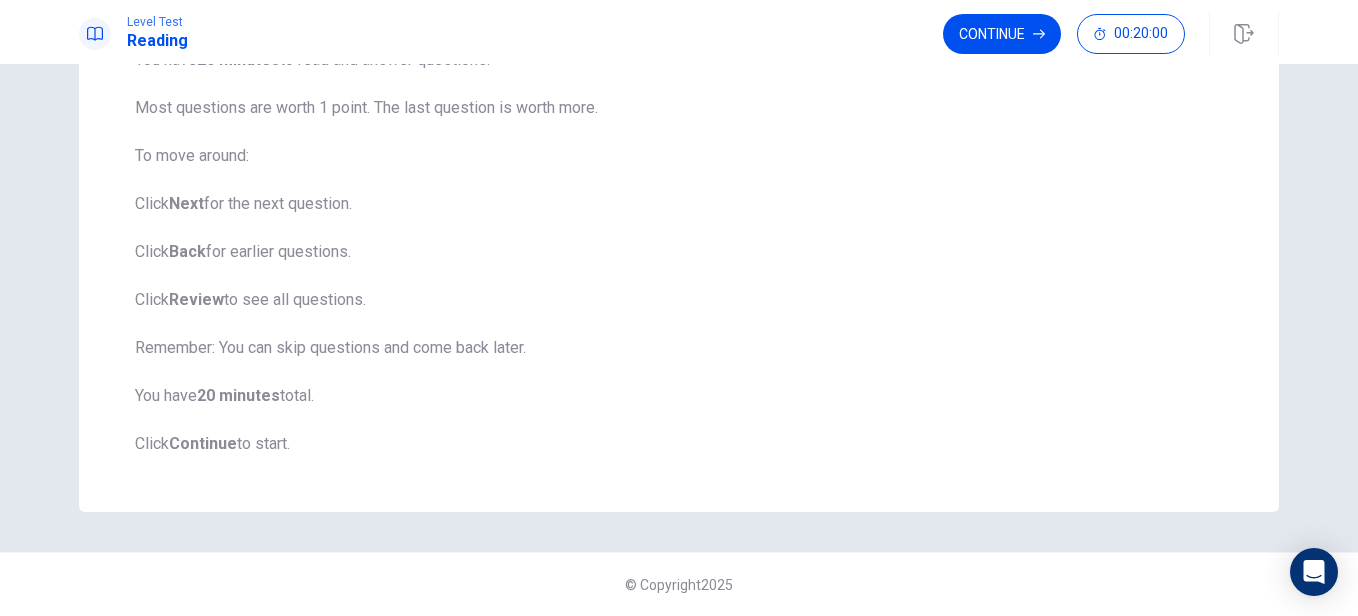 scroll, scrollTop: 0, scrollLeft: 0, axis: both 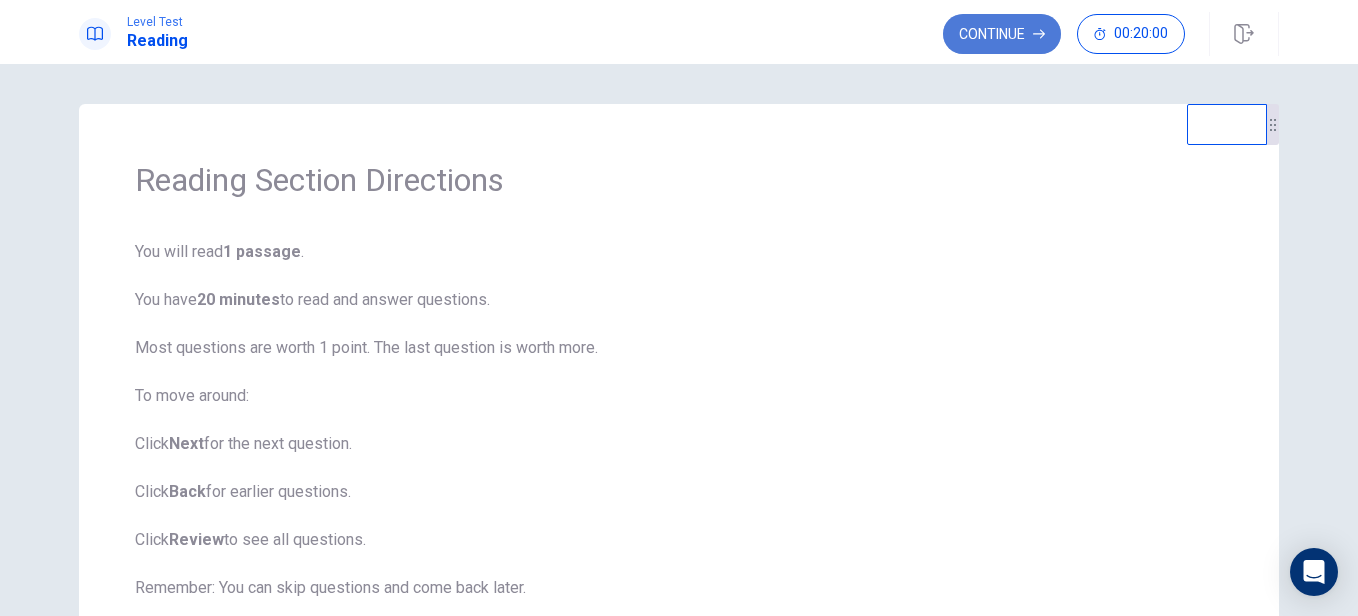 click on "Continue" at bounding box center (1002, 34) 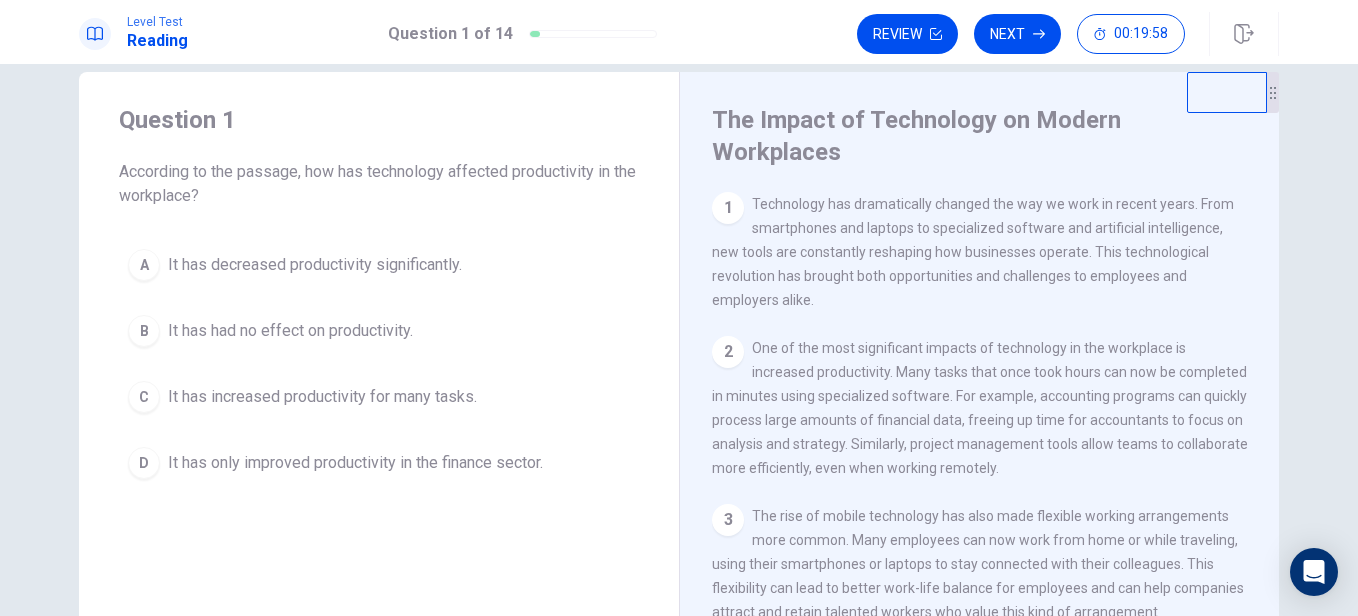 scroll, scrollTop: 26, scrollLeft: 0, axis: vertical 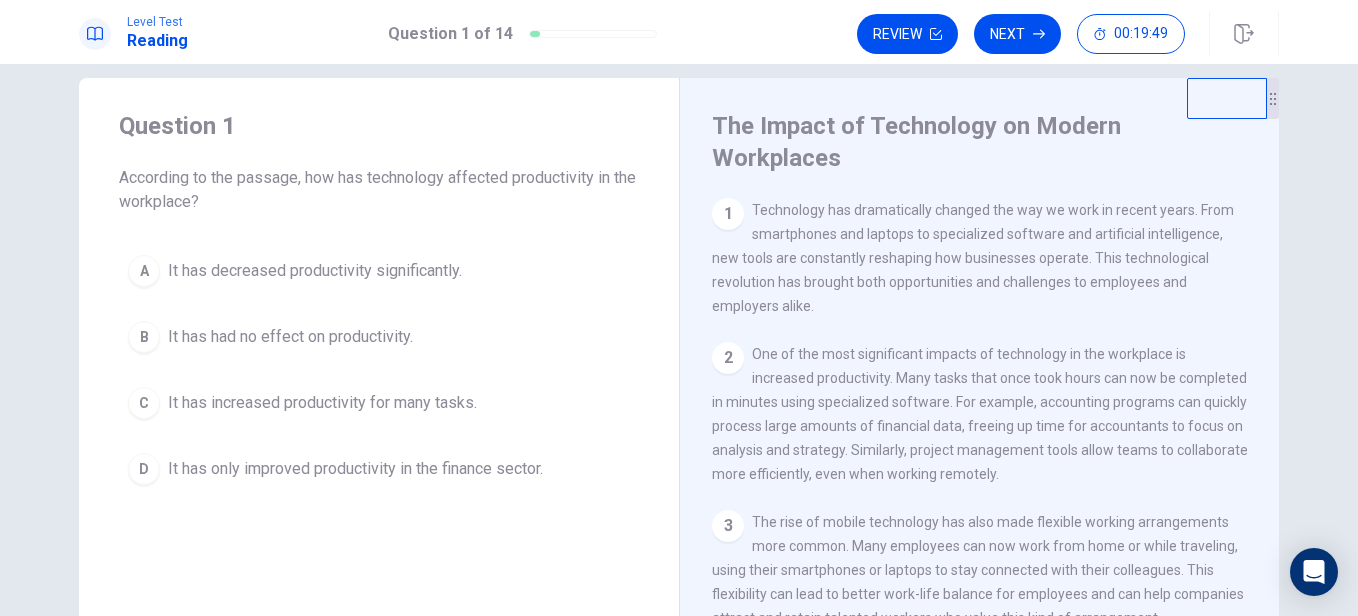 click on "1 Technology has dramatically changed the way we work in recent years. From smartphones and laptops to specialized software and artificial intelligence, new tools are constantly reshaping how businesses operate. This technological revolution has brought both opportunities and challenges to employees and employers alike. 2 One of the most significant impacts of technology in the workplace is increased productivity. Many tasks that once took hours can now be completed in minutes using specialized software. For example, accounting programs can quickly process large amounts of financial data, freeing up time for accountants to focus on analysis and strategy. Similarly, project management tools allow teams to collaborate more efficiently, even when working remotely. 3 4 5 6" at bounding box center [993, 485] 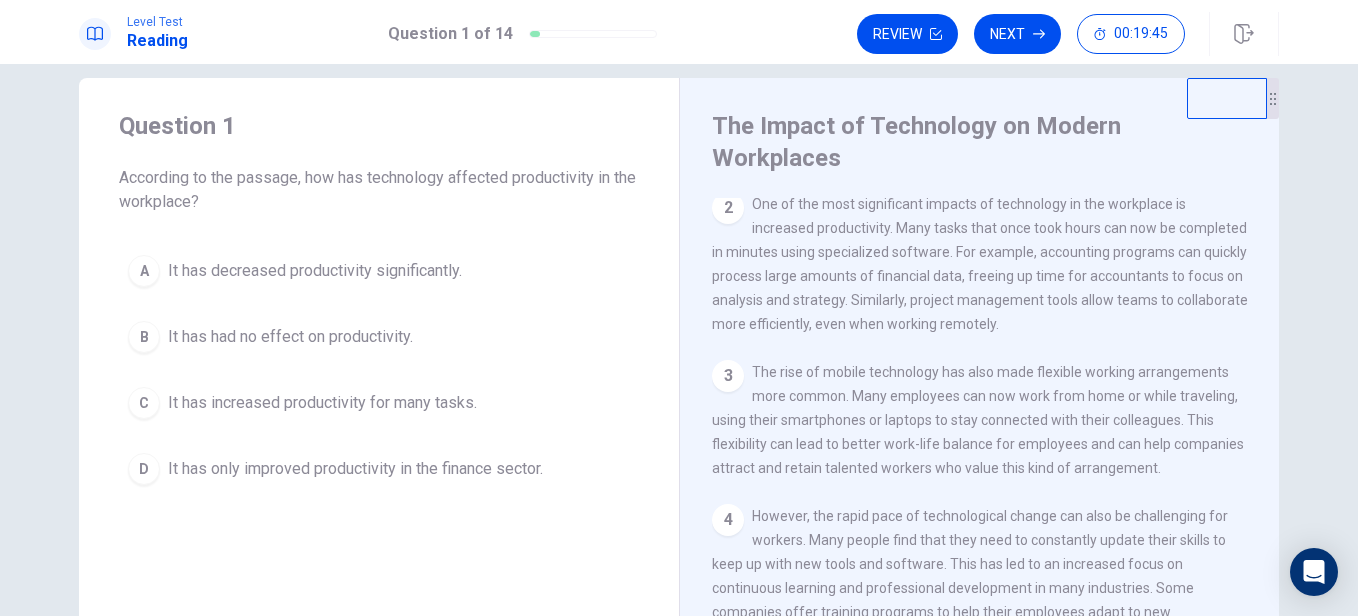 scroll, scrollTop: 151, scrollLeft: 0, axis: vertical 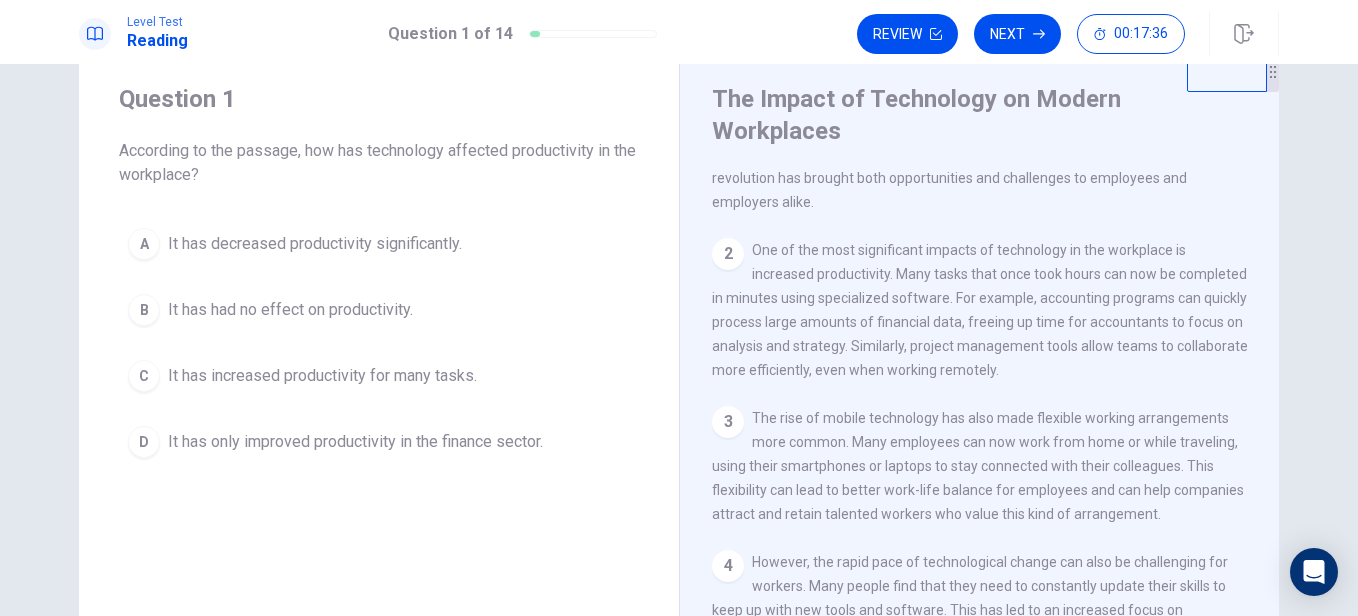 click on "It has increased productivity for many tasks." at bounding box center (322, 376) 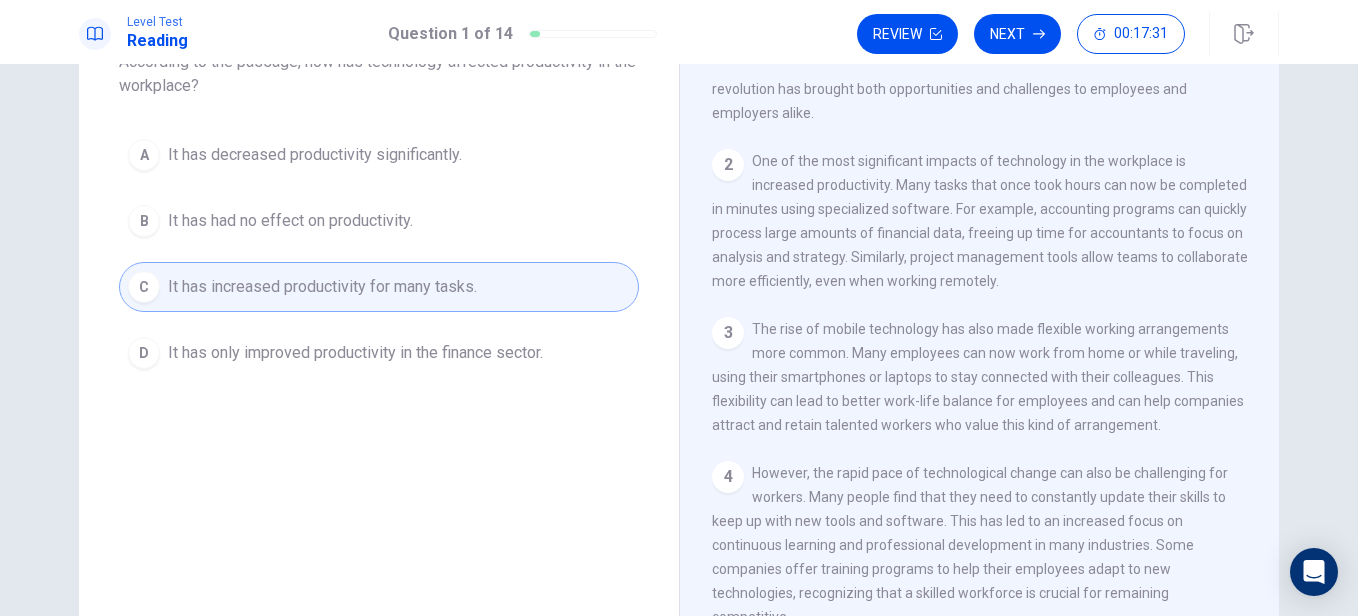 scroll, scrollTop: 0, scrollLeft: 0, axis: both 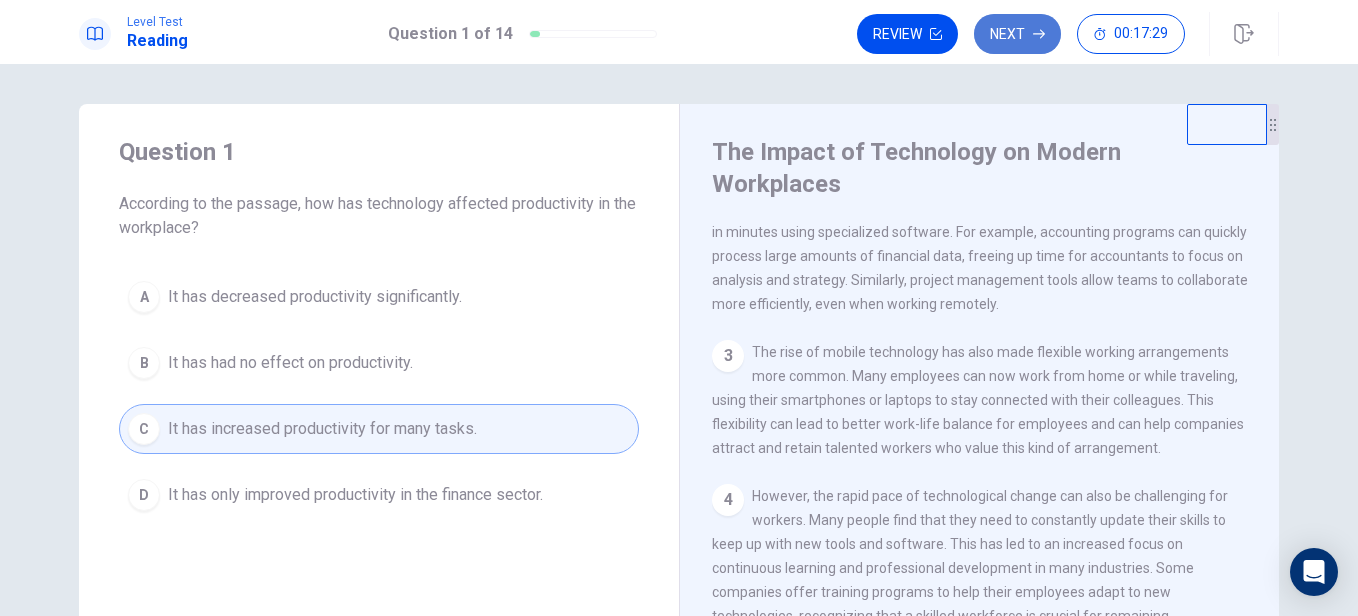 click on "Next" at bounding box center [1017, 34] 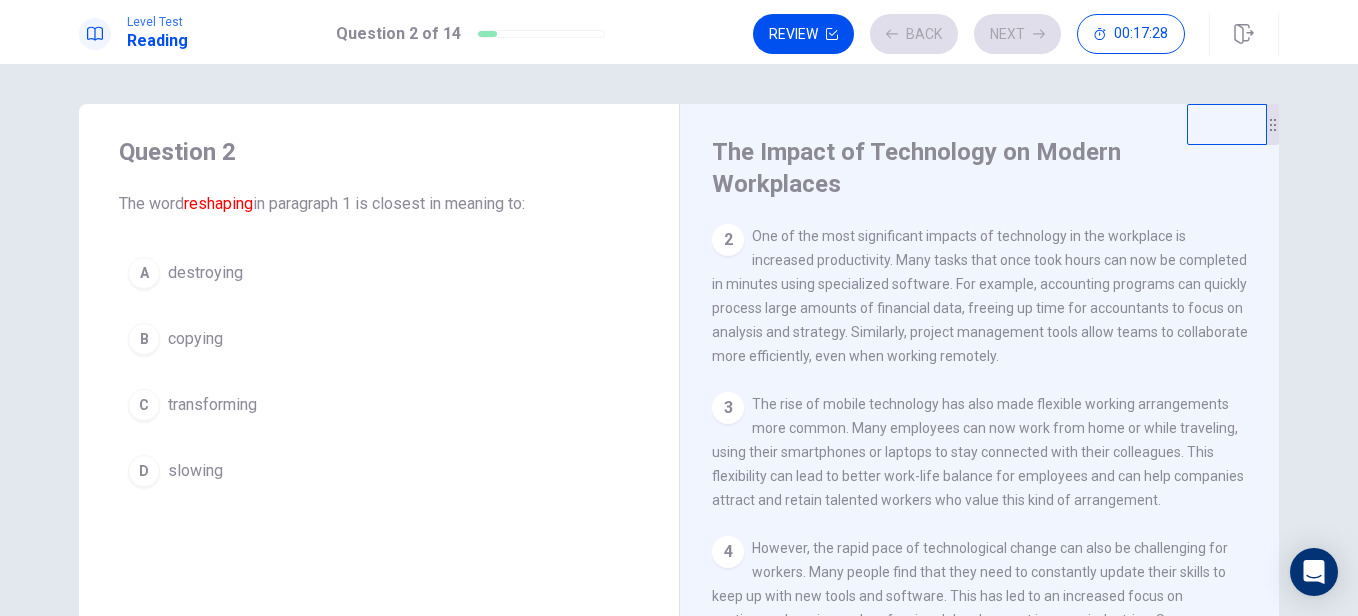 scroll, scrollTop: 0, scrollLeft: 0, axis: both 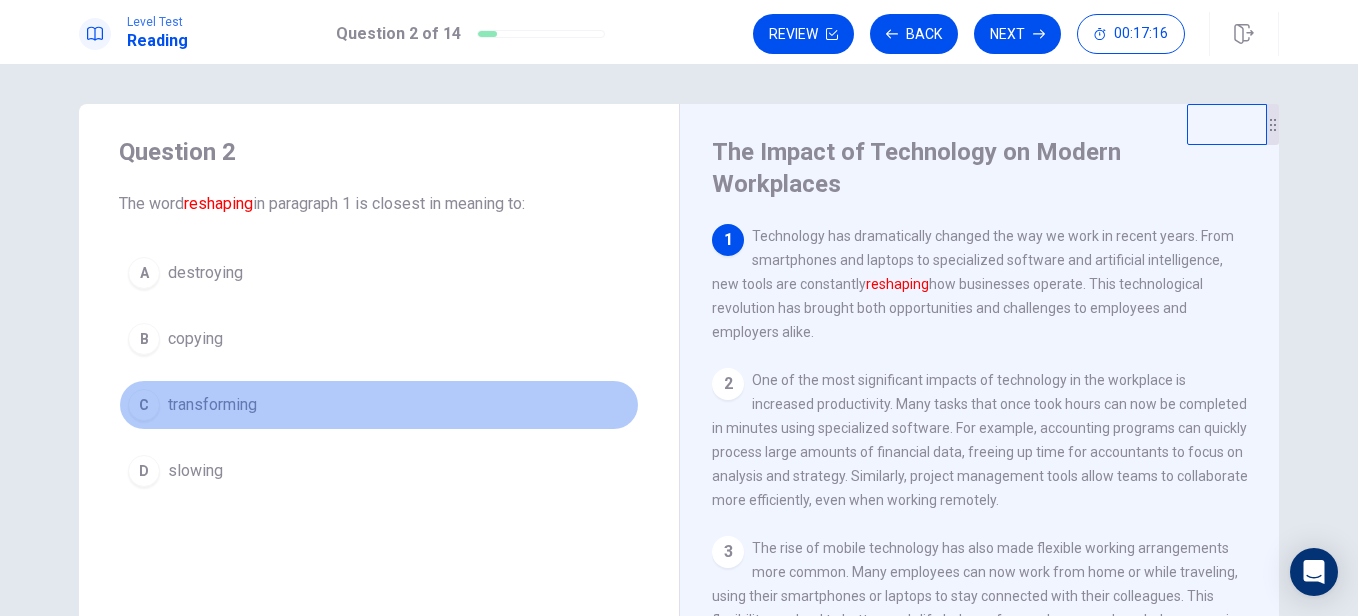 click on "transforming" at bounding box center (212, 405) 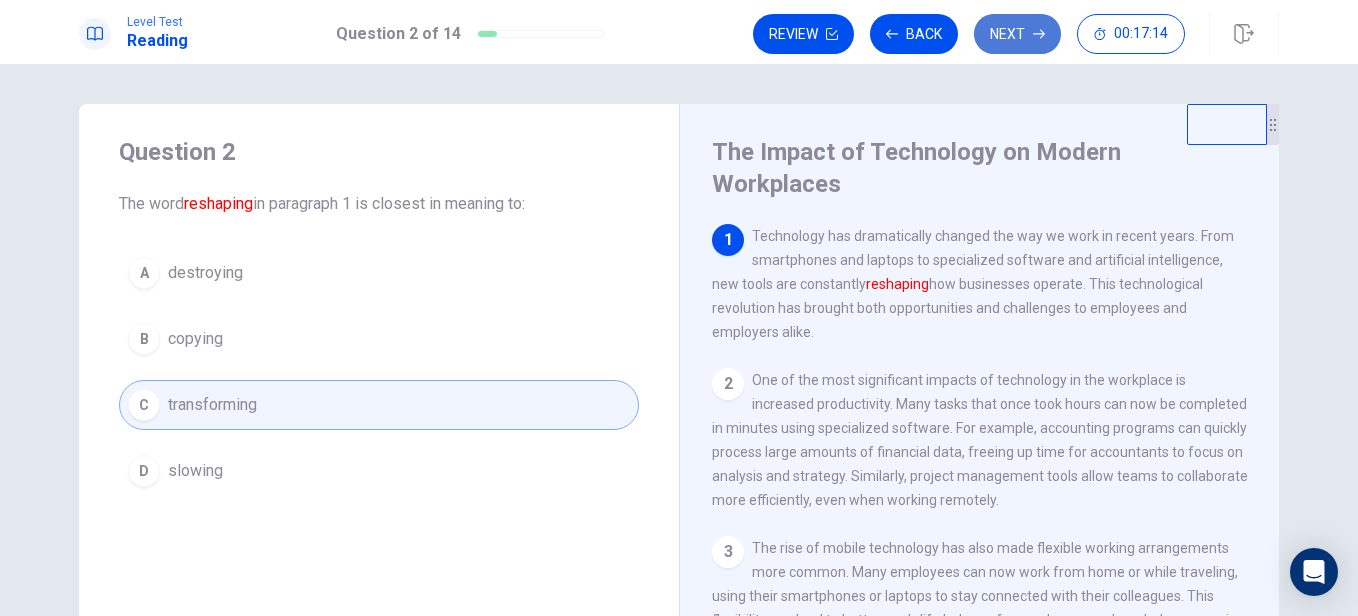click on "Next" at bounding box center (1017, 34) 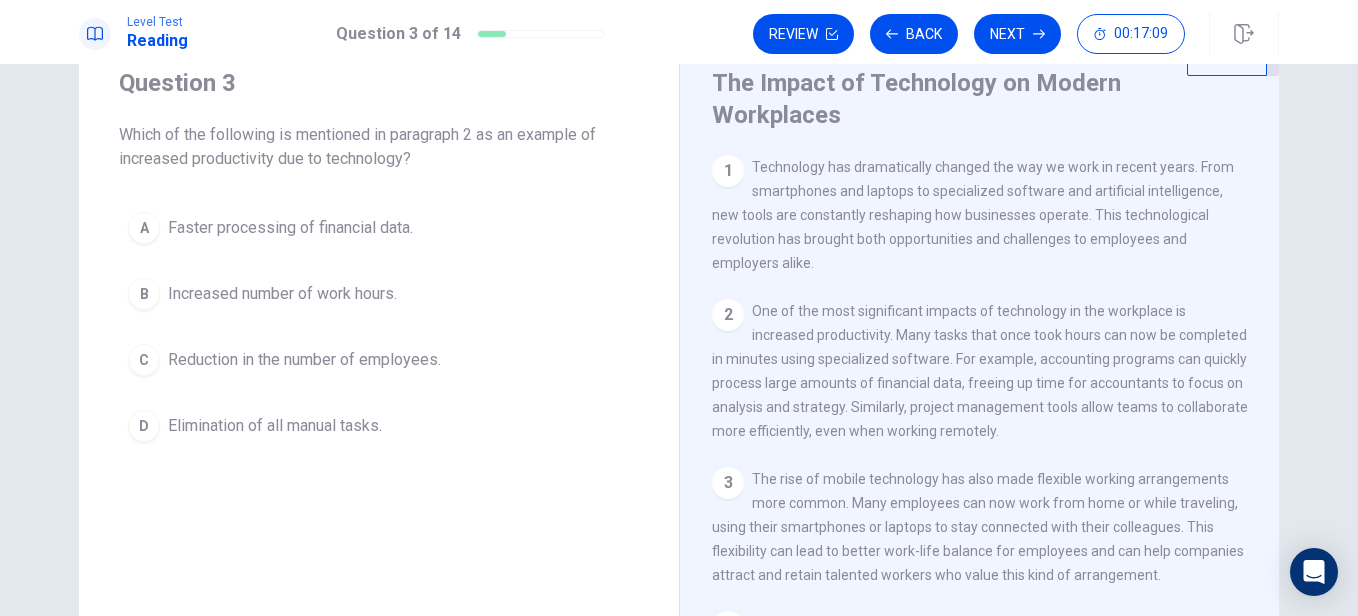 scroll, scrollTop: 70, scrollLeft: 0, axis: vertical 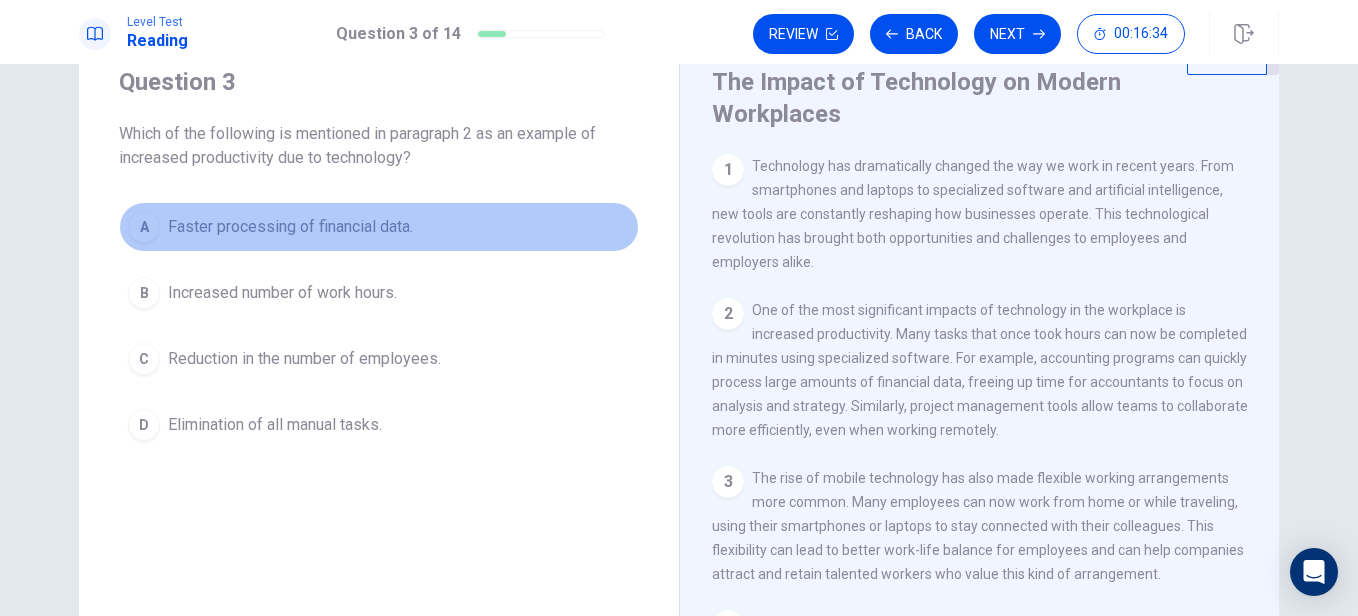 click on "Faster processing of financial data." at bounding box center (290, 227) 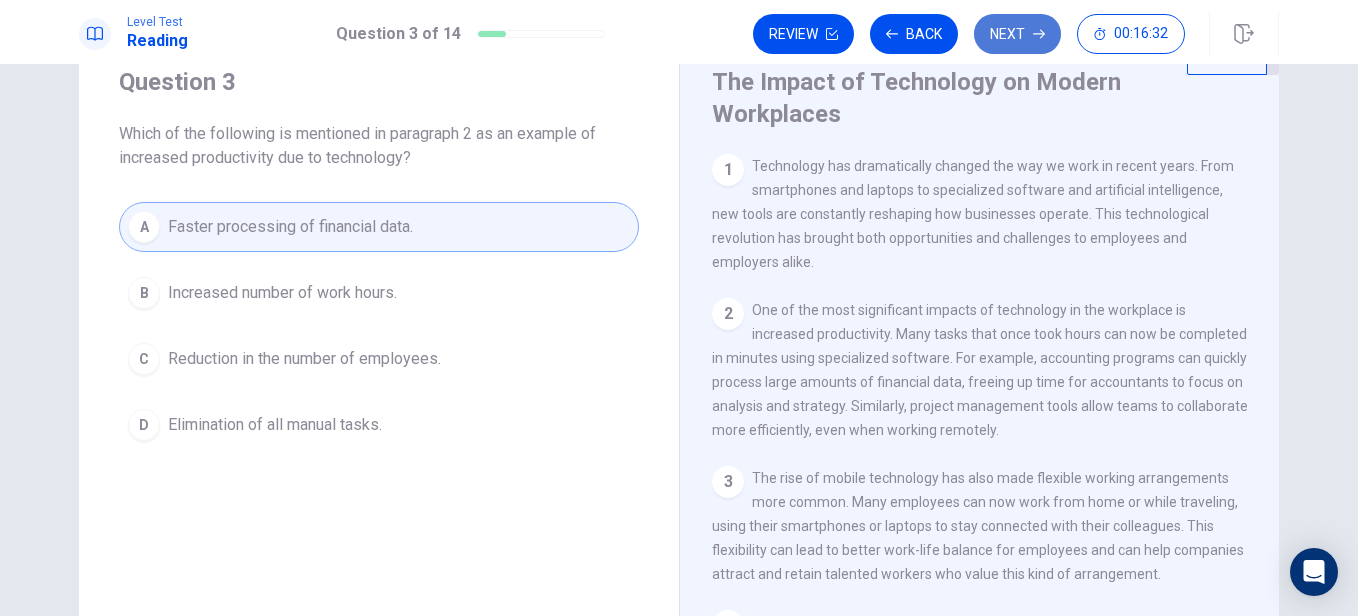 click on "Next" at bounding box center [1017, 34] 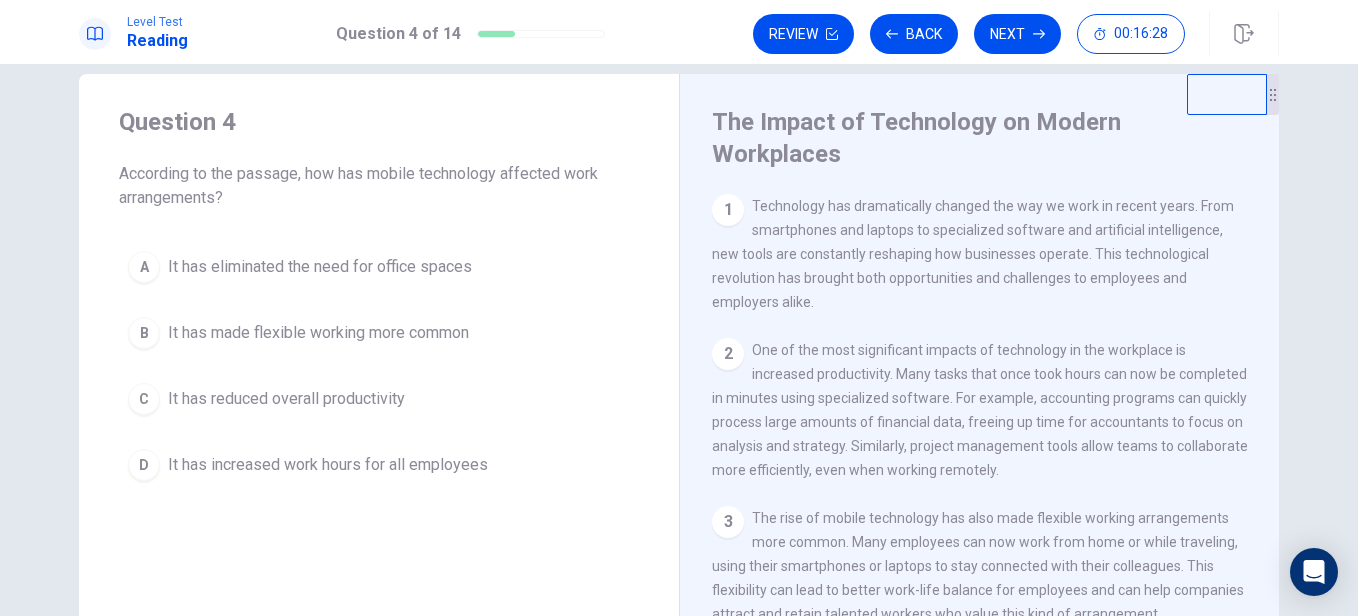 scroll, scrollTop: 44, scrollLeft: 0, axis: vertical 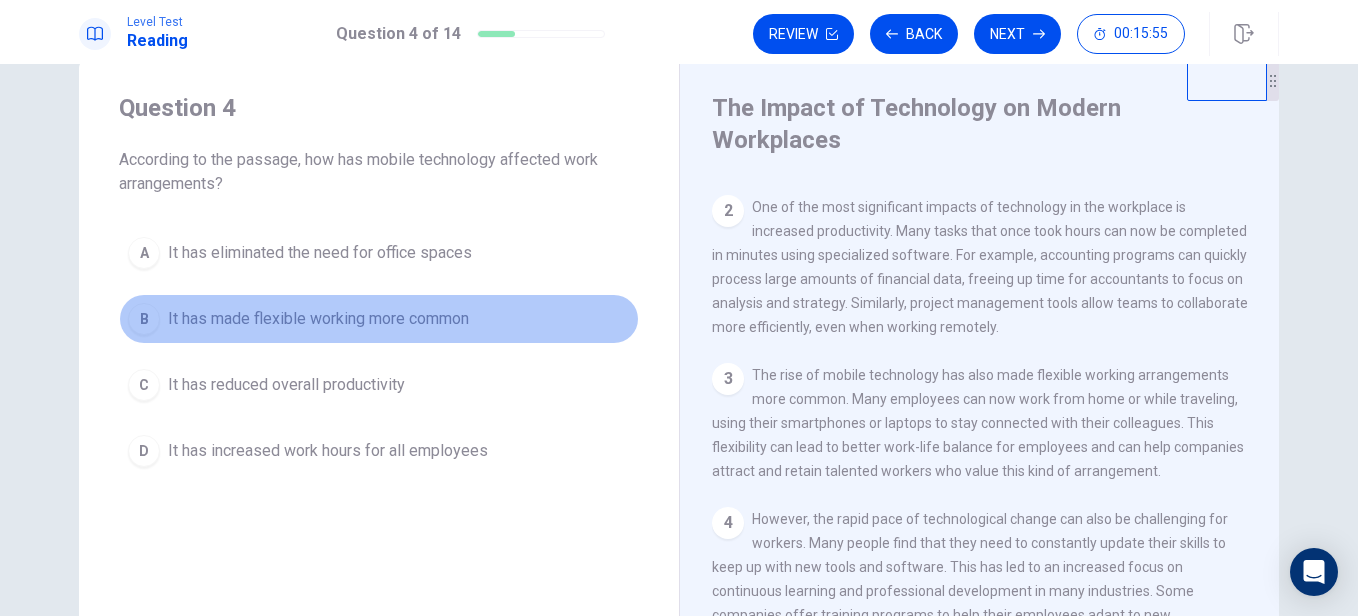 click on "It has made flexible working more common" at bounding box center [318, 319] 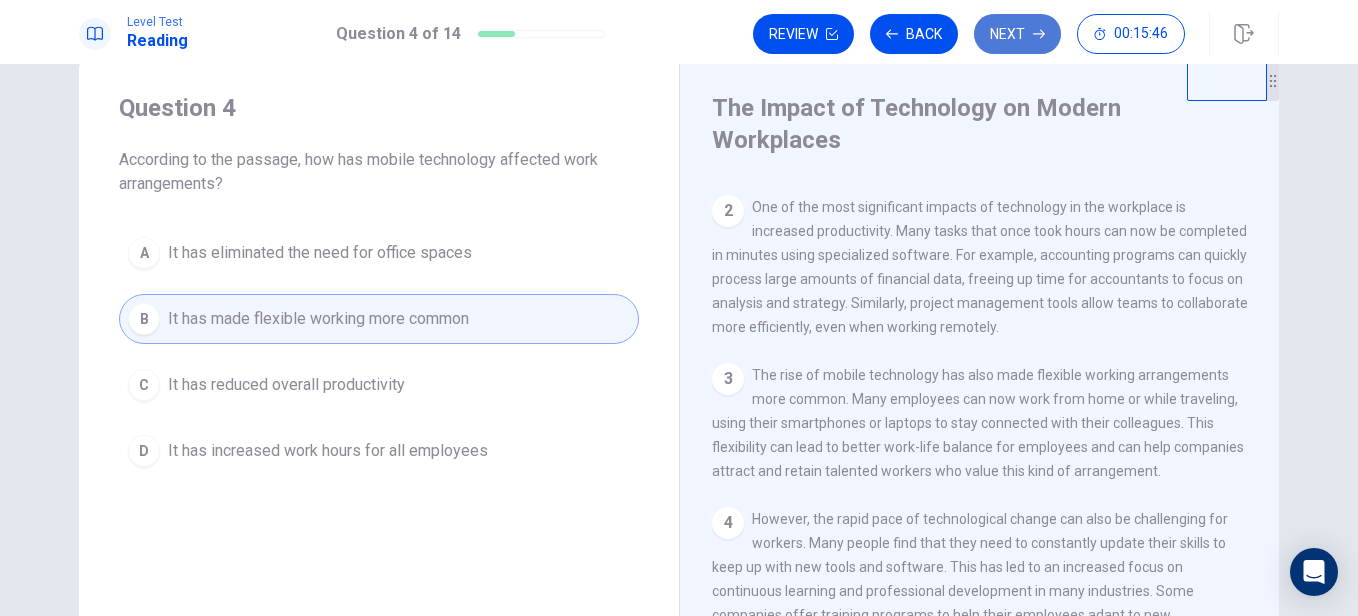 click on "Next" at bounding box center [1017, 34] 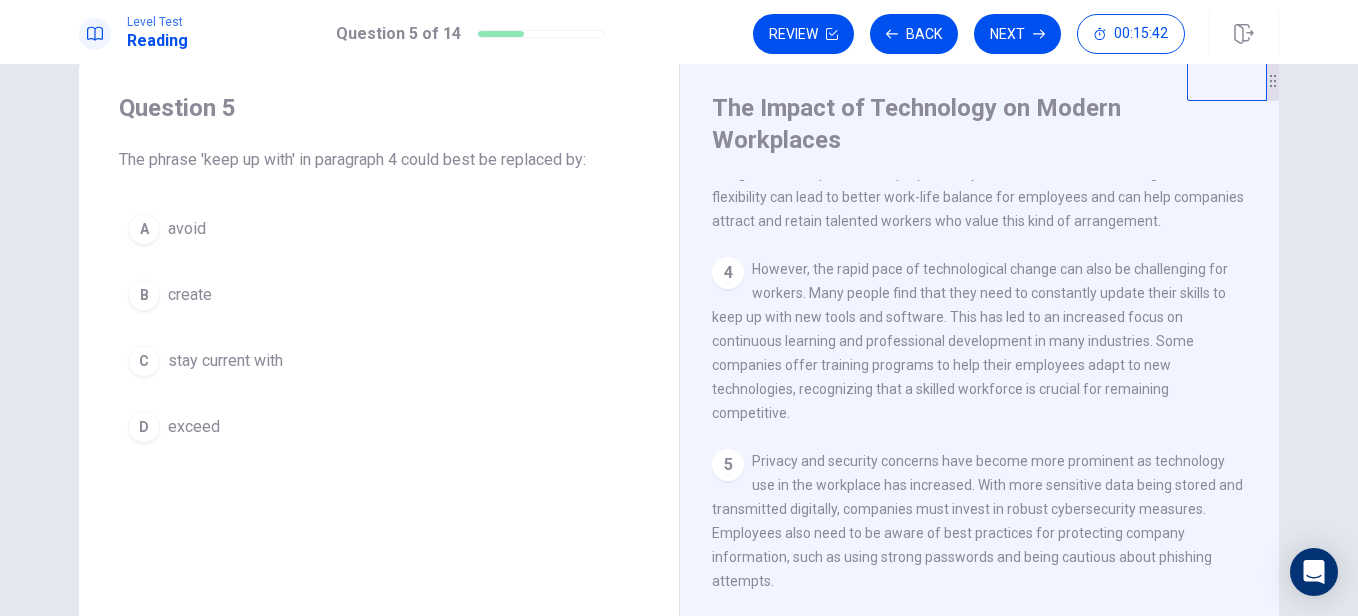 scroll, scrollTop: 380, scrollLeft: 0, axis: vertical 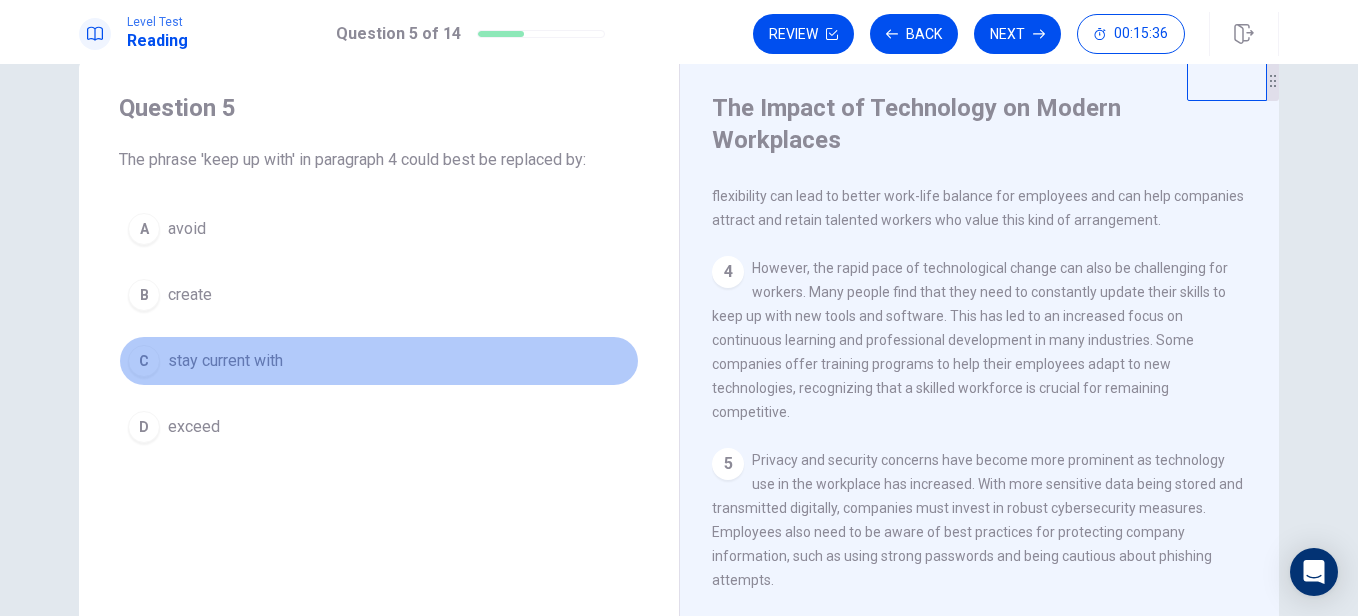 click on "stay current with" at bounding box center (225, 361) 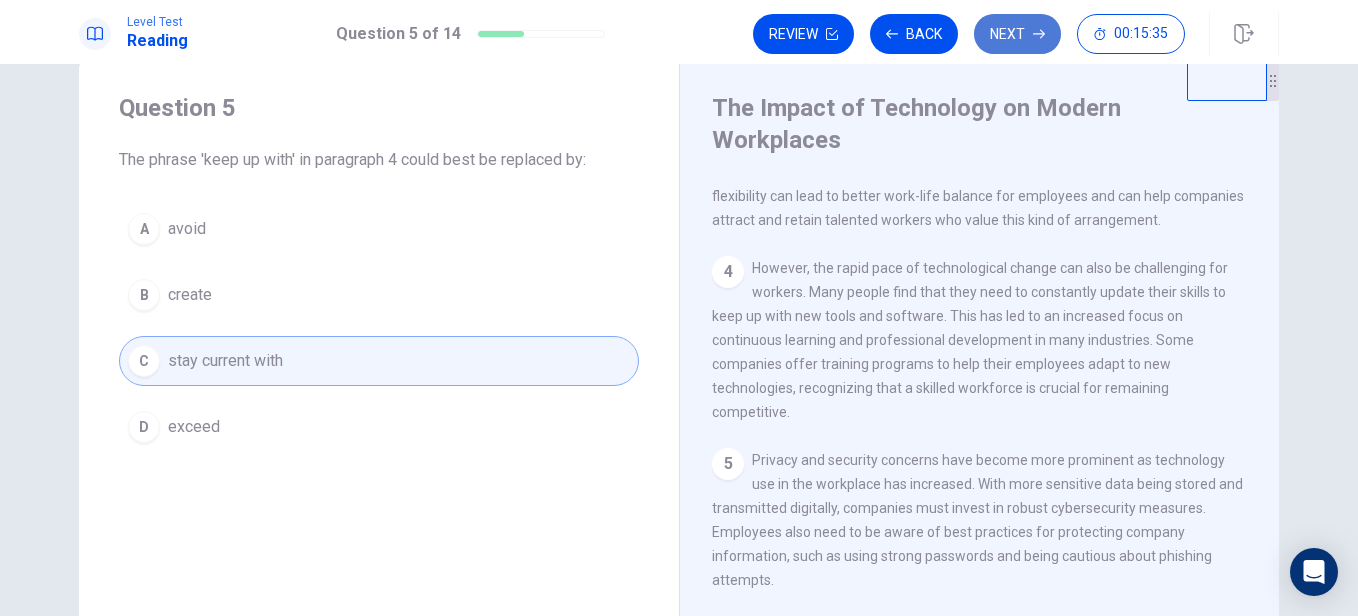 click on "Next" at bounding box center [1017, 34] 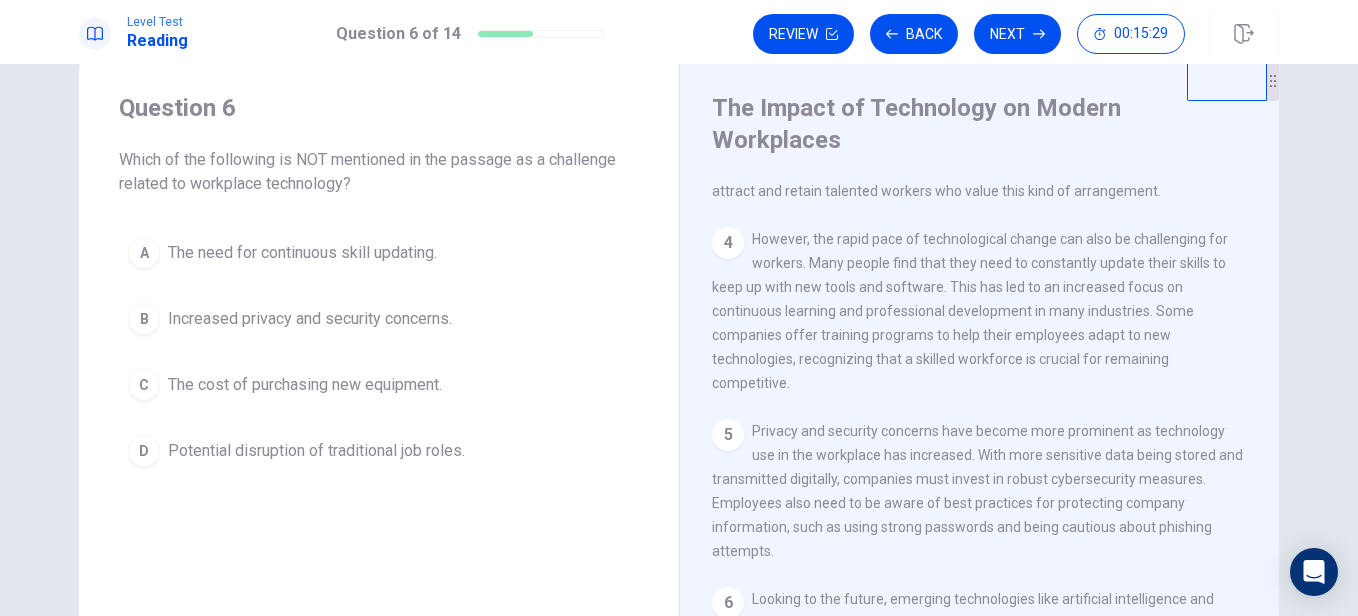 scroll, scrollTop: 444, scrollLeft: 0, axis: vertical 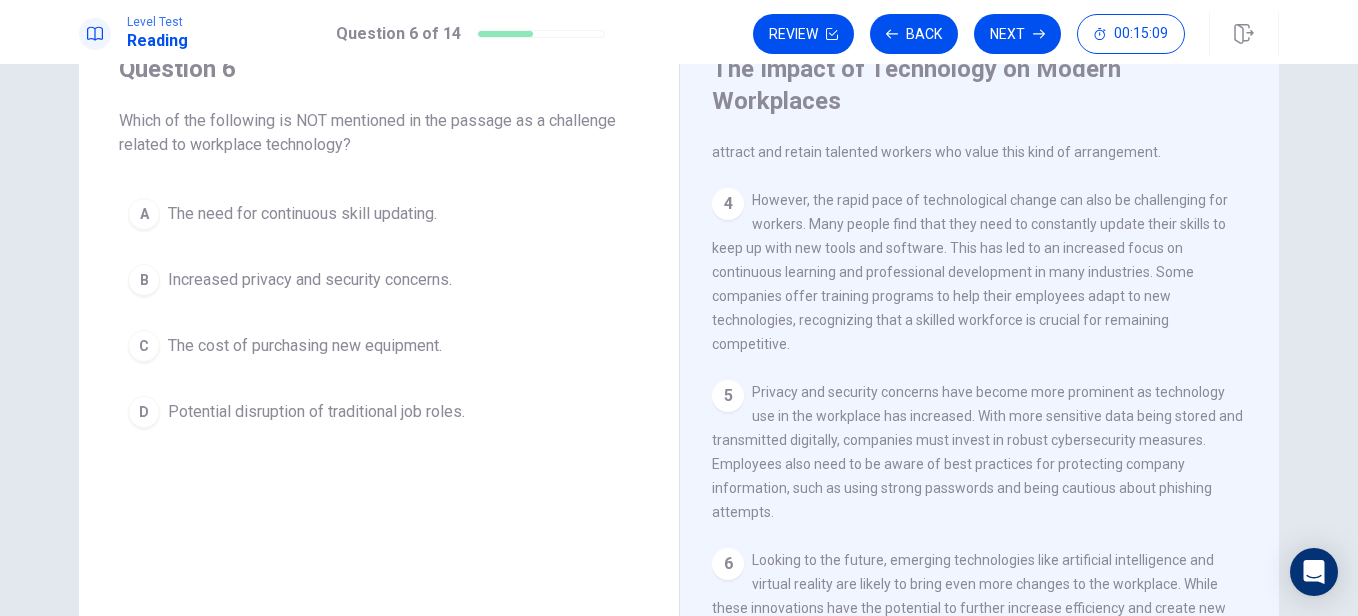 click on "The cost of purchasing new equipment." at bounding box center (305, 346) 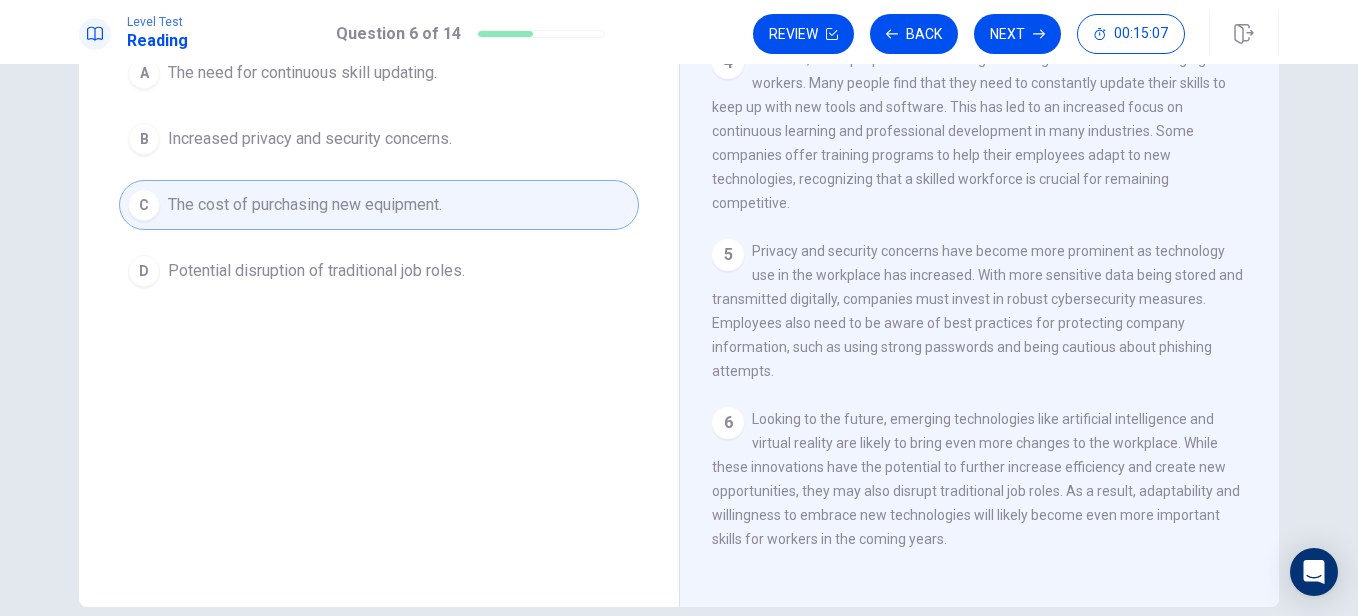 scroll, scrollTop: 225, scrollLeft: 0, axis: vertical 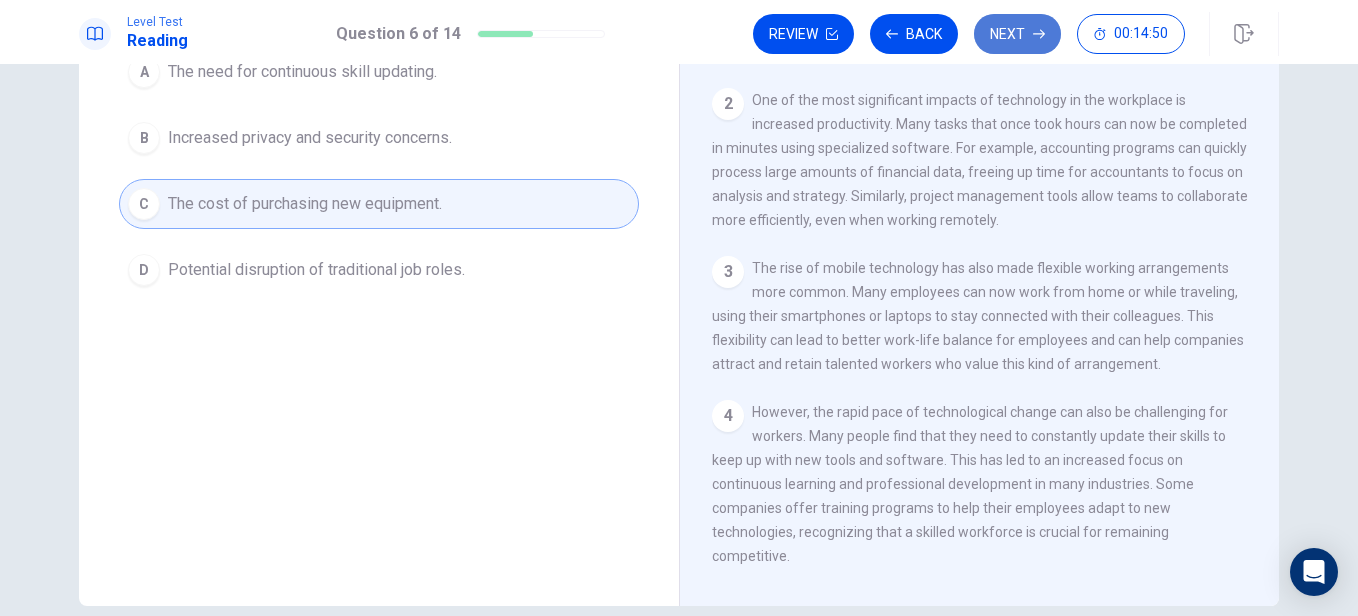 click on "Next" at bounding box center [1017, 34] 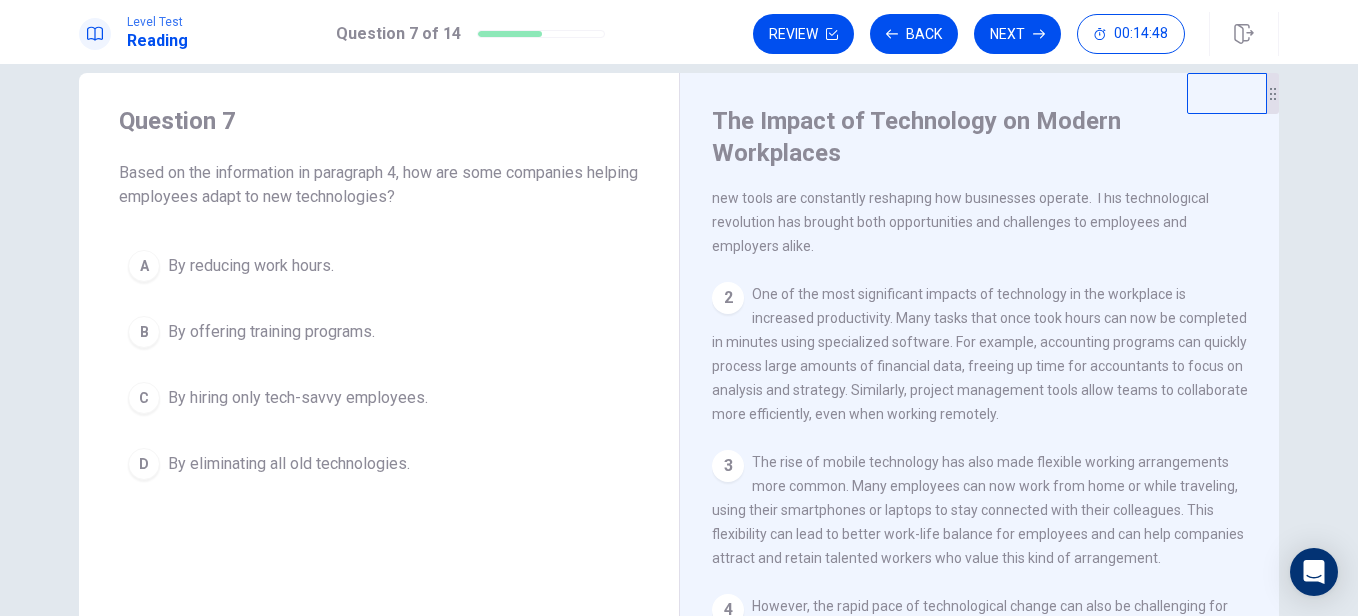 scroll, scrollTop: 30, scrollLeft: 0, axis: vertical 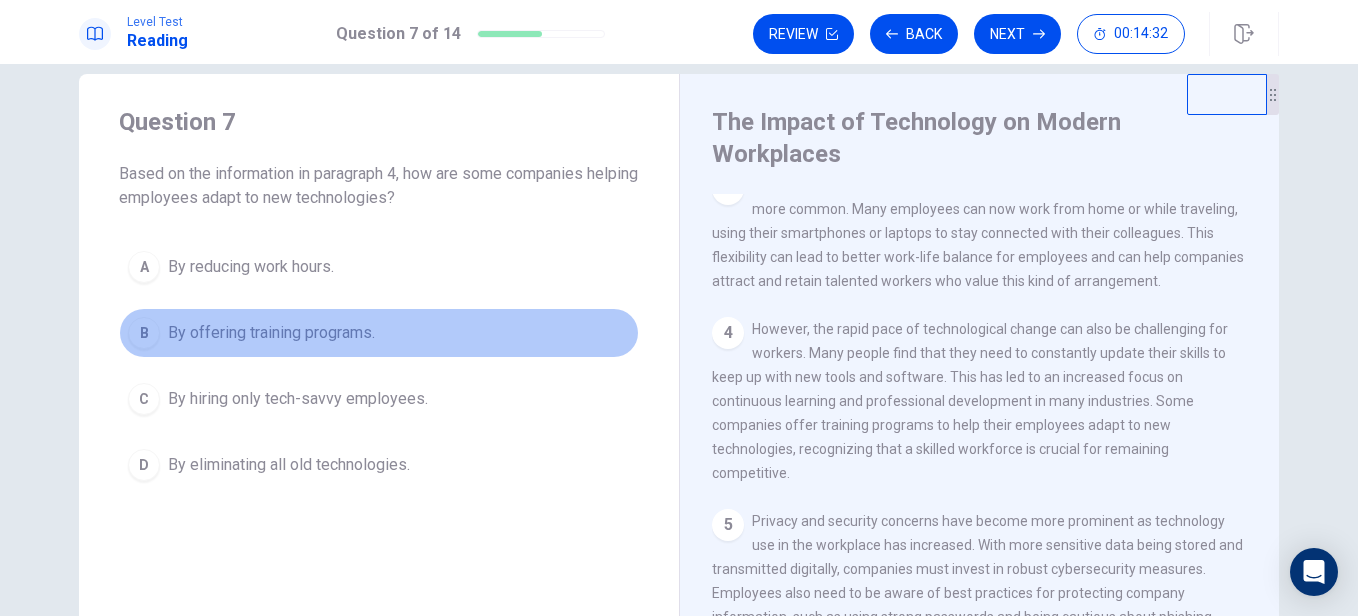 click on "By offering training programs." at bounding box center [271, 333] 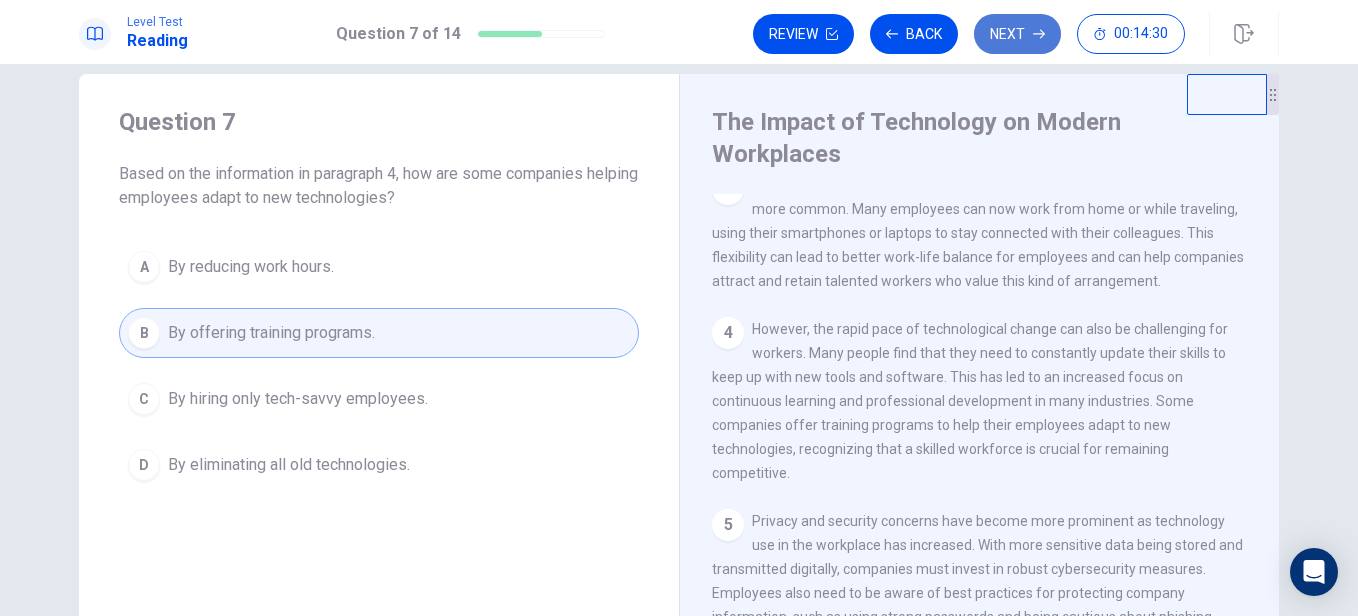 click on "Next" at bounding box center (1017, 34) 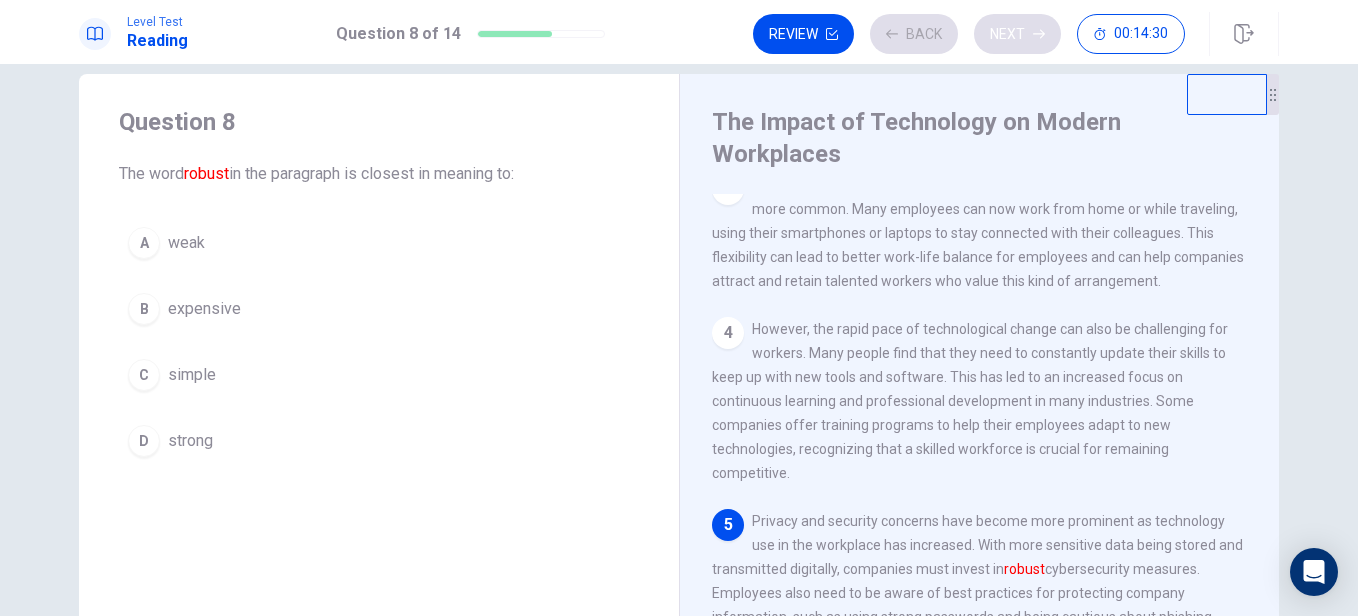 scroll, scrollTop: 444, scrollLeft: 0, axis: vertical 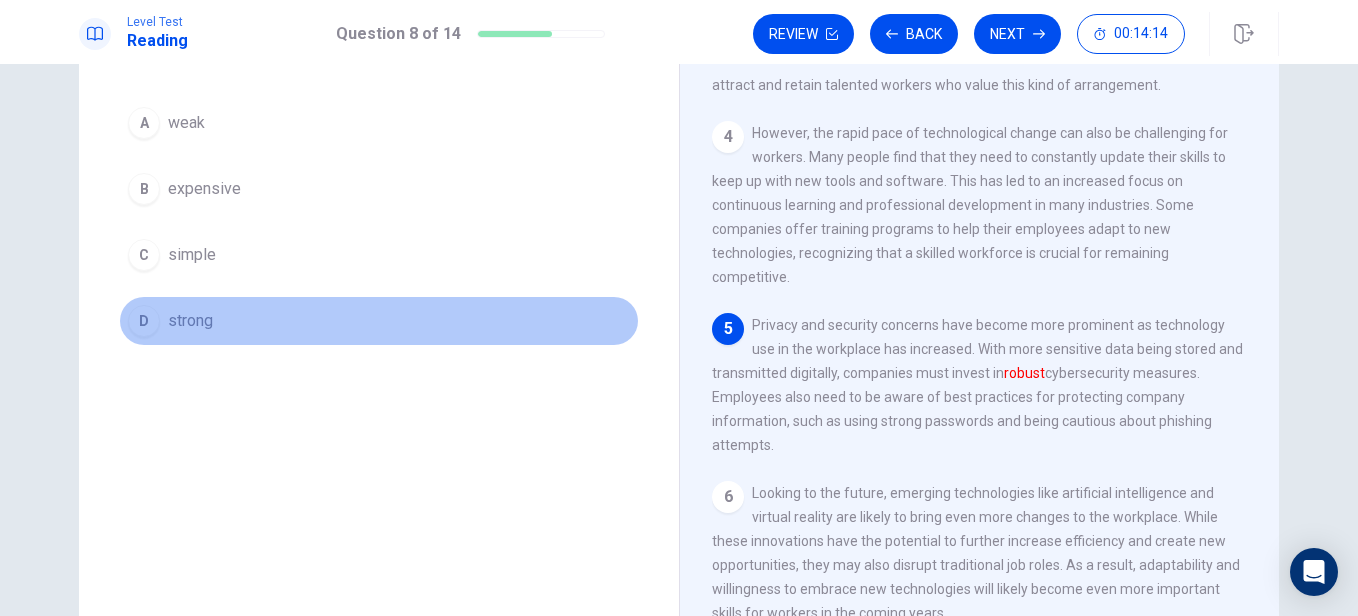 click on "strong" at bounding box center [190, 321] 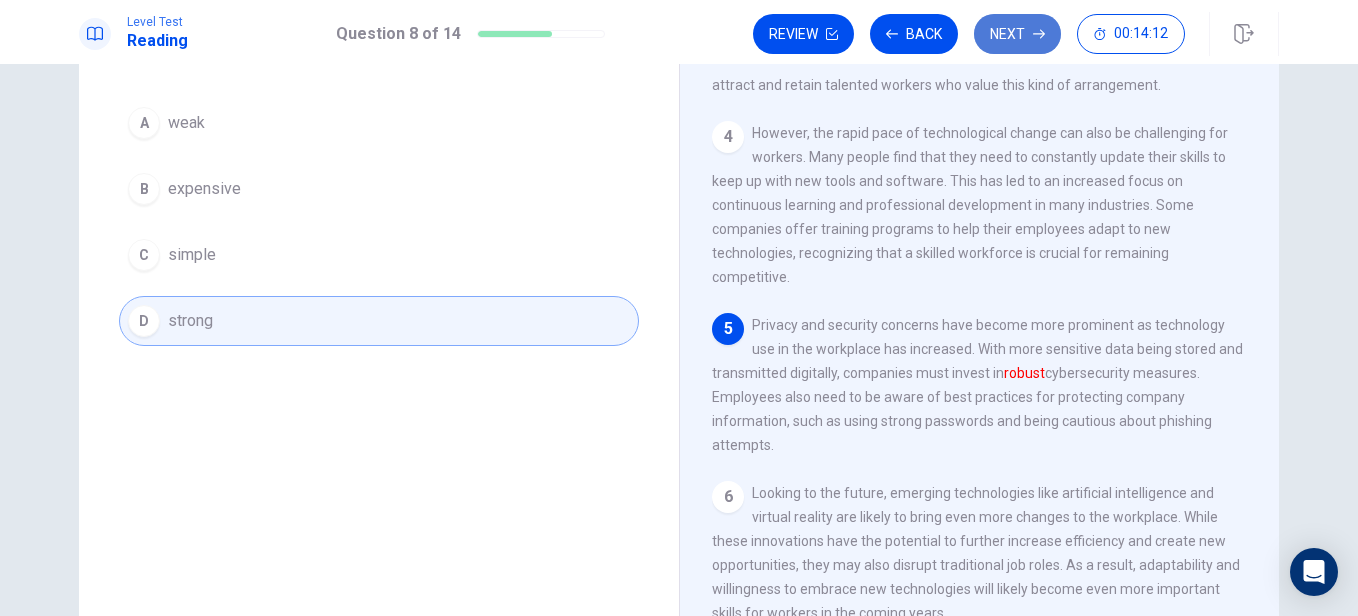 click on "Next" at bounding box center [1017, 34] 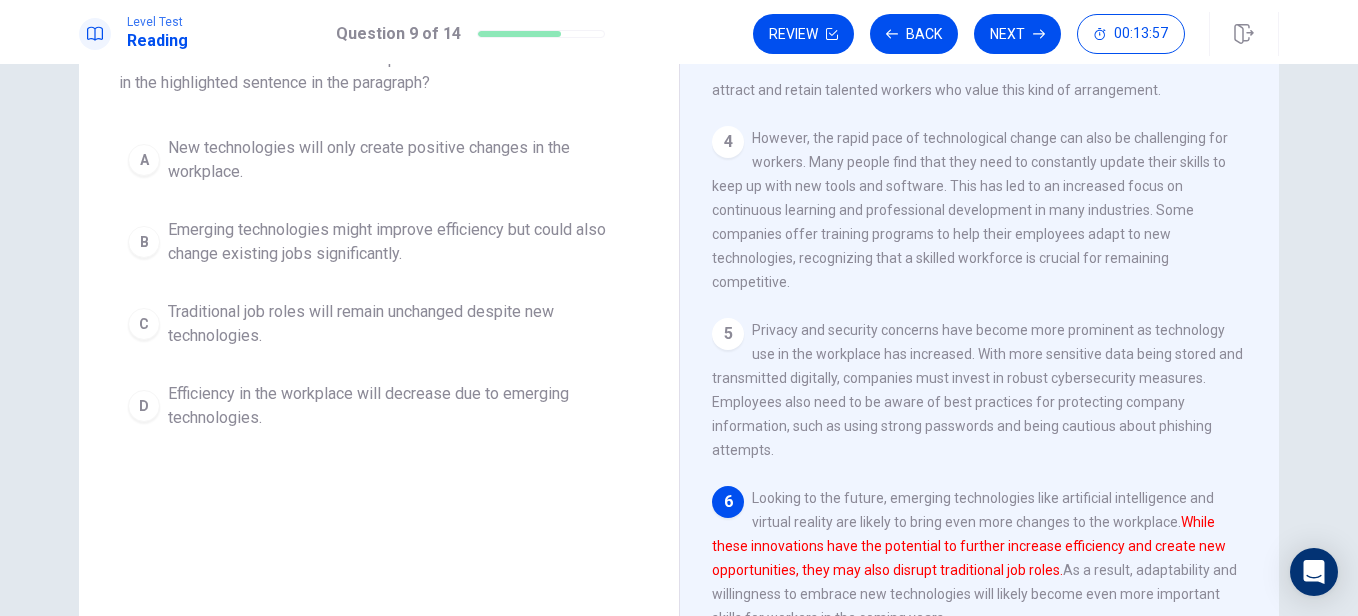scroll, scrollTop: 146, scrollLeft: 0, axis: vertical 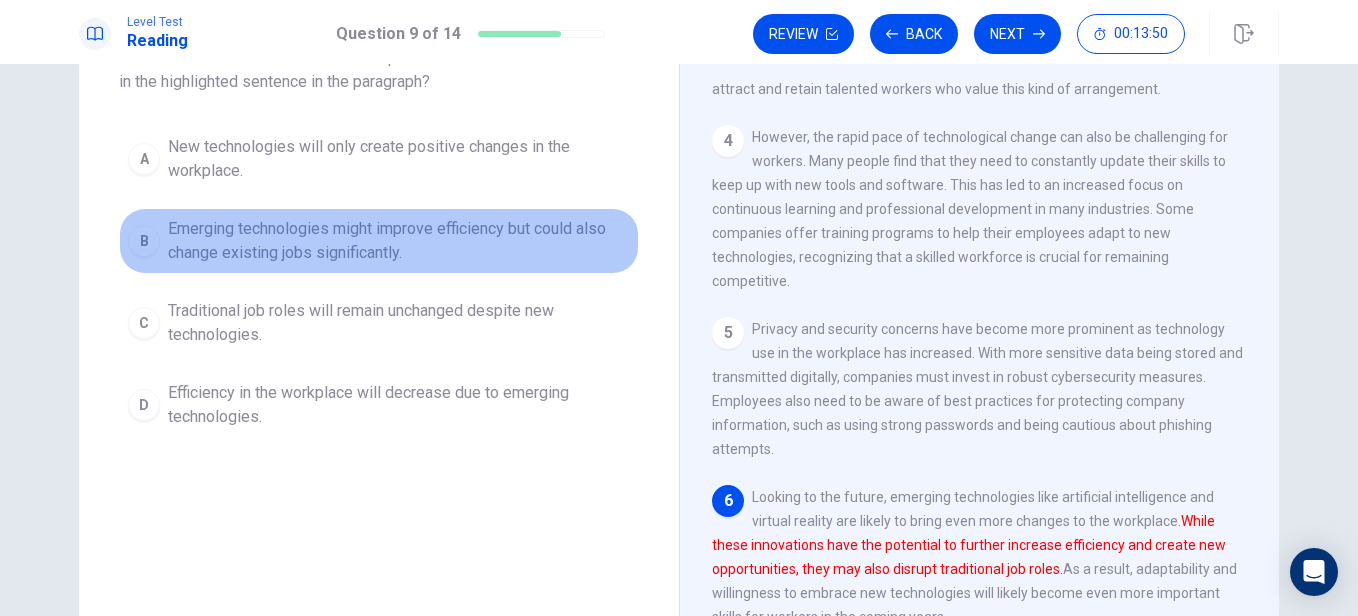 click on "Emerging technologies might improve efficiency but could also change existing jobs significantly." at bounding box center [399, 241] 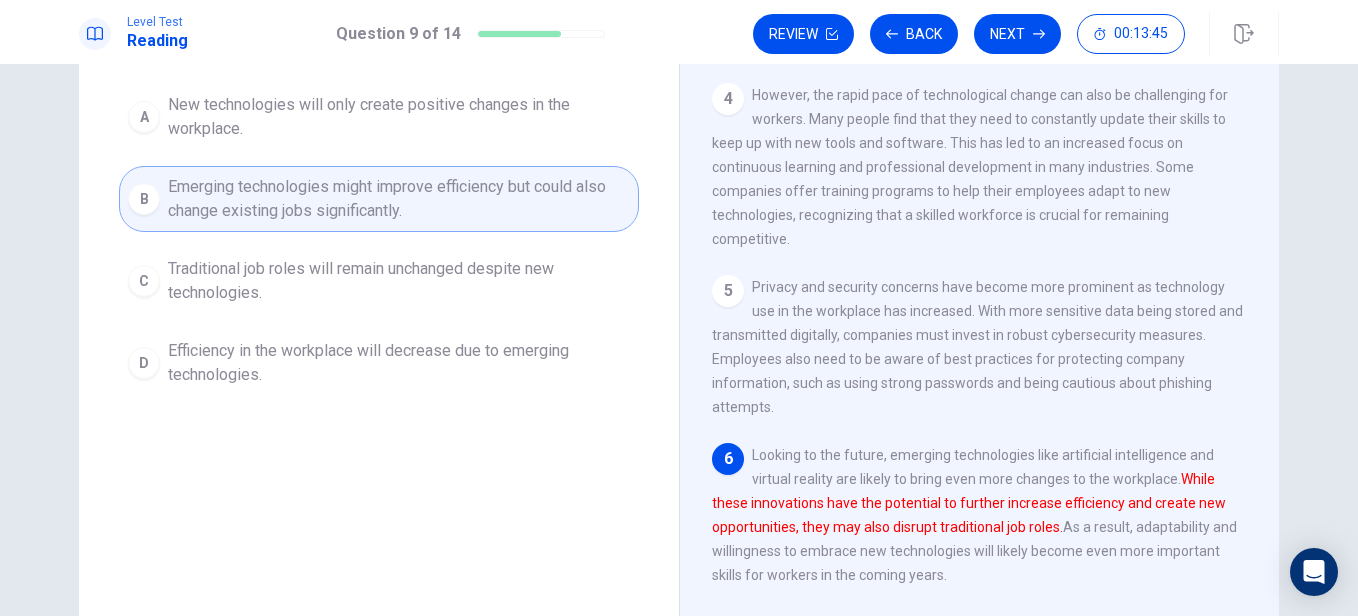 scroll, scrollTop: 187, scrollLeft: 0, axis: vertical 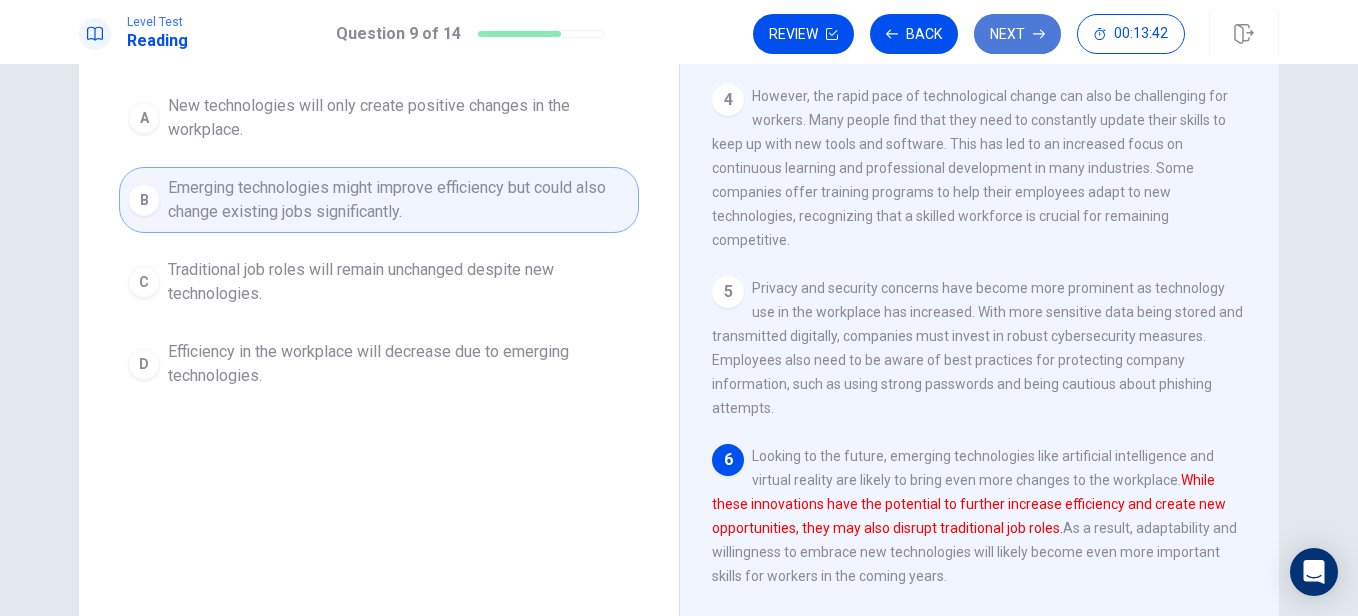 click on "Next" at bounding box center [1017, 34] 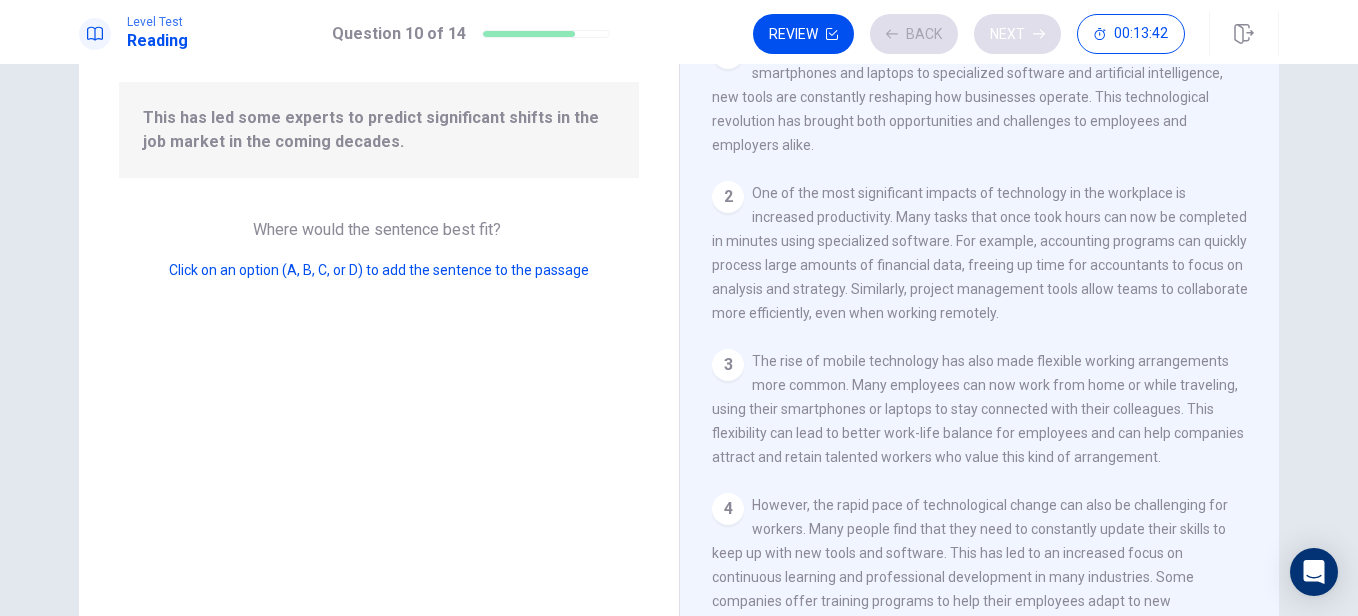 scroll, scrollTop: 470, scrollLeft: 0, axis: vertical 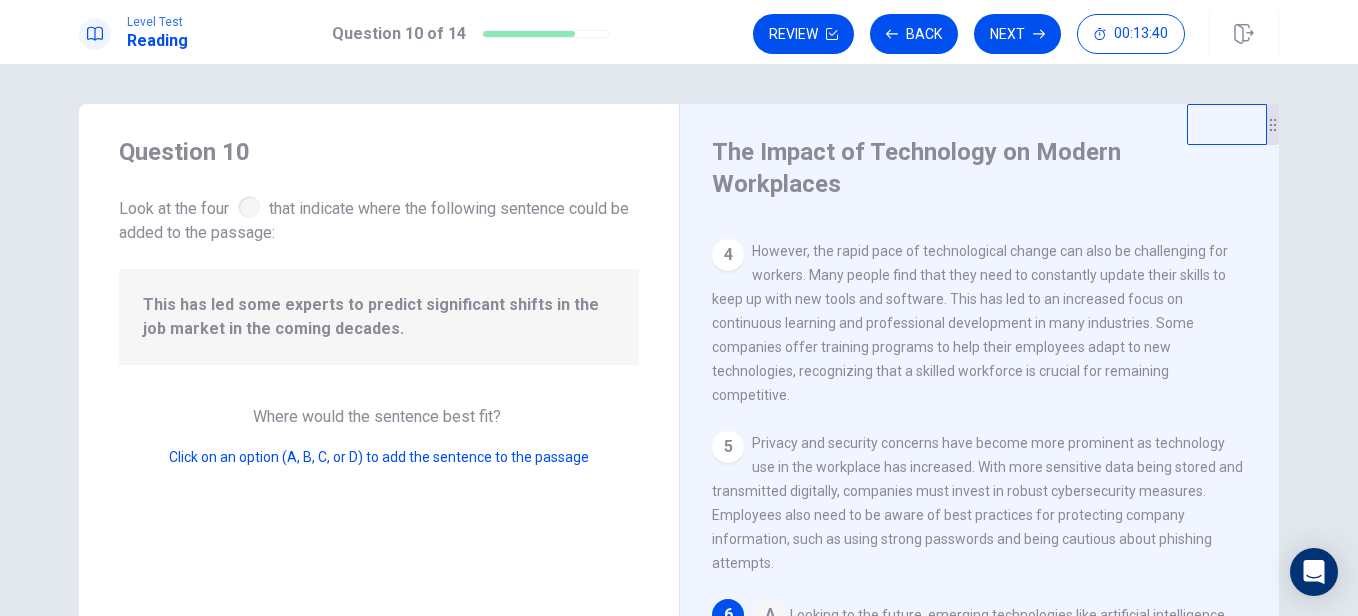 click on "This has led some experts to predict significant shifts in the job market in the coming decades." at bounding box center [379, 317] 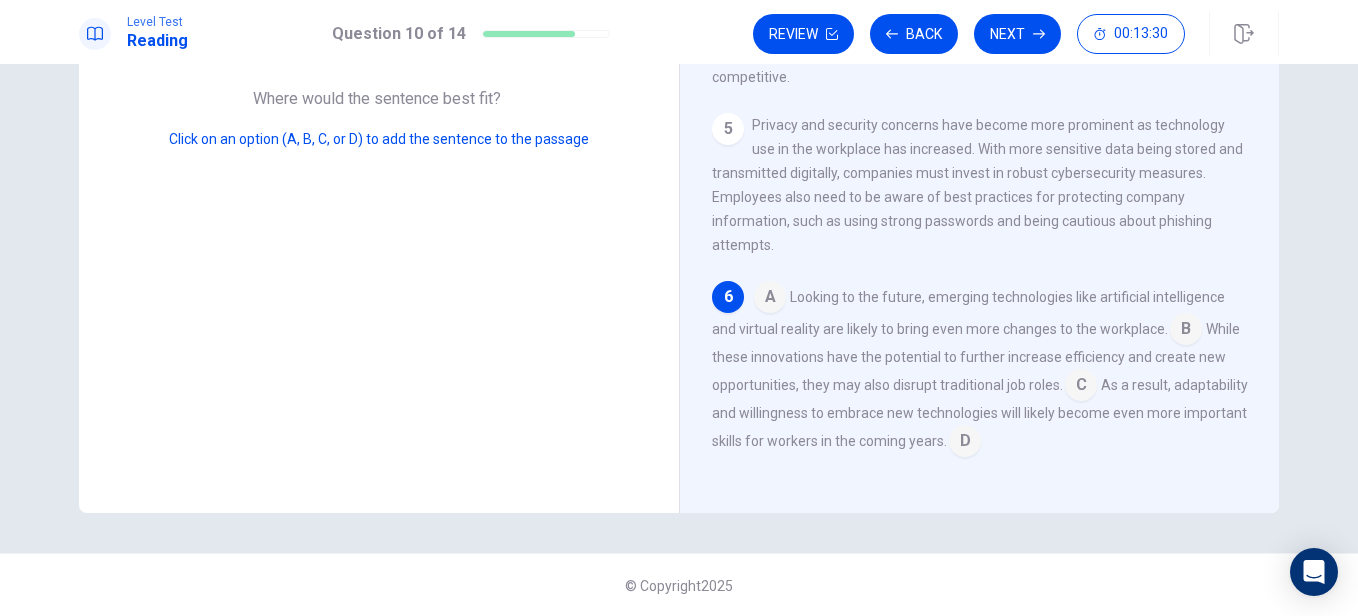 scroll, scrollTop: 319, scrollLeft: 0, axis: vertical 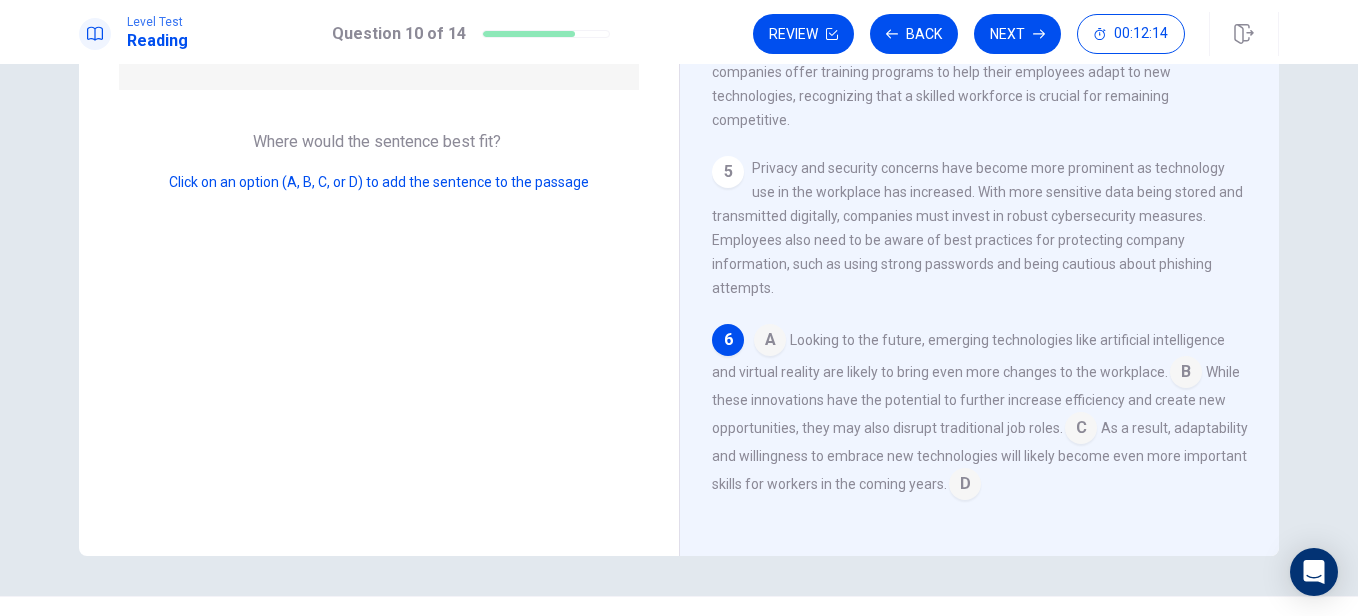 click at bounding box center (1186, 374) 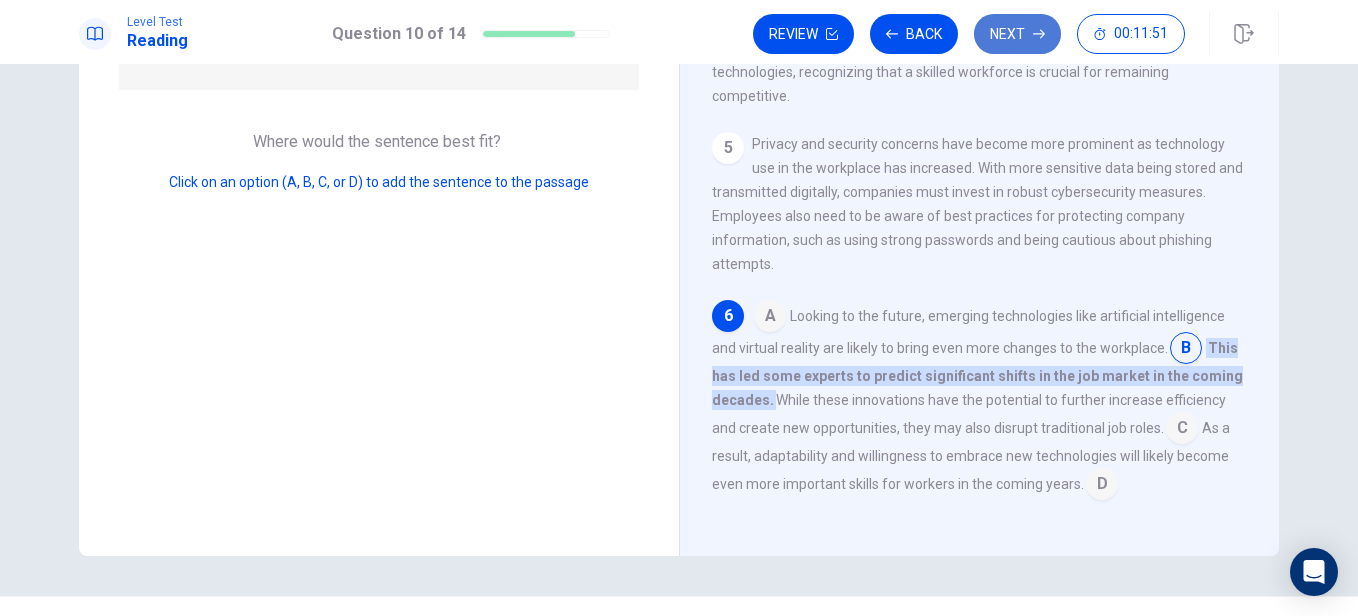click on "Next" at bounding box center (1017, 34) 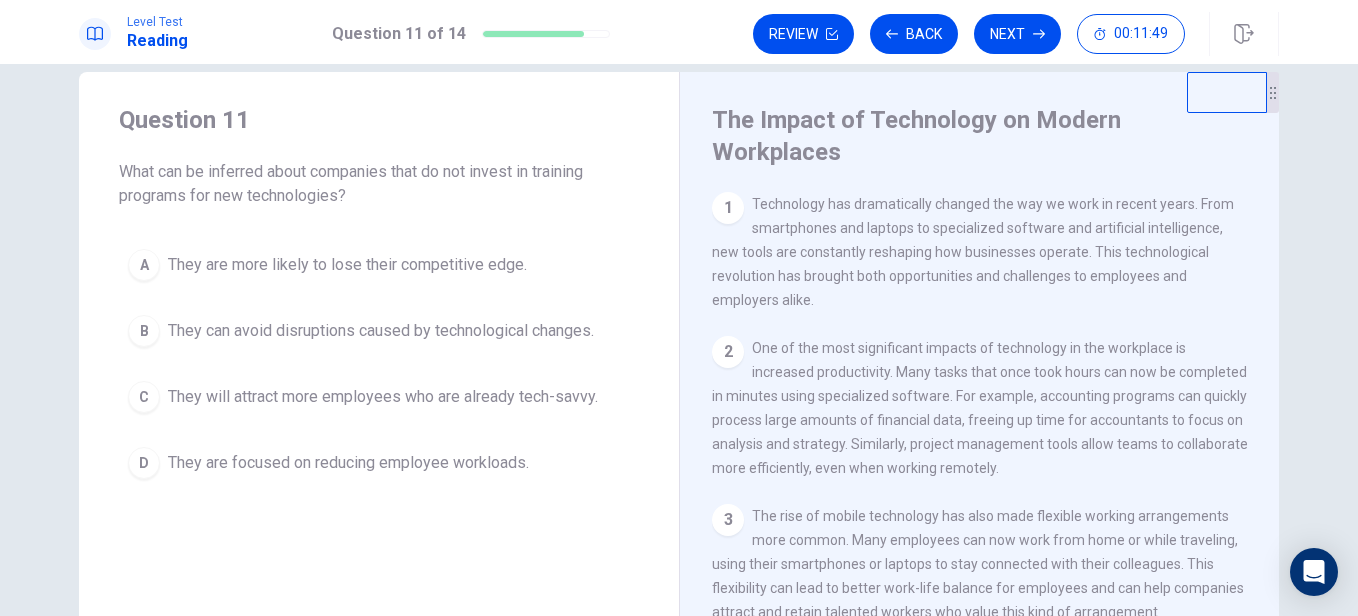 scroll, scrollTop: 34, scrollLeft: 0, axis: vertical 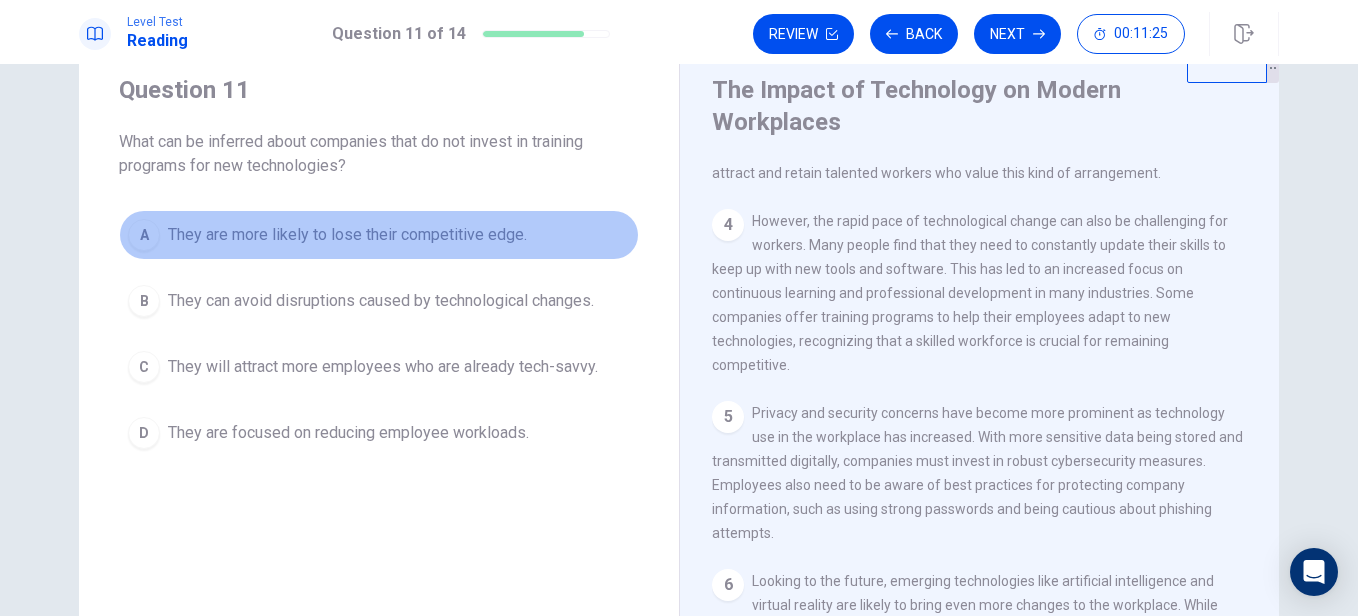 click on "They are more likely to lose their competitive edge." at bounding box center [347, 235] 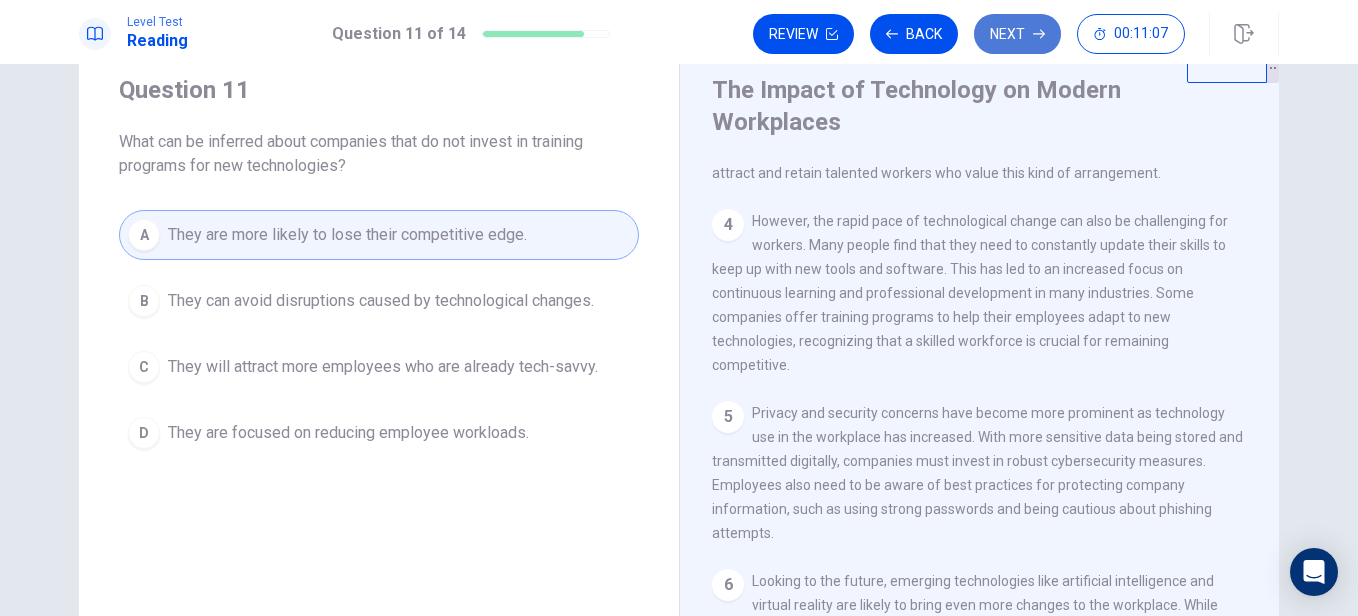 click on "Next" at bounding box center [1017, 34] 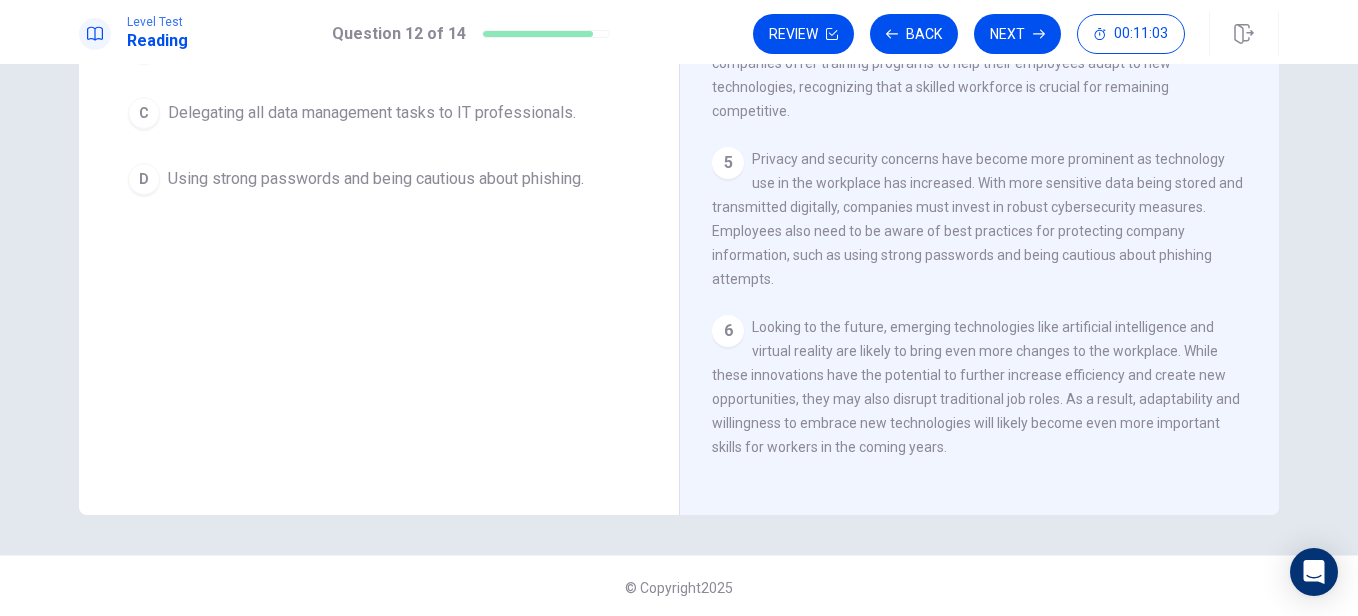 scroll, scrollTop: 319, scrollLeft: 0, axis: vertical 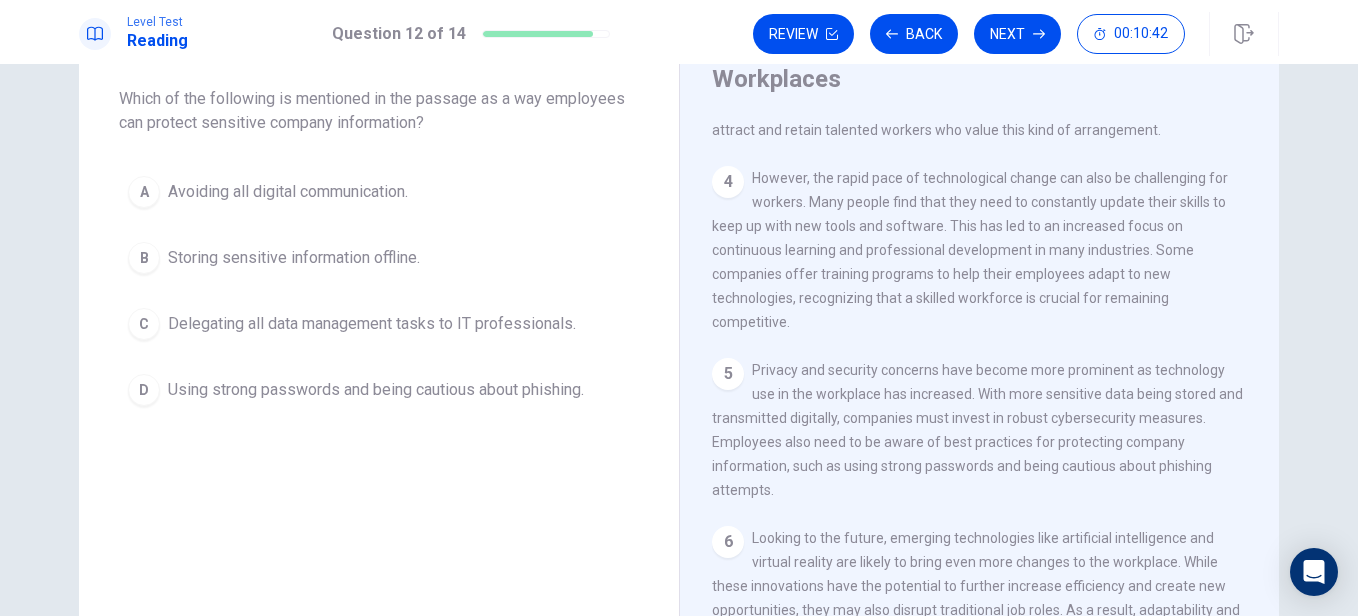 click on "D Using strong passwords and being cautious about phishing." at bounding box center [379, 390] 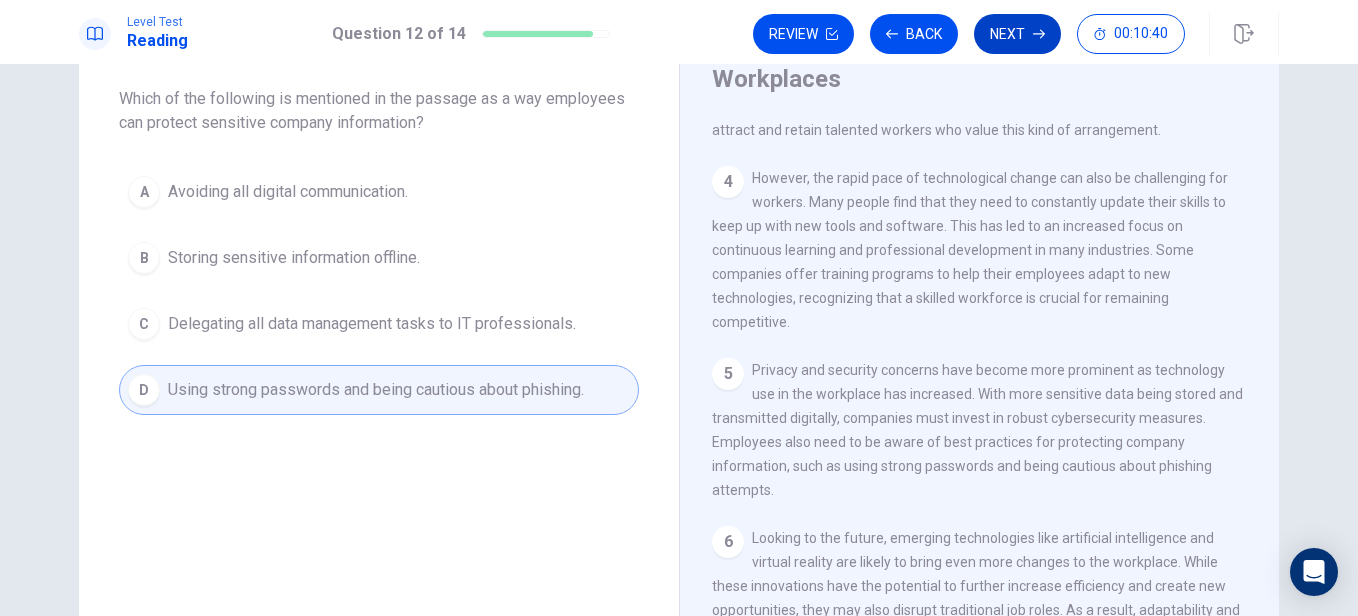 click on "Next" at bounding box center [1017, 34] 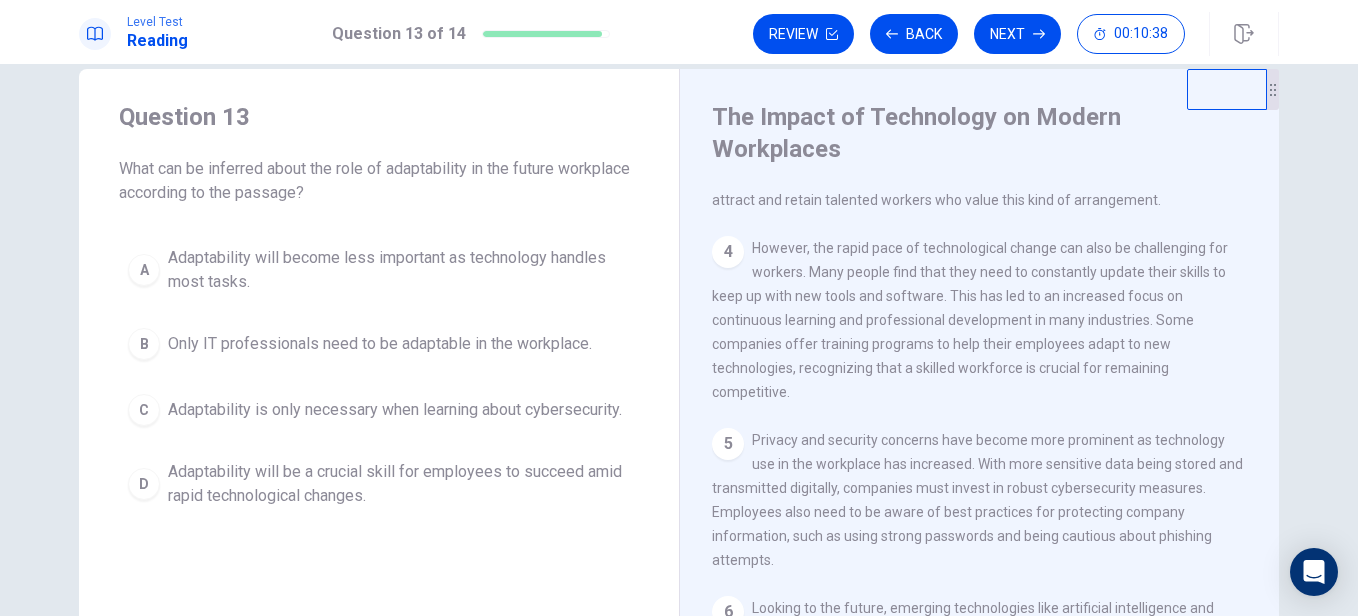 scroll, scrollTop: 36, scrollLeft: 0, axis: vertical 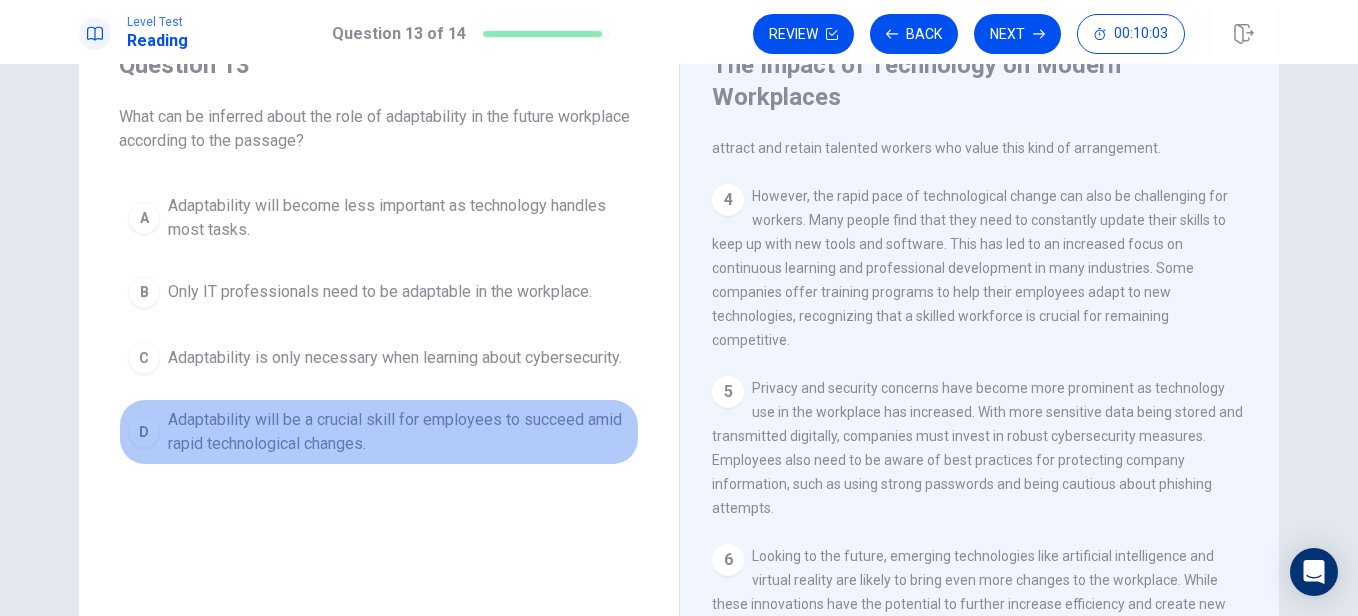 click on "Adaptability will be a crucial skill for employees to succeed amid rapid technological changes." at bounding box center (399, 432) 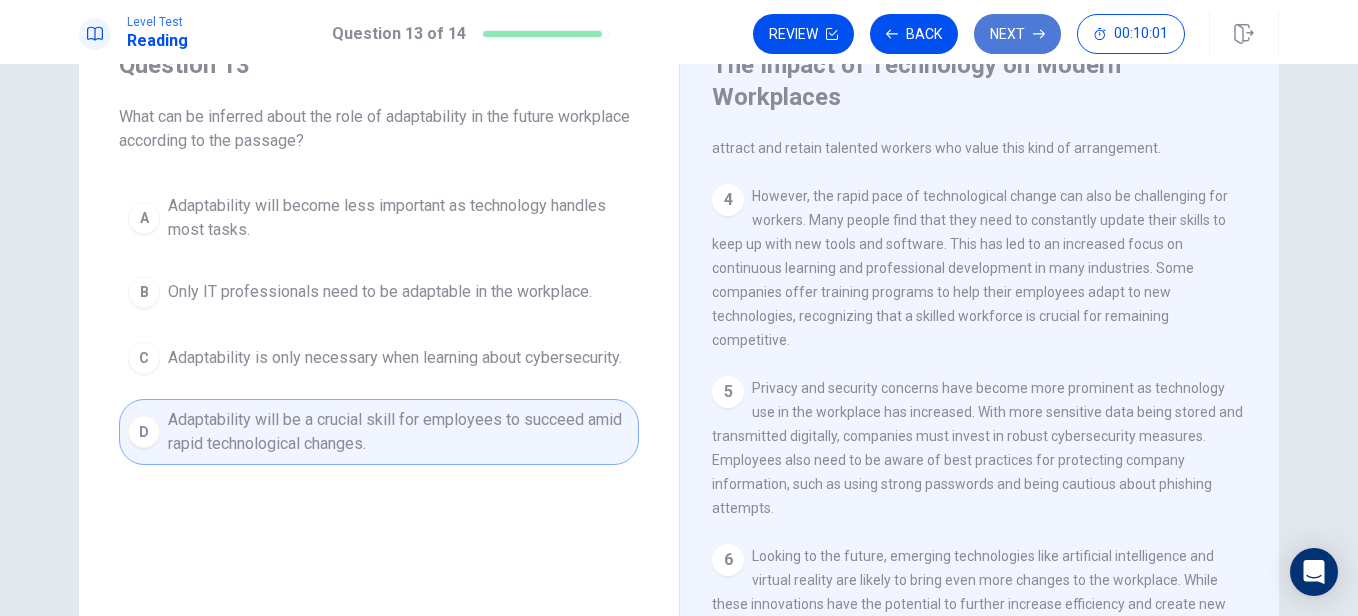click on "Next" at bounding box center (1017, 34) 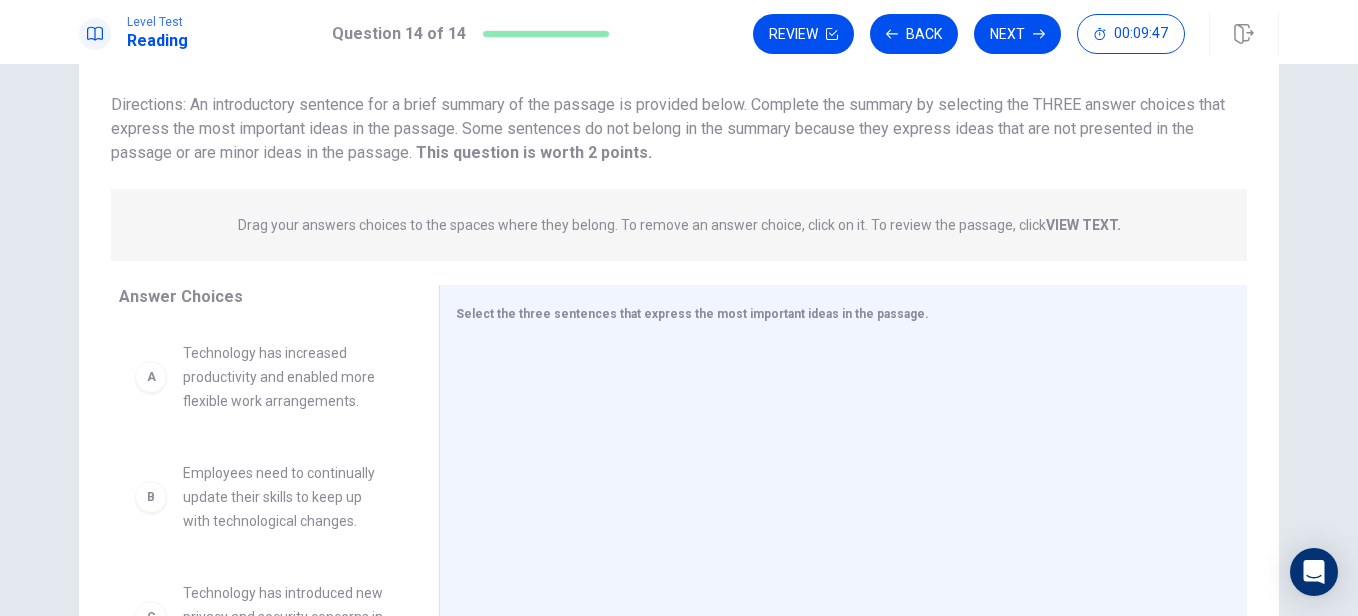 scroll, scrollTop: 126, scrollLeft: 0, axis: vertical 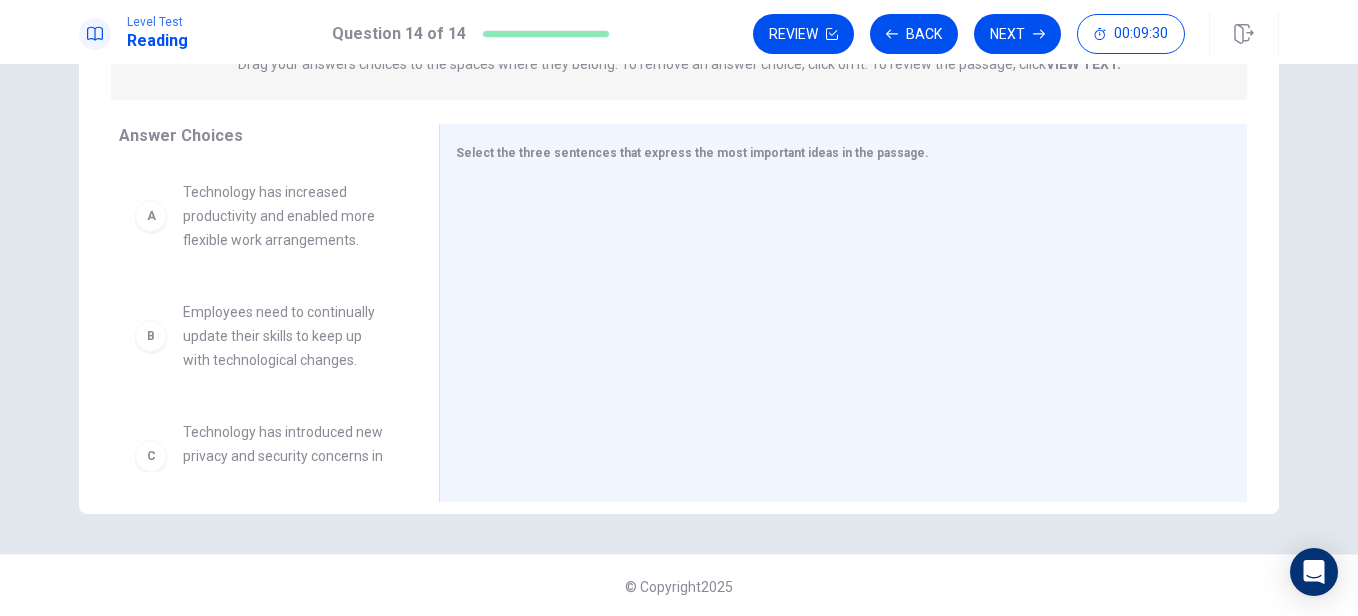 click on "A Technology has increased productivity and enabled more flexible work arrangements." at bounding box center (263, 216) 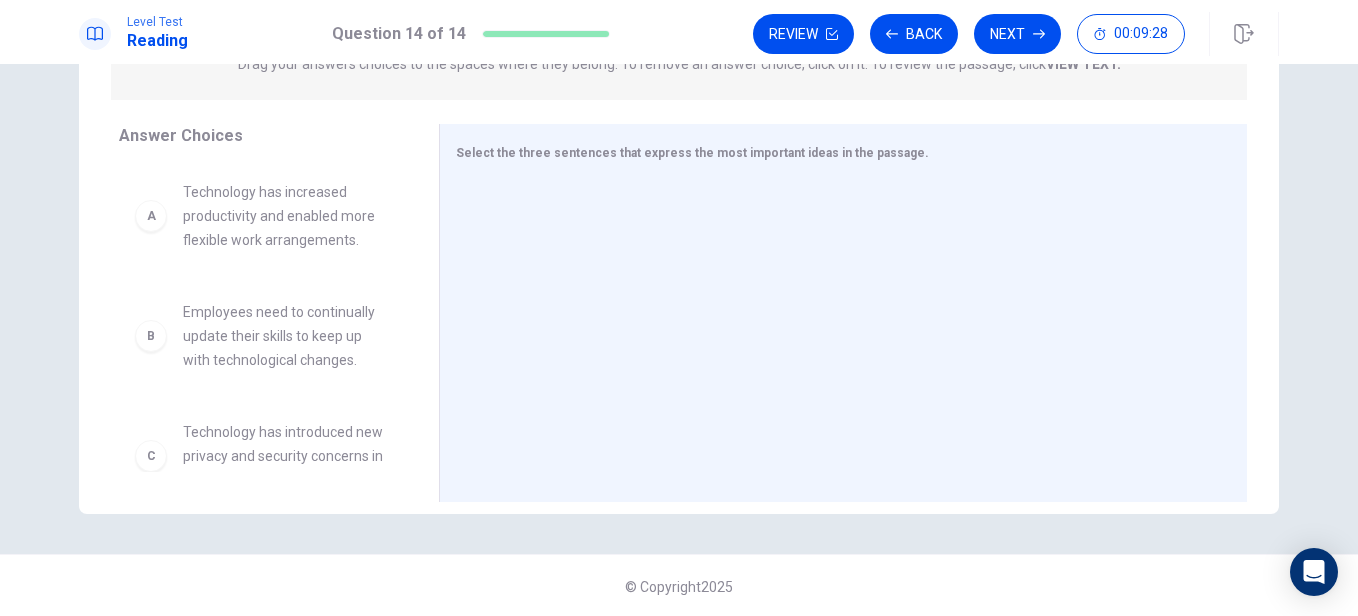 click on "Technology has increased productivity and enabled more flexible work arrangements." at bounding box center [287, 216] 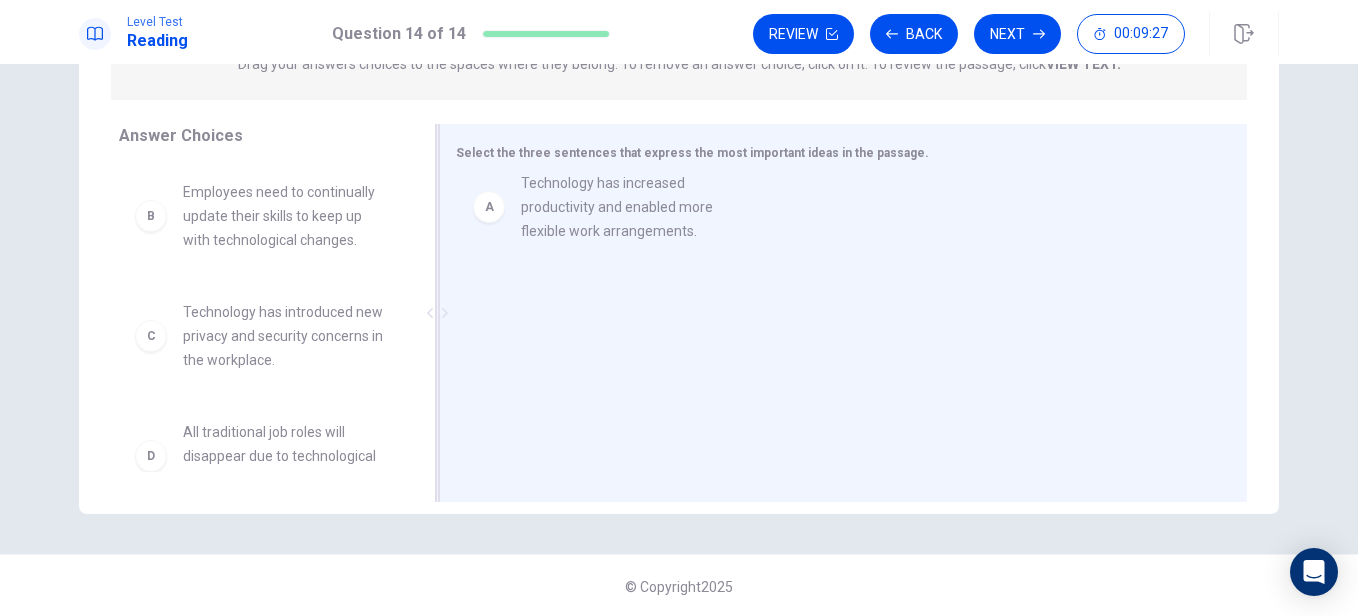 drag, startPoint x: 205, startPoint y: 217, endPoint x: 584, endPoint y: 214, distance: 379.01187 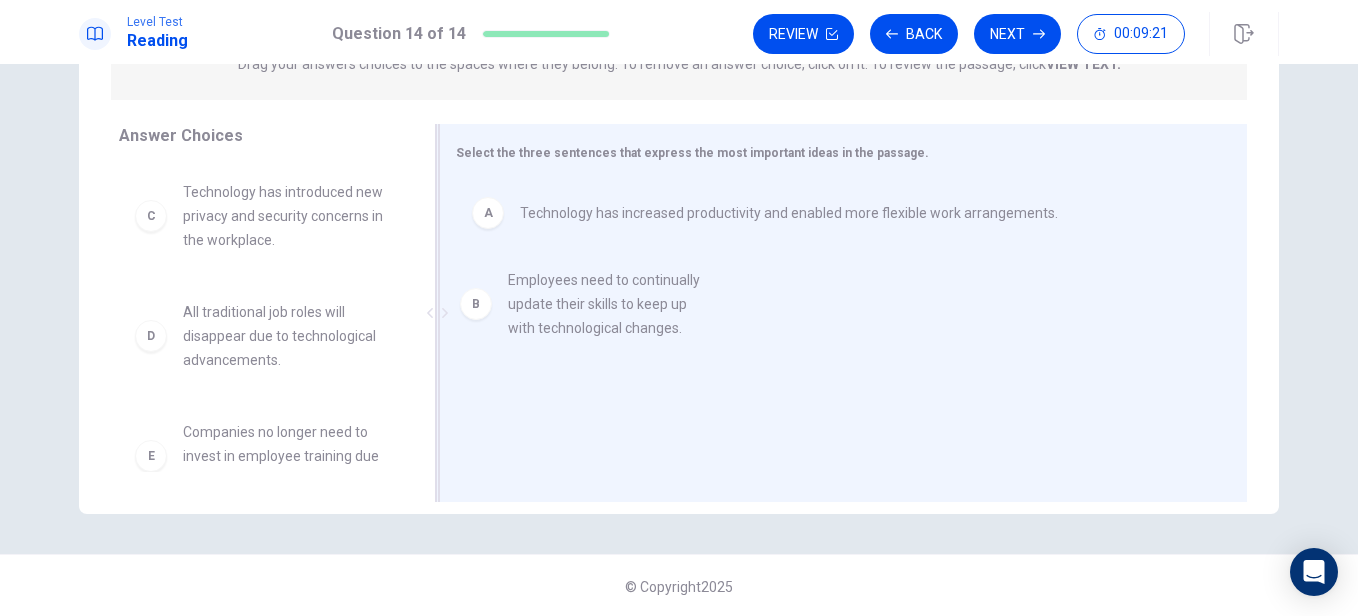 drag, startPoint x: 330, startPoint y: 231, endPoint x: 717, endPoint y: 340, distance: 402.05722 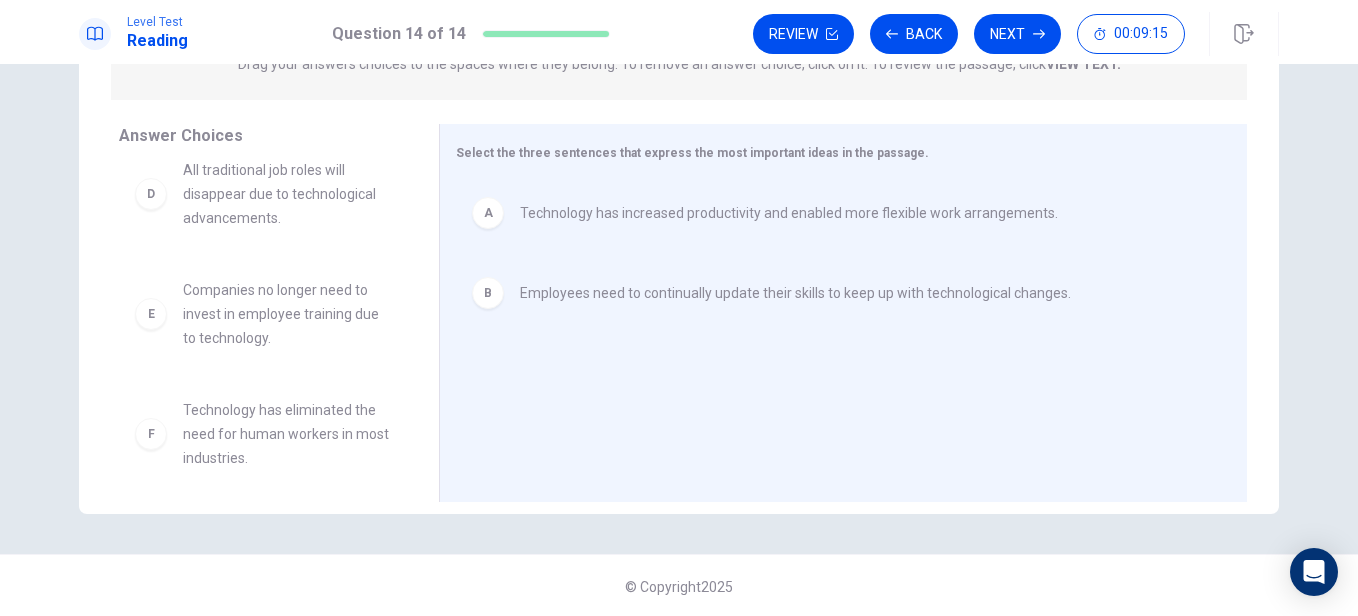 scroll, scrollTop: 156, scrollLeft: 0, axis: vertical 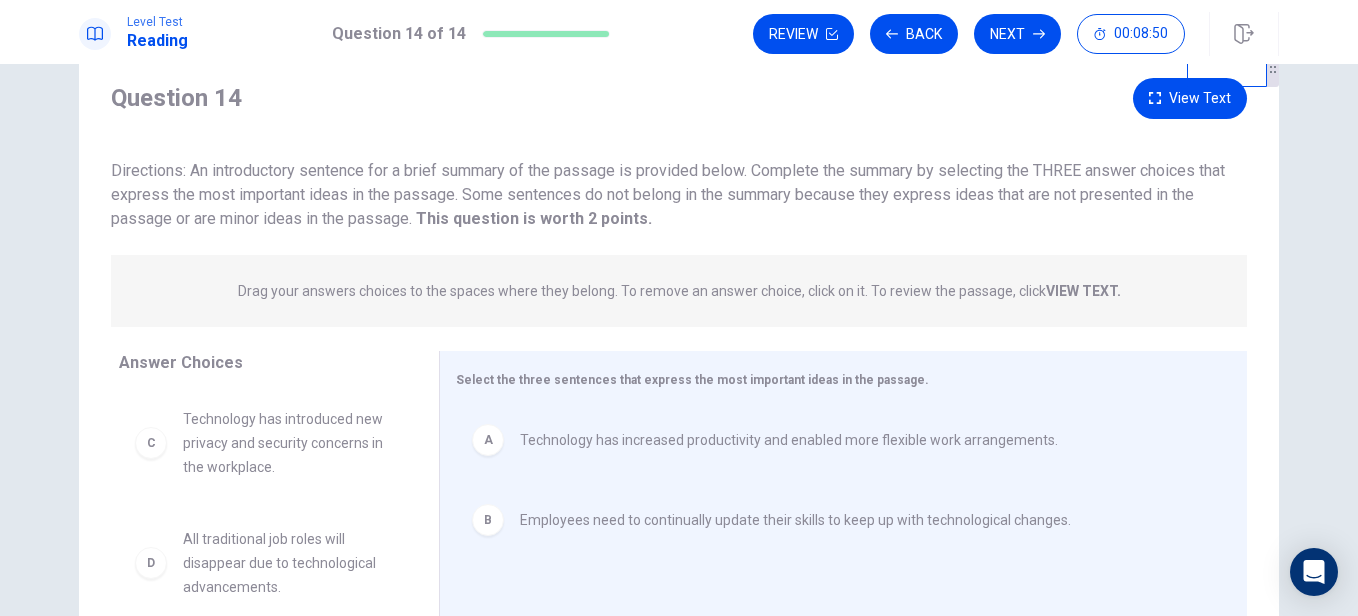 click on "VIEW TEXT." at bounding box center [1083, 291] 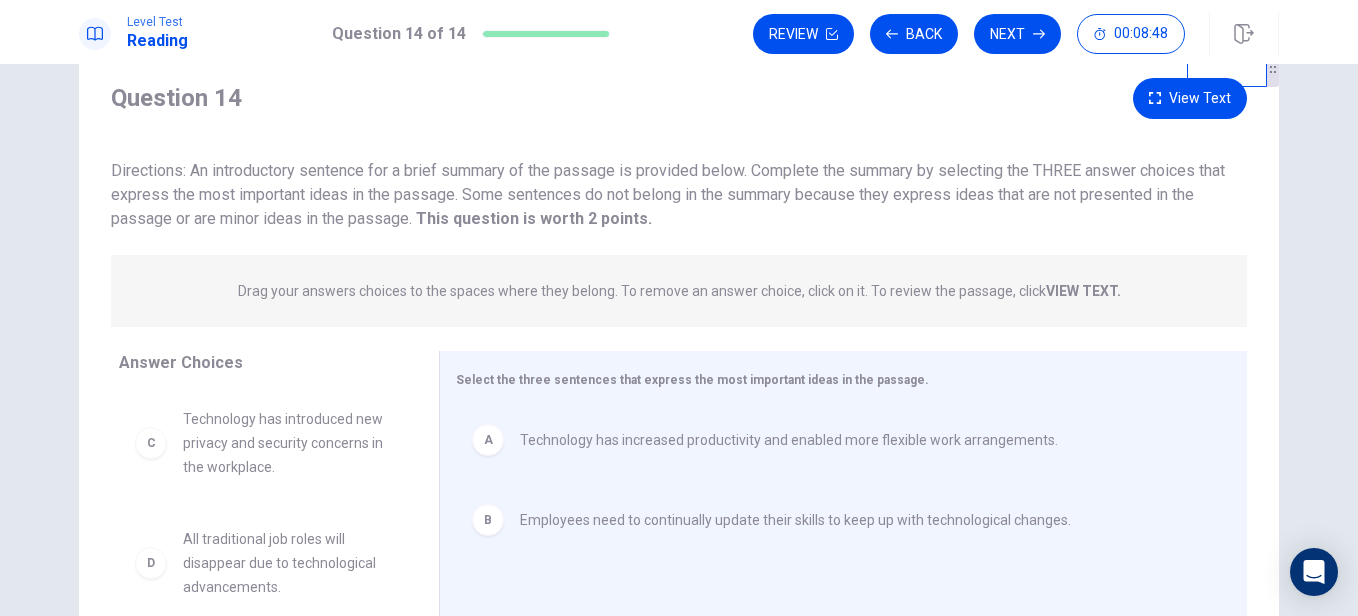 click on "Drag your answers choices to the spaces where they belong. To remove an answer choice, click on it. To review the passage, click   VIEW TEXT. Click on the answer choices below to select your answers. To remove an answer choice, go to the Answers tab and click on it. To review the passage, click the PASSAGE tab." at bounding box center [679, 291] 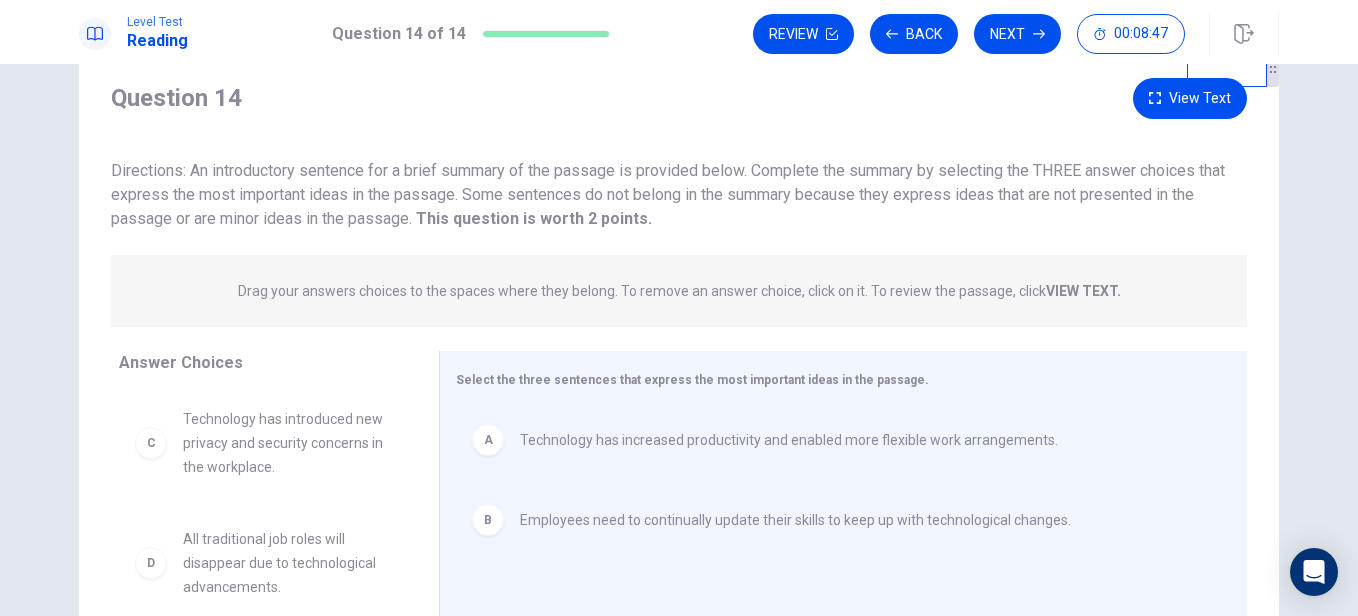 click on "Drag your answers choices to the spaces where they belong. To remove an answer choice, click on it. To review the passage, click   VIEW TEXT. Click on the answer choices below to select your answers. To remove an answer choice, go to the Answers tab and click on it. To review the passage, click the PASSAGE tab." at bounding box center (679, 291) 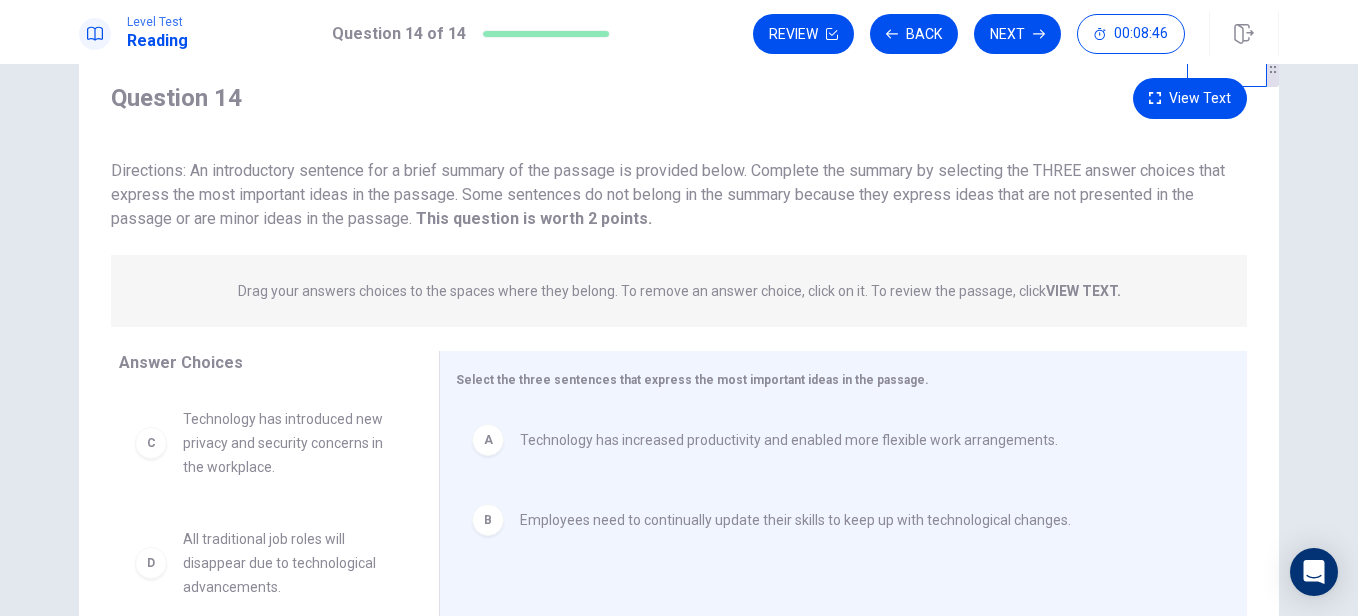 click on "Drag your answers choices to the spaces where they belong. To remove an answer choice, click on it. To review the passage, click   VIEW TEXT." at bounding box center [679, 291] 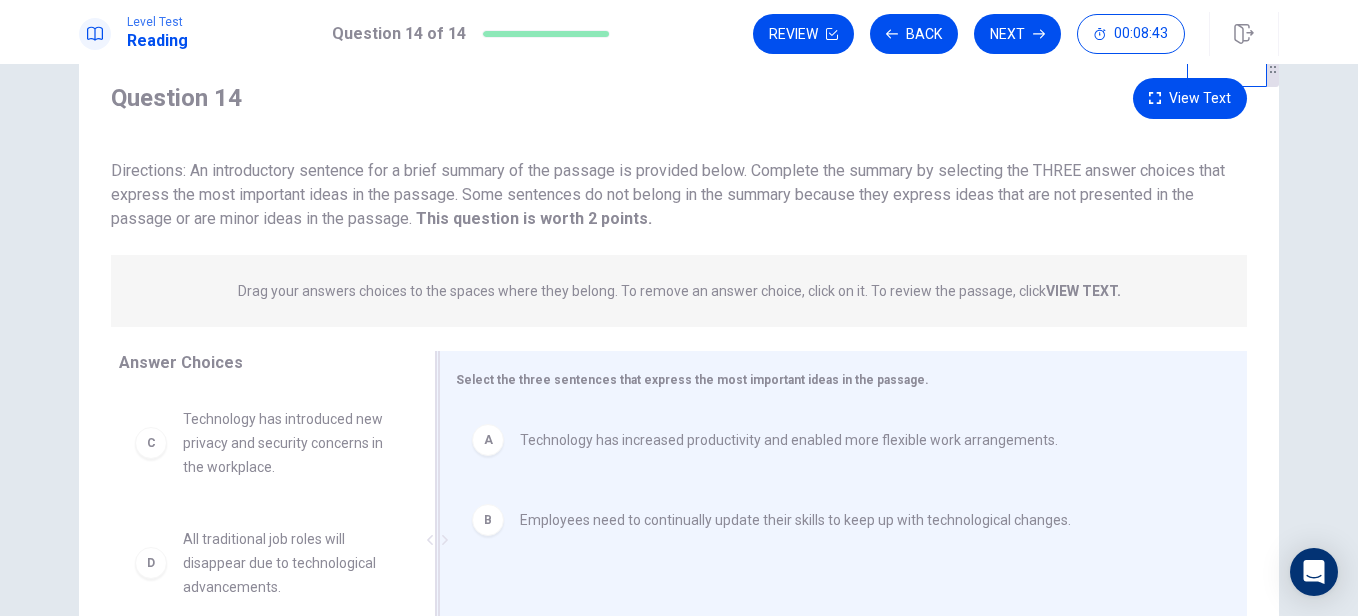 click on "Select the three sentences that express the most important ideas in the passage." at bounding box center (692, 380) 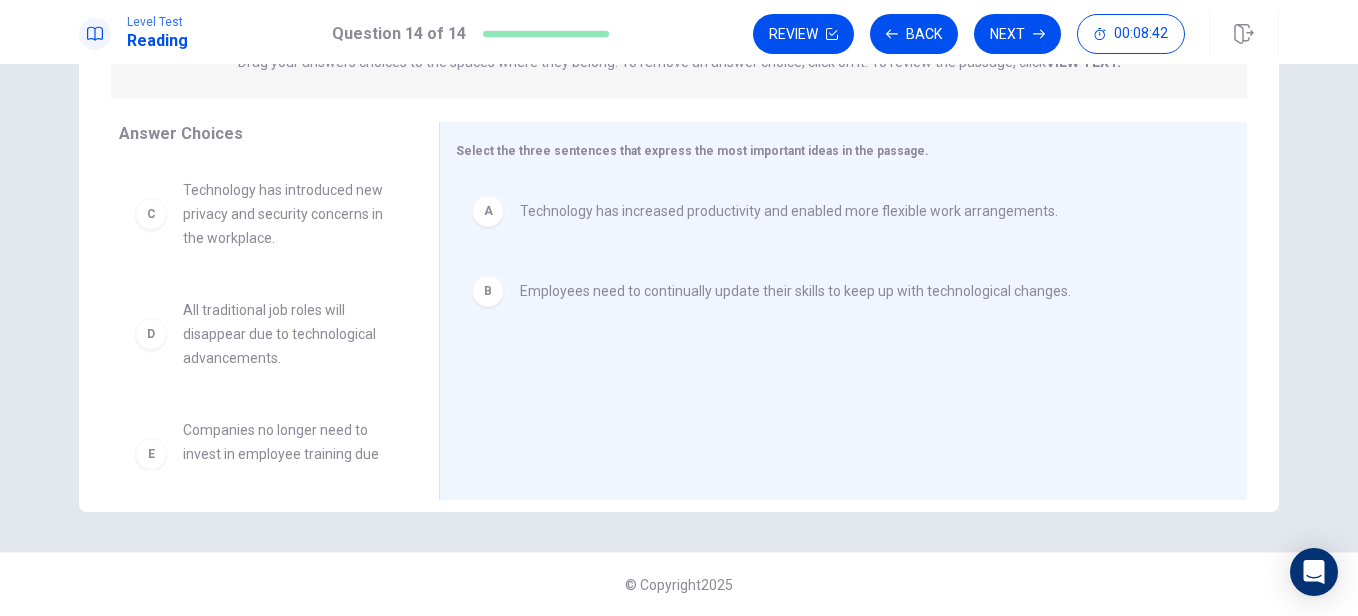 scroll, scrollTop: 0, scrollLeft: 0, axis: both 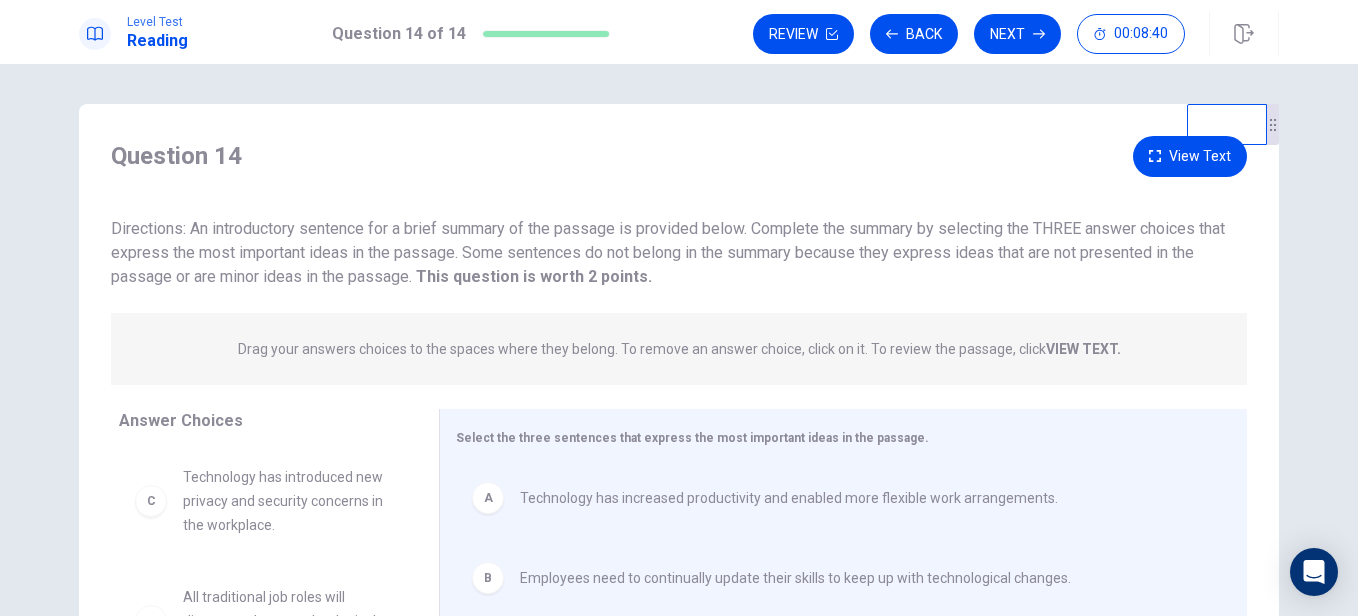 click on "VIEW TEXT." at bounding box center (1083, 349) 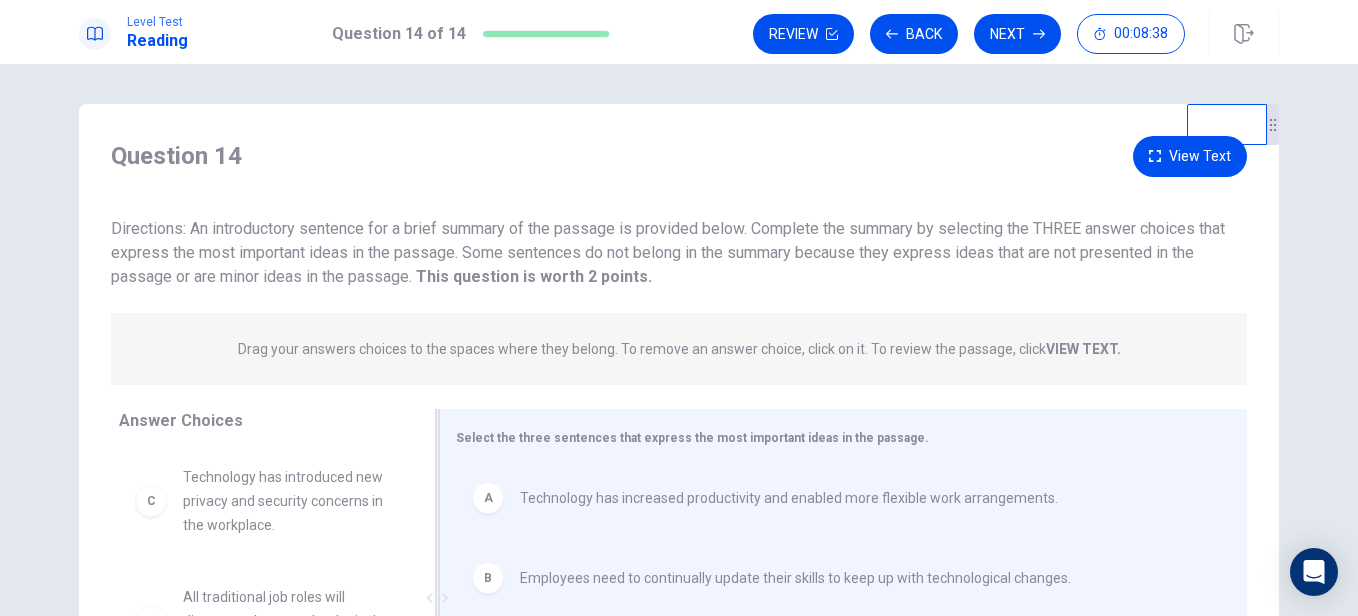 click on "Select the three sentences that express the most important ideas in the passage." at bounding box center [692, 438] 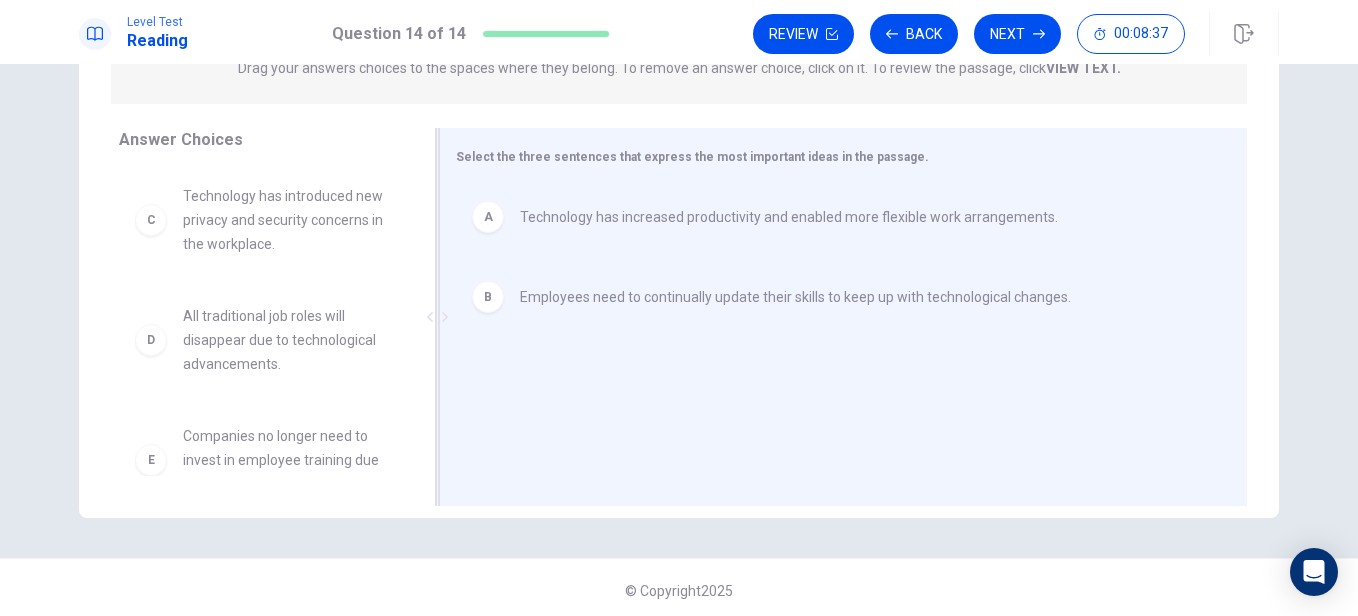 scroll, scrollTop: 287, scrollLeft: 0, axis: vertical 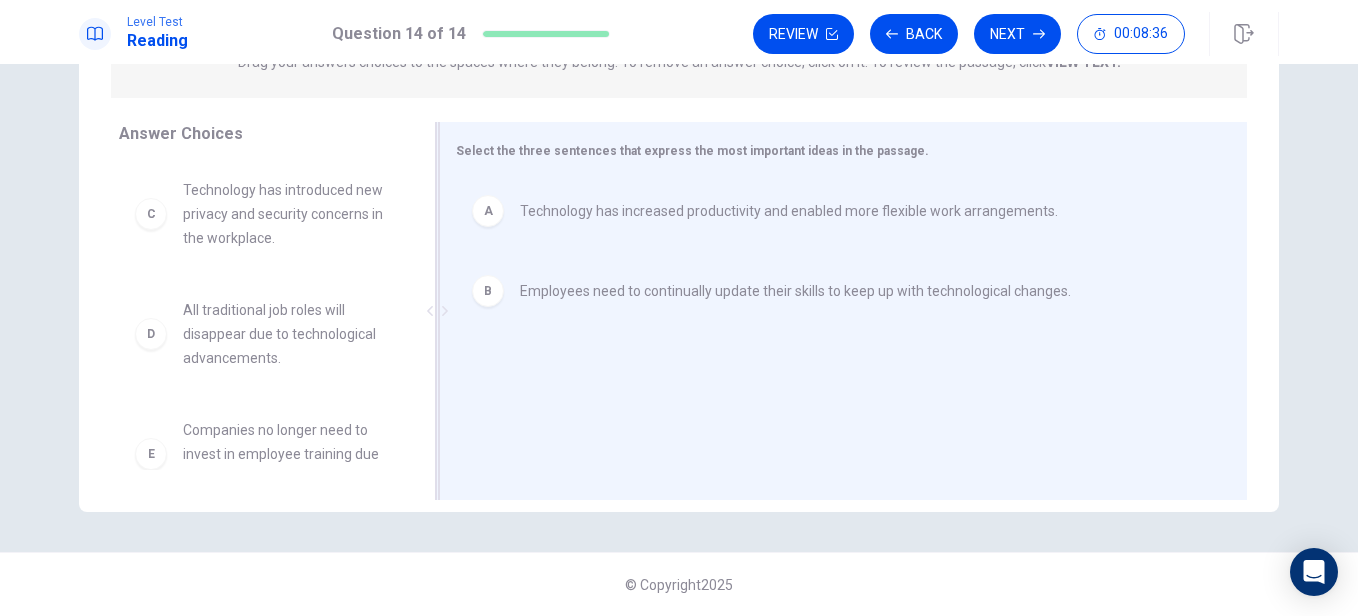 click on "A Technology has increased productivity and enabled more flexible work arrangements." at bounding box center [835, 211] 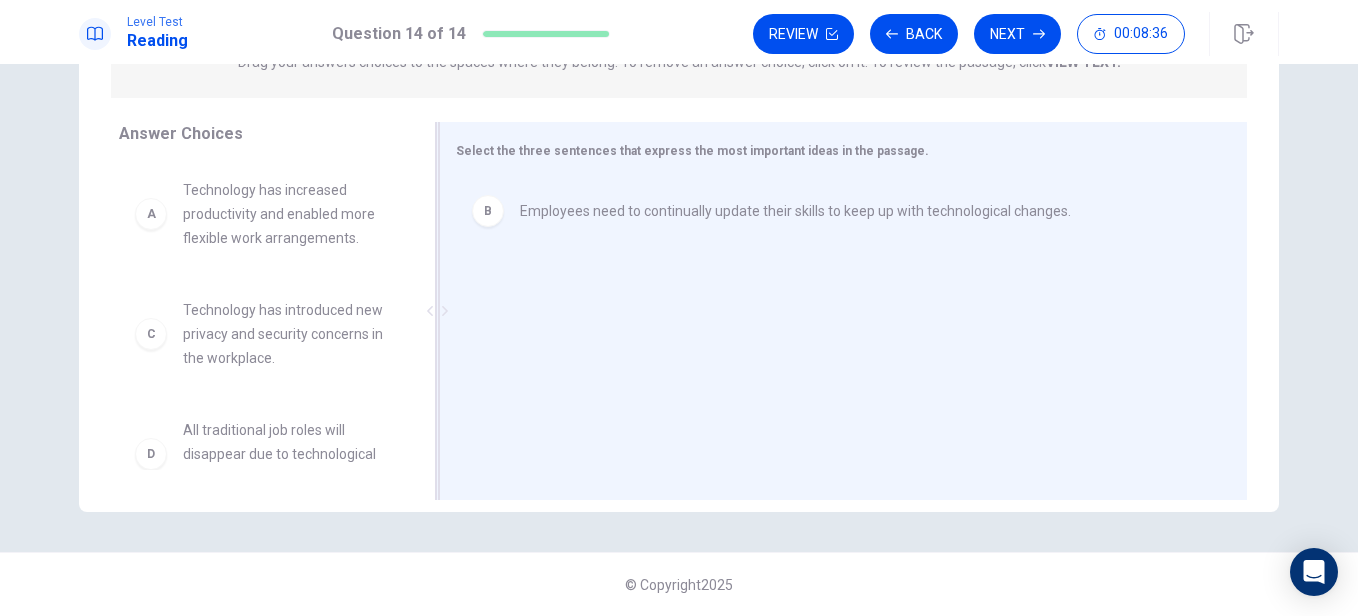 click on "B Employees need to continually update their skills to keep up with technological changes." at bounding box center (835, 211) 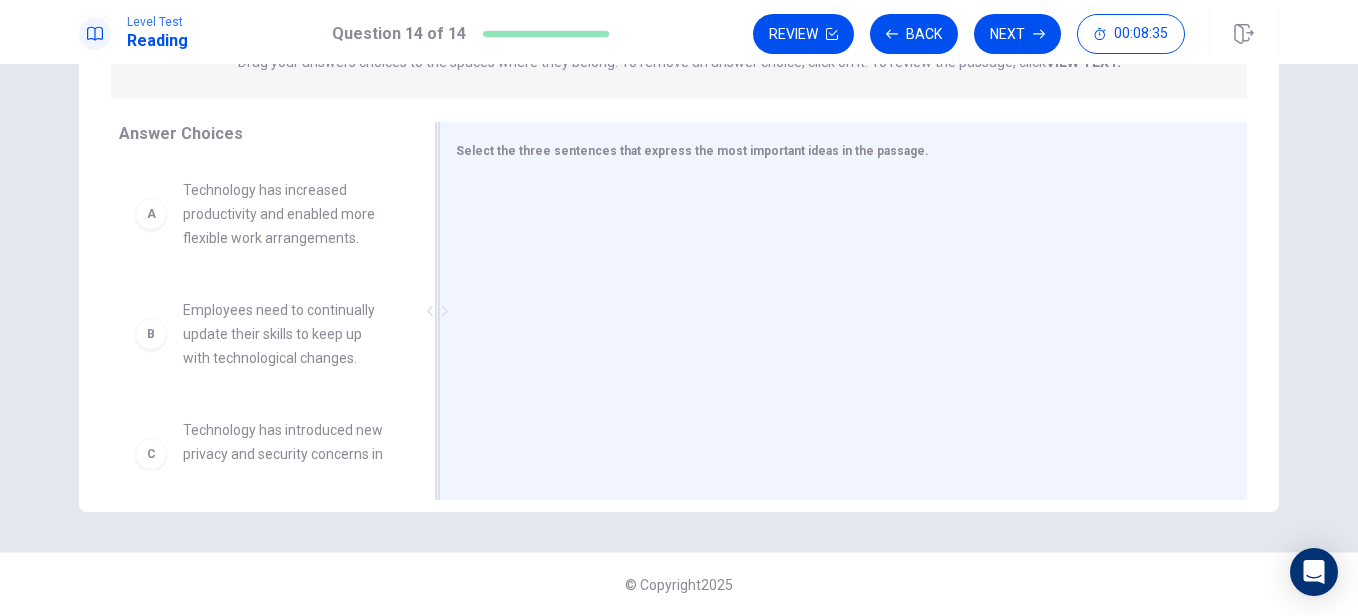 click at bounding box center [835, 313] 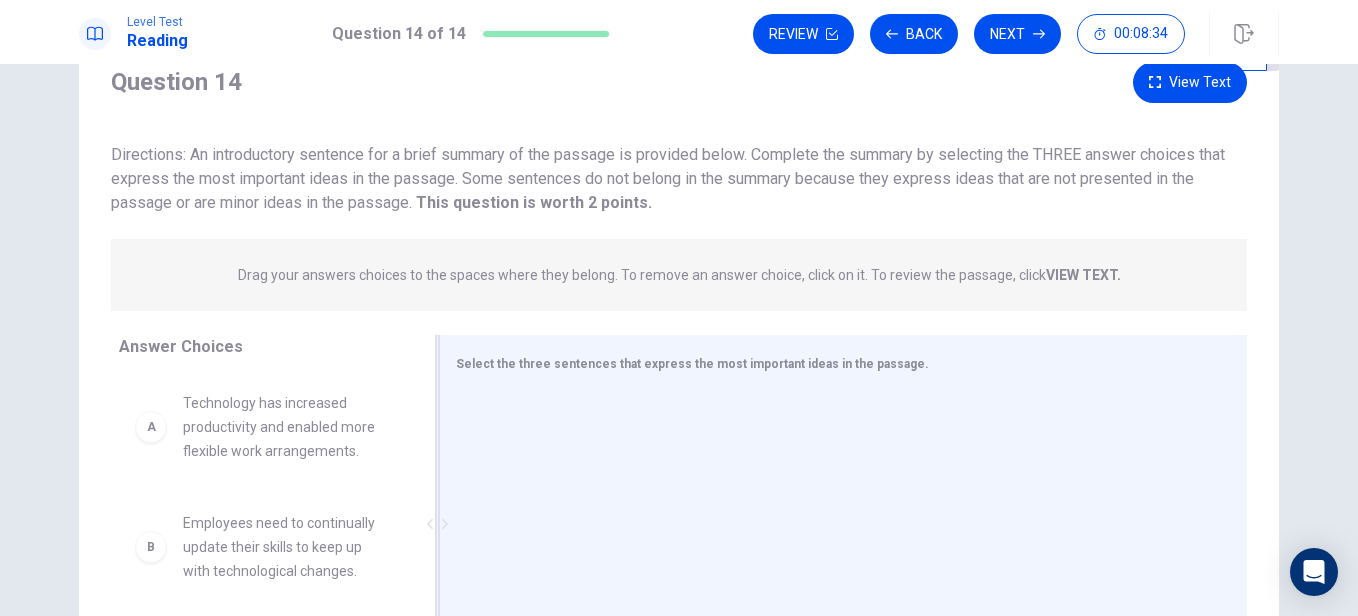 scroll, scrollTop: 73, scrollLeft: 0, axis: vertical 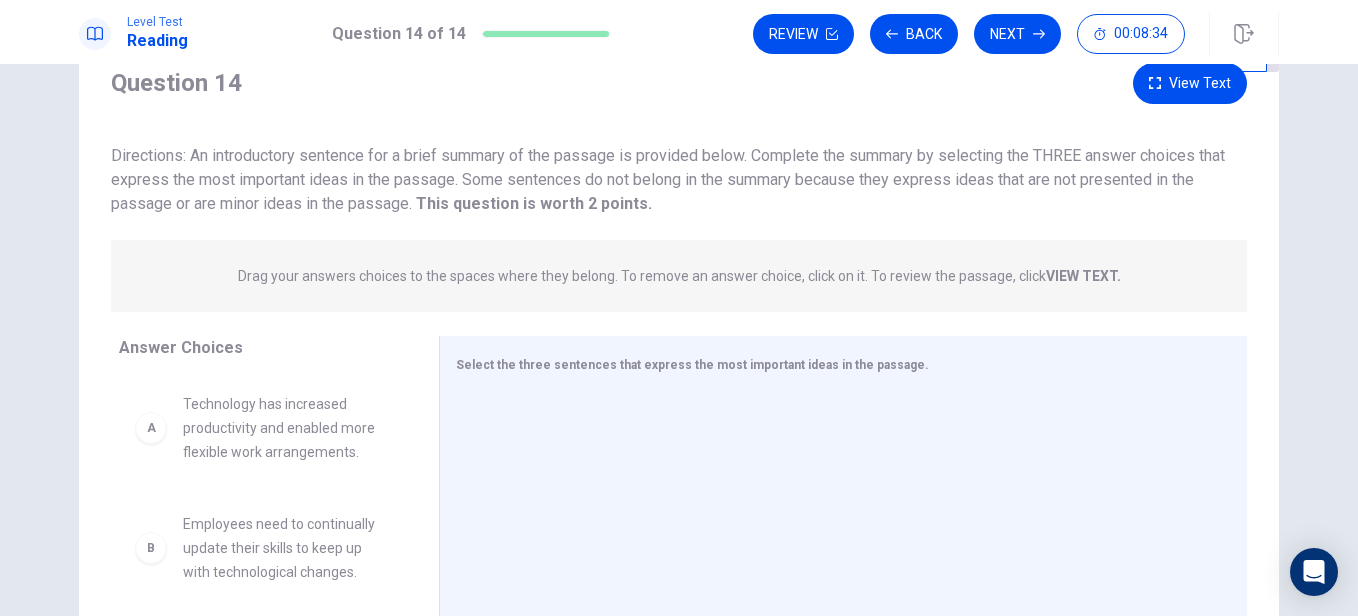 click on "Drag your answers choices to the spaces where they belong. To remove an answer choice, click on it. To review the passage, click   VIEW TEXT. Click on the answer choices below to select your answers. To remove an answer choice, go to the Answers tab and click on it. To review the passage, click the PASSAGE tab." at bounding box center (679, 276) 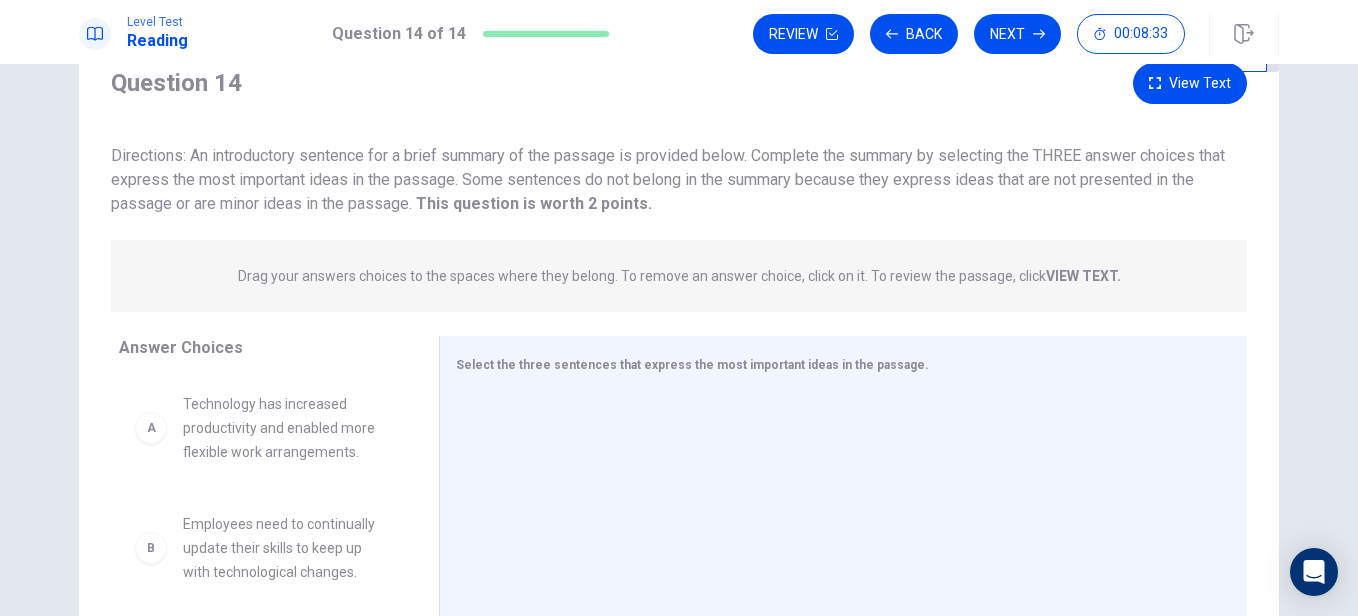 click on "Drag your answers choices to the spaces where they belong. To remove an answer choice, click on it. To review the passage, click   VIEW TEXT. Click on the answer choices below to select your answers. To remove an answer choice, go to the Answers tab and click on it. To review the passage, click the PASSAGE tab." at bounding box center [679, 276] 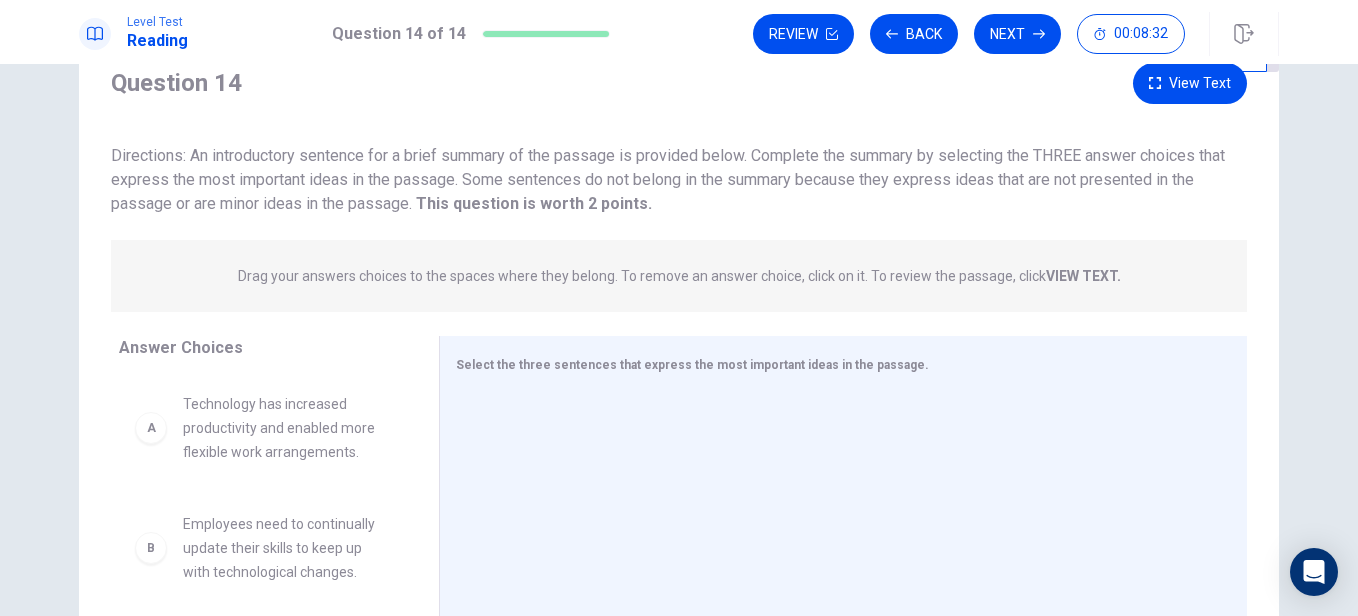 click on "Drag your answers choices to the spaces where they belong. To remove an answer choice, click on it. To review the passage, click   VIEW TEXT. Click on the answer choices below to select your answers. To remove an answer choice, go to the Answers tab and click on it. To review the passage, click the PASSAGE tab." at bounding box center (679, 276) 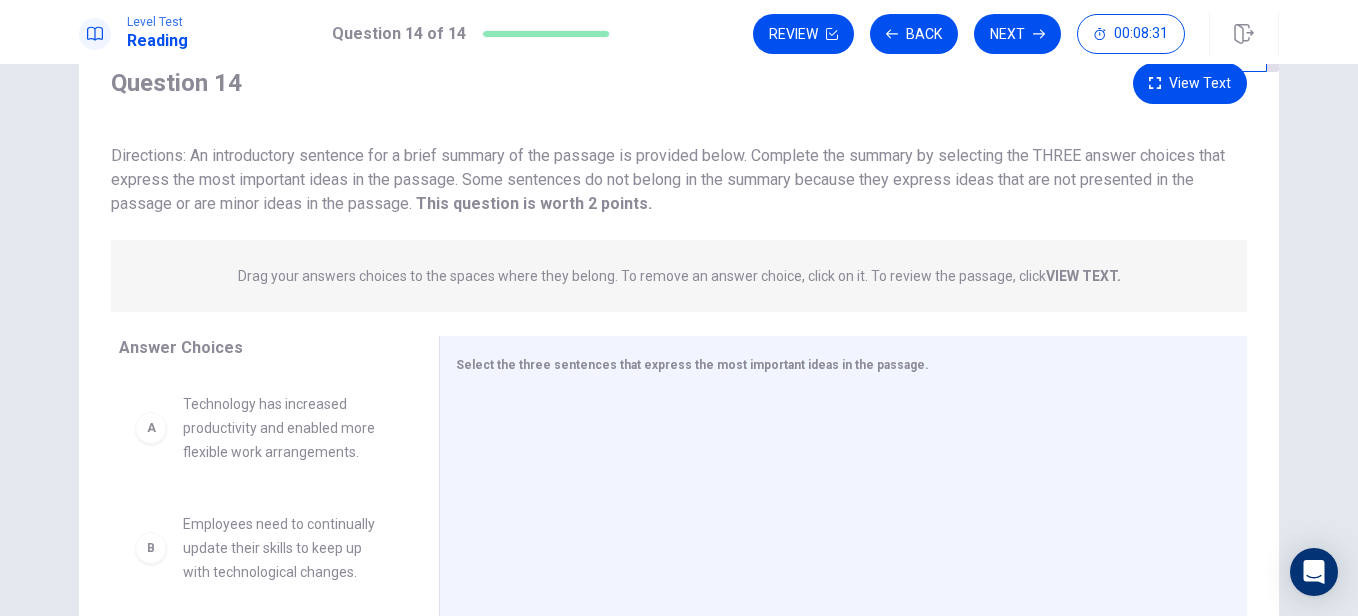 click on "VIEW TEXT." at bounding box center [1083, 276] 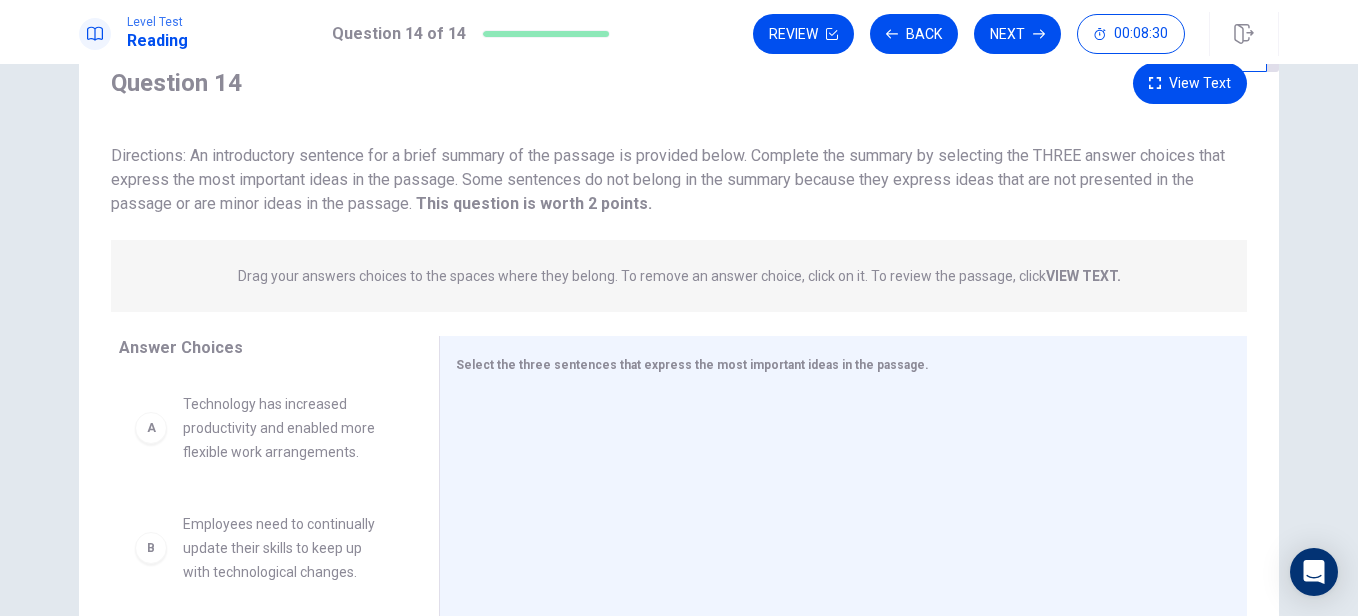 scroll, scrollTop: 0, scrollLeft: 0, axis: both 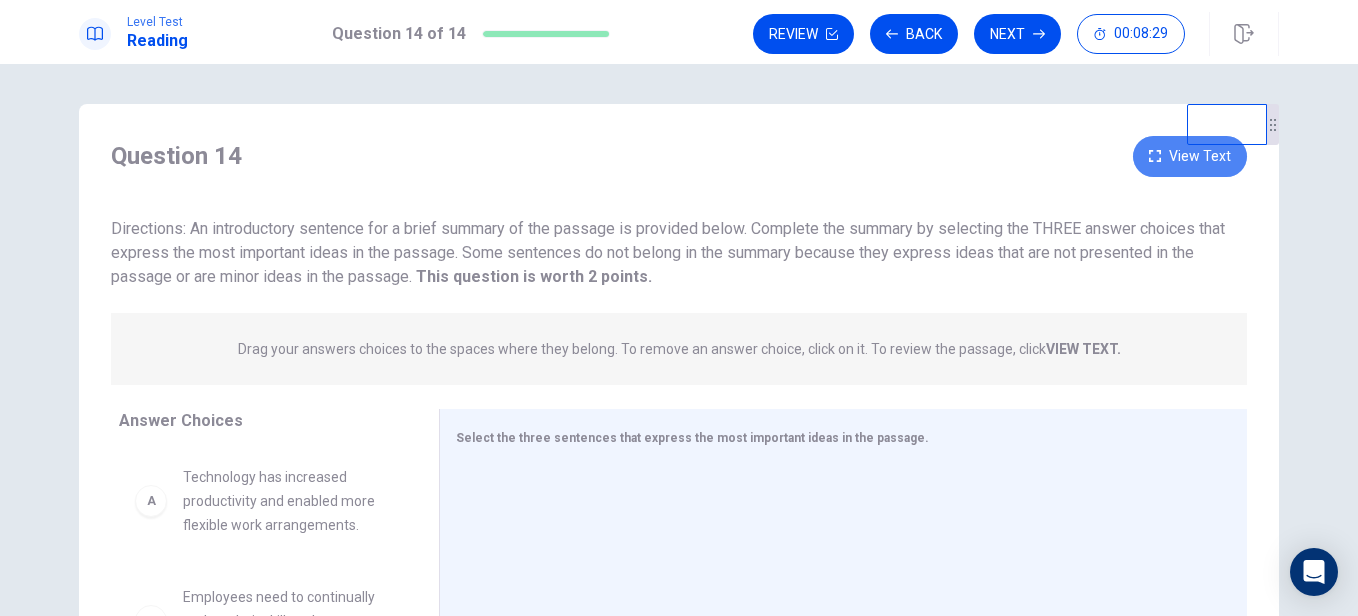 click on "View Text" at bounding box center (1190, 156) 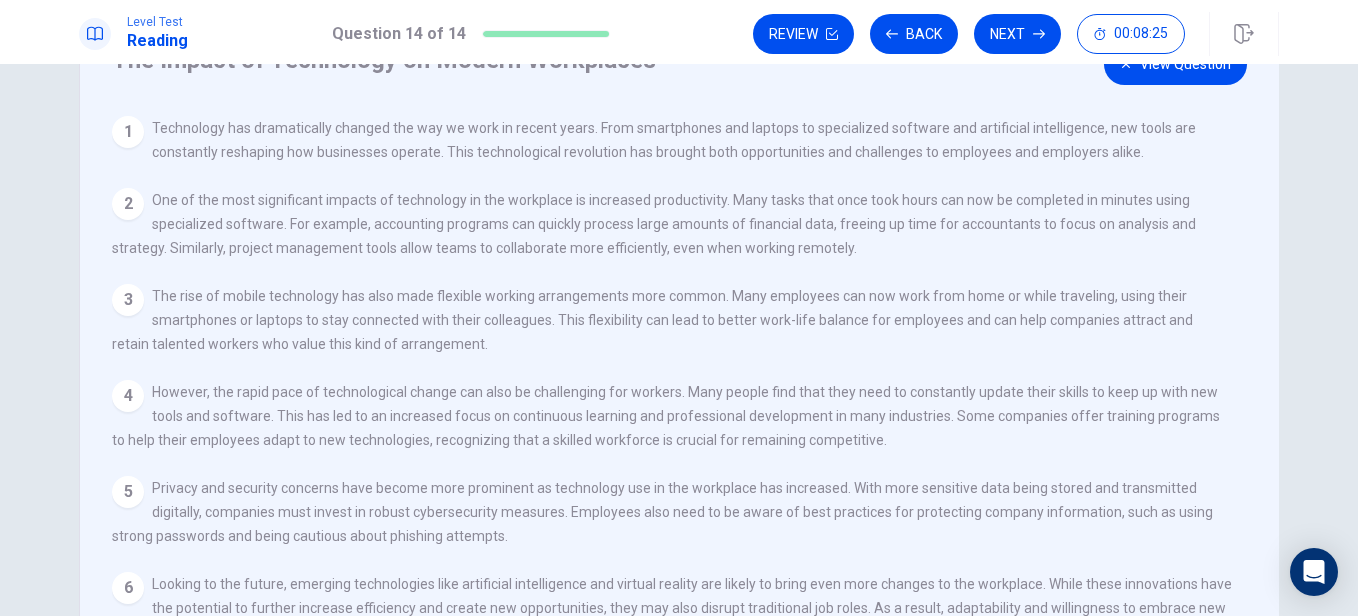 scroll, scrollTop: 0, scrollLeft: 0, axis: both 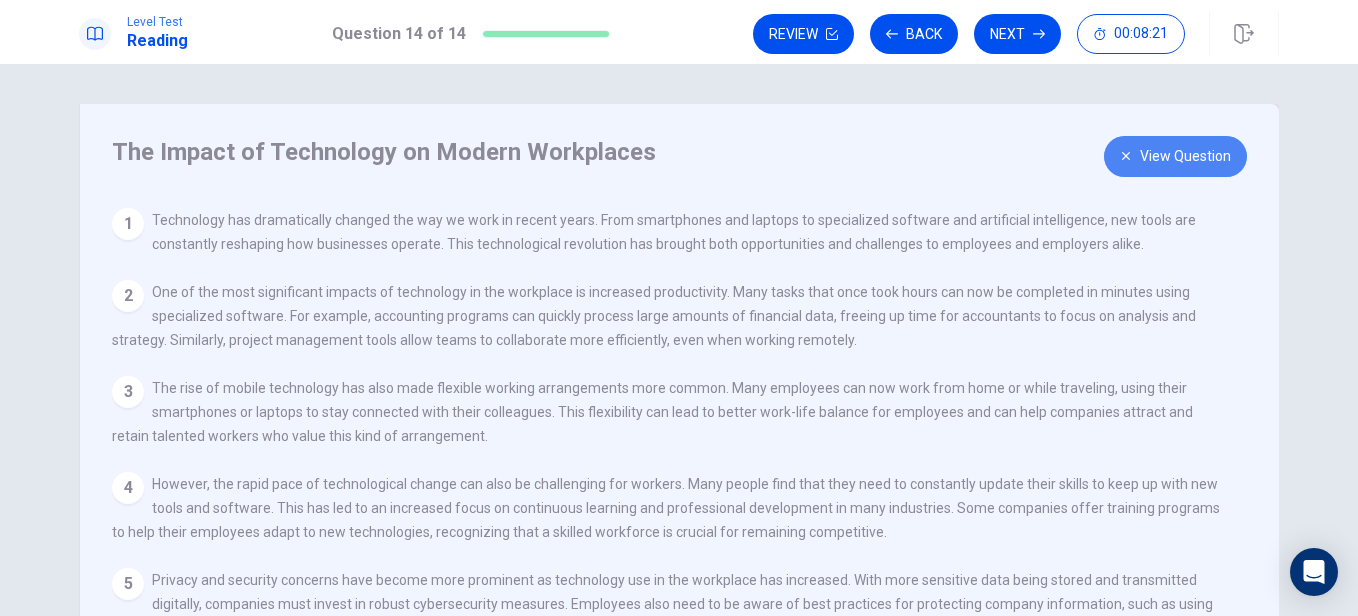 click on "View Question" at bounding box center (1175, 156) 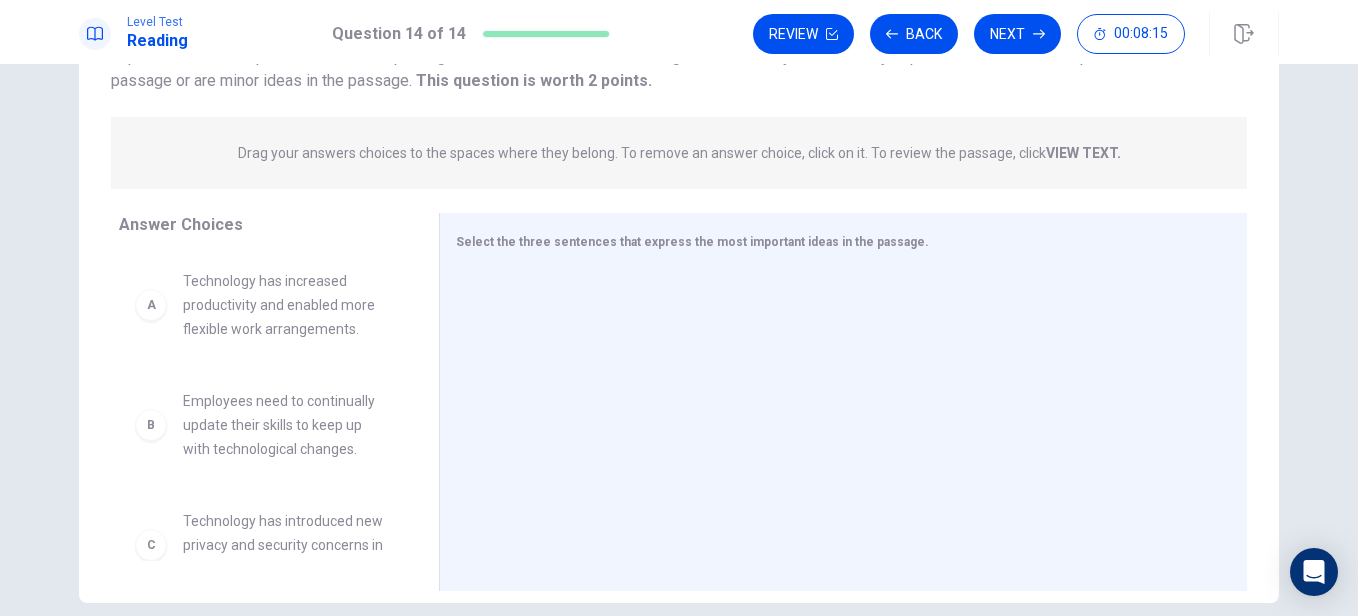 scroll, scrollTop: 198, scrollLeft: 0, axis: vertical 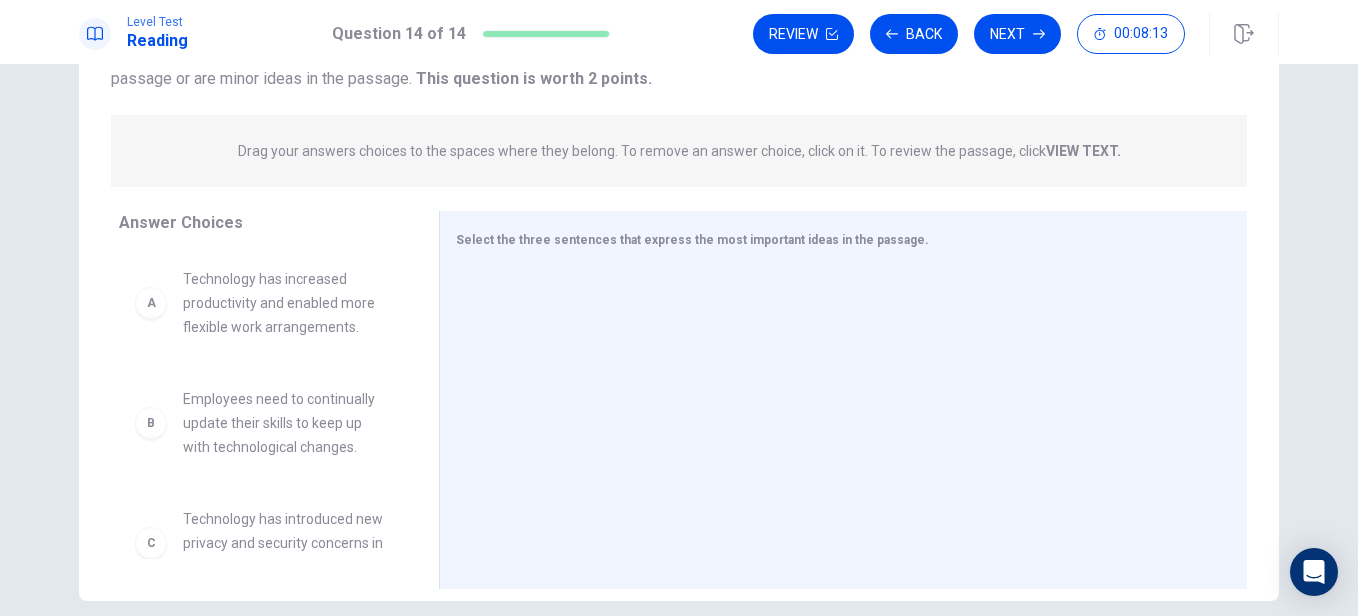 click on "VIEW TEXT." at bounding box center (1083, 151) 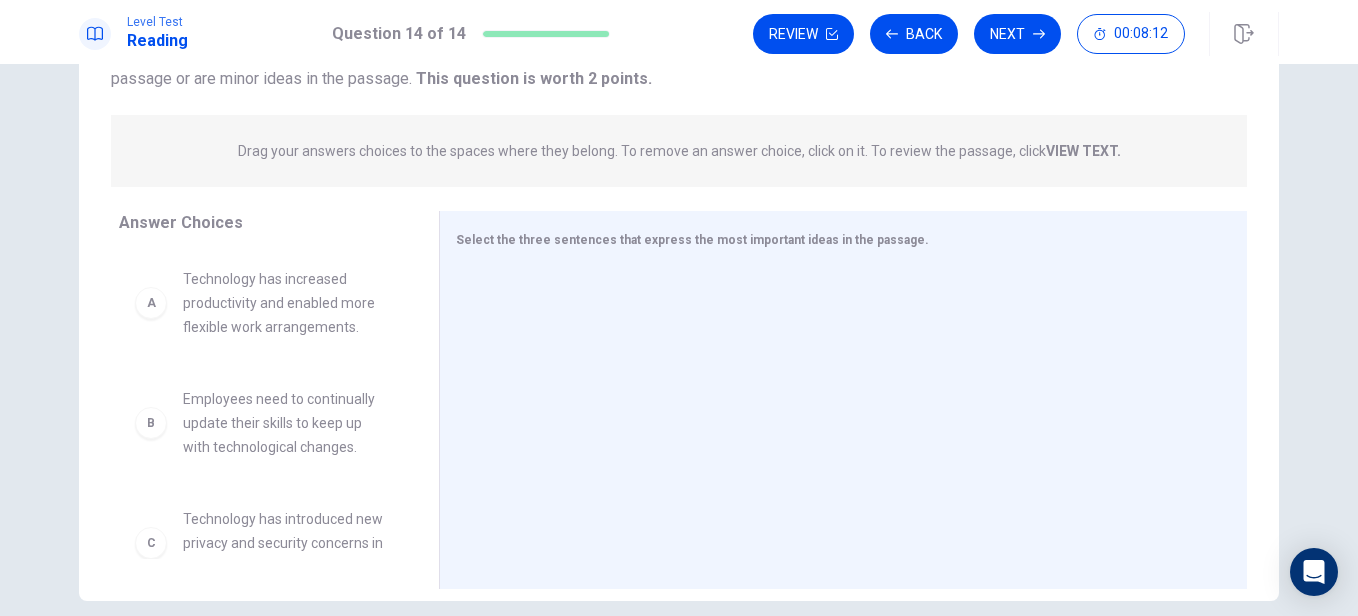 click on "VIEW TEXT." at bounding box center [1083, 151] 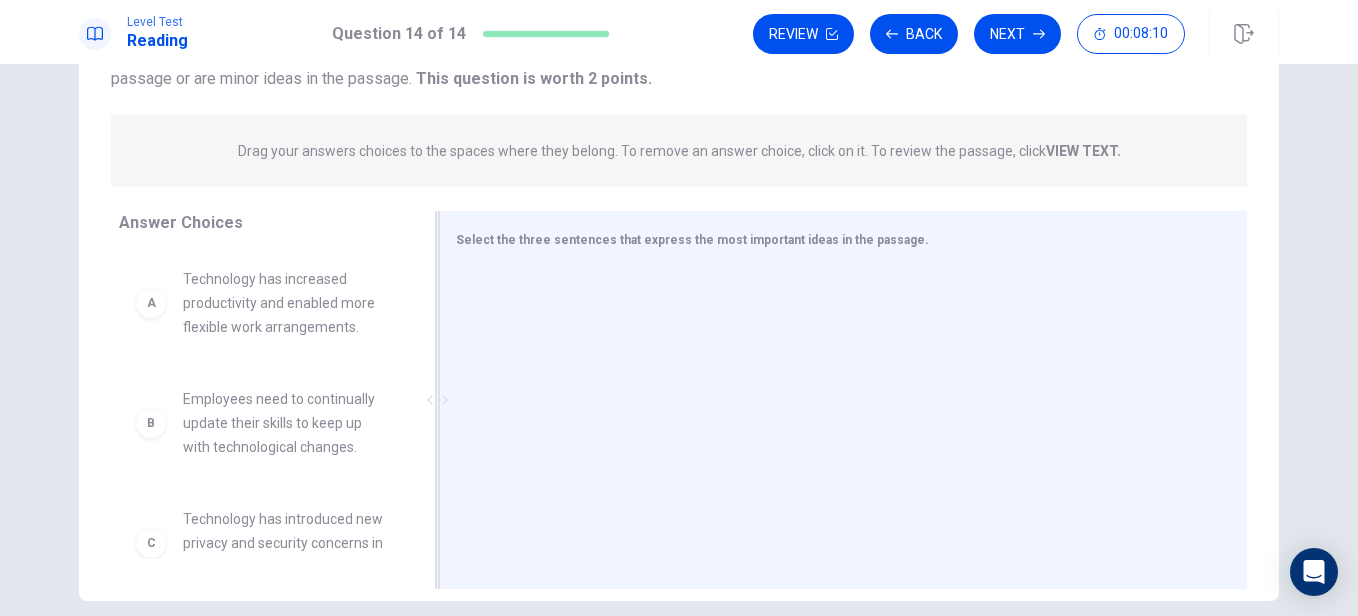 click on "Select the three sentences that express the most important ideas in the passage." at bounding box center (692, 240) 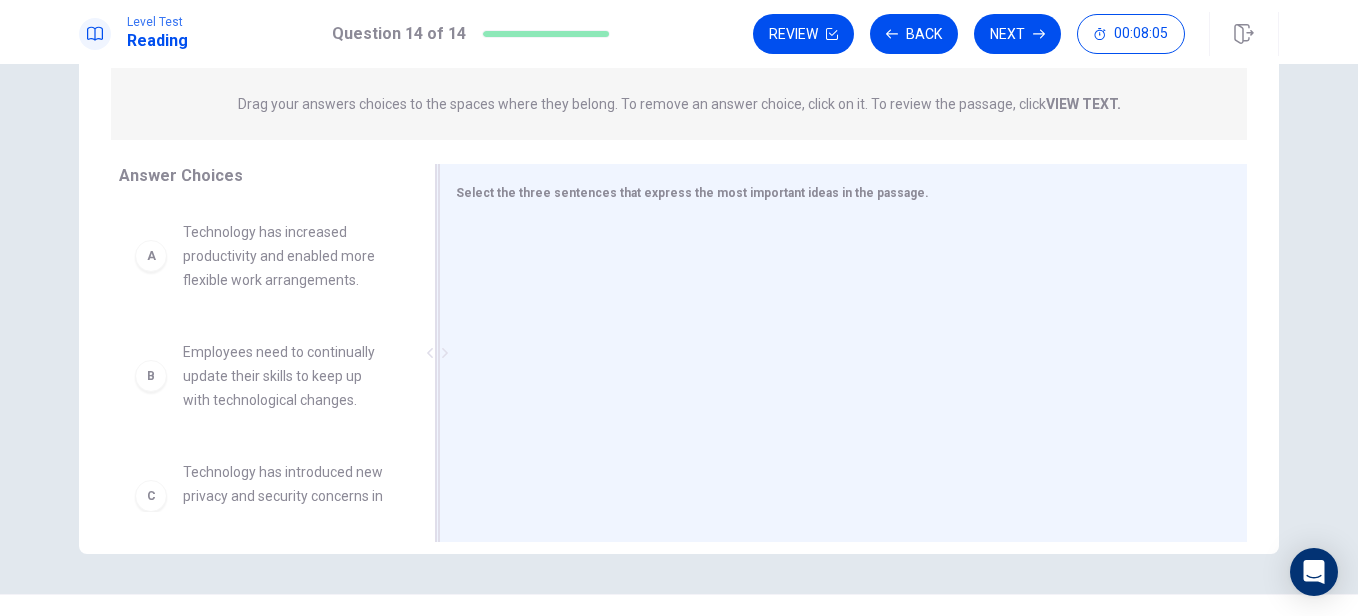 scroll, scrollTop: 287, scrollLeft: 0, axis: vertical 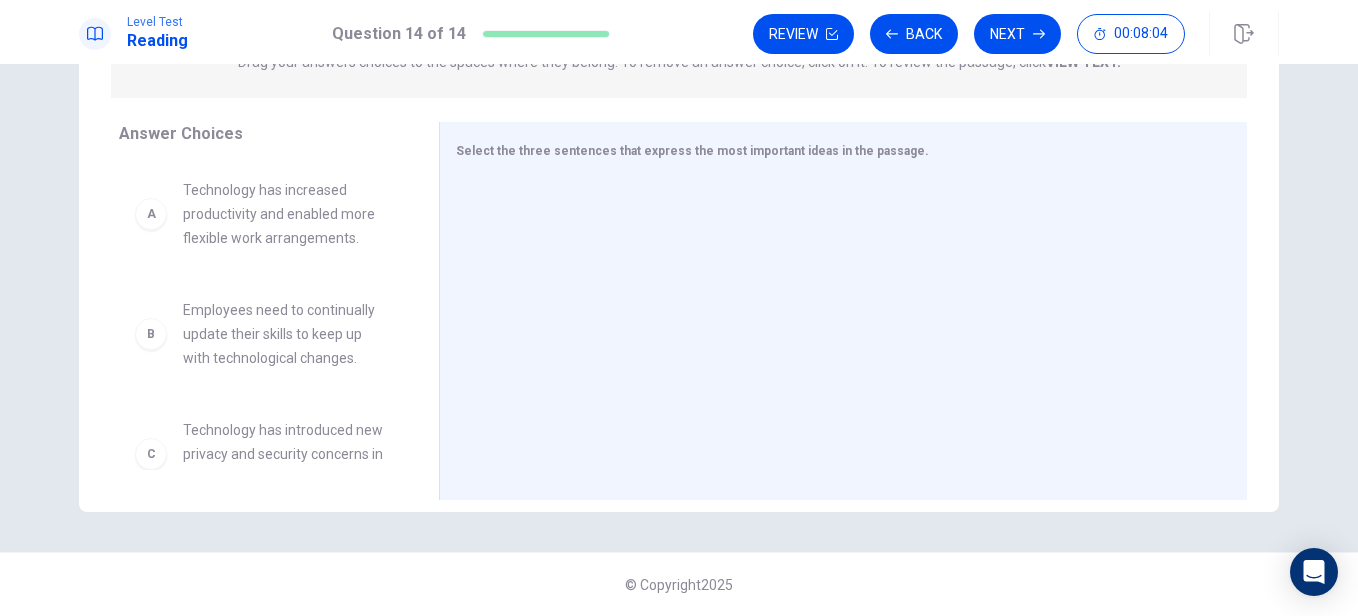 click on "Technology has increased productivity and enabled more flexible work arrangements." at bounding box center (287, 214) 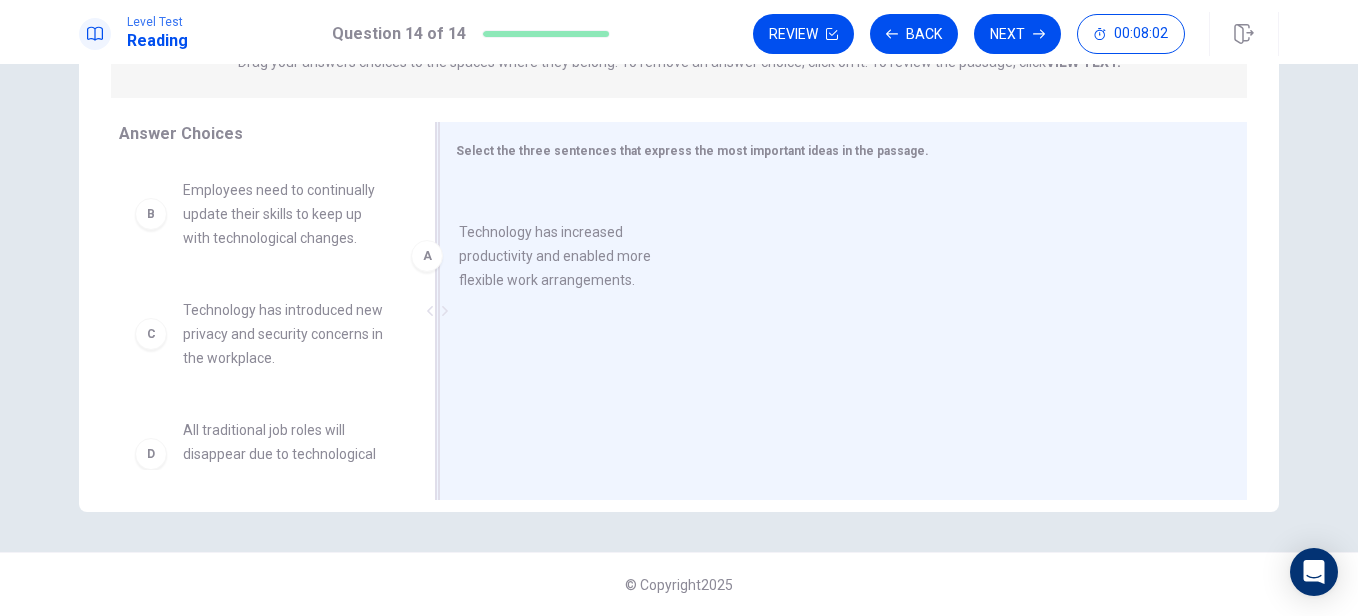 drag, startPoint x: 262, startPoint y: 222, endPoint x: 565, endPoint y: 271, distance: 306.93646 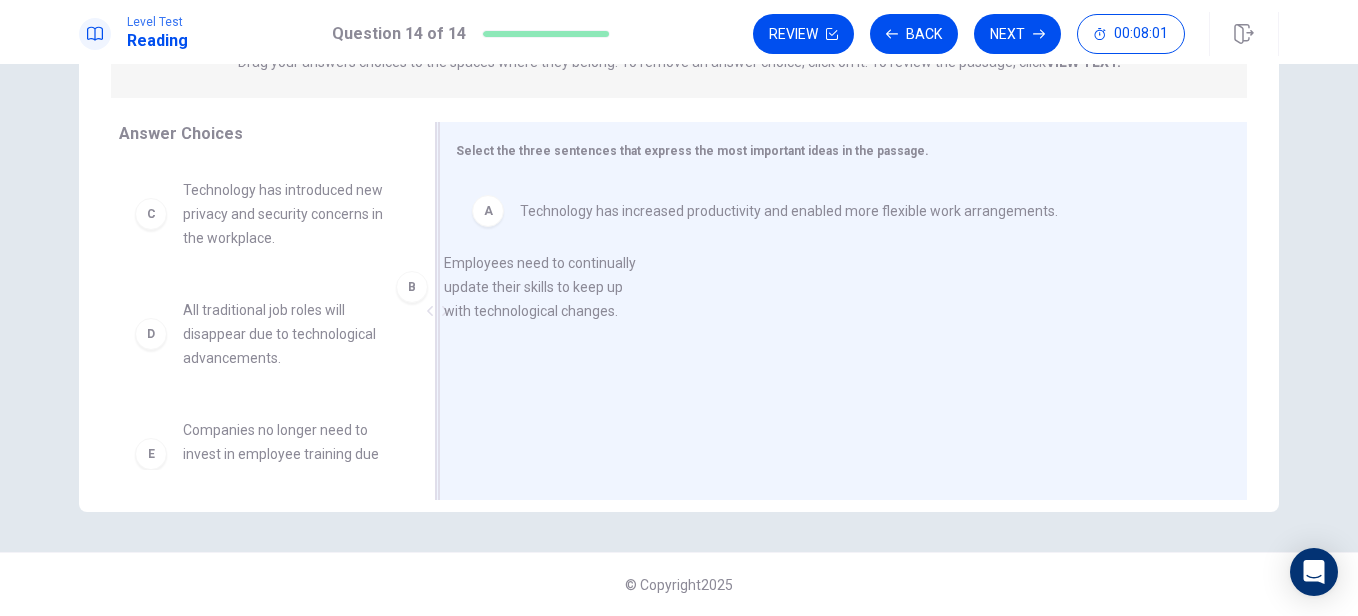 drag, startPoint x: 303, startPoint y: 209, endPoint x: 577, endPoint y: 279, distance: 282.8003 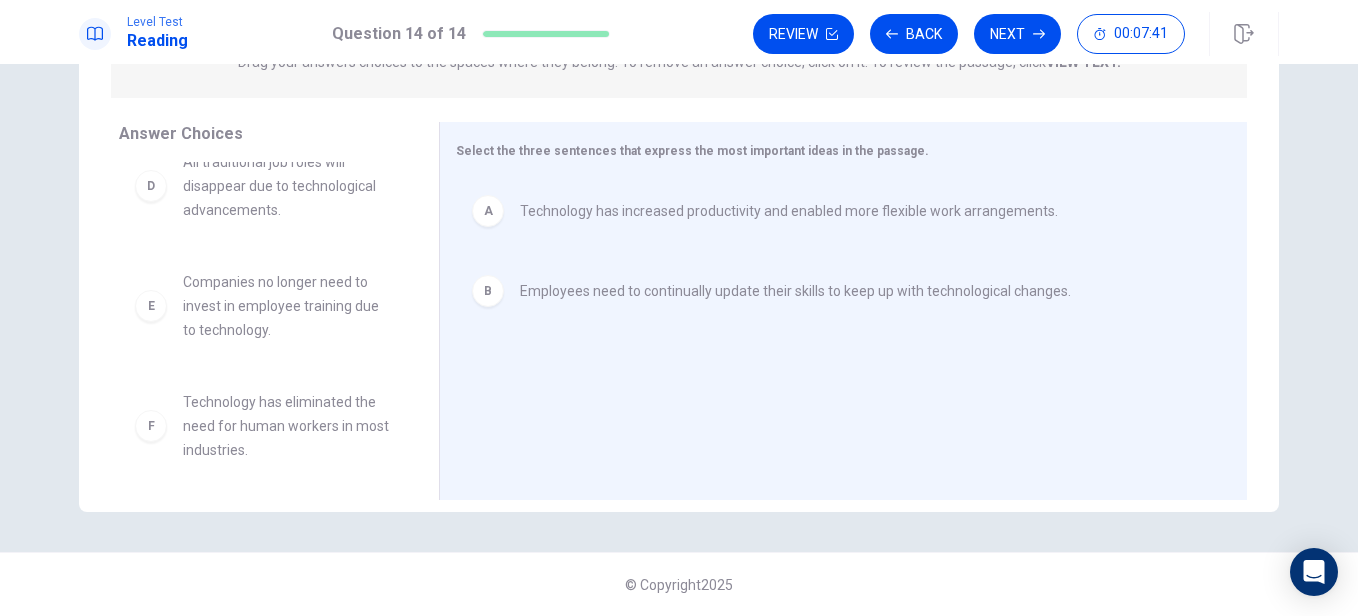 scroll, scrollTop: 156, scrollLeft: 0, axis: vertical 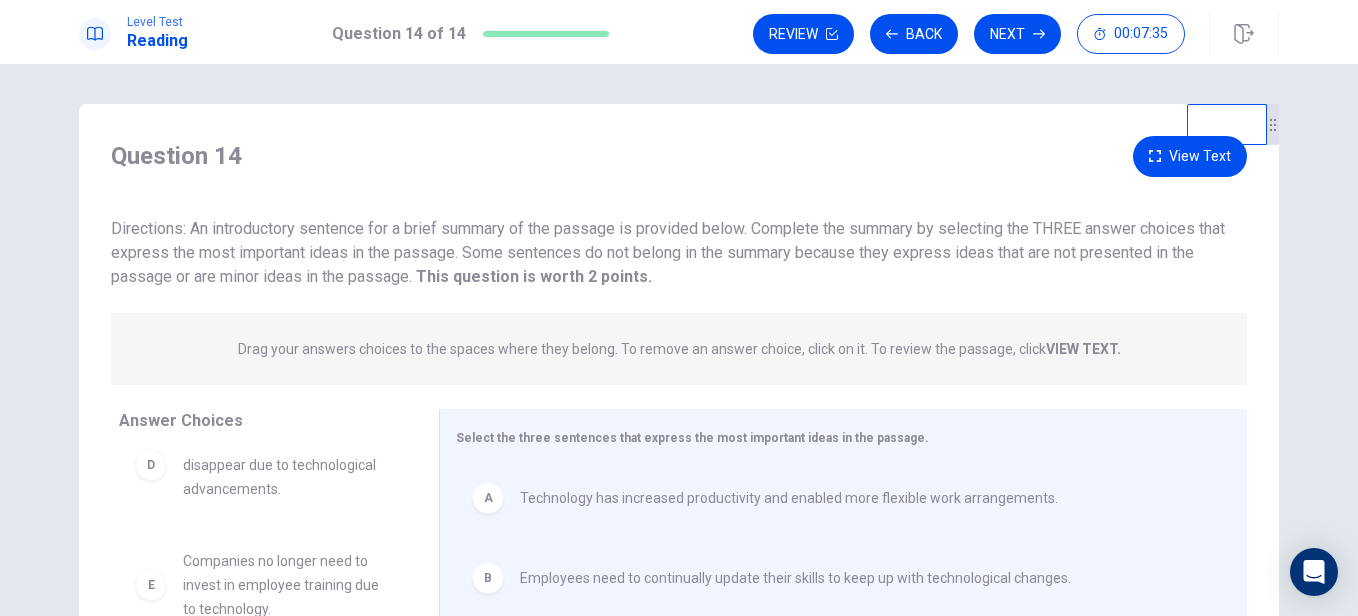 click on "Directions: An introductory sentence for a brief summary of the passage is provided below. Complete the summary by selecting the THREE answer choices that express the most important ideas in the passage. Some sentences do not belong in the summary because they express ideas that are not presented in the passage or are minor ideas in the passage.   This question is worth 2 points. This question is worth 2 points." at bounding box center (679, 253) 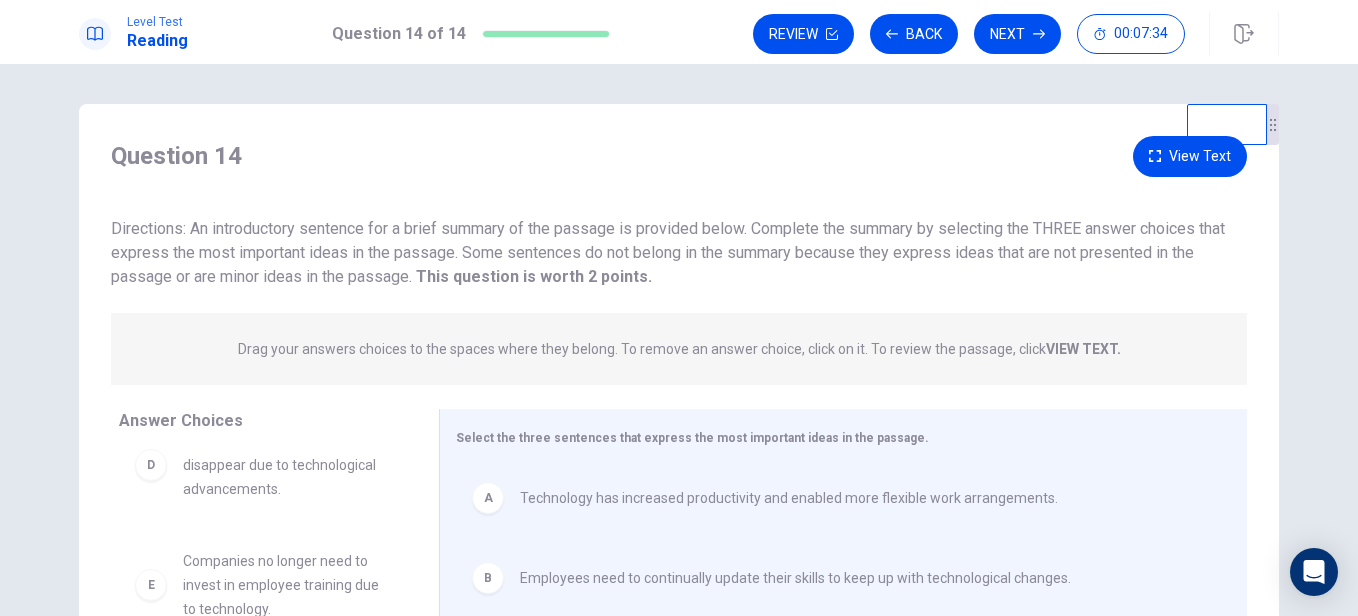 click on "Drag your answers choices to the spaces where they belong. To remove an answer choice, click on it. To review the passage, click   VIEW TEXT." at bounding box center (679, 349) 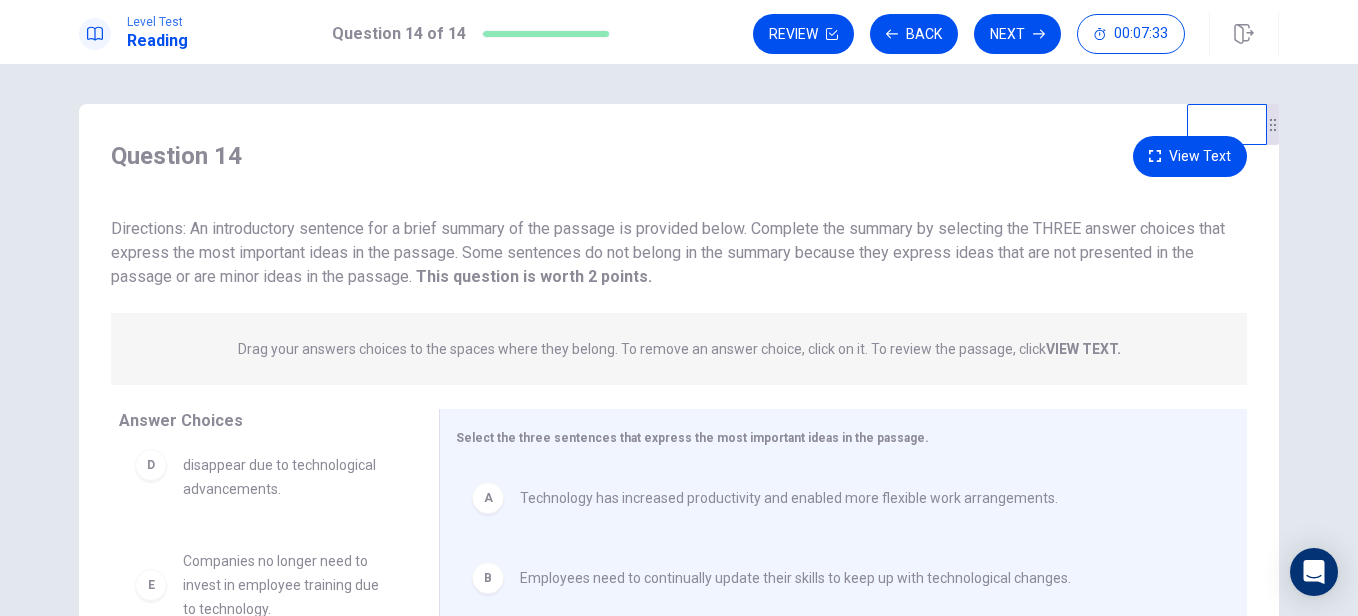 click on "Drag your answers choices to the spaces where they belong. To remove an answer choice, click on it. To review the passage, click   VIEW TEXT." at bounding box center [679, 349] 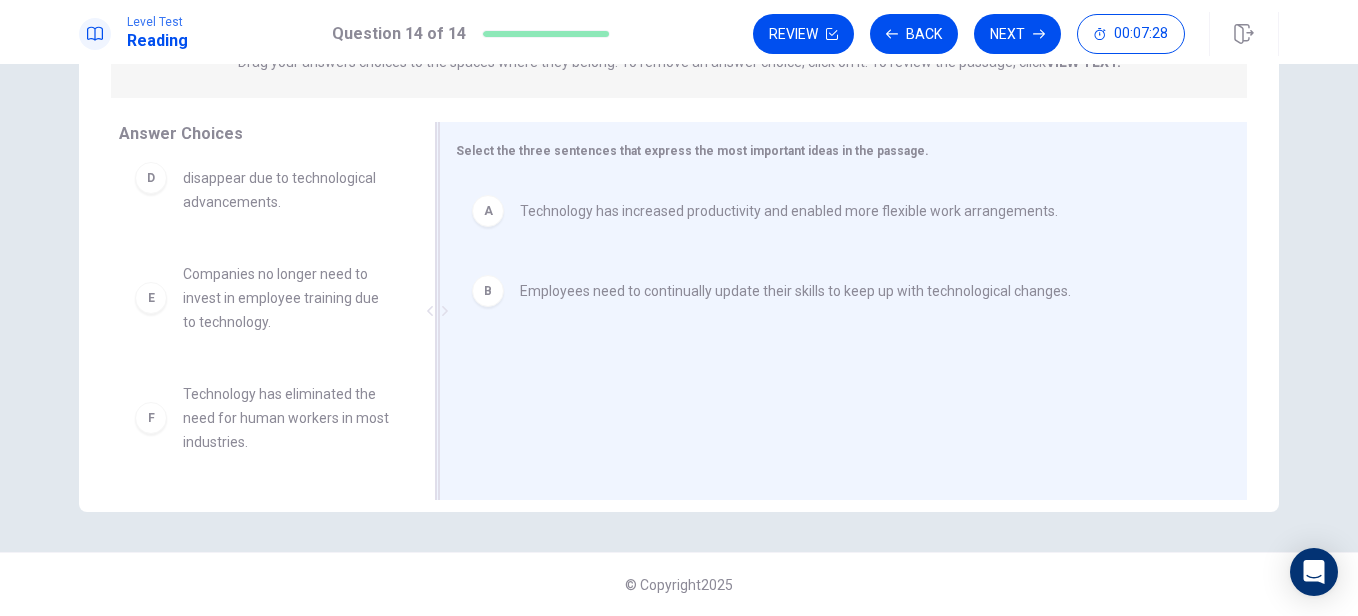 scroll, scrollTop: 0, scrollLeft: 0, axis: both 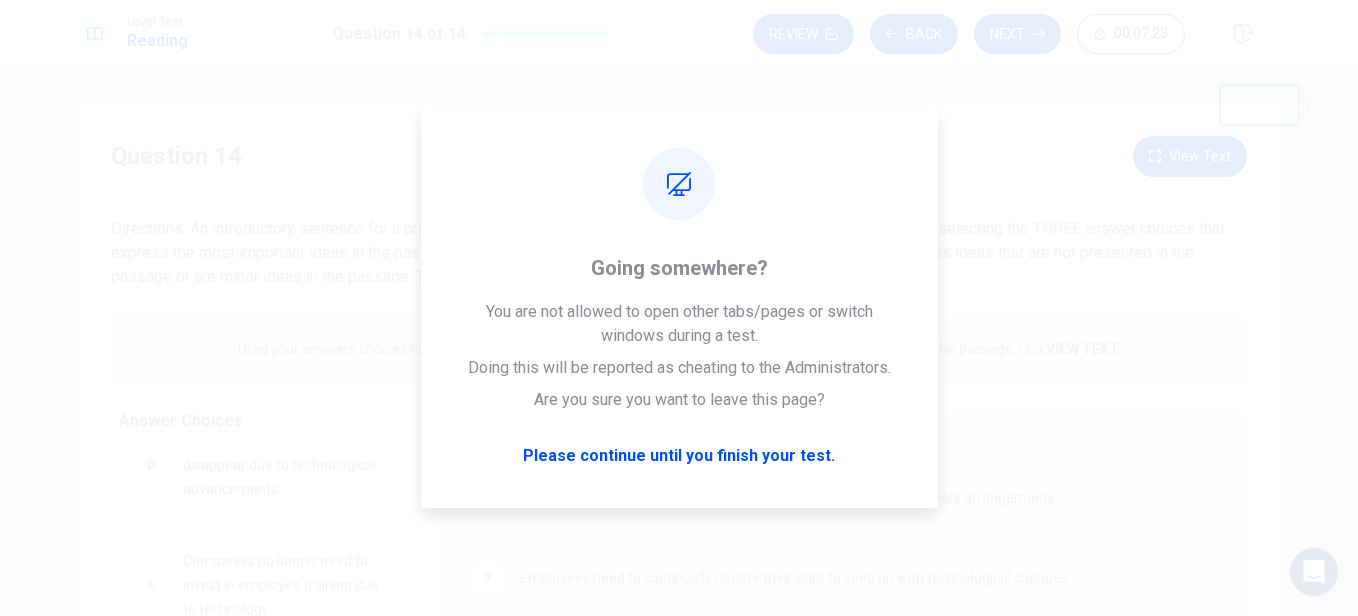 drag, startPoint x: 1268, startPoint y: 134, endPoint x: 1361, endPoint y: 76, distance: 109.60383 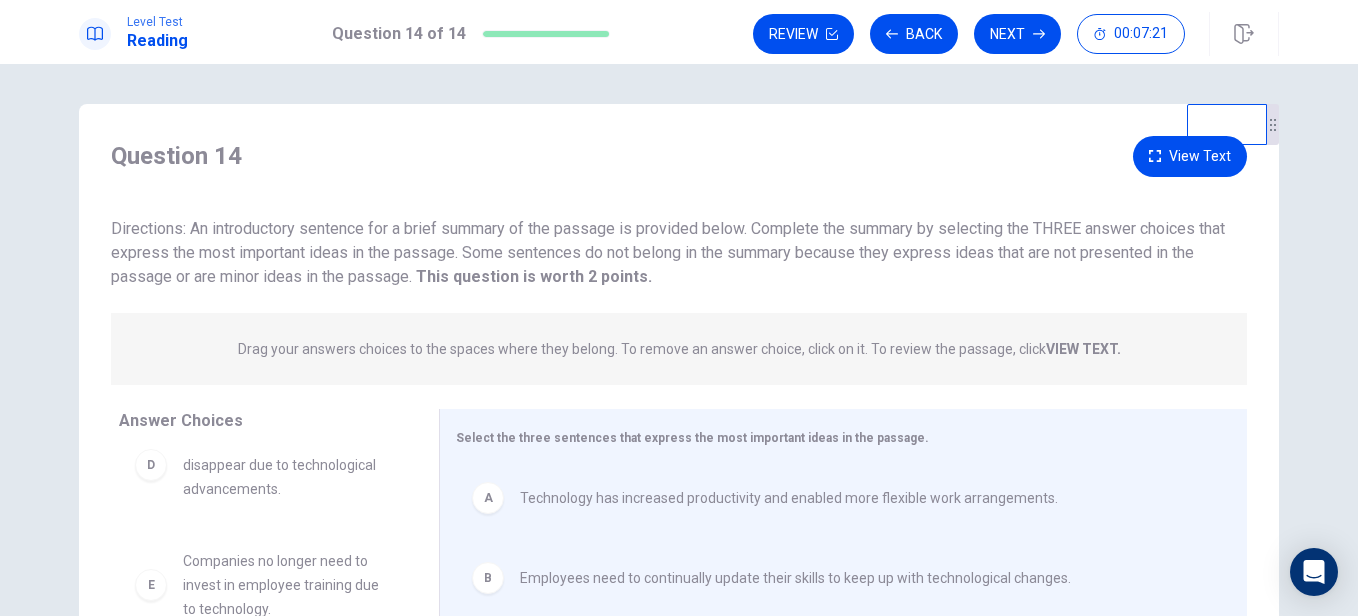 click 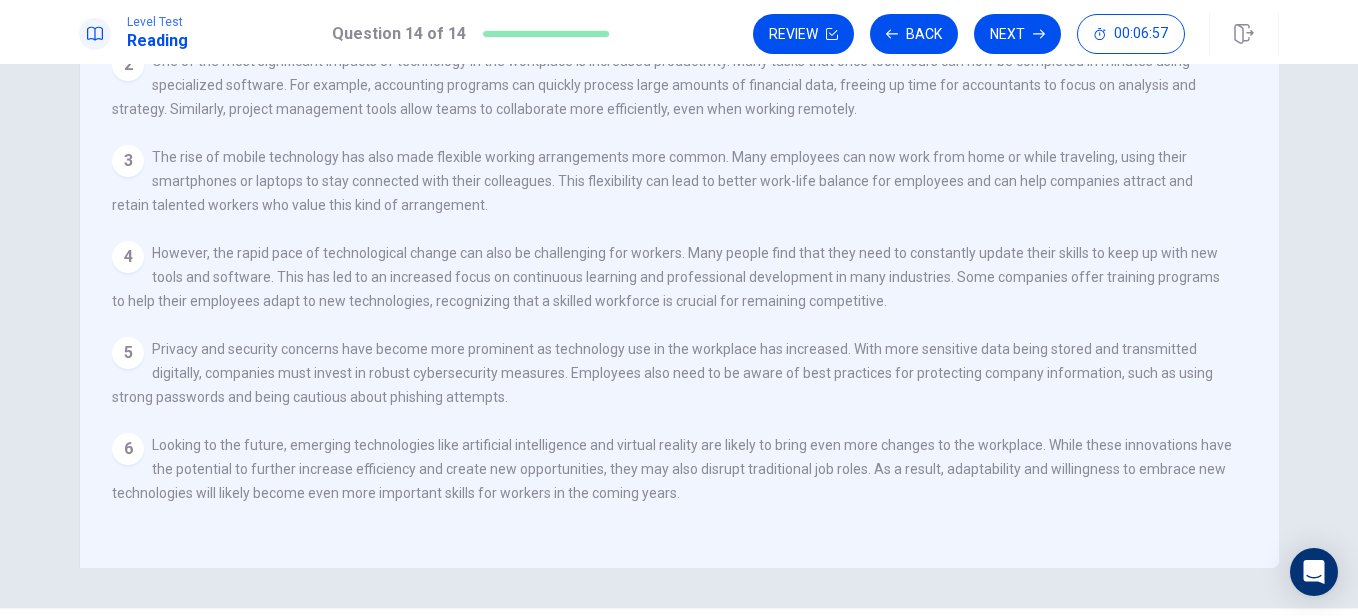 scroll, scrollTop: 0, scrollLeft: 0, axis: both 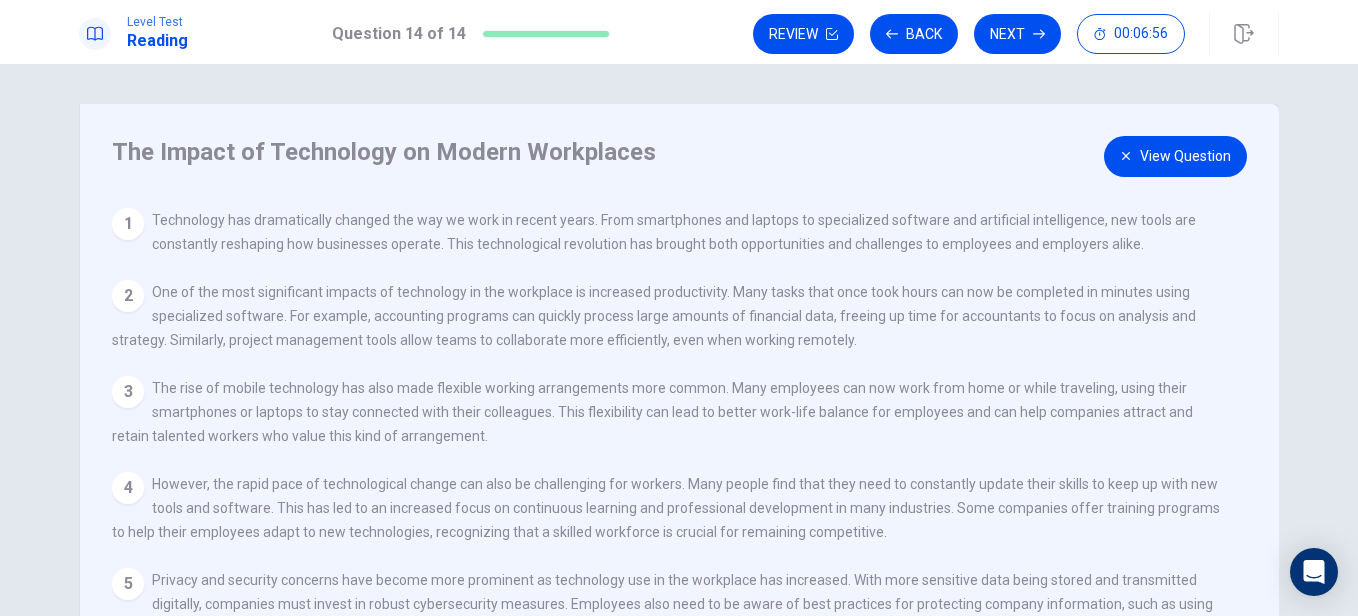 click on "View Question" at bounding box center (1175, 156) 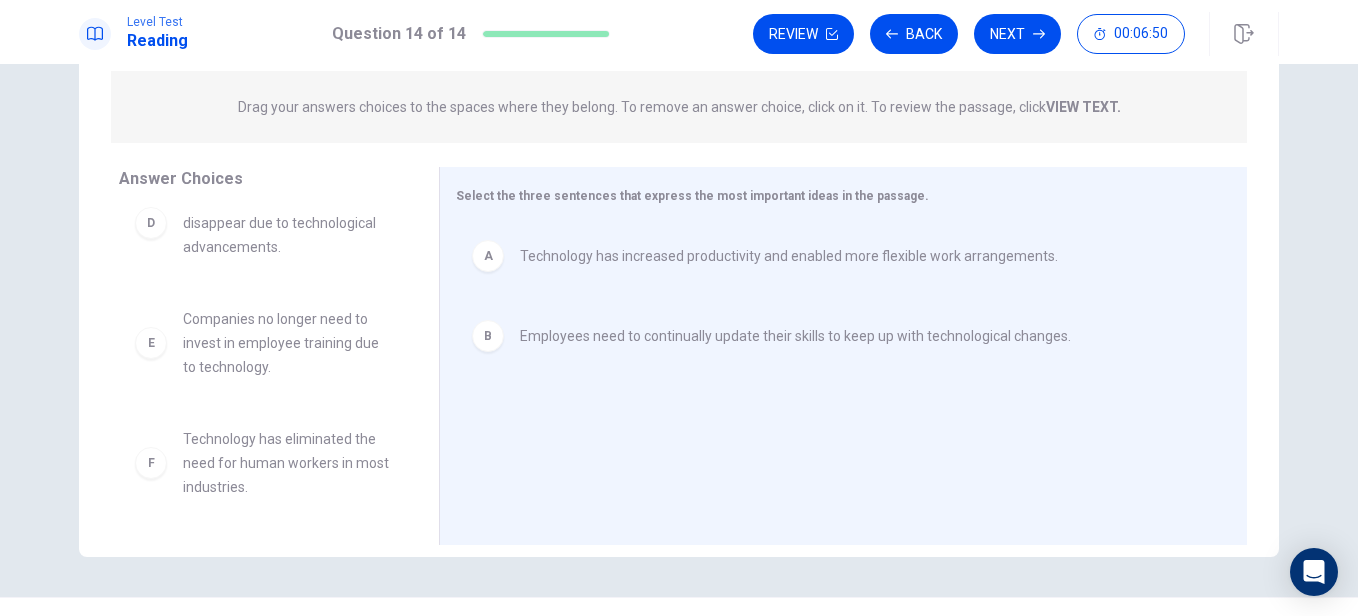 scroll, scrollTop: 249, scrollLeft: 0, axis: vertical 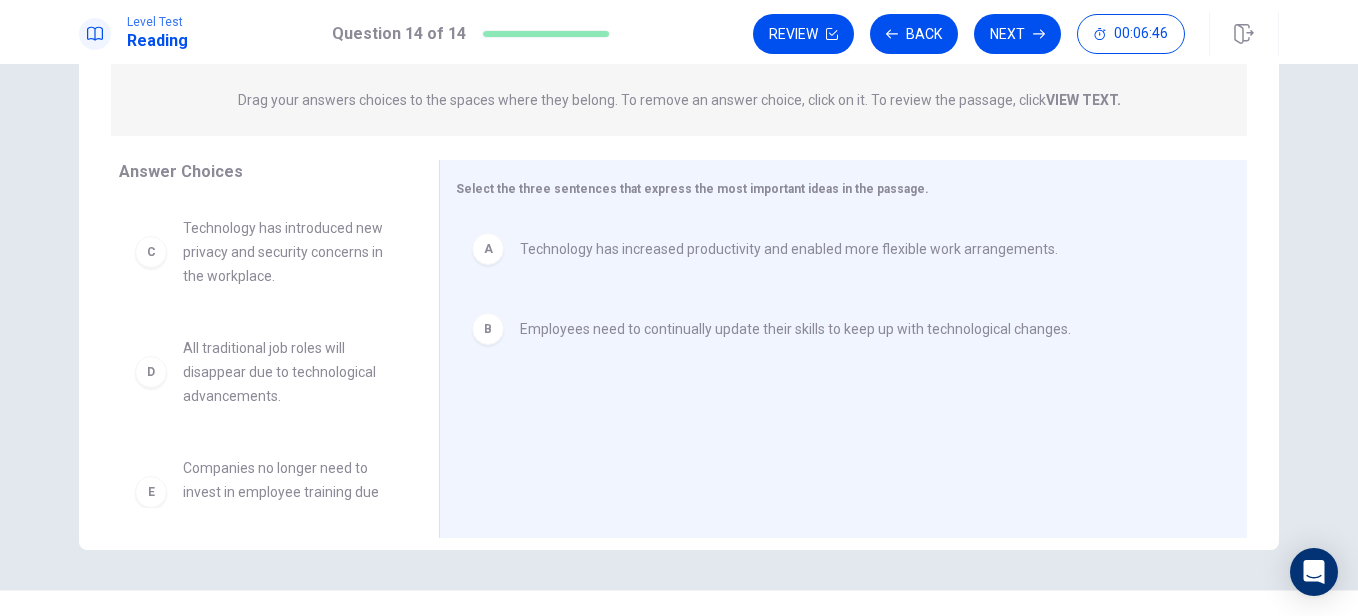 click on "Technology has introduced new privacy and security concerns in the workplace." at bounding box center [287, 252] 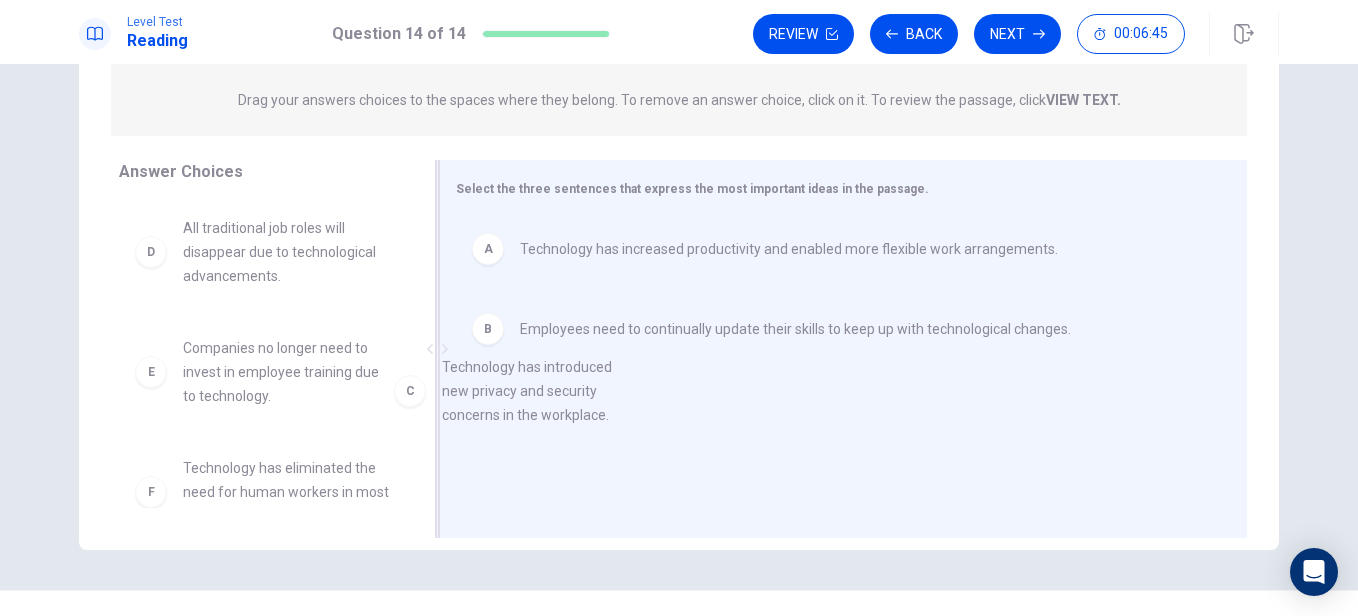 drag, startPoint x: 283, startPoint y: 274, endPoint x: 572, endPoint y: 441, distance: 333.78137 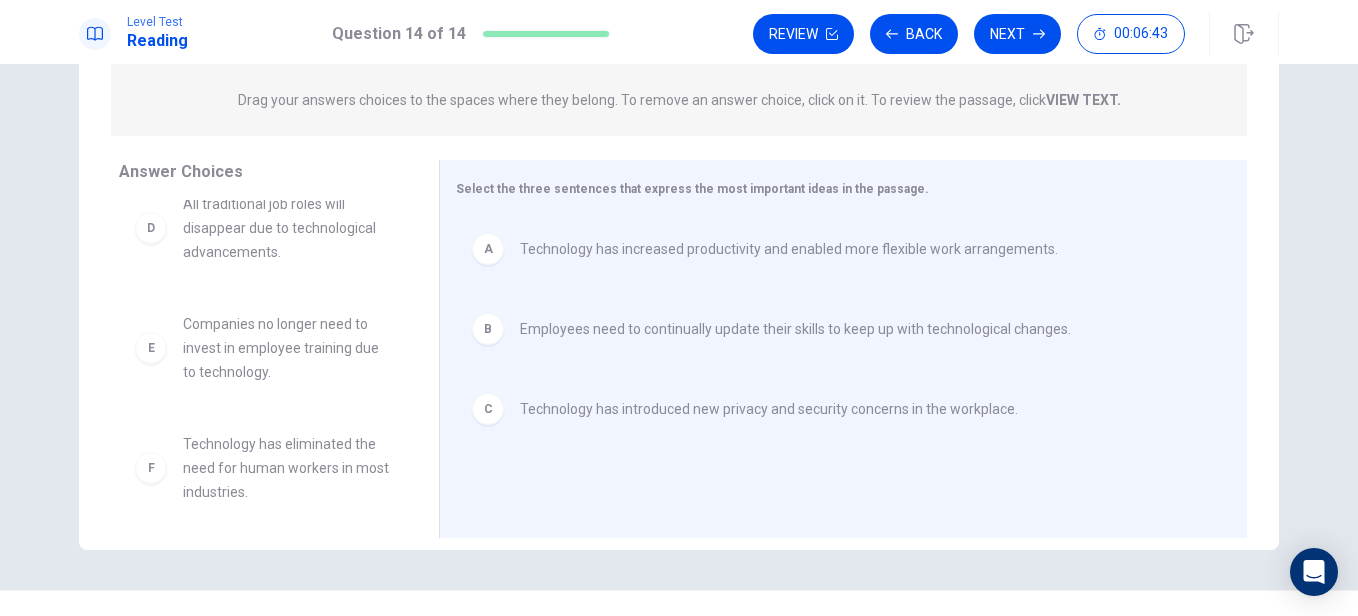 scroll, scrollTop: 36, scrollLeft: 0, axis: vertical 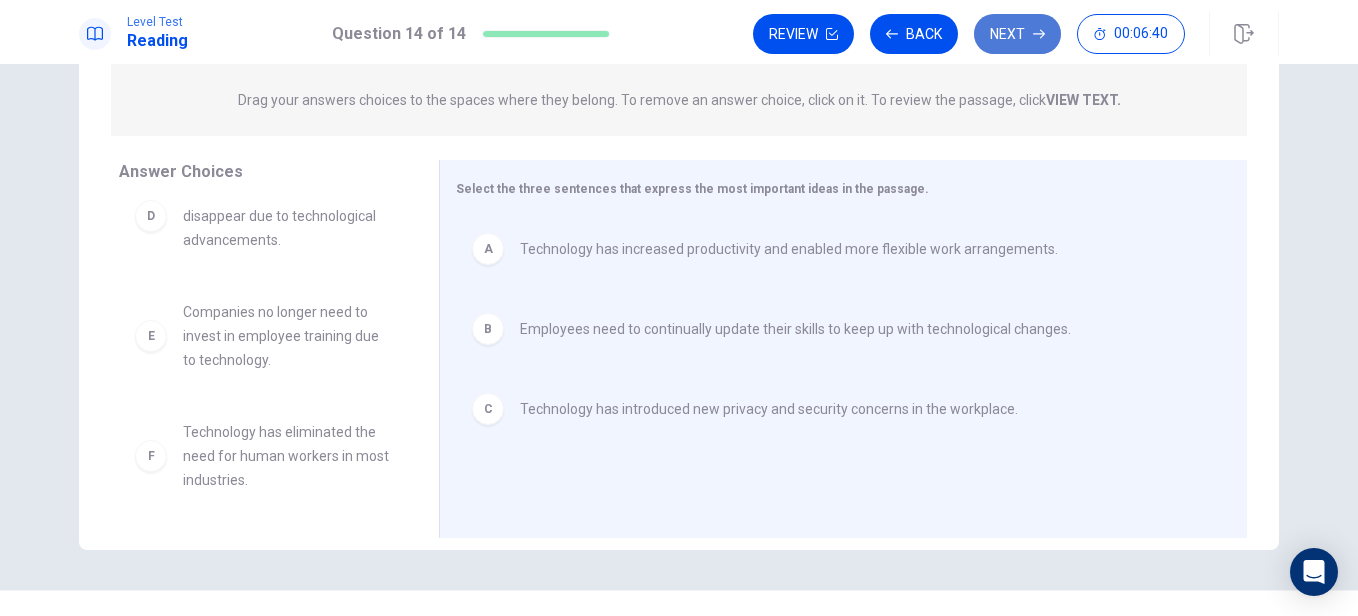 click on "Next" at bounding box center (1017, 34) 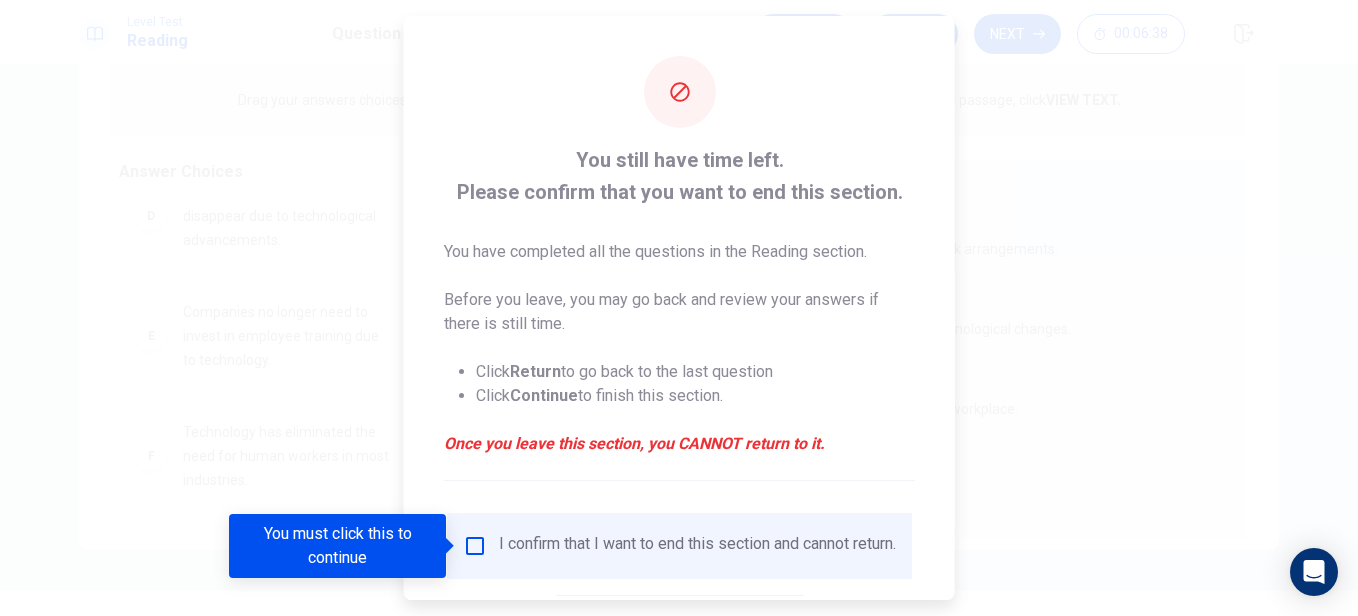 scroll, scrollTop: 130, scrollLeft: 0, axis: vertical 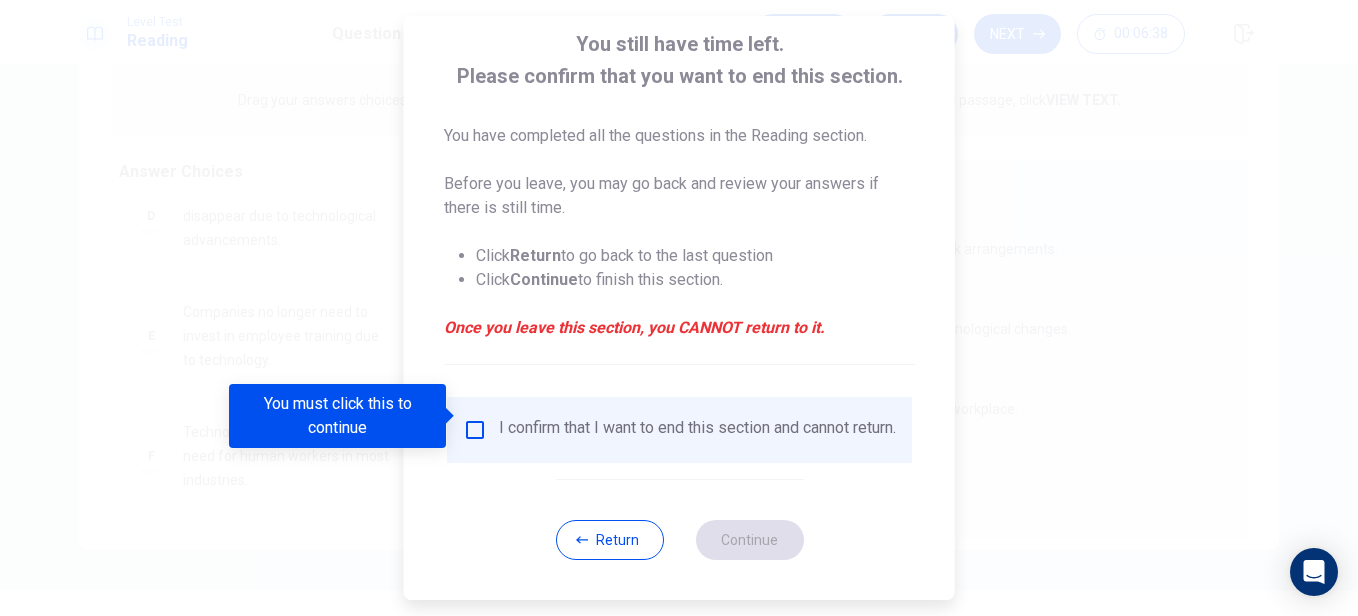 click on "I confirm that I want to end this section and cannot return." at bounding box center [697, 430] 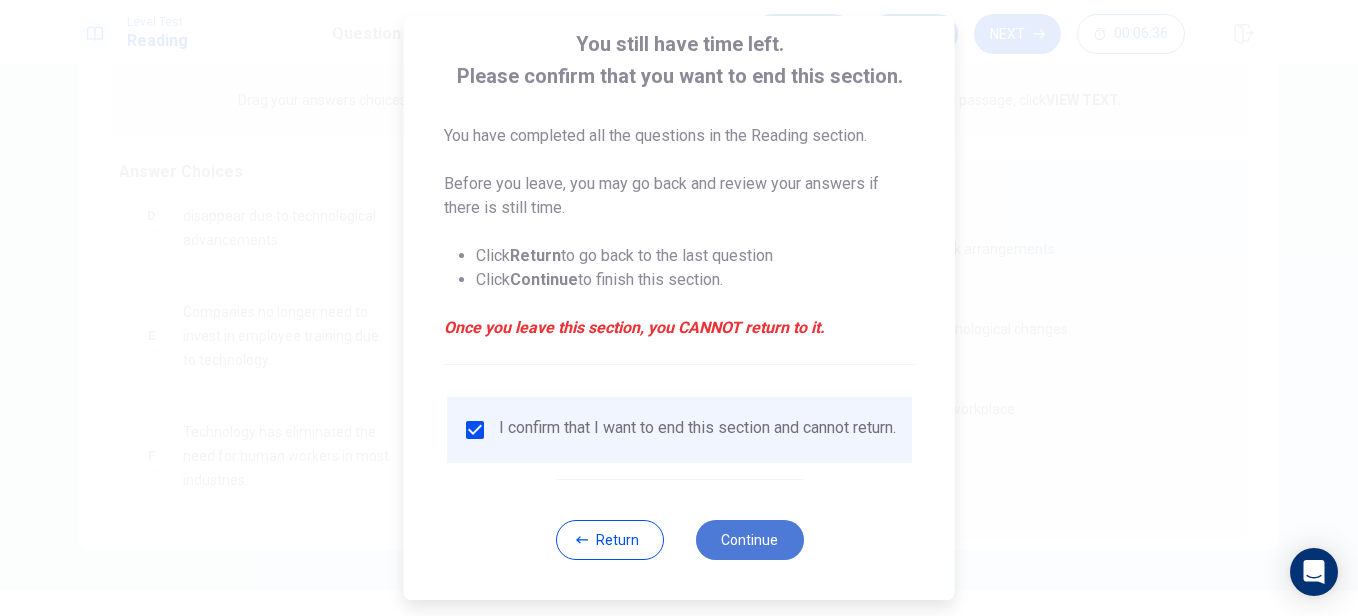 click on "Continue" at bounding box center (749, 540) 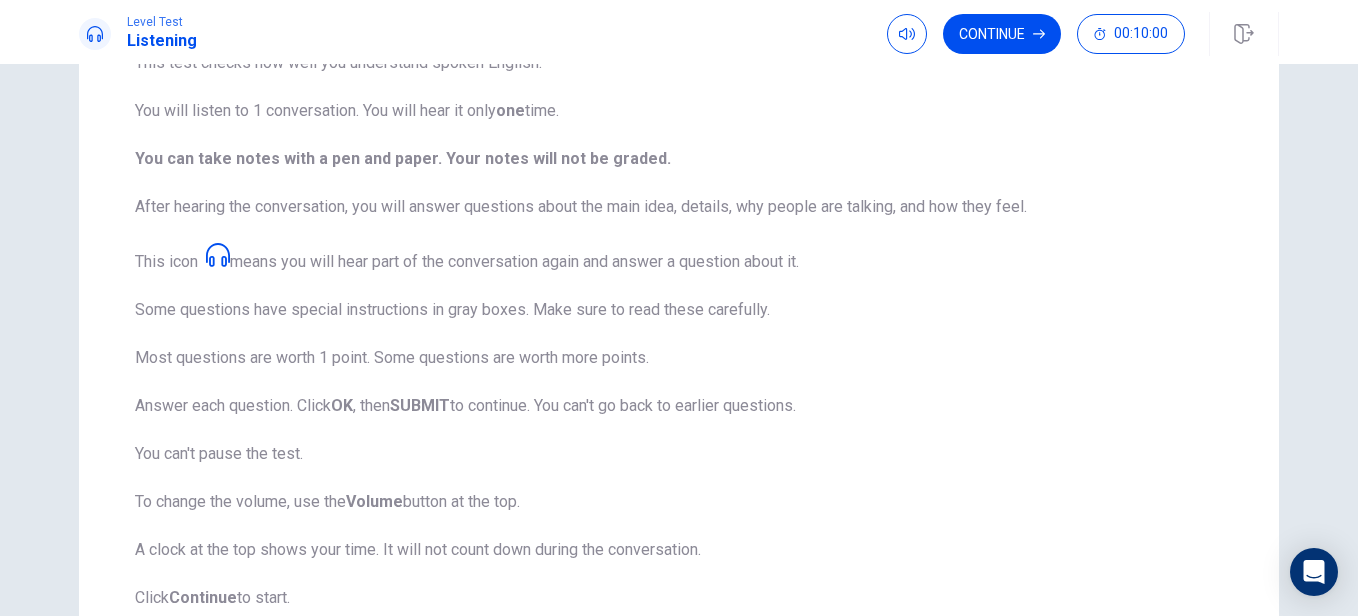 scroll, scrollTop: 197, scrollLeft: 0, axis: vertical 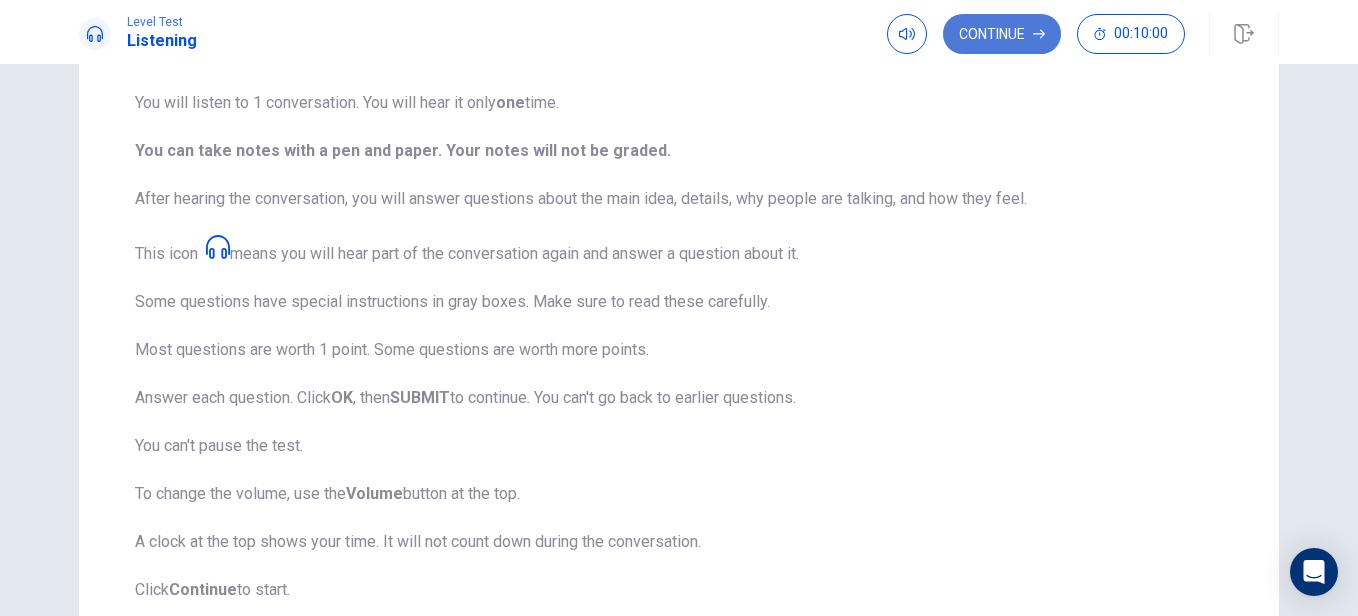 click on "Continue" at bounding box center (1002, 34) 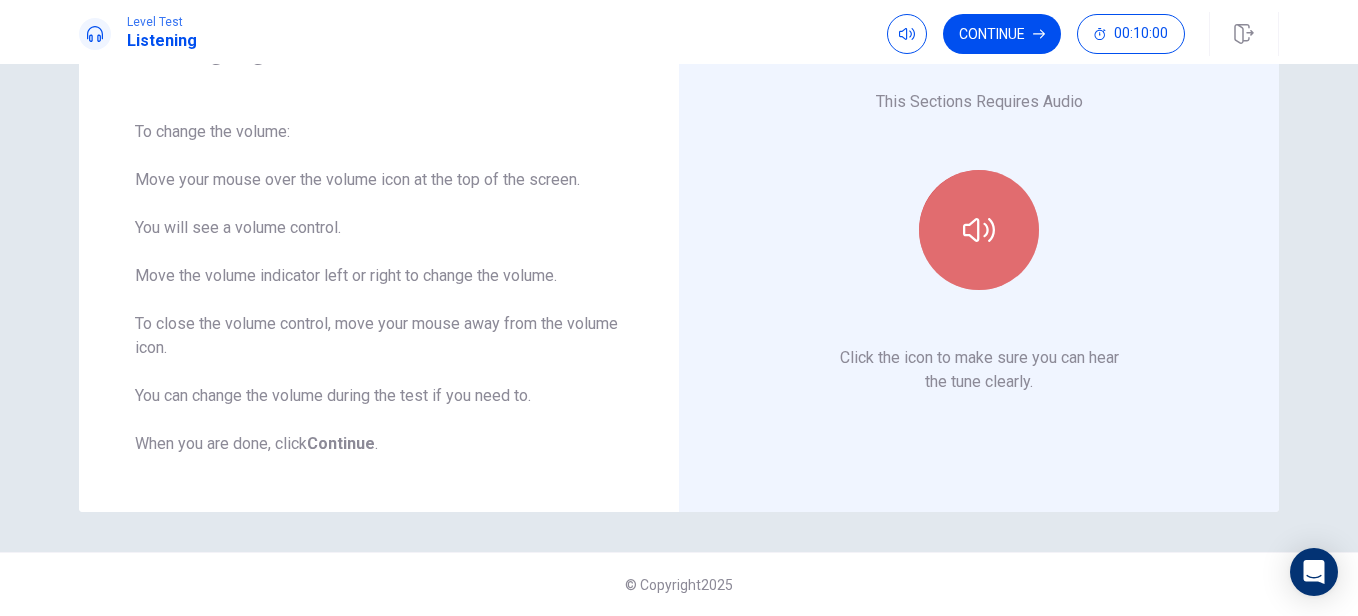 click at bounding box center [979, 230] 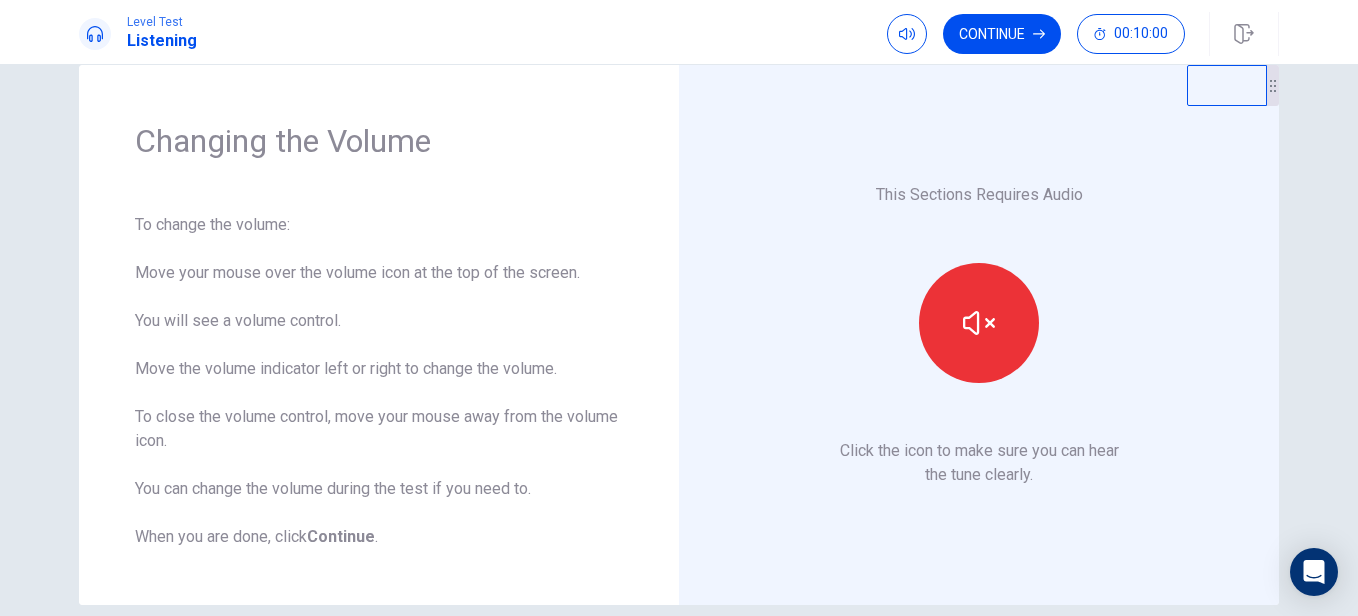 scroll, scrollTop: 37, scrollLeft: 0, axis: vertical 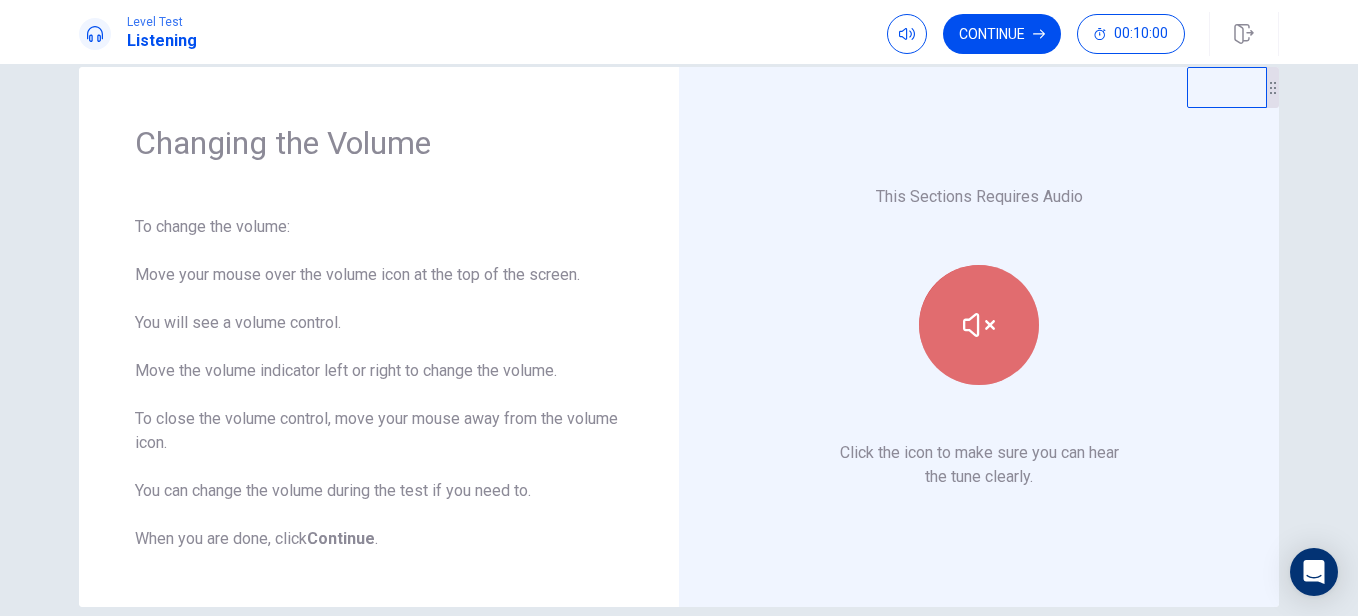 click 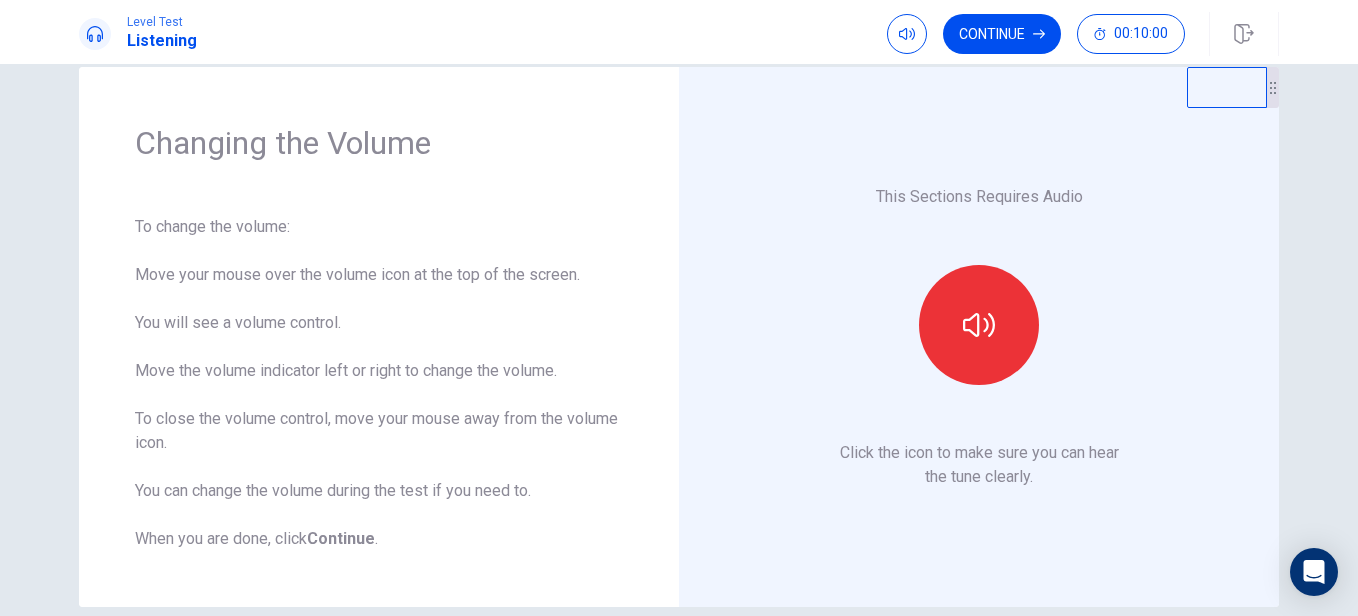 scroll, scrollTop: 132, scrollLeft: 0, axis: vertical 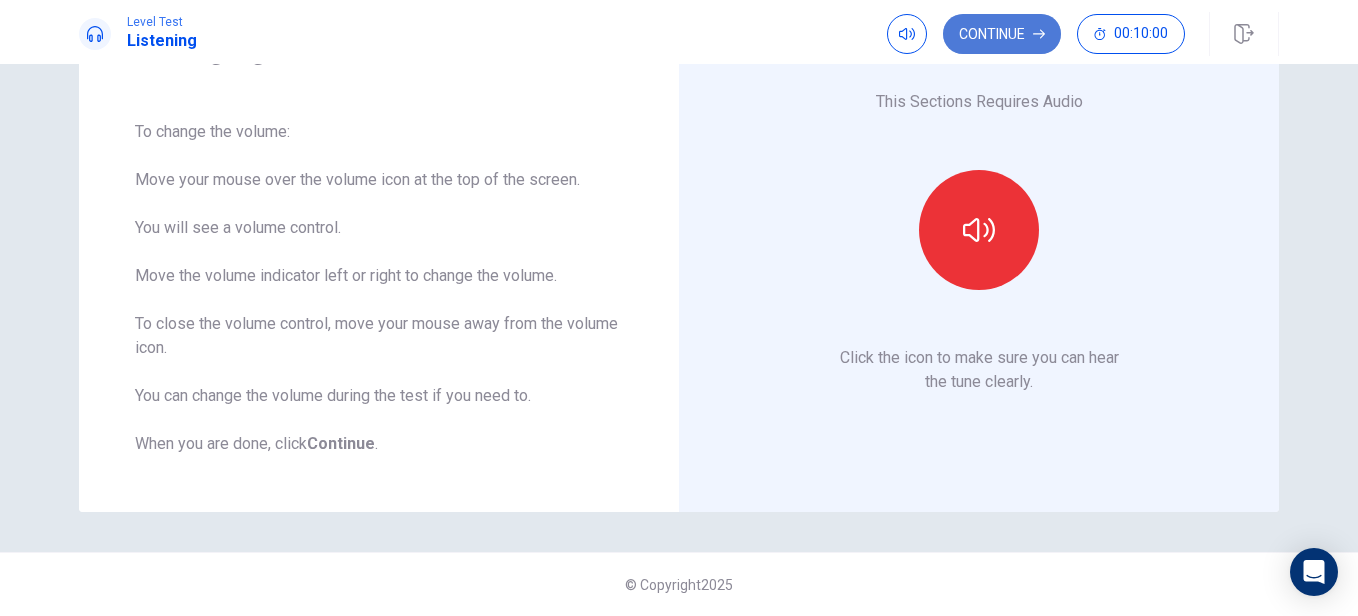 click on "Continue" at bounding box center (1002, 34) 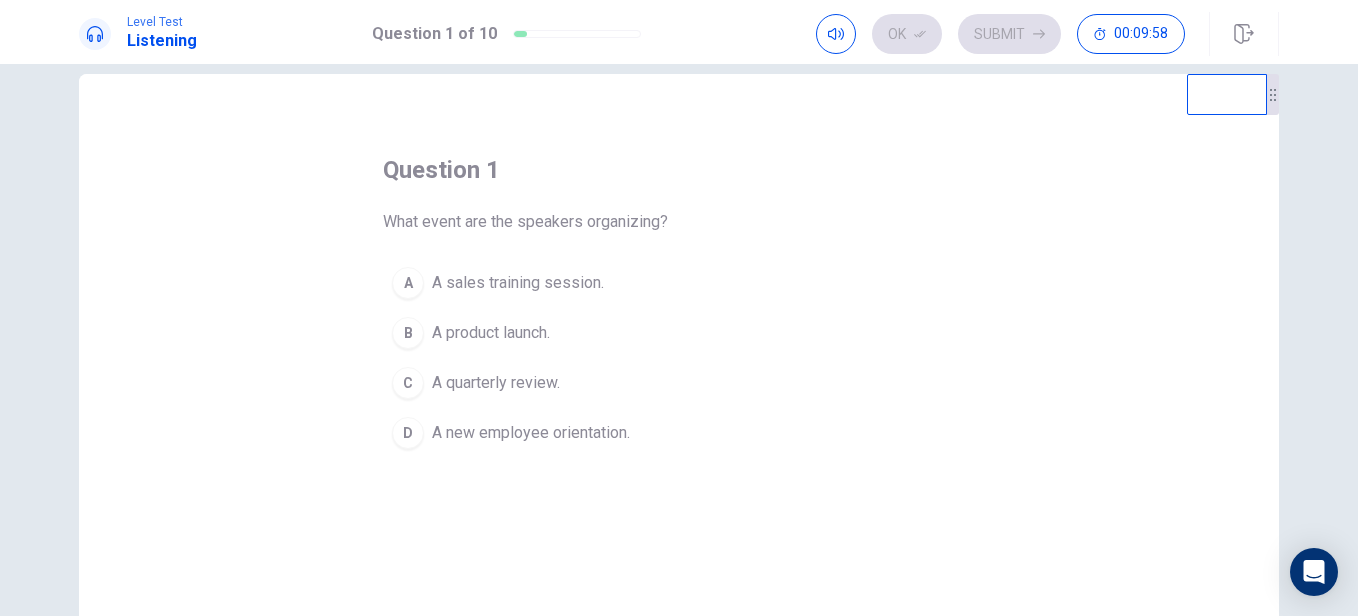 scroll, scrollTop: 53, scrollLeft: 0, axis: vertical 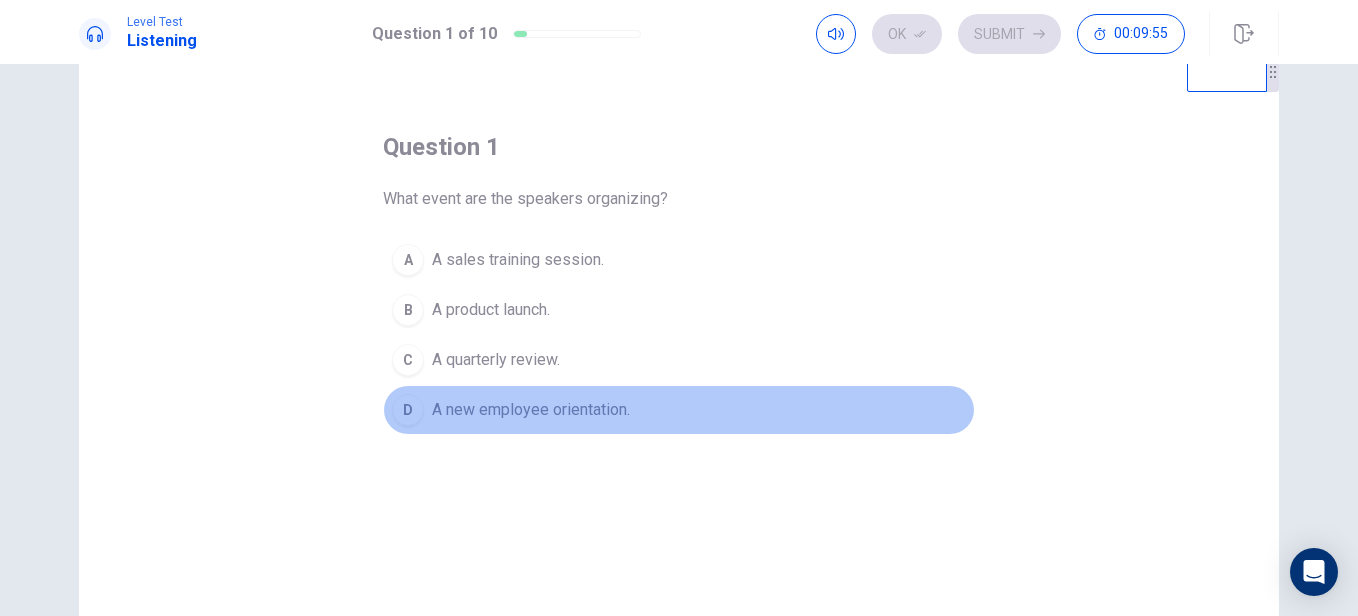 click on "A new employee orientation." at bounding box center (531, 410) 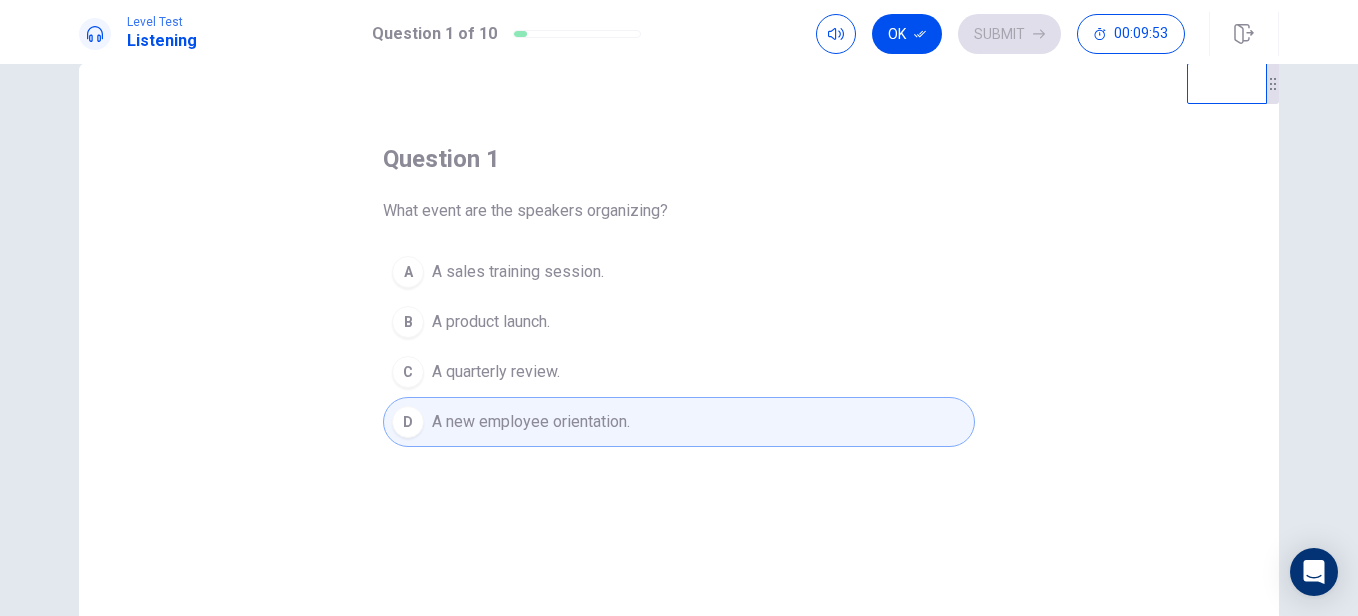 scroll, scrollTop: 0, scrollLeft: 0, axis: both 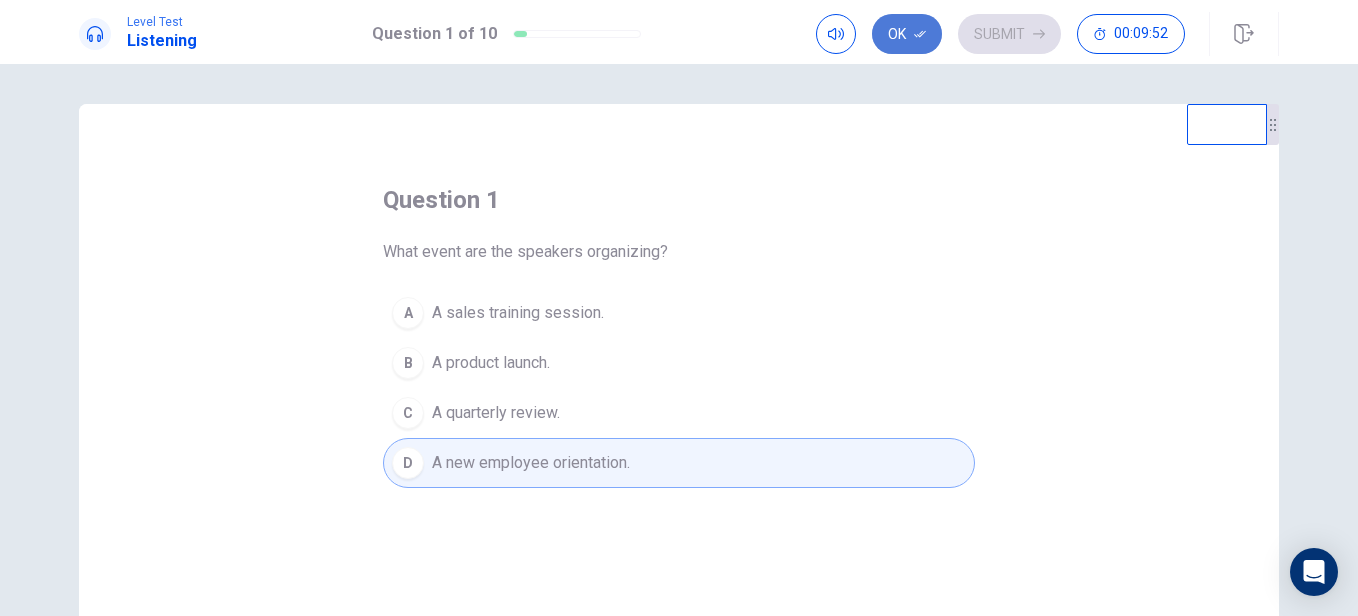 click on "Ok" at bounding box center [907, 34] 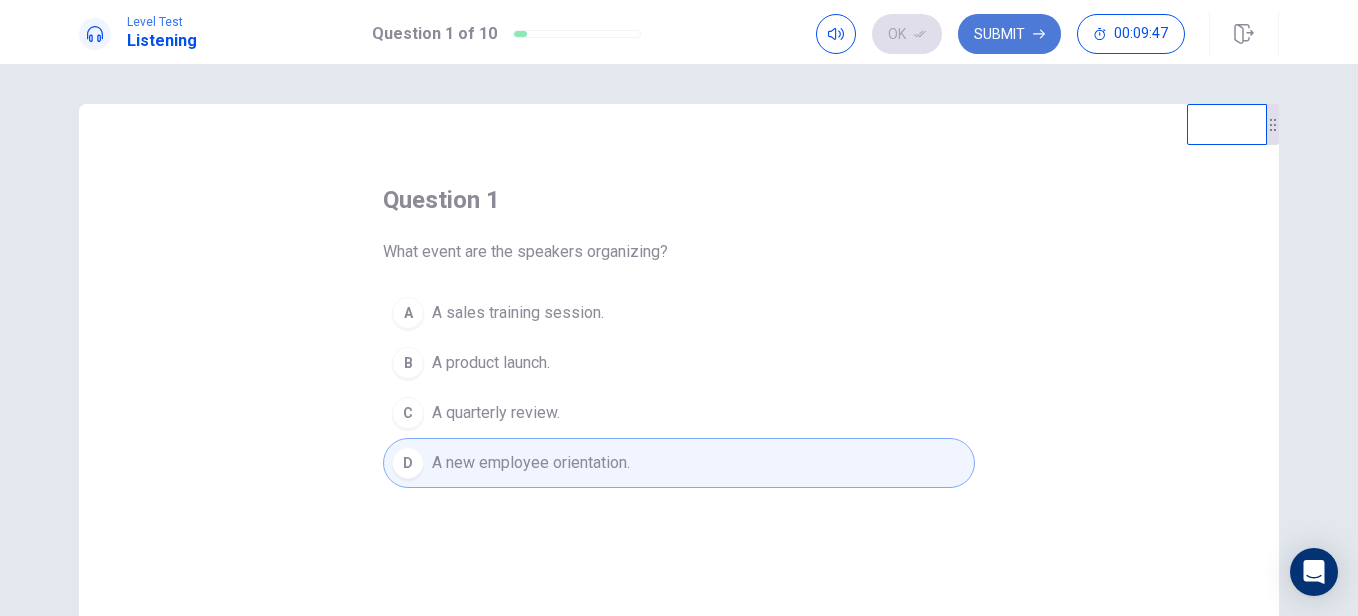 click on "Submit" at bounding box center [1009, 34] 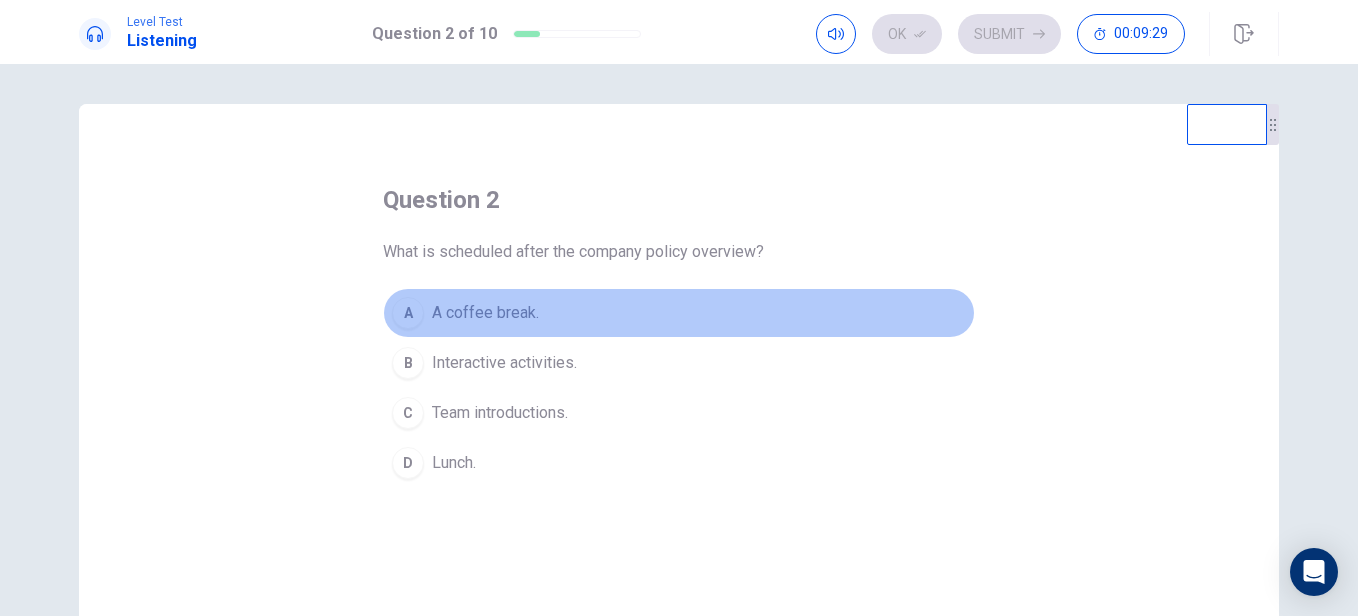 click on "A coffee break." at bounding box center (485, 313) 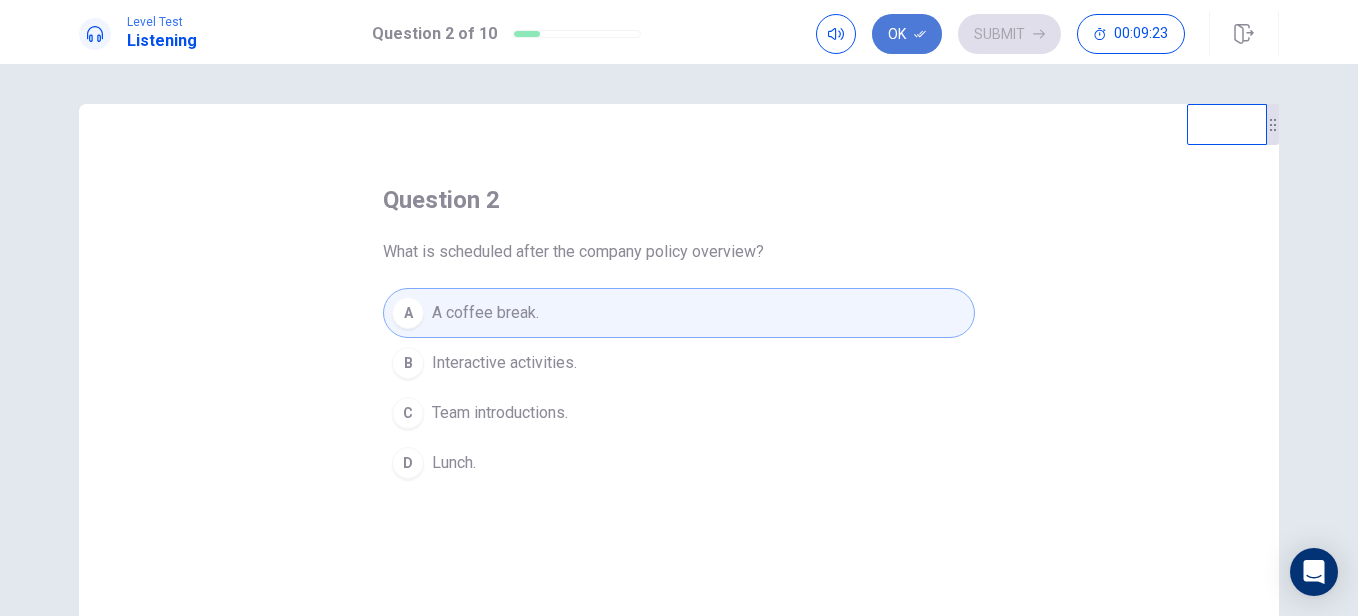 click on "Ok" at bounding box center [907, 34] 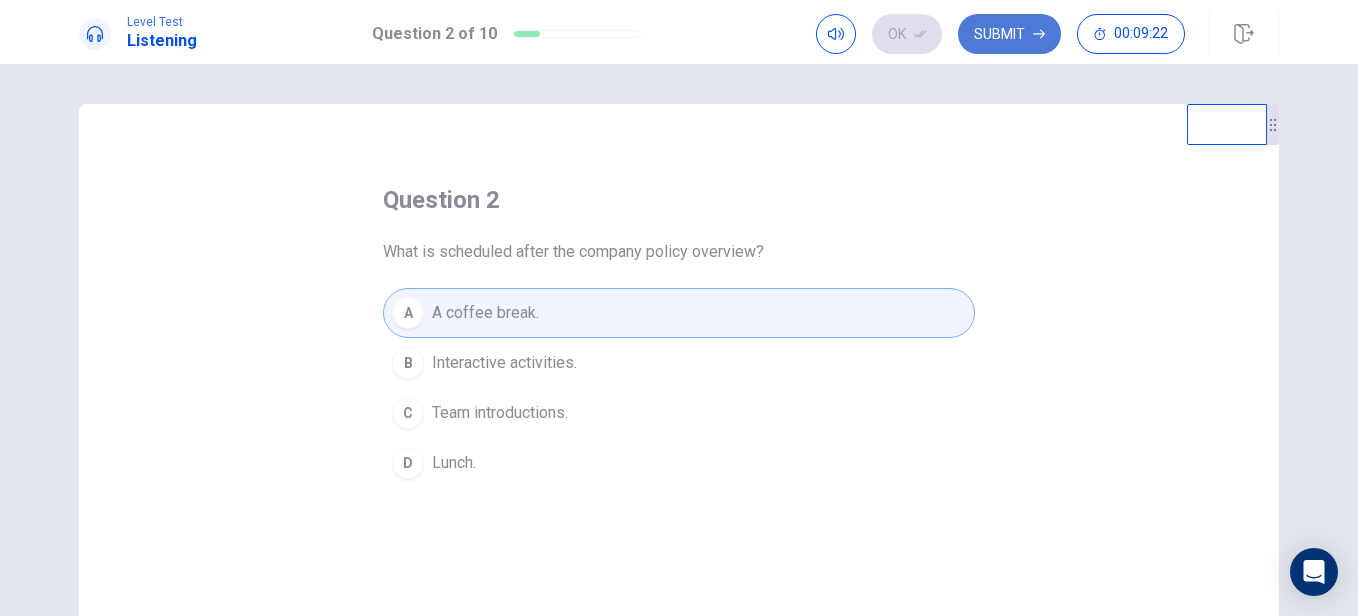 click on "Submit" at bounding box center [1009, 34] 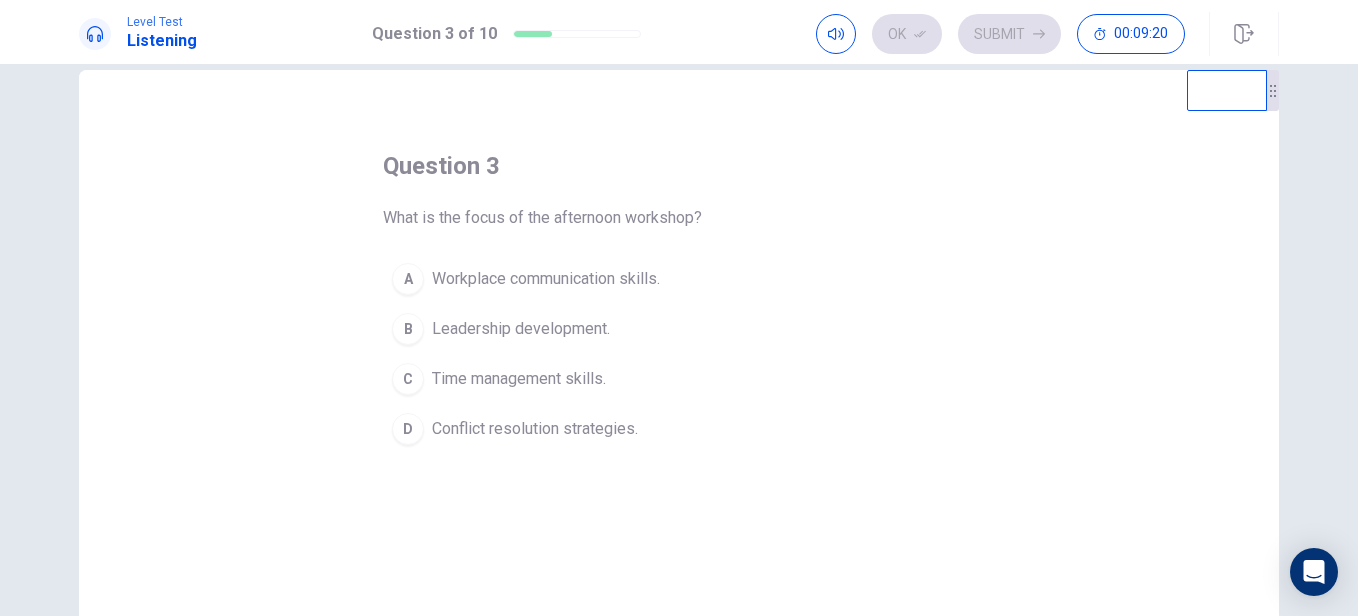 scroll, scrollTop: 35, scrollLeft: 0, axis: vertical 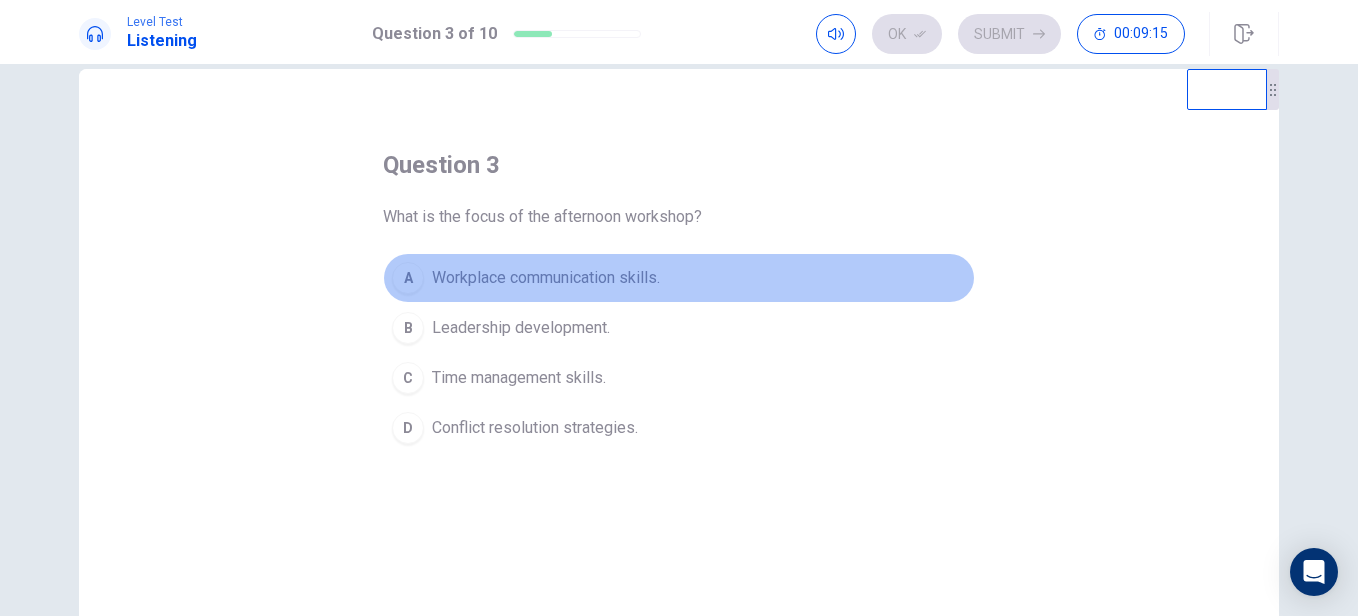 click on "Workplace communication skills." at bounding box center [546, 278] 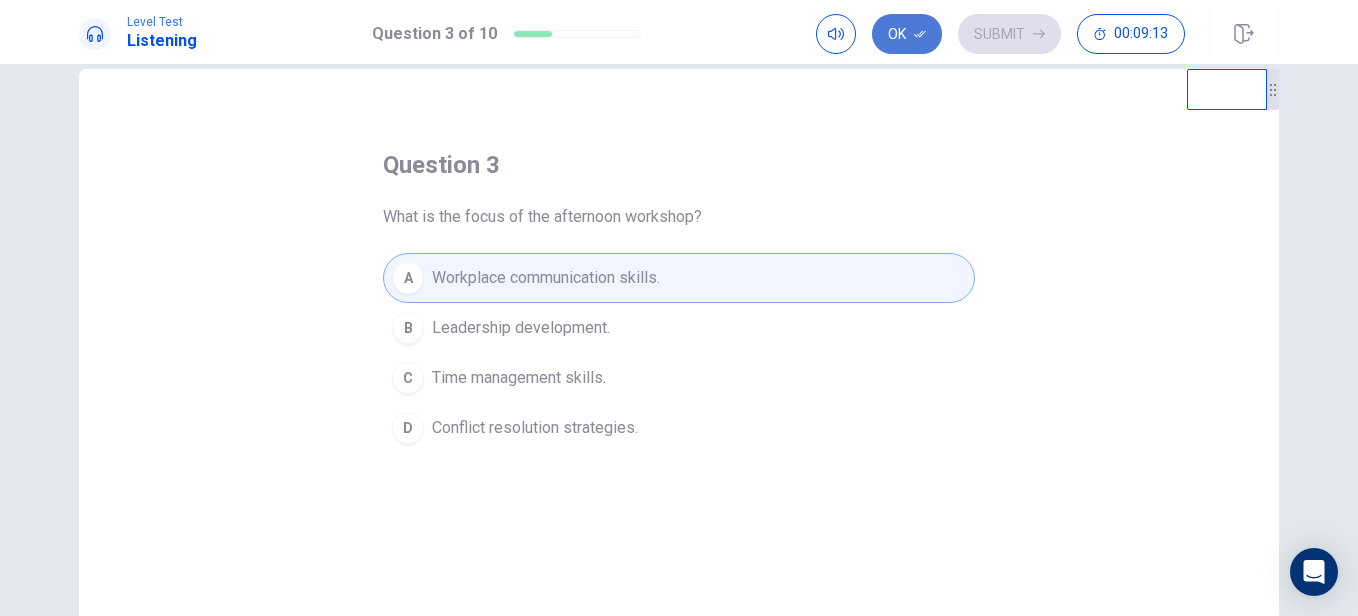 click on "Ok" at bounding box center (907, 34) 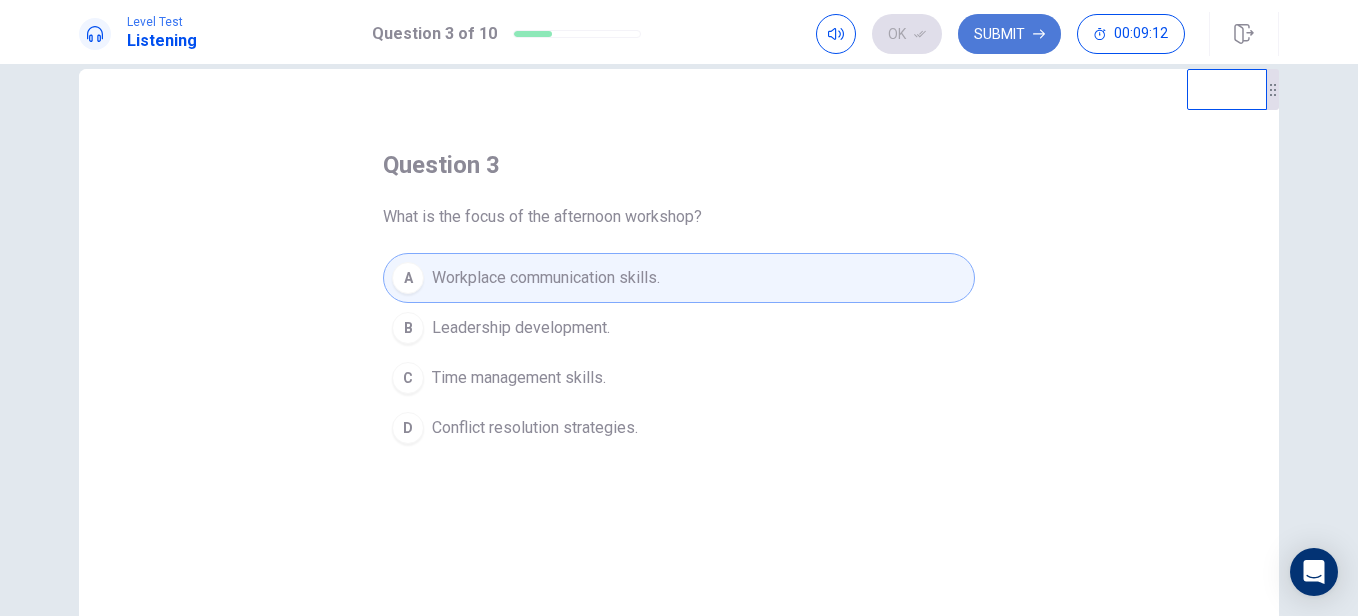 click on "Submit" at bounding box center (1009, 34) 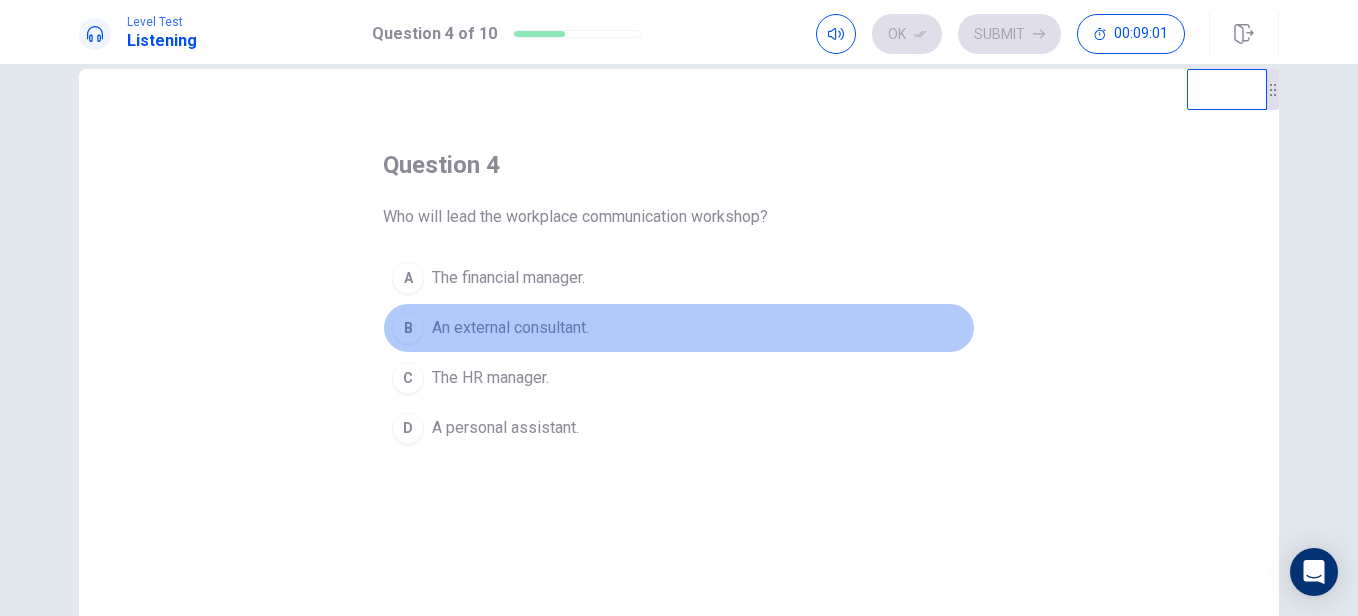 click on "An external consultant." at bounding box center [510, 328] 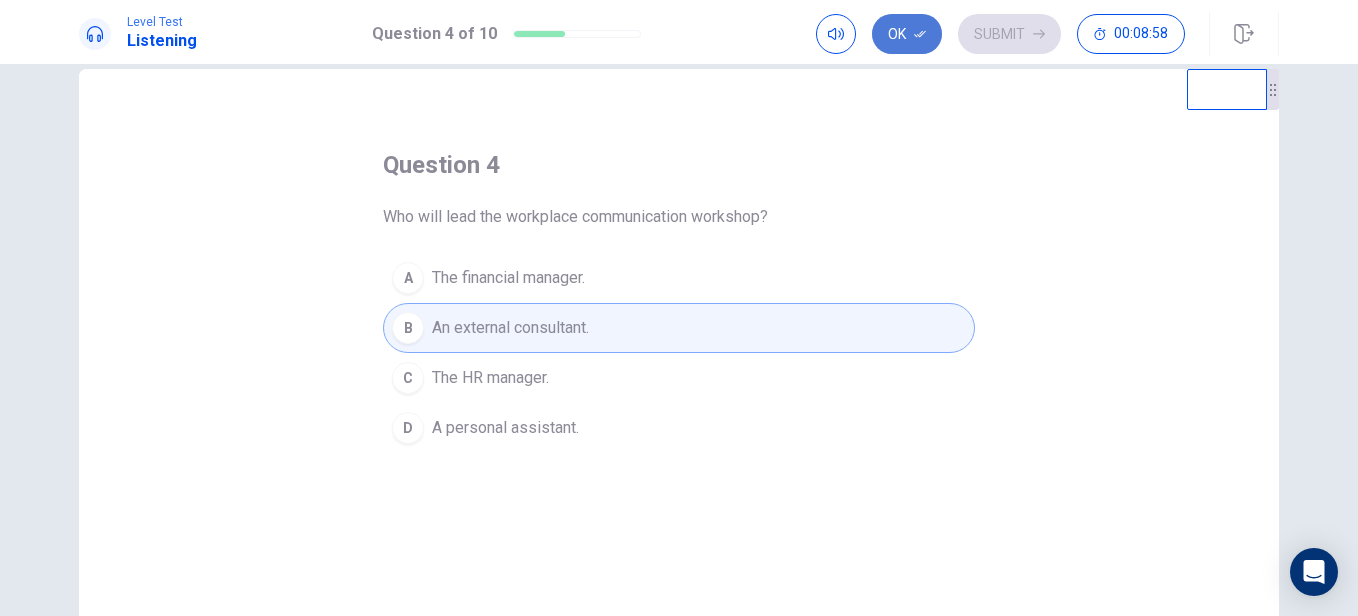 click on "Ok" at bounding box center [907, 34] 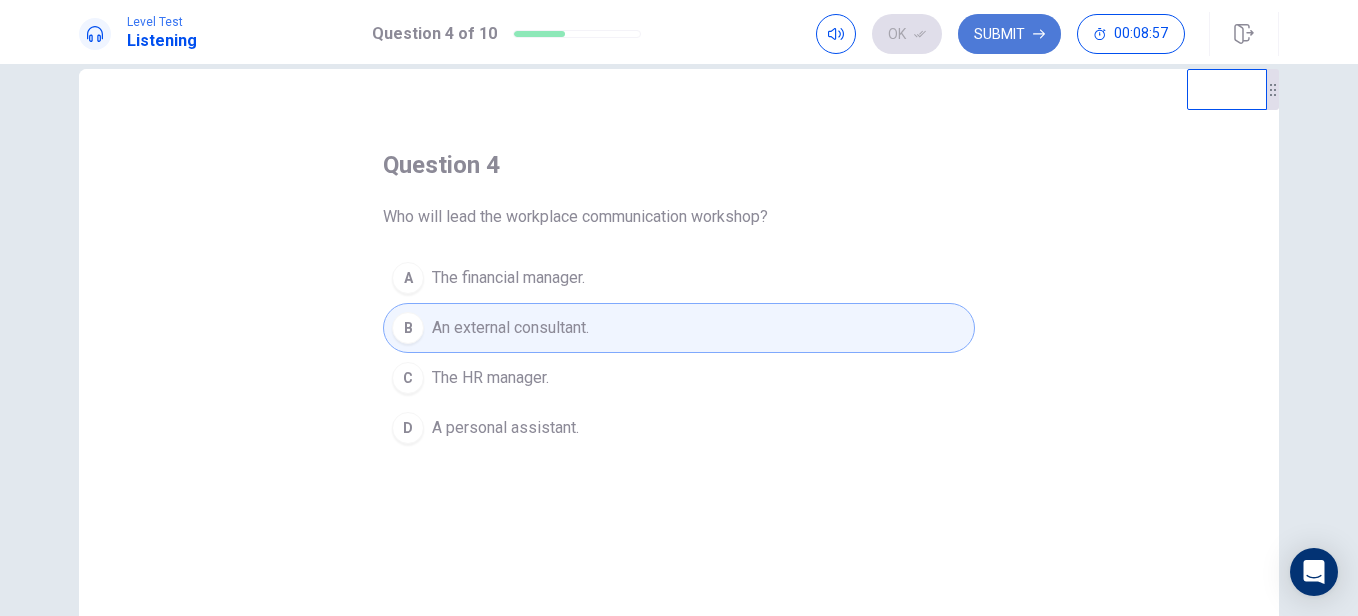 click on "Submit" at bounding box center [1009, 34] 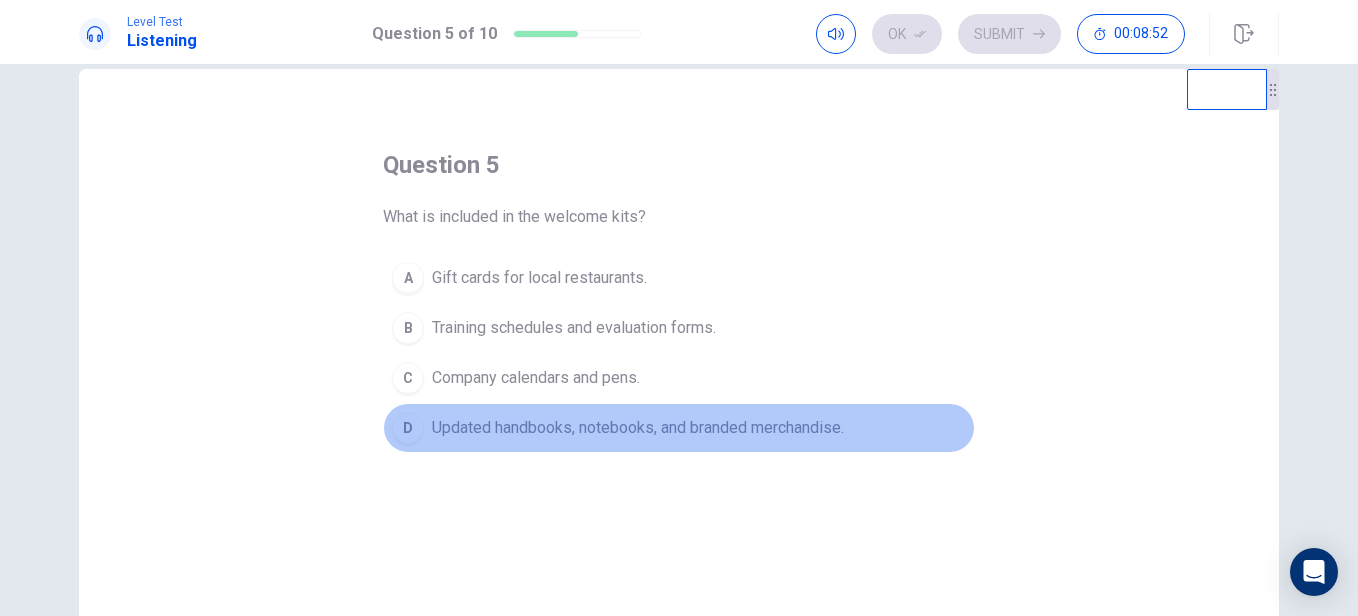 click on "Updated handbooks, notebooks, and branded merchandise." at bounding box center (638, 428) 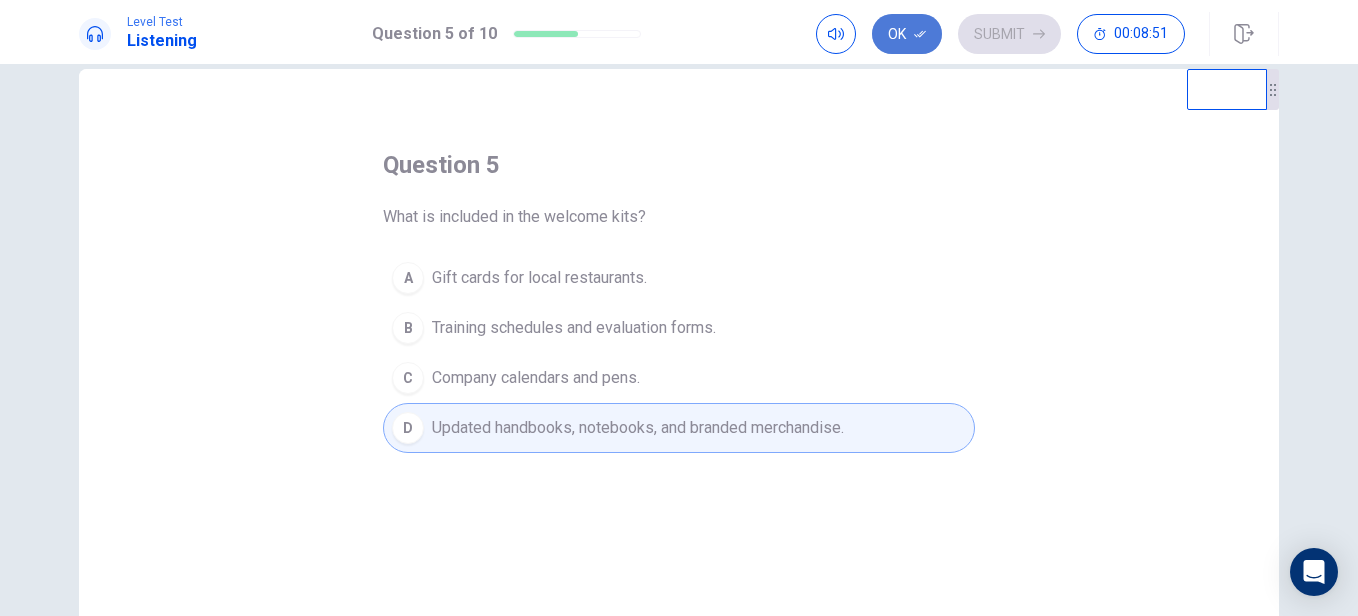 click on "Ok" at bounding box center [907, 34] 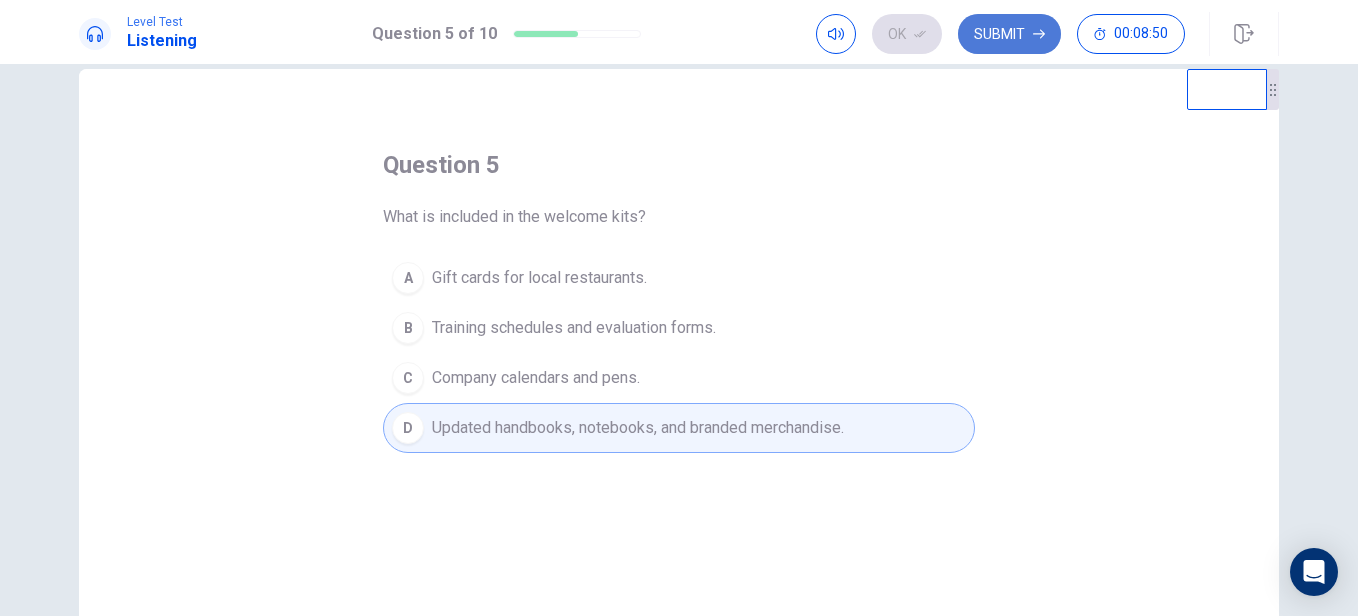 click on "Submit" at bounding box center [1009, 34] 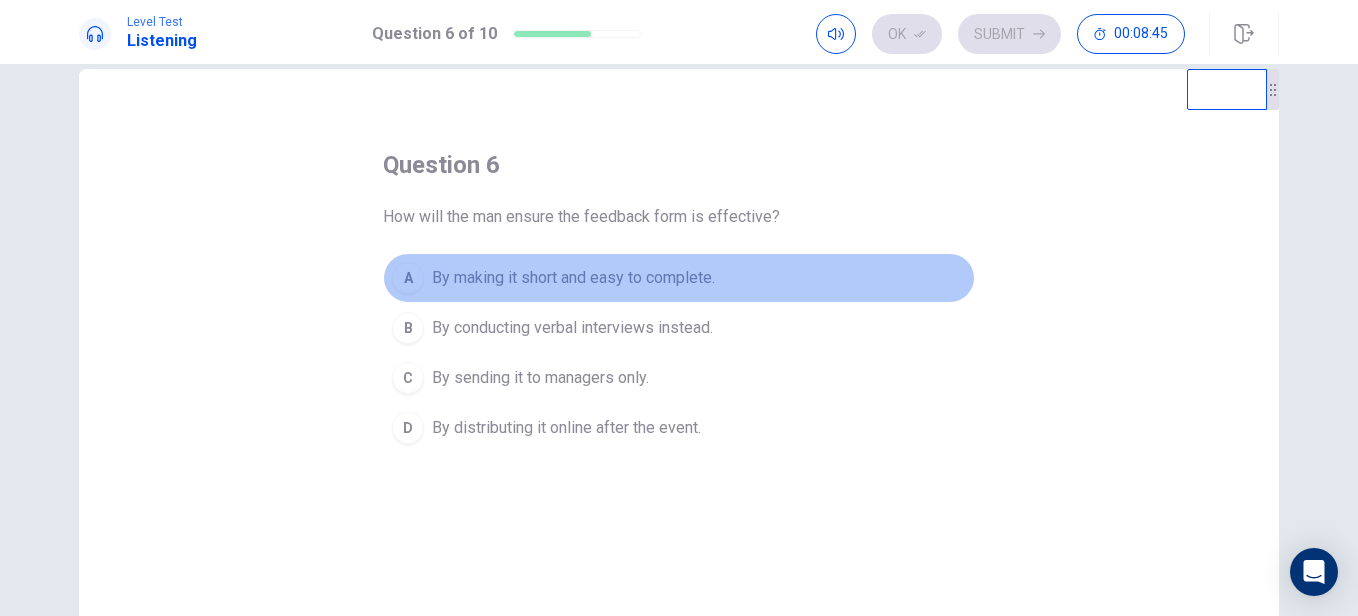 click on "By making it short and easy to complete." at bounding box center [573, 278] 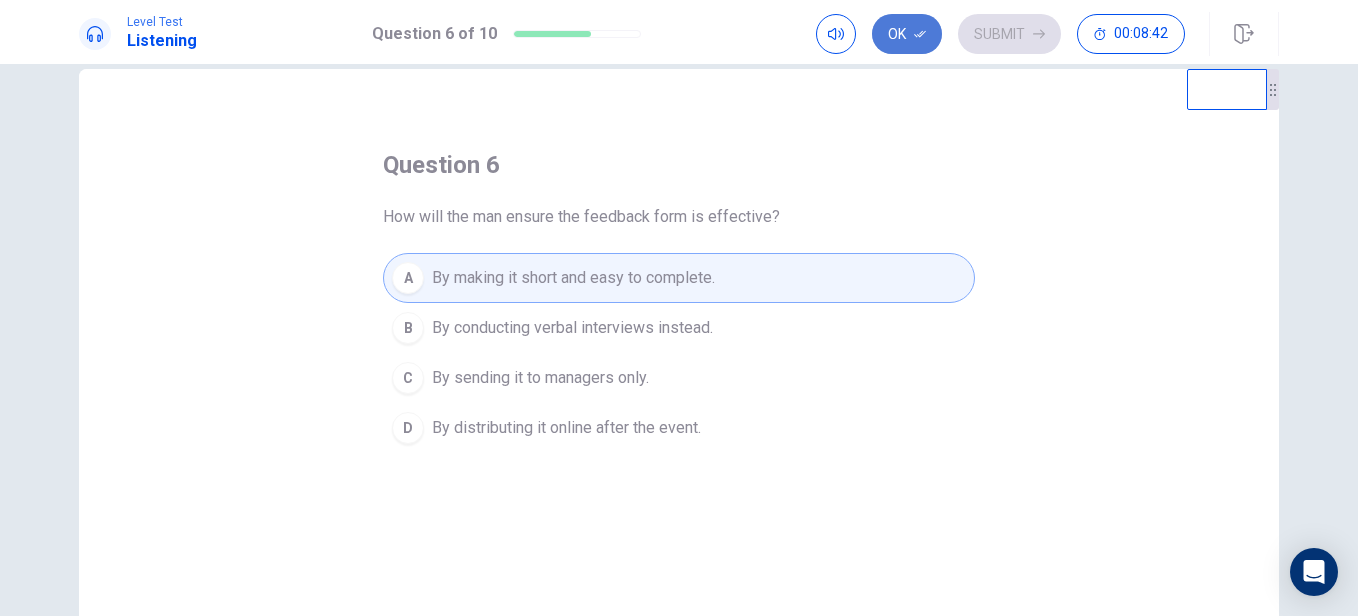 click on "Ok" at bounding box center [907, 34] 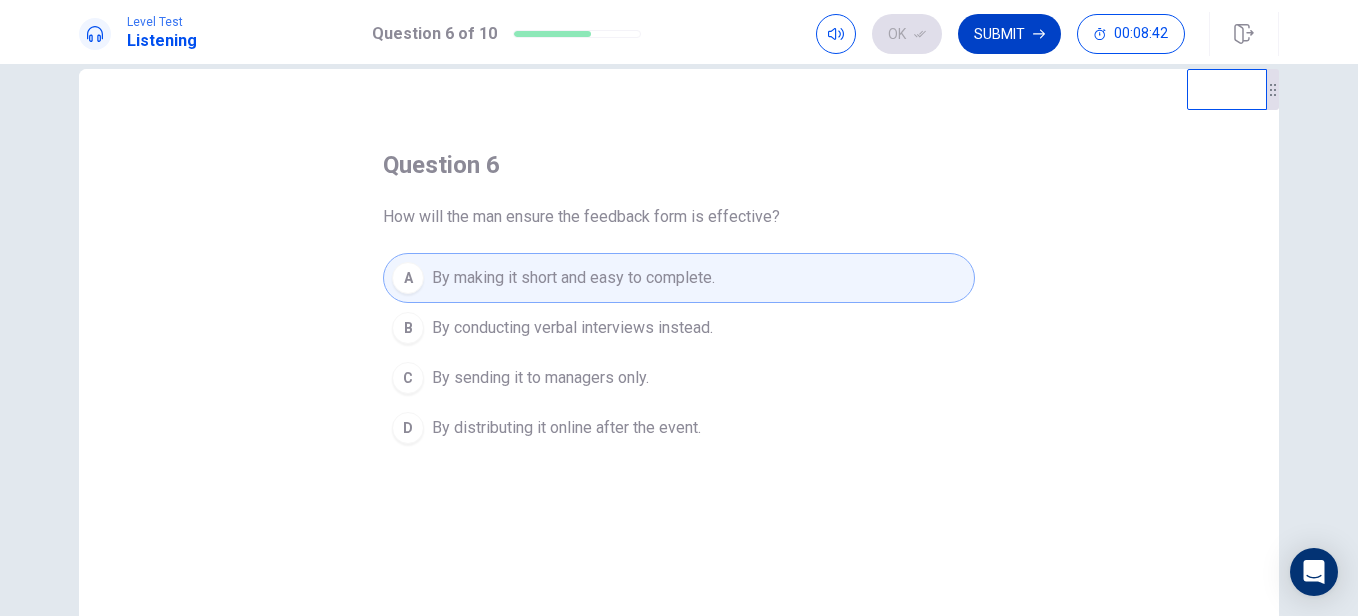 click on "Submit" at bounding box center [1009, 34] 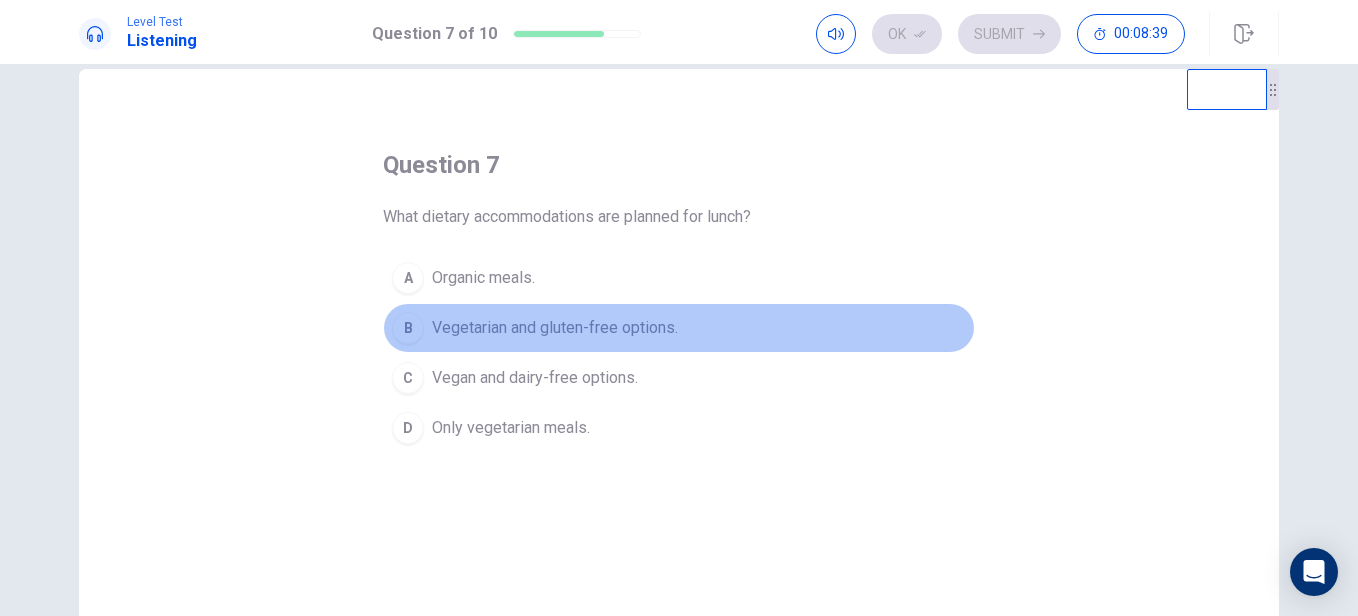 click on "Vegetarian and gluten-free options." at bounding box center (555, 328) 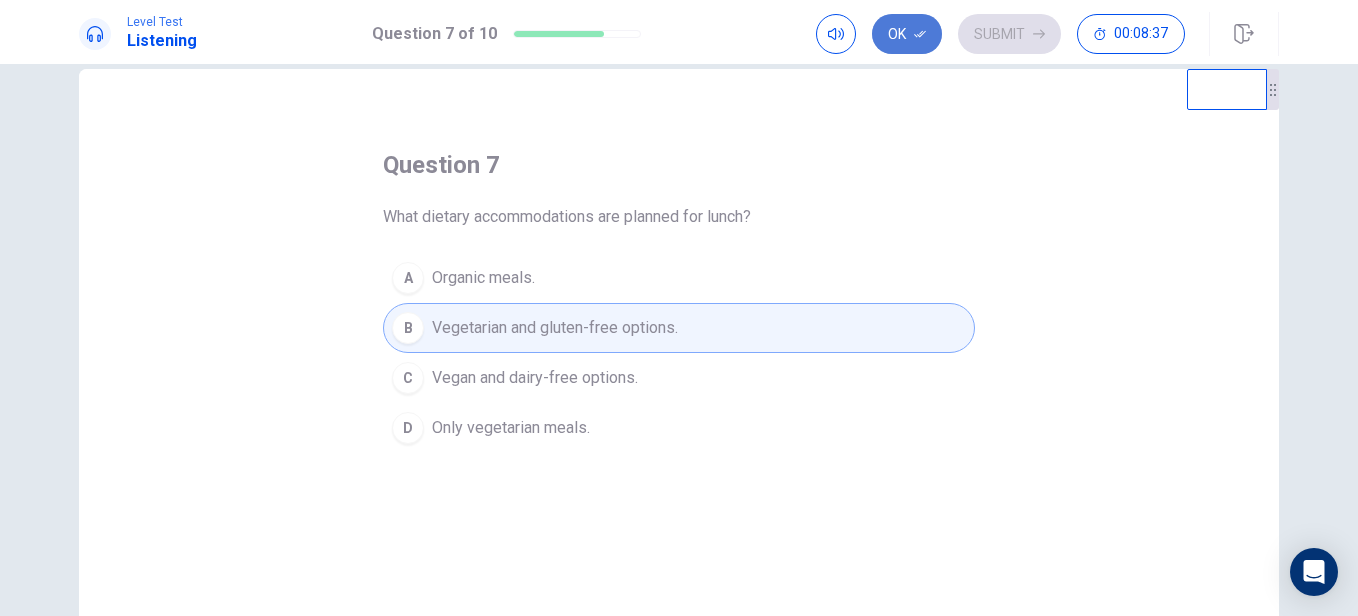 click on "Ok" at bounding box center (907, 34) 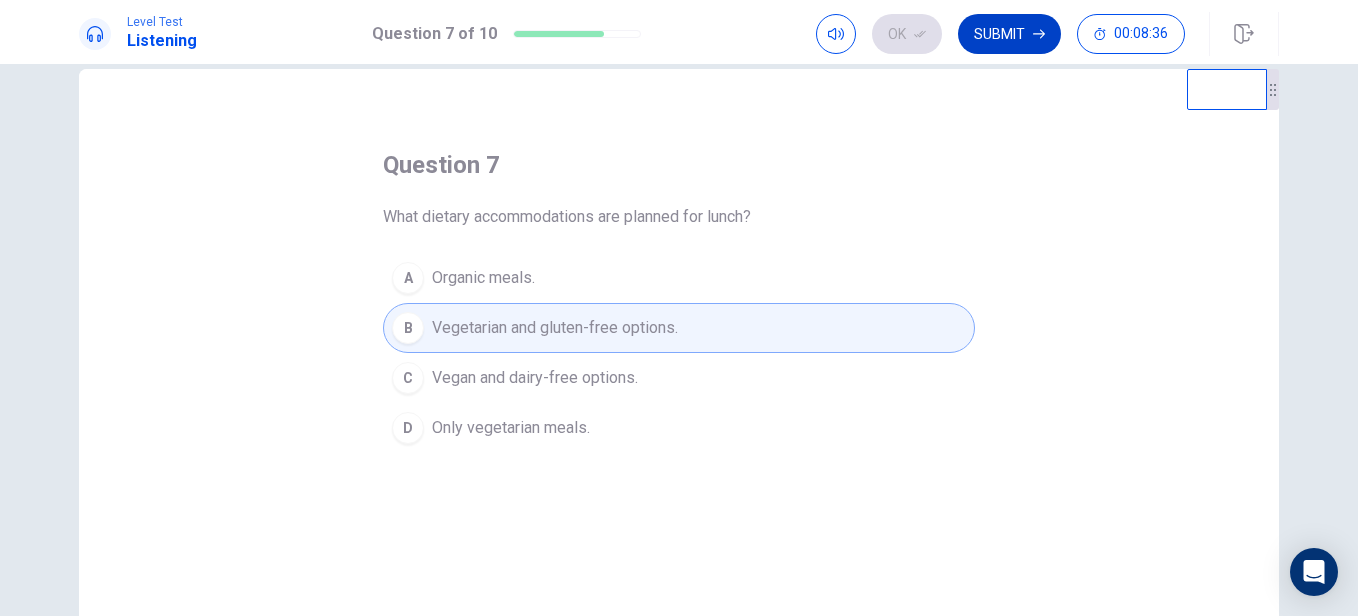 click on "Submit" at bounding box center (1009, 34) 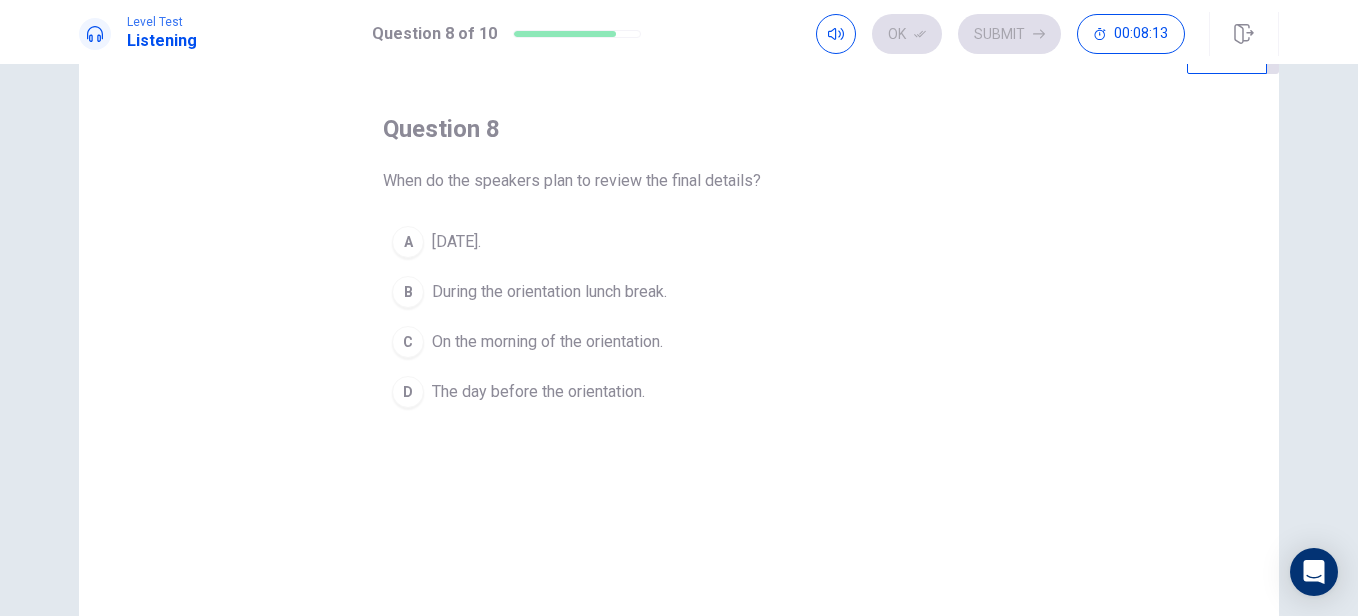 scroll, scrollTop: 70, scrollLeft: 0, axis: vertical 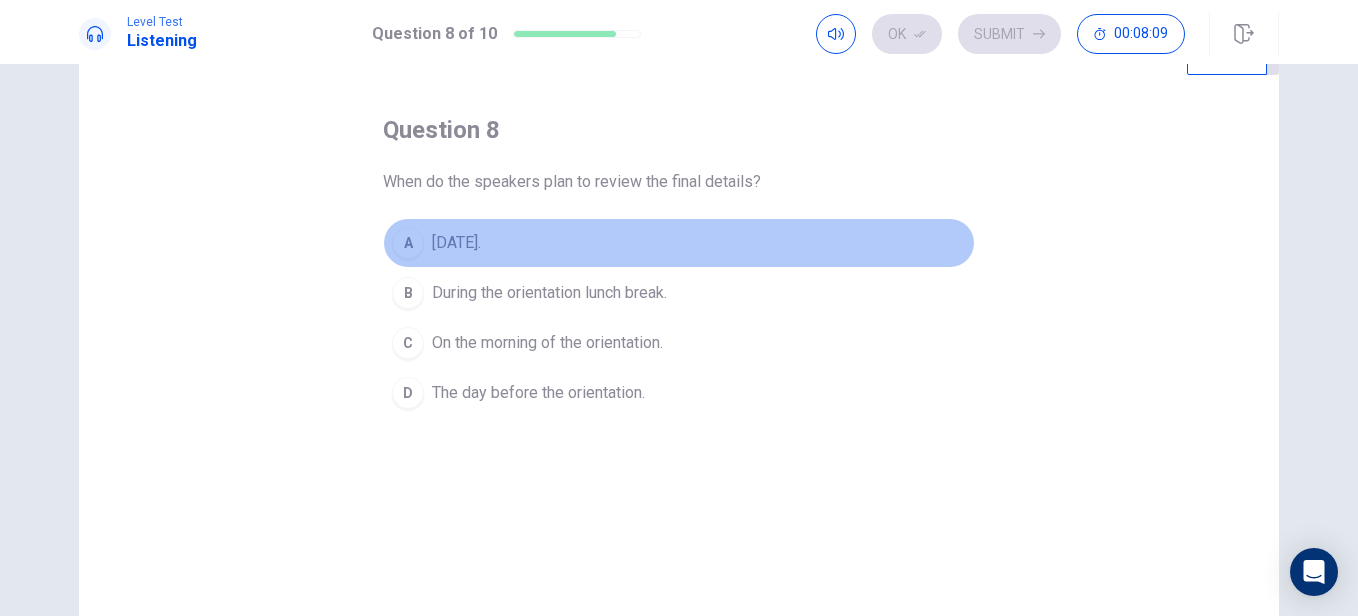 click on "A [DATE]." at bounding box center [679, 243] 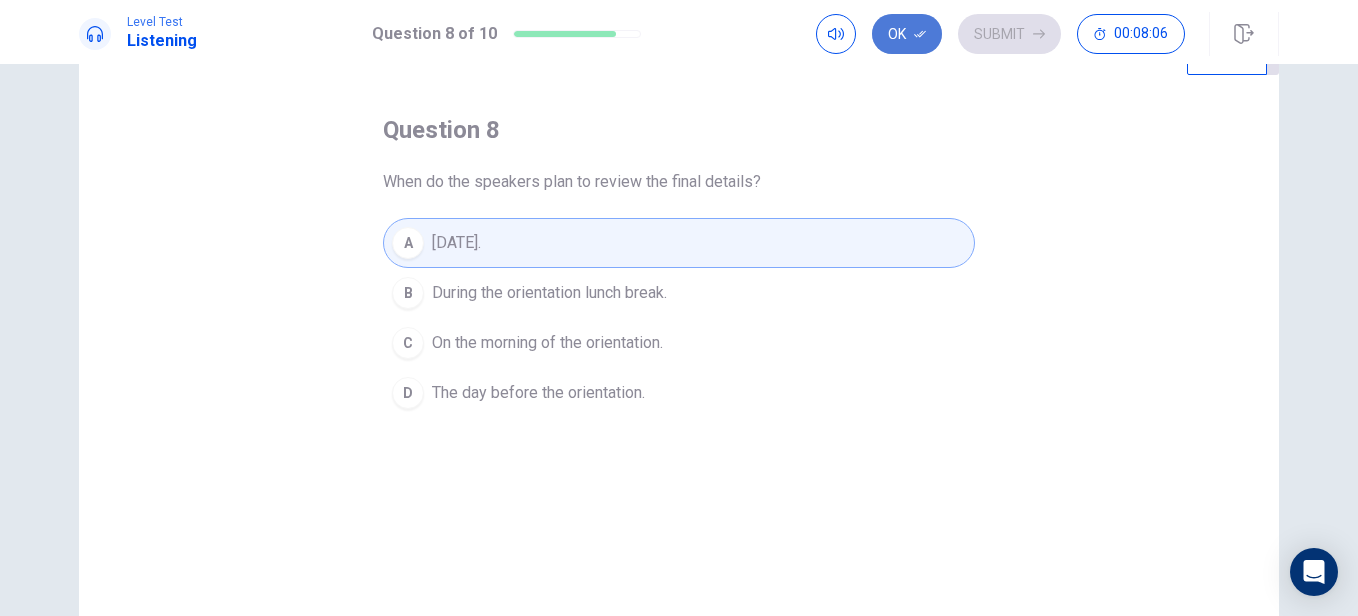 click 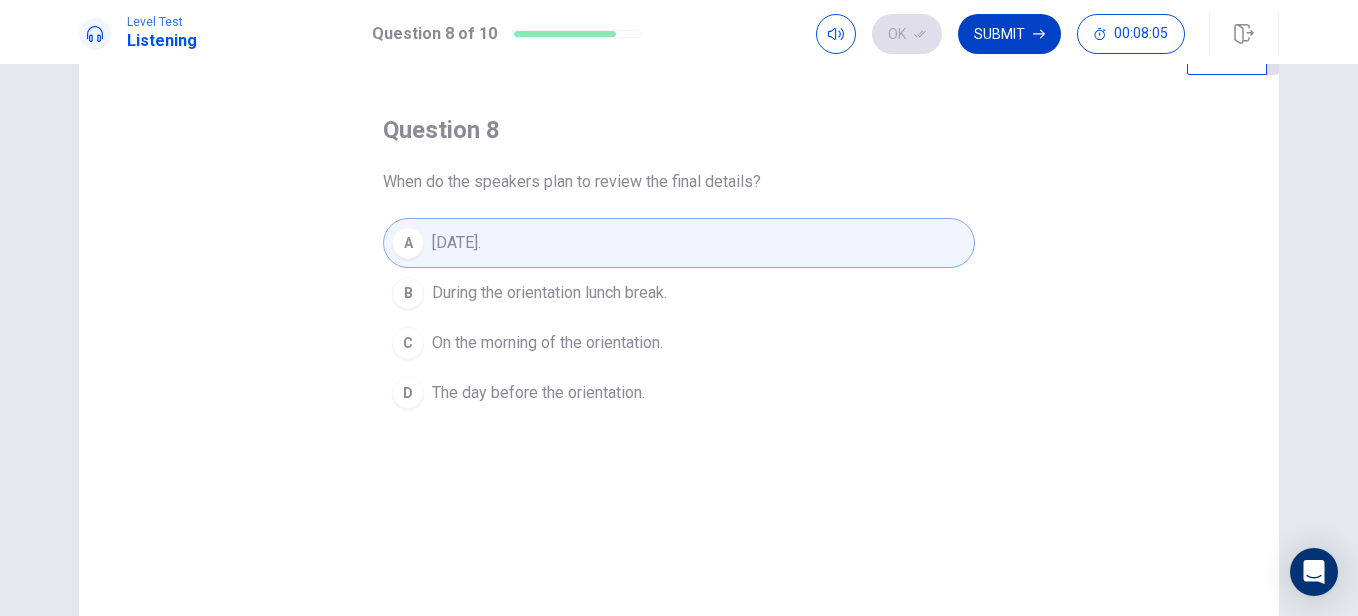 click on "Submit" at bounding box center [1009, 34] 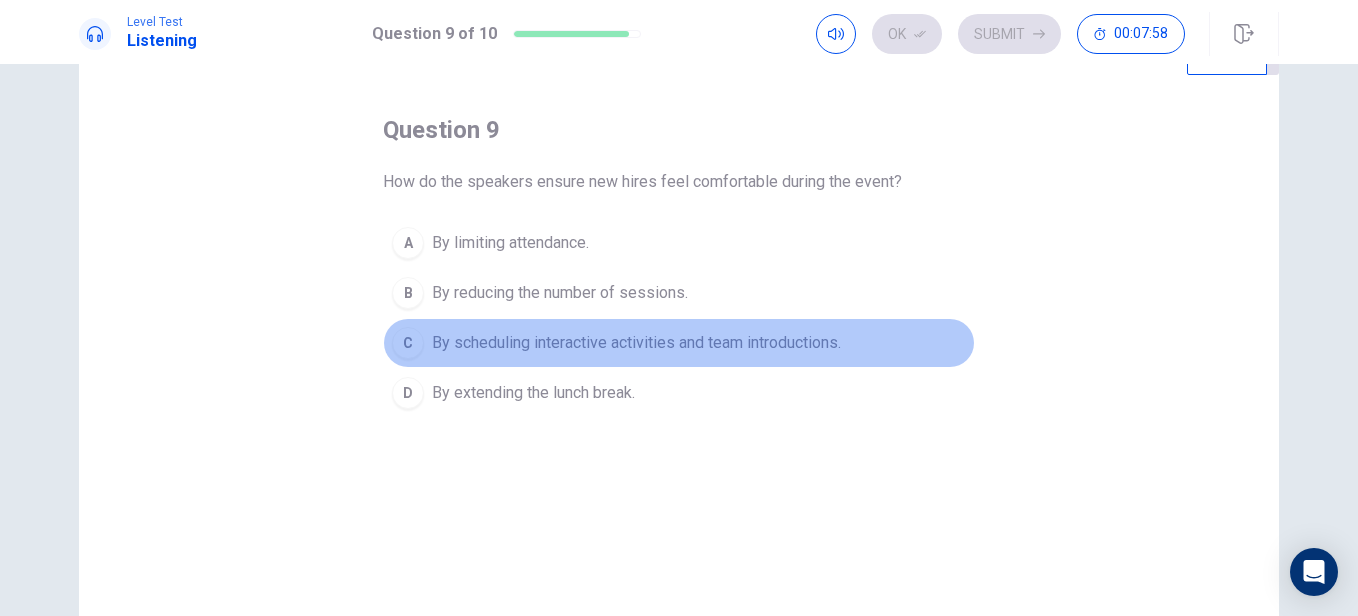 click on "By scheduling interactive activities and team introductions." at bounding box center (636, 343) 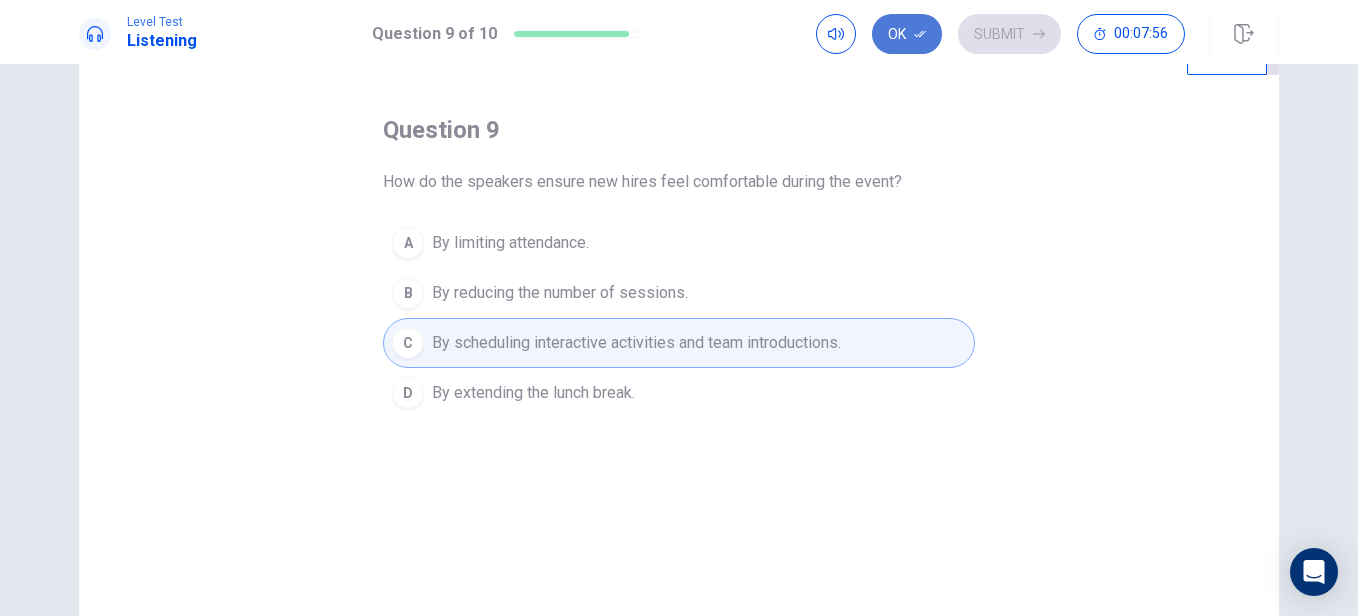 click 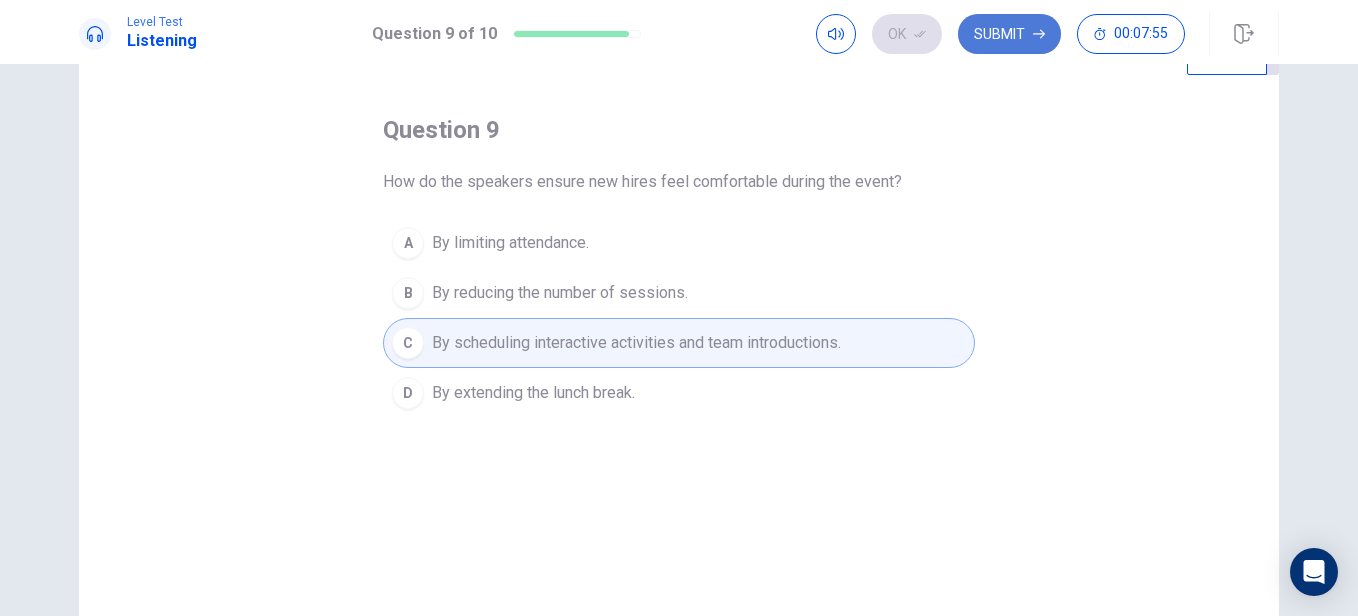 click on "Submit" at bounding box center (1009, 34) 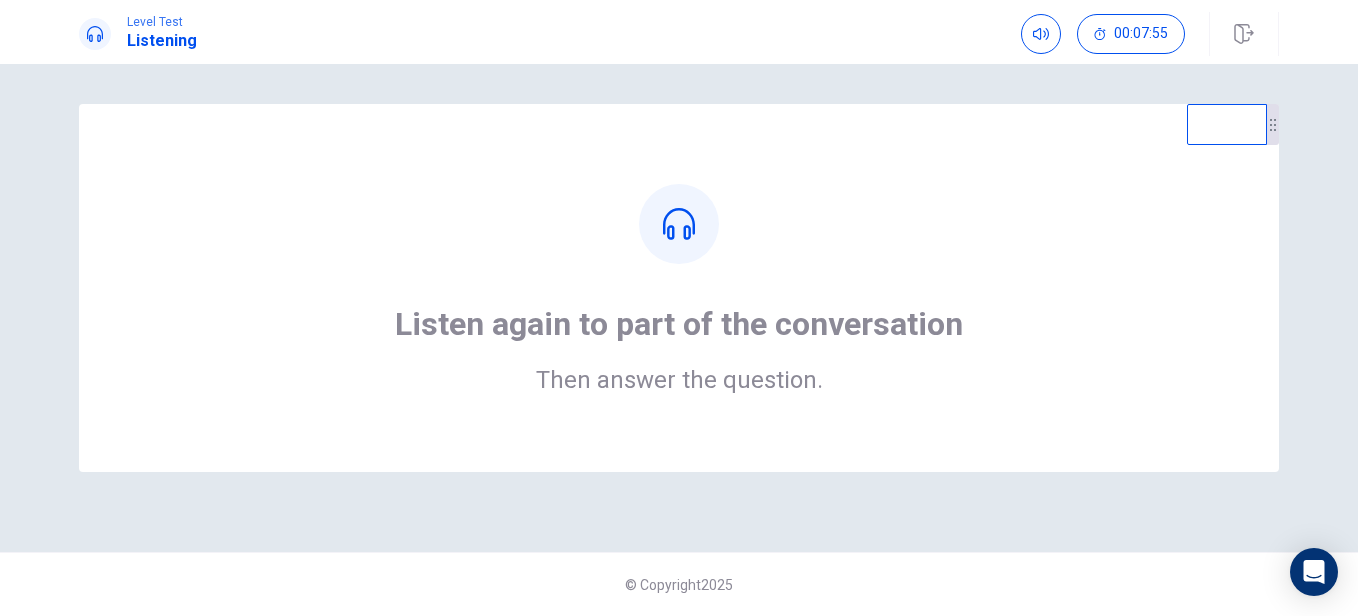 scroll, scrollTop: 0, scrollLeft: 0, axis: both 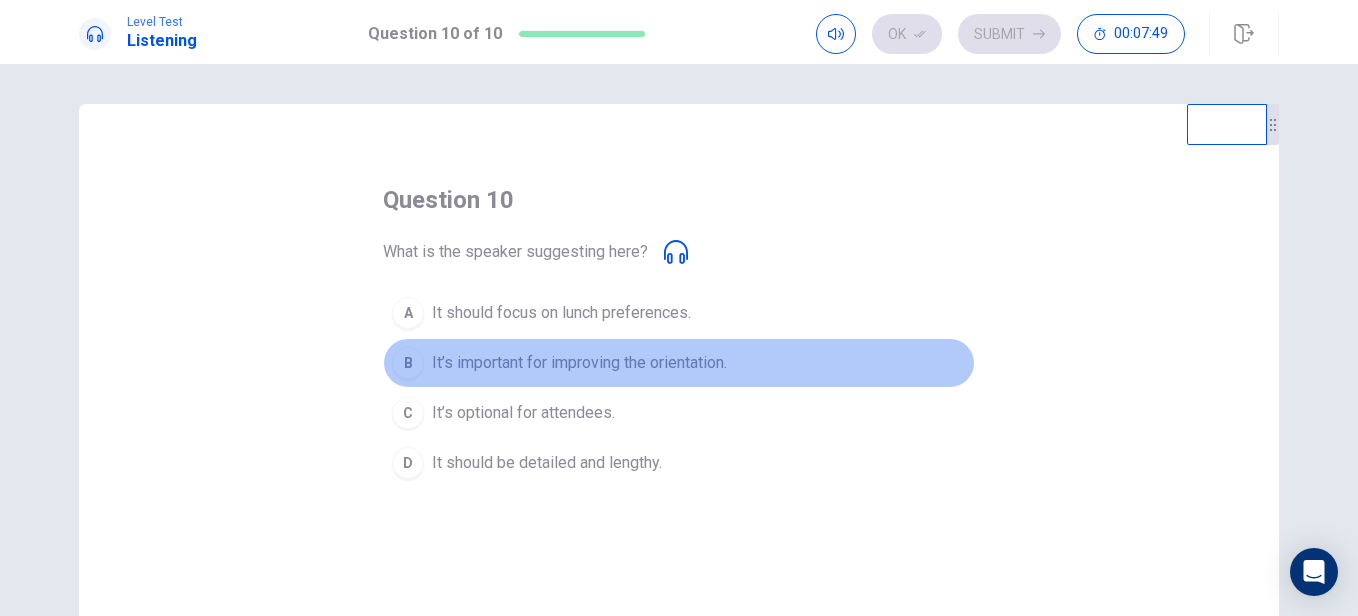 click on "It’s important for improving the orientation." at bounding box center (579, 363) 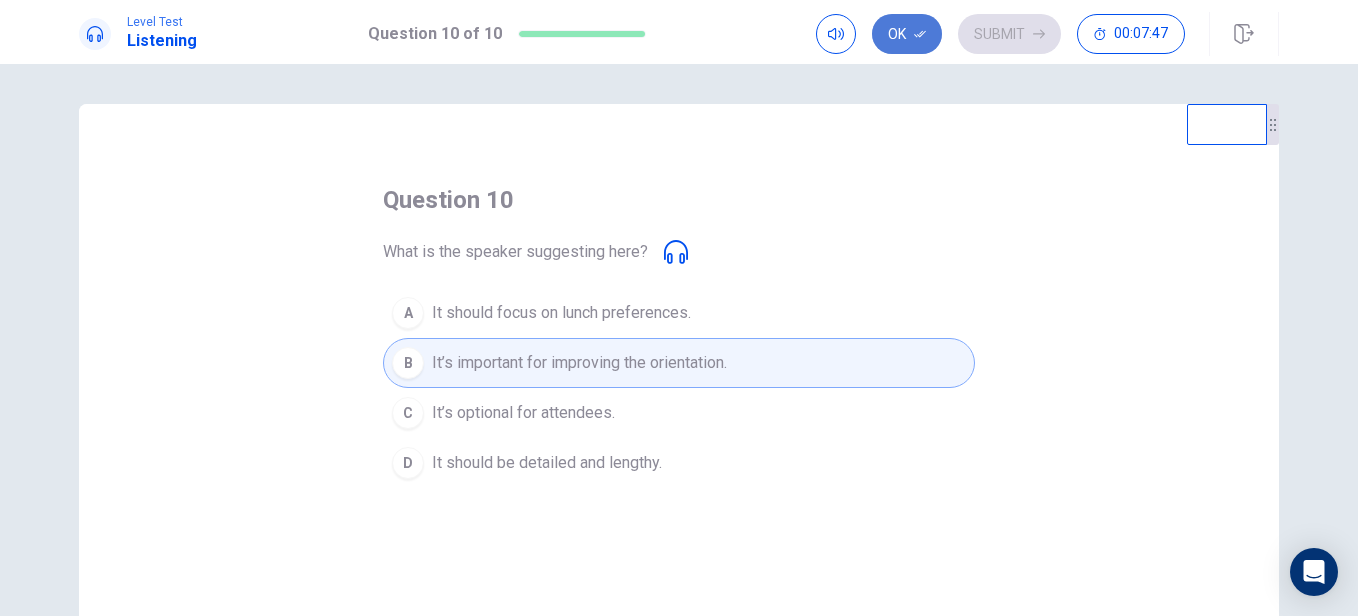 click on "Ok" at bounding box center [907, 34] 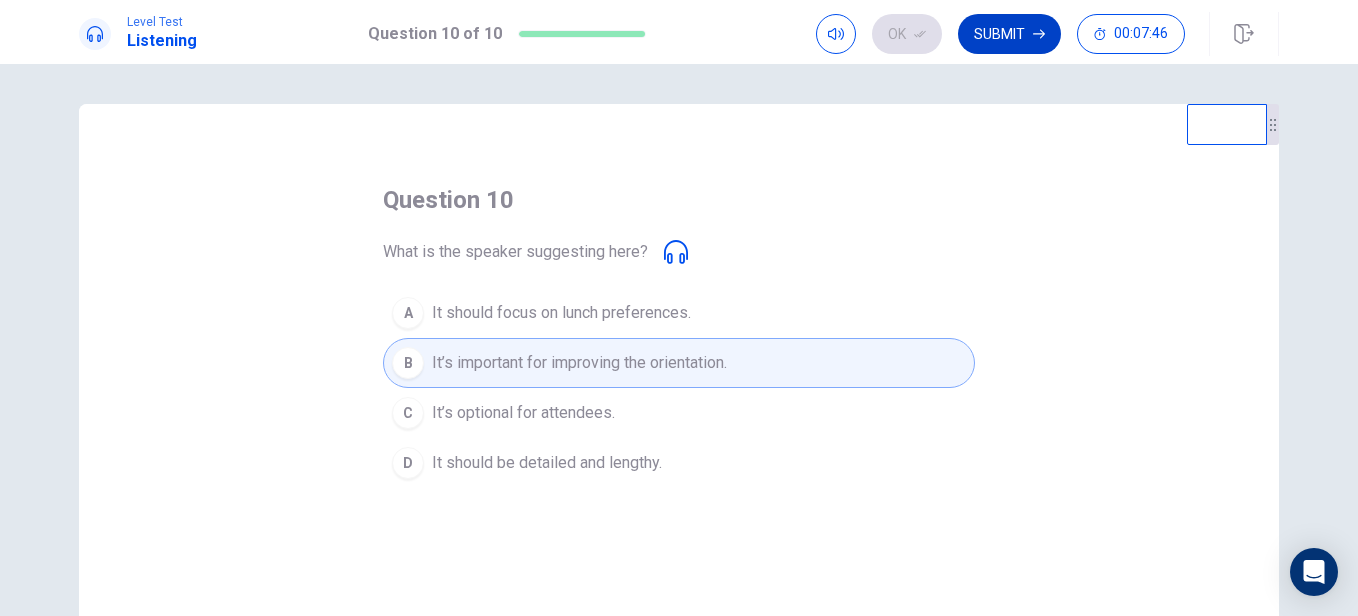 click on "Submit" at bounding box center (1009, 34) 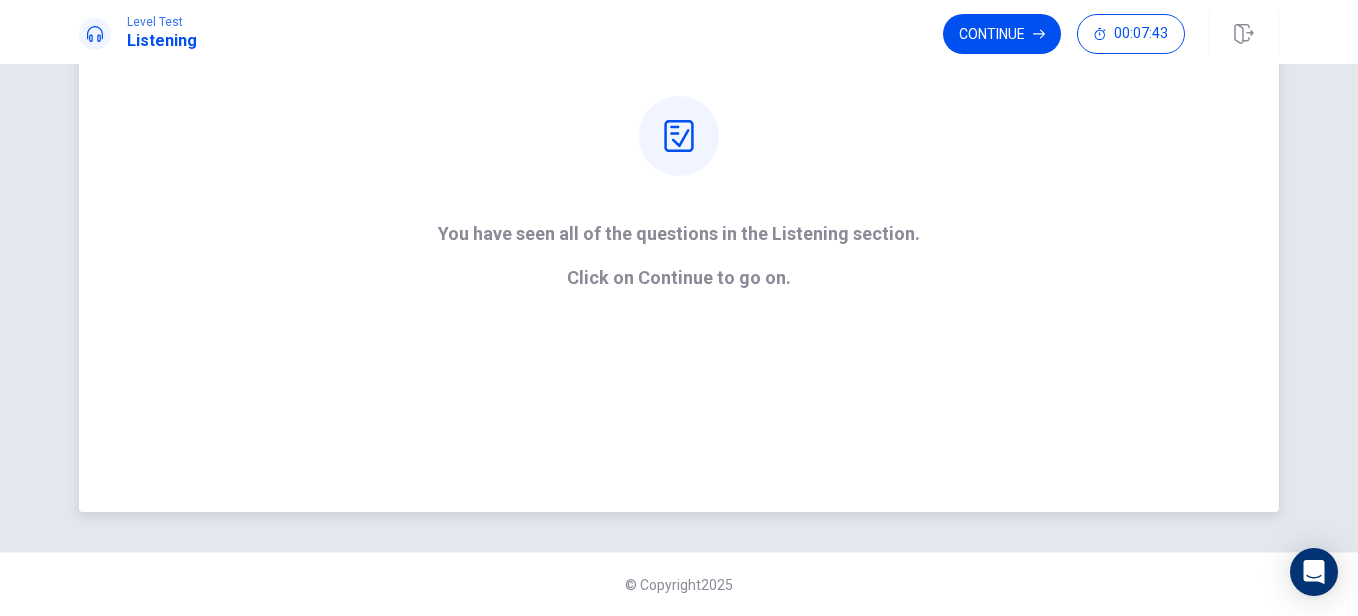 scroll, scrollTop: 0, scrollLeft: 0, axis: both 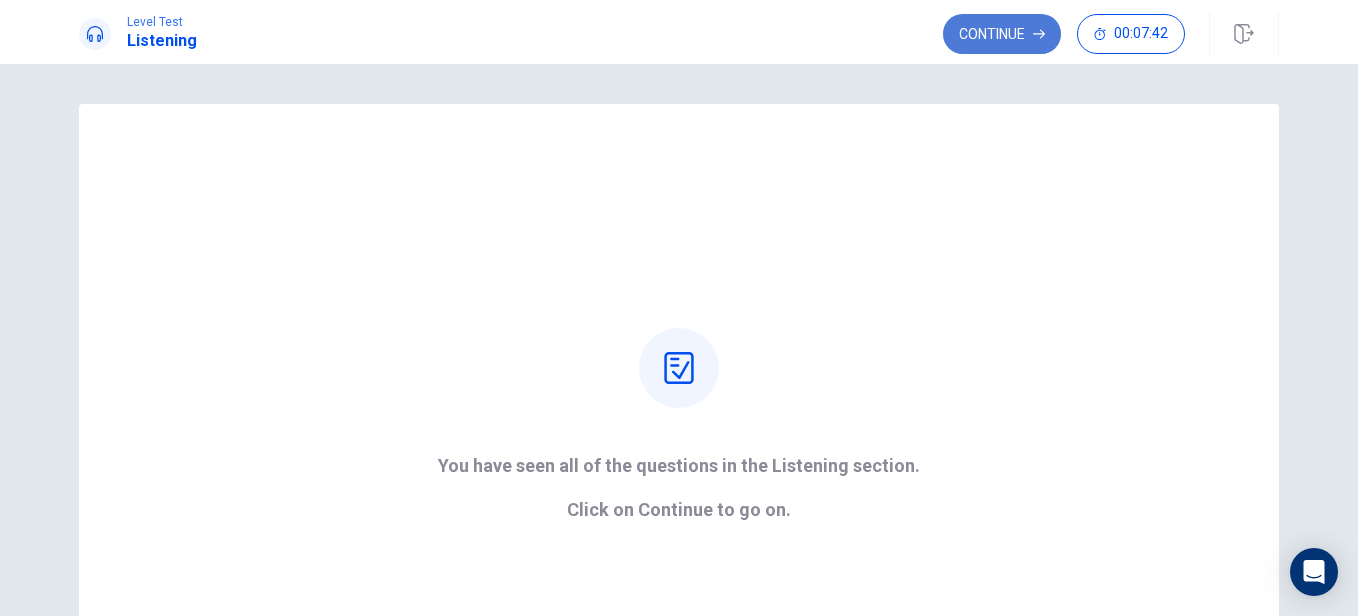 click on "Continue" at bounding box center [1002, 34] 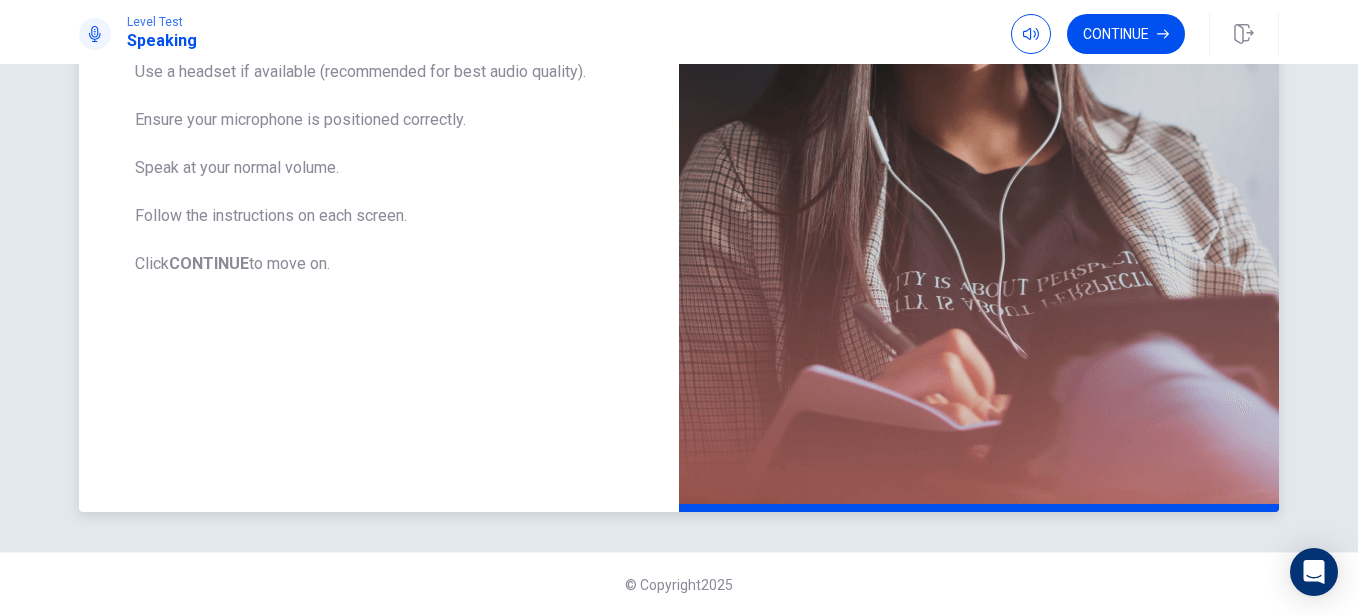 scroll, scrollTop: 0, scrollLeft: 0, axis: both 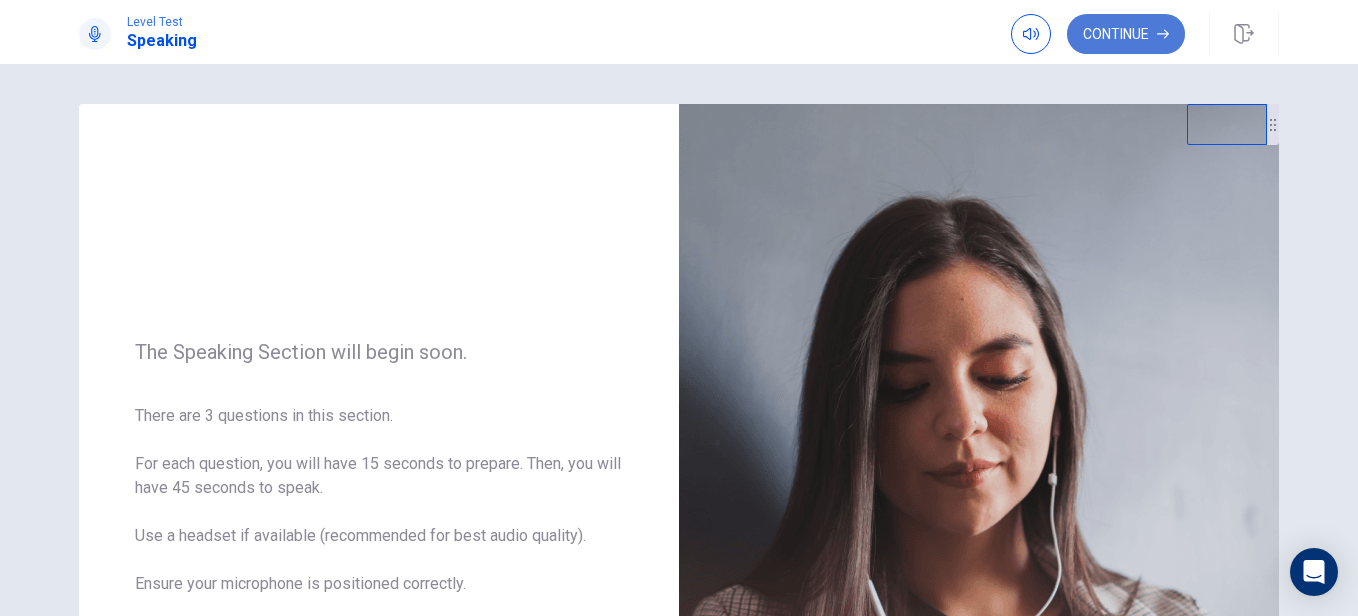 click on "Continue" at bounding box center (1126, 34) 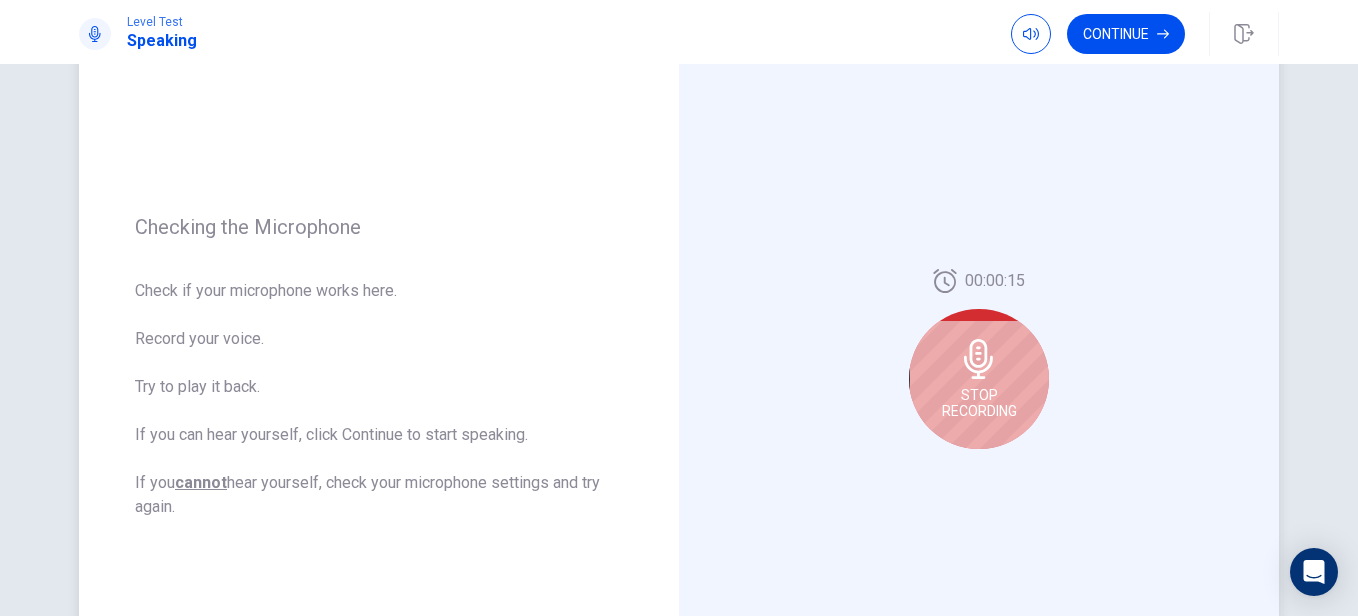 scroll, scrollTop: 174, scrollLeft: 0, axis: vertical 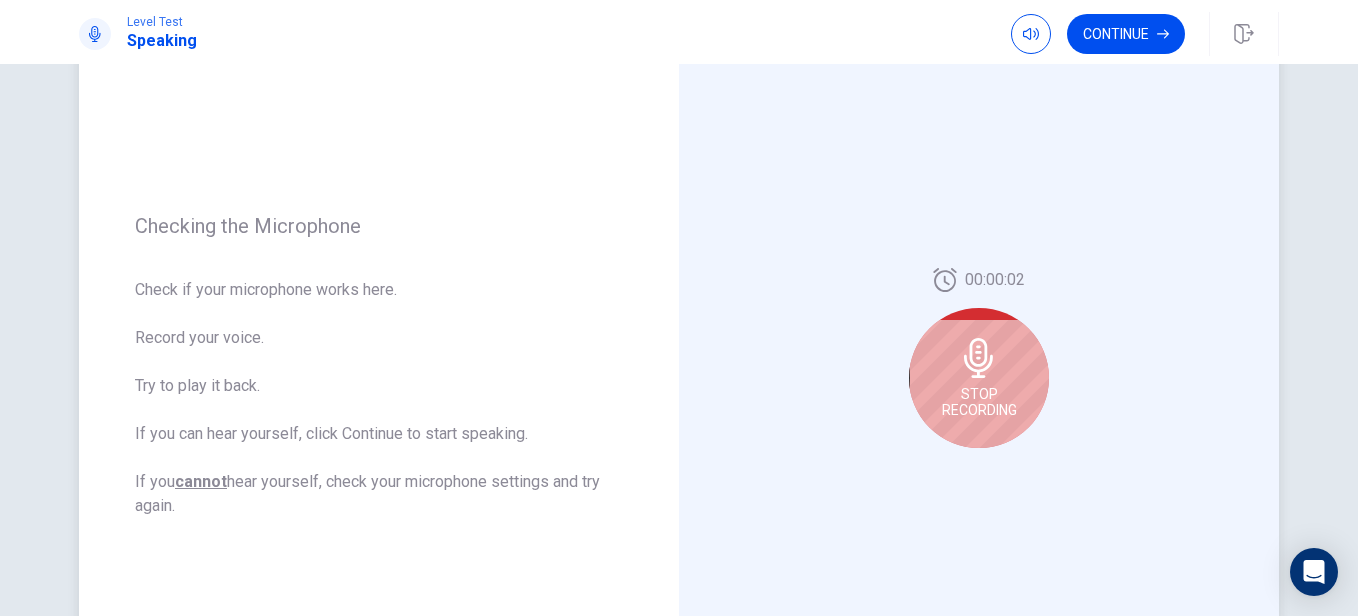 click 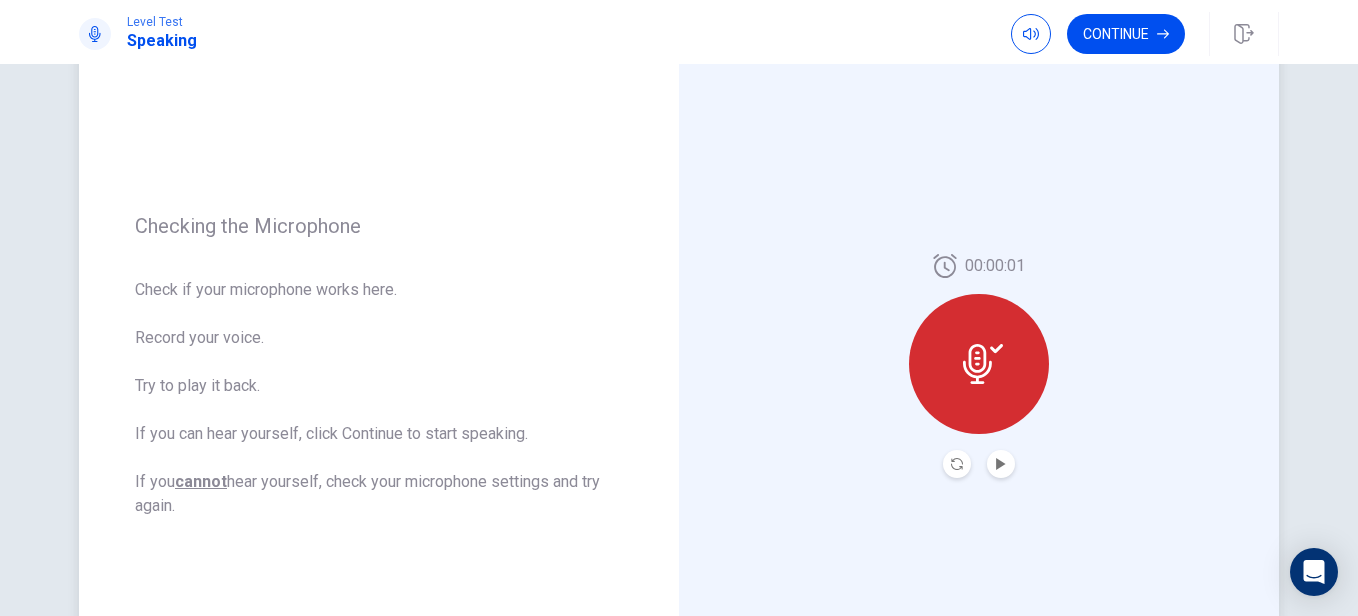 click at bounding box center (1001, 464) 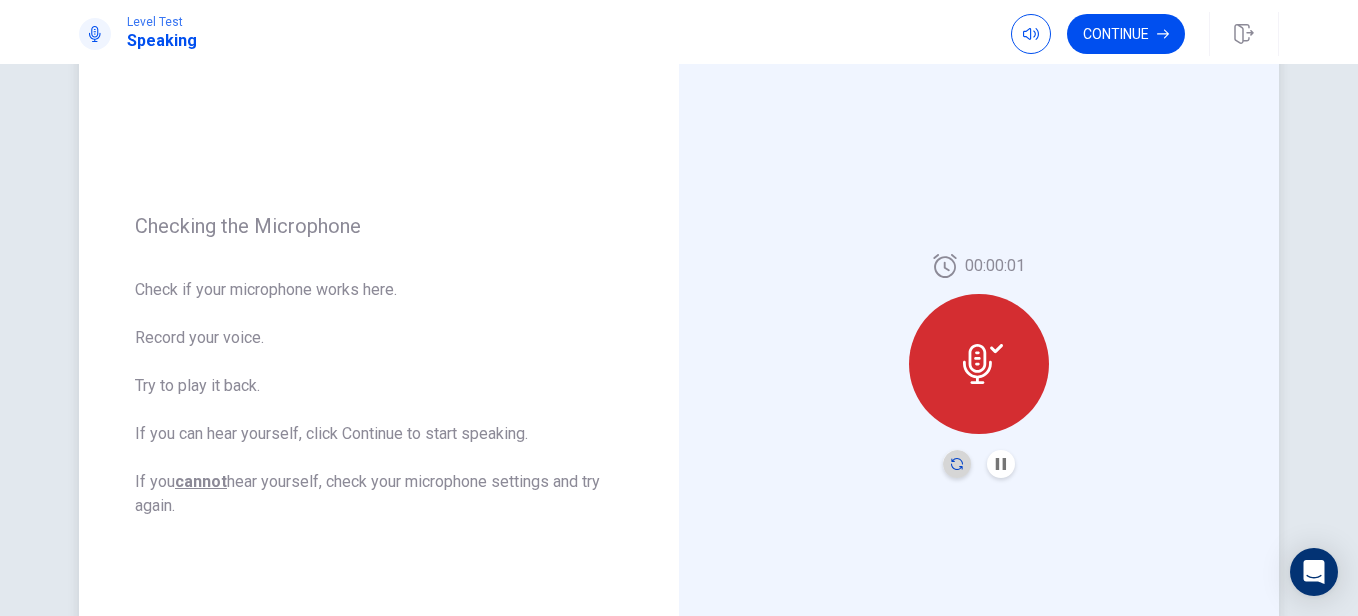 click 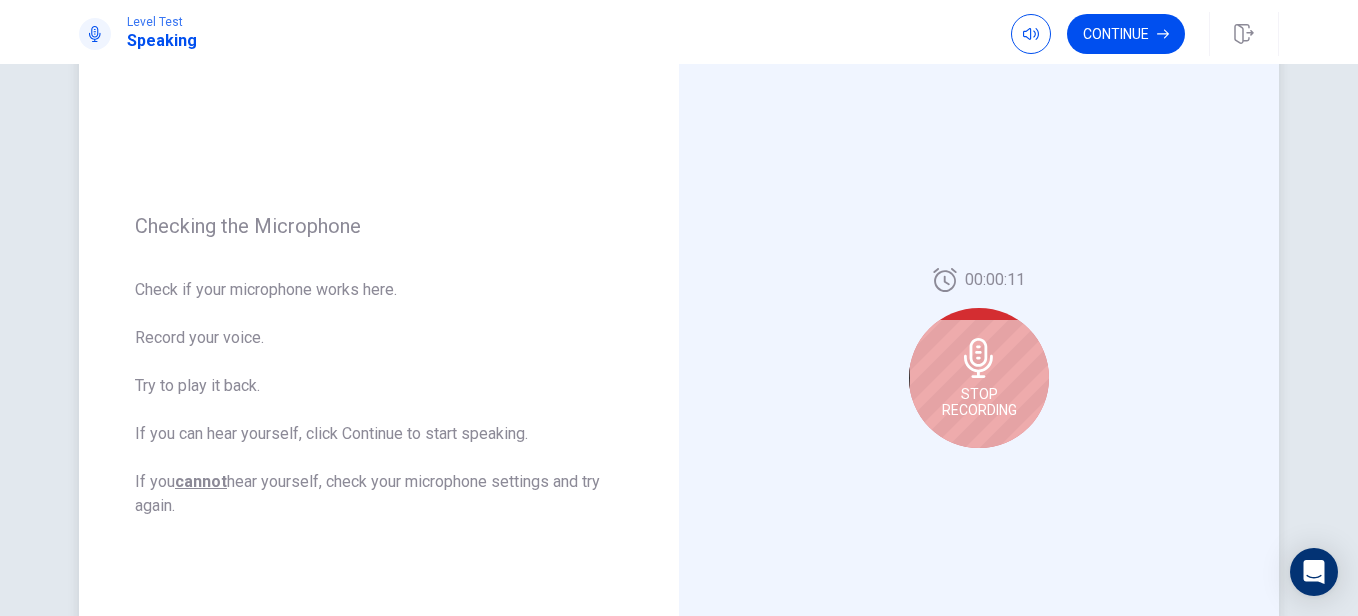 click on "Stop   Recording" at bounding box center (979, 378) 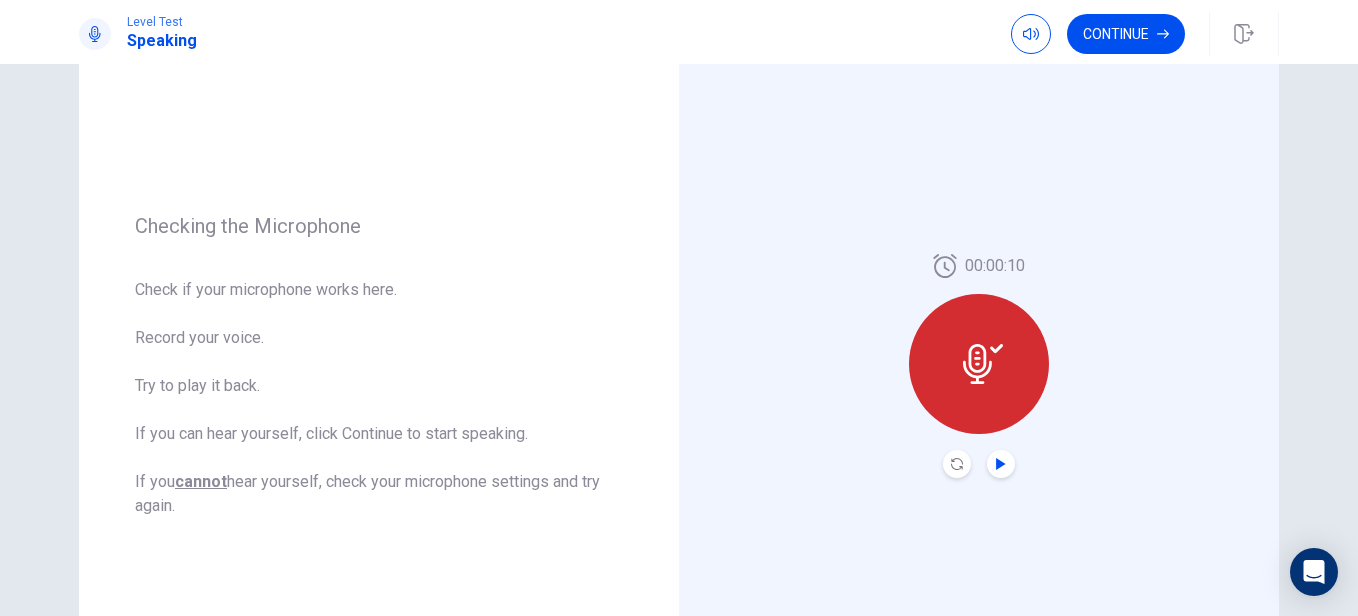 click 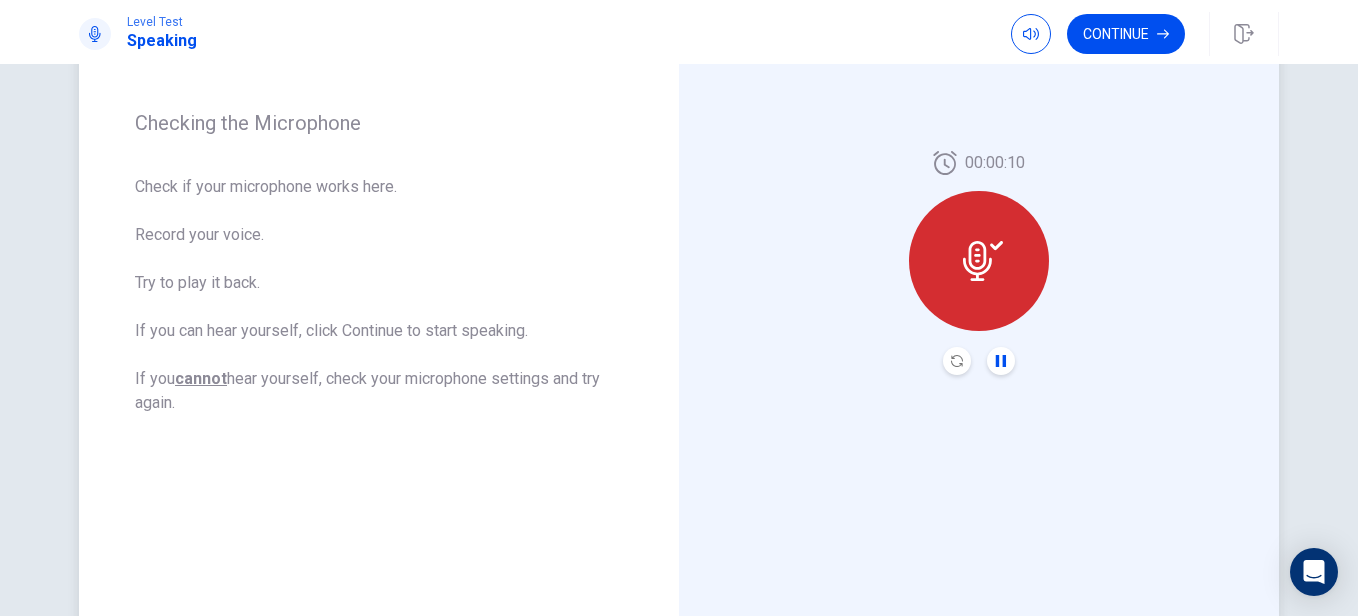 scroll, scrollTop: 216, scrollLeft: 0, axis: vertical 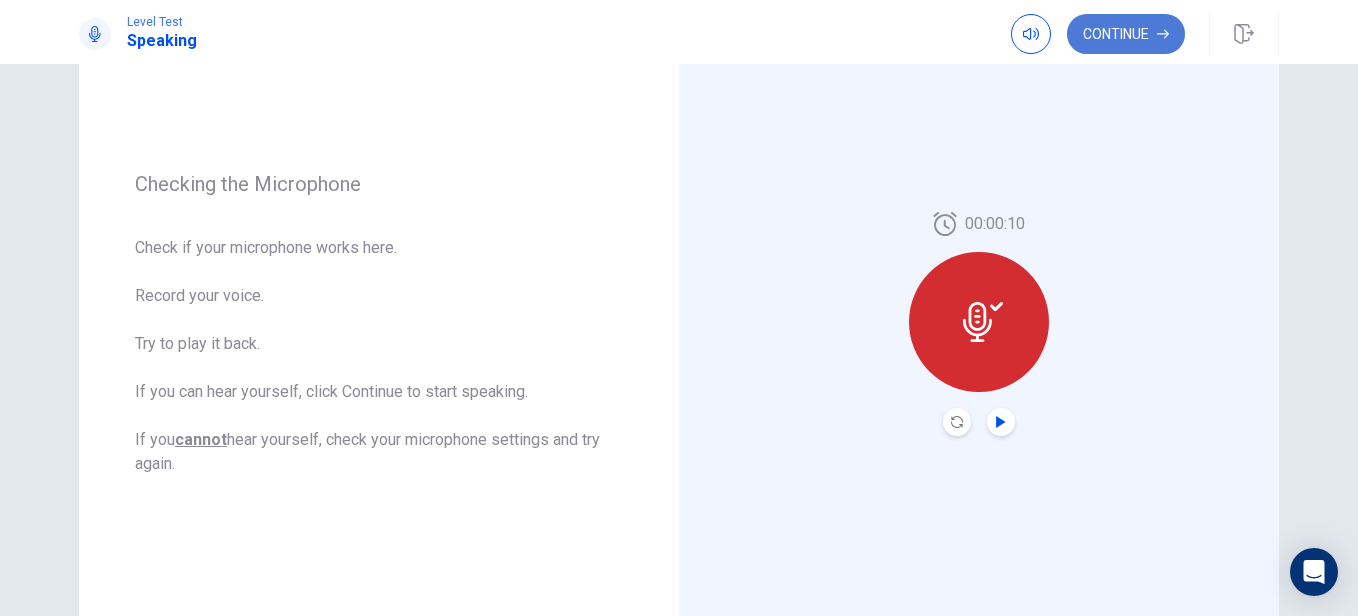 click on "Continue" at bounding box center (1126, 34) 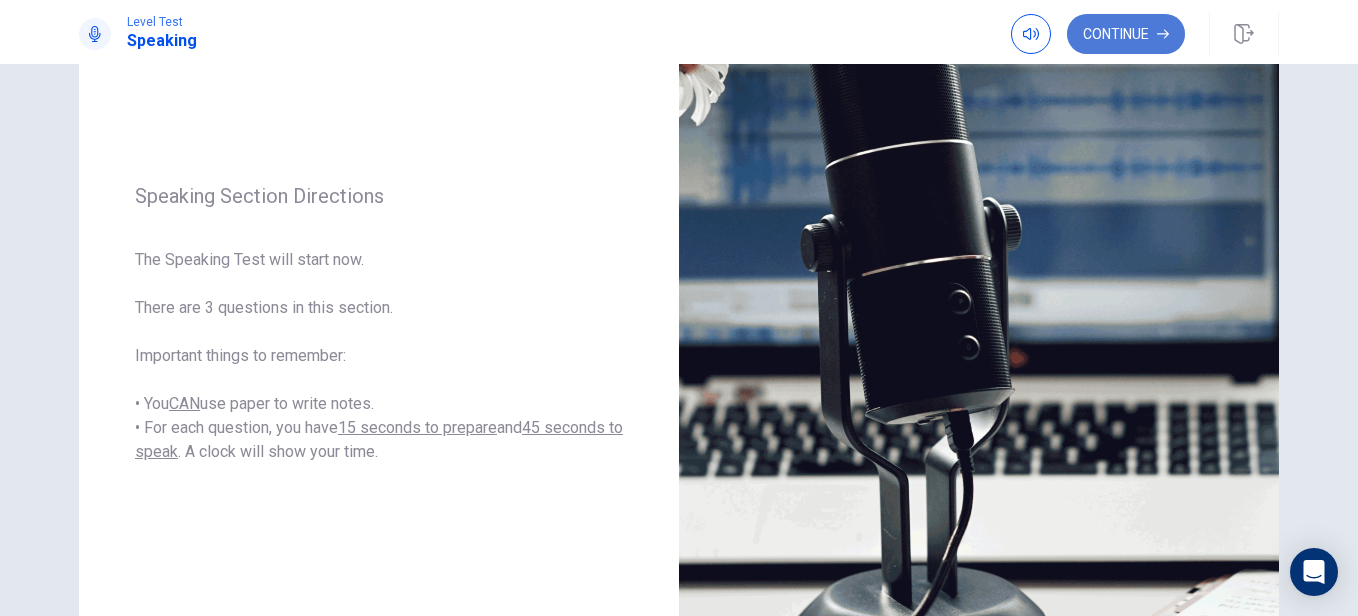 click on "Continue" at bounding box center [1126, 34] 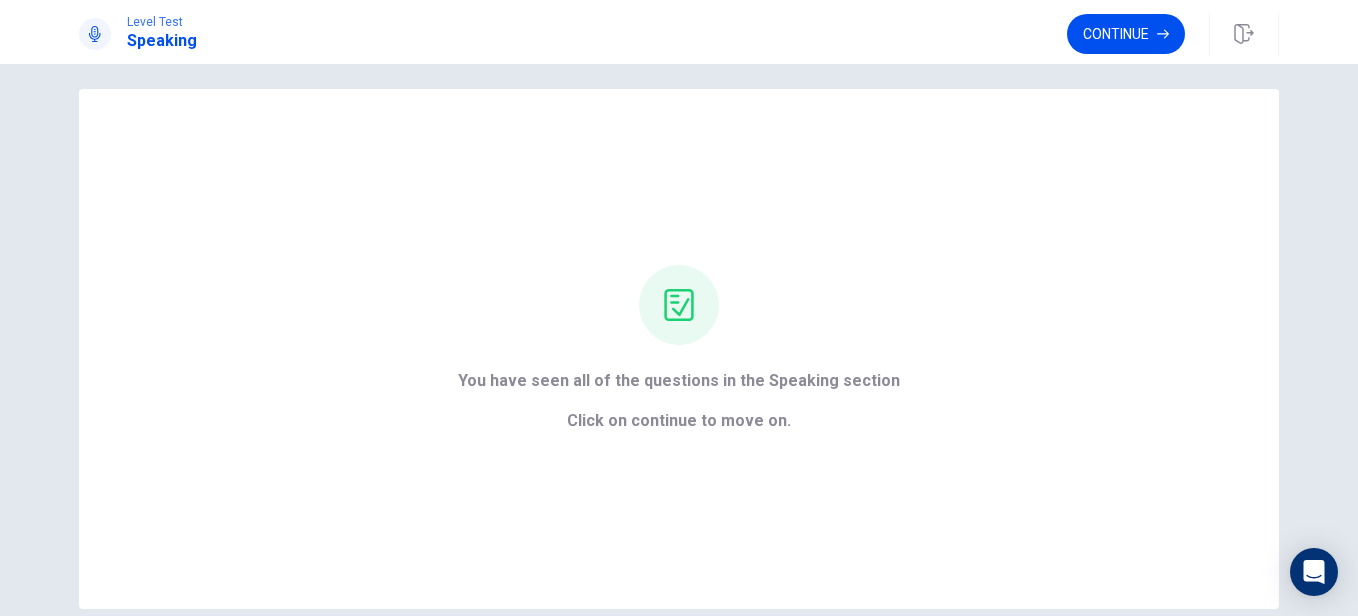 scroll, scrollTop: 14, scrollLeft: 0, axis: vertical 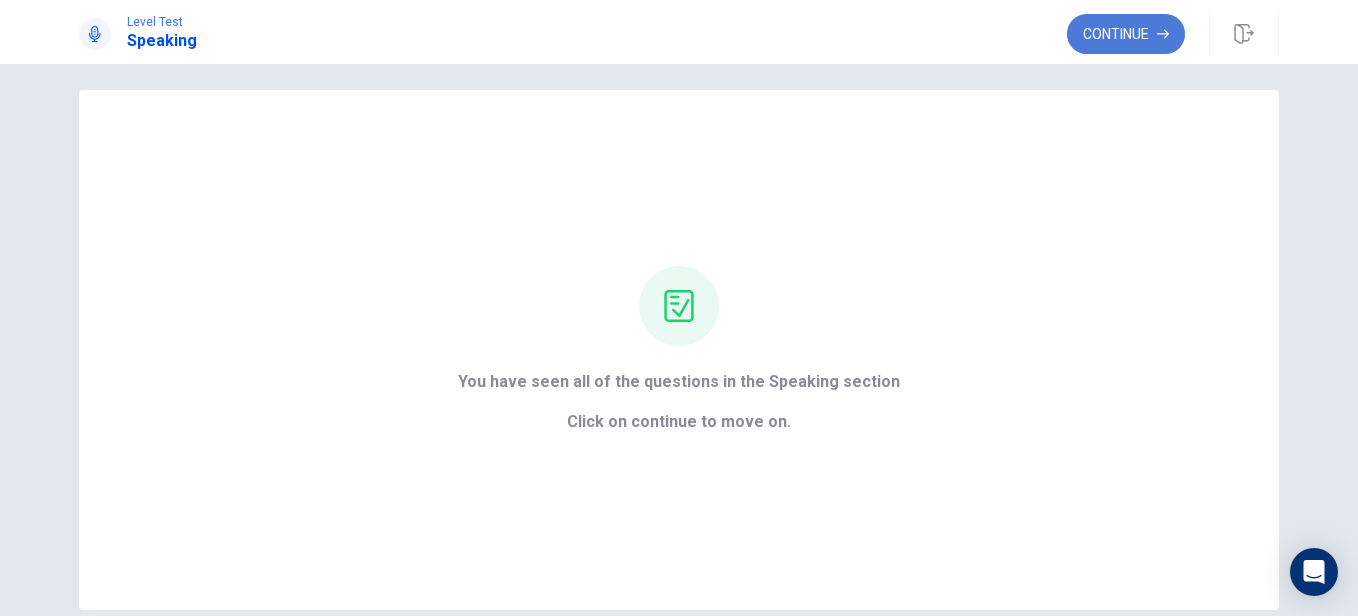 click on "Continue" at bounding box center (1126, 34) 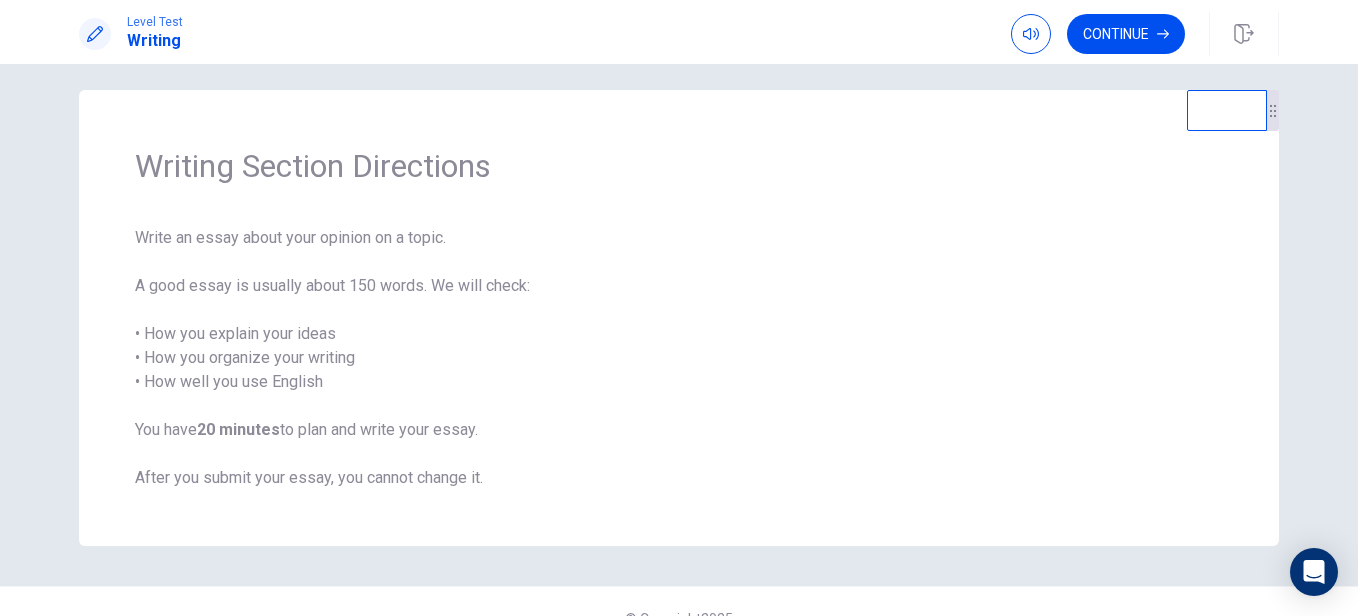 scroll, scrollTop: 48, scrollLeft: 0, axis: vertical 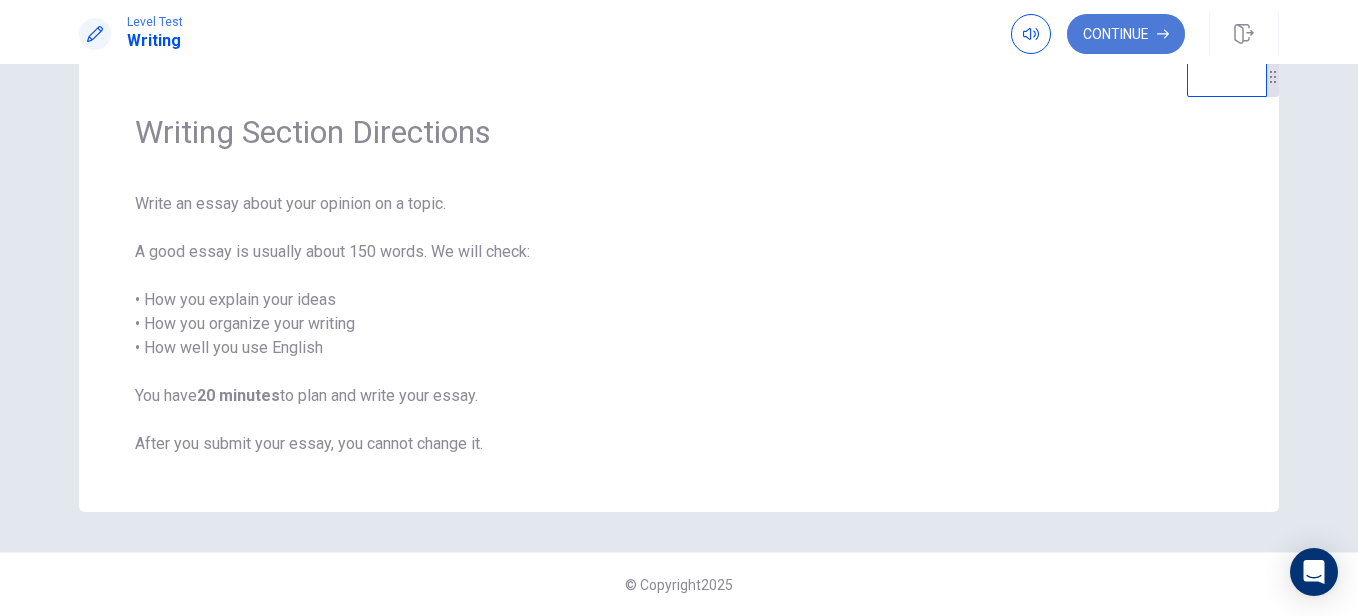 click on "Continue" at bounding box center [1126, 34] 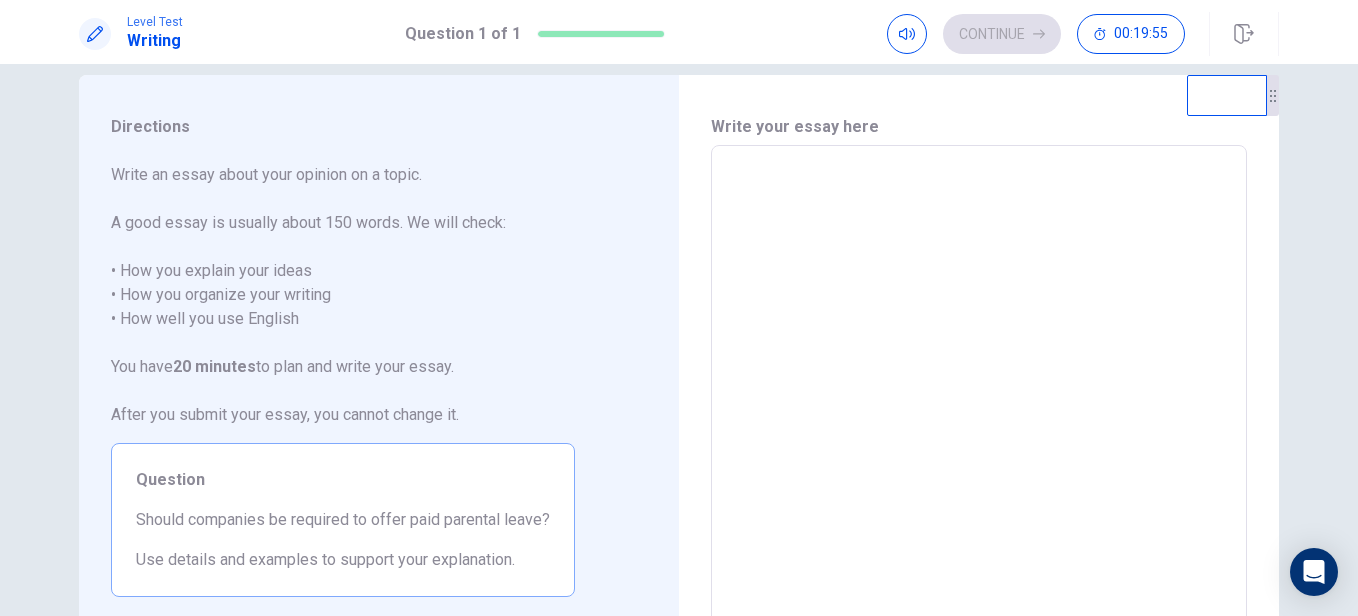scroll, scrollTop: 0, scrollLeft: 0, axis: both 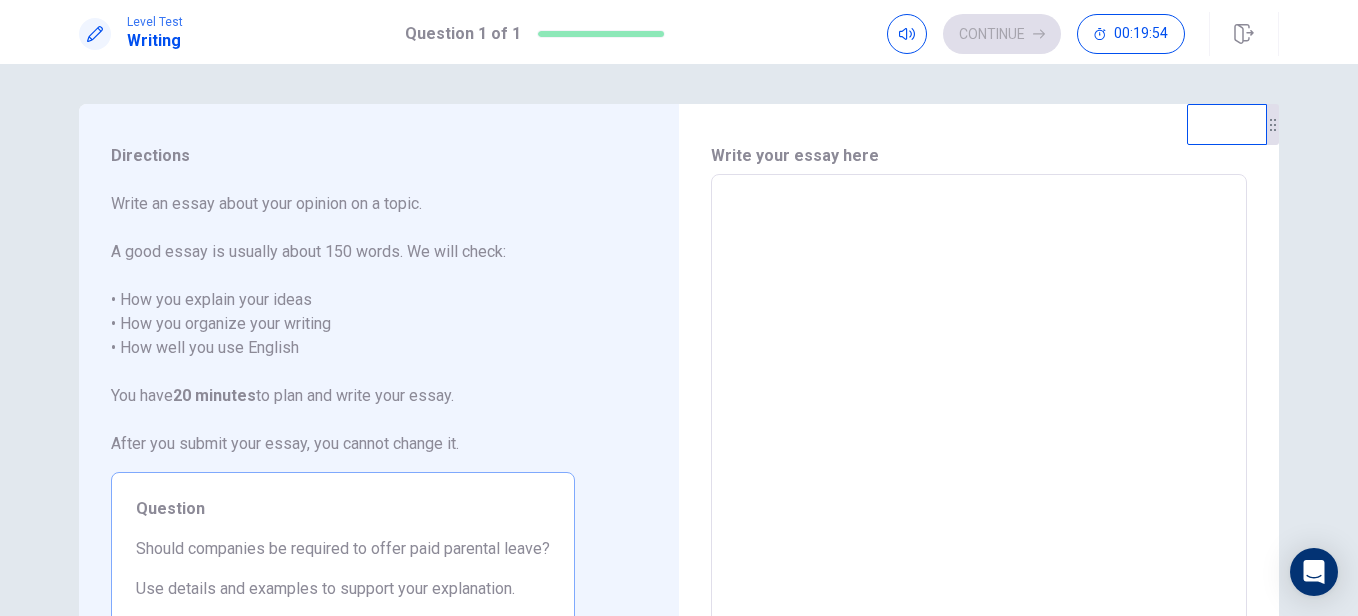 click at bounding box center [979, 451] 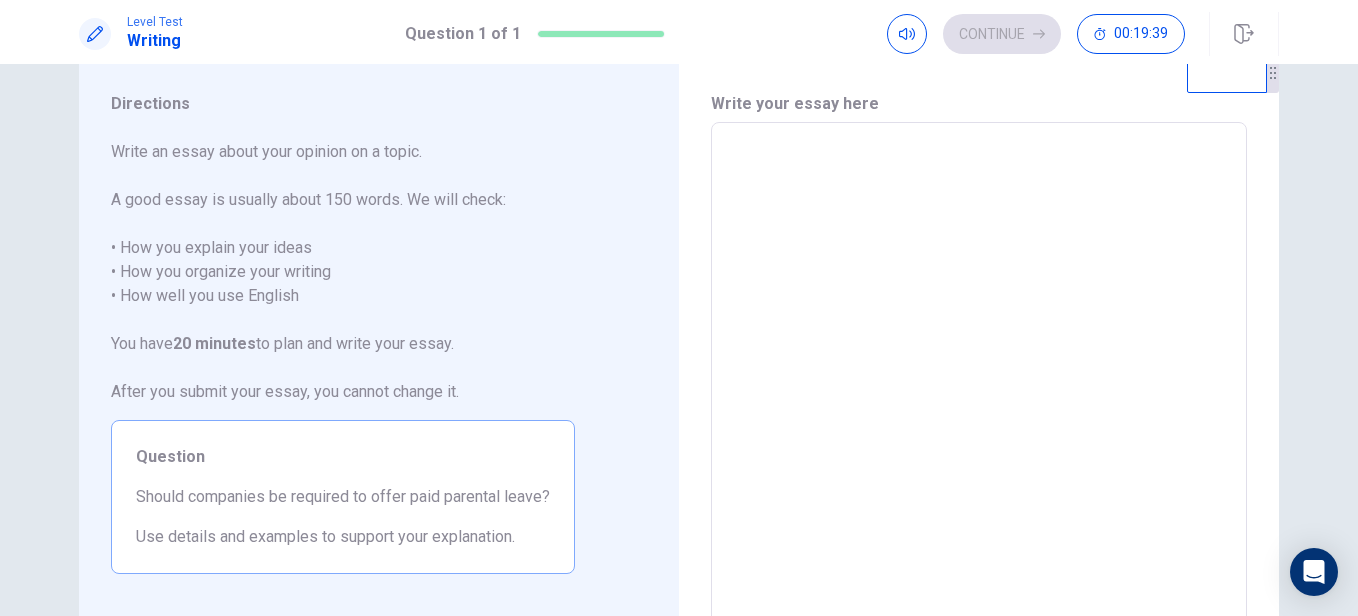 scroll, scrollTop: 49, scrollLeft: 0, axis: vertical 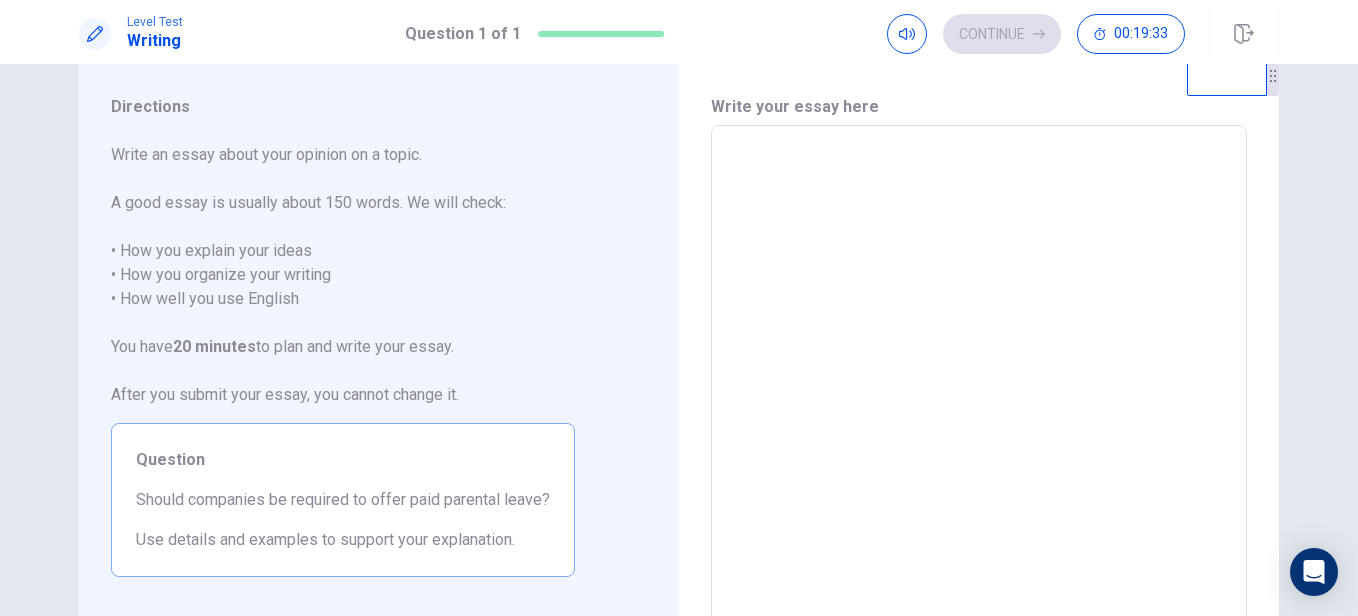 click at bounding box center [979, 402] 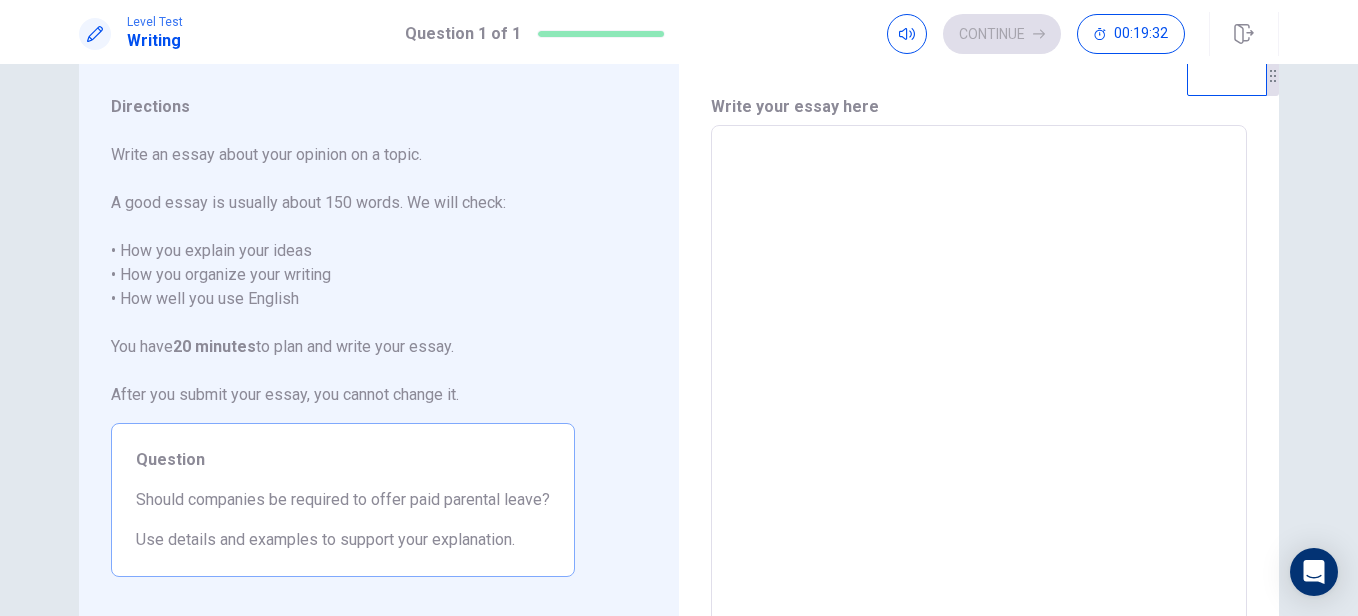 type on "*" 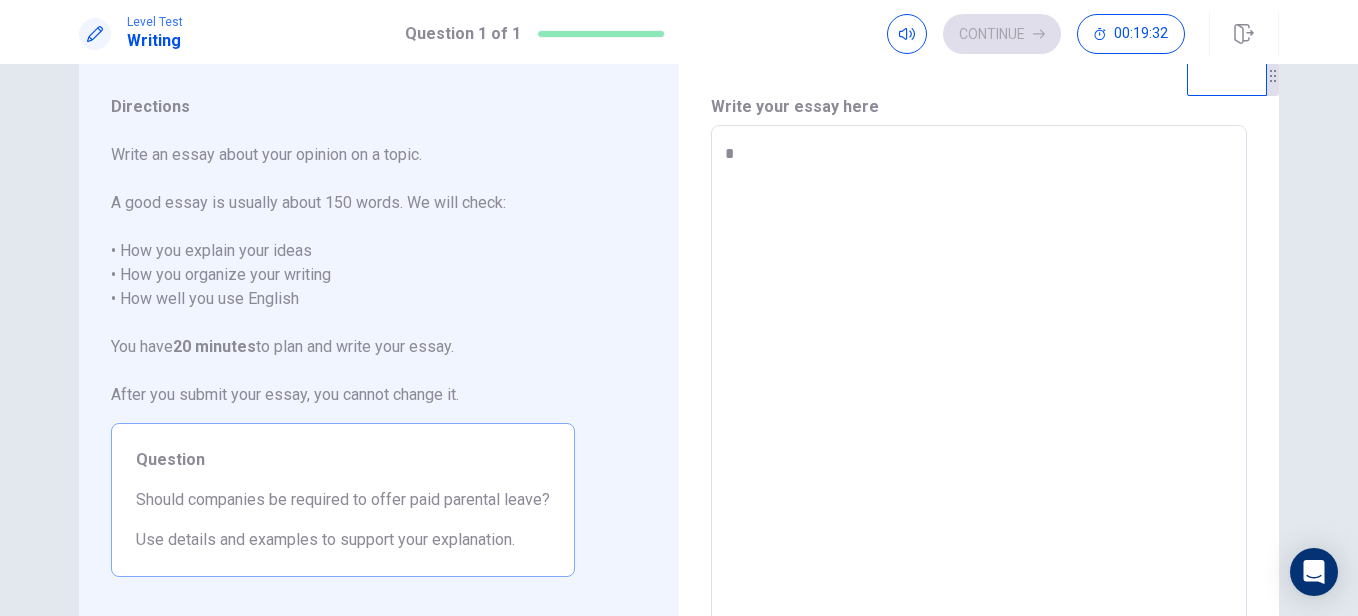 type on "*" 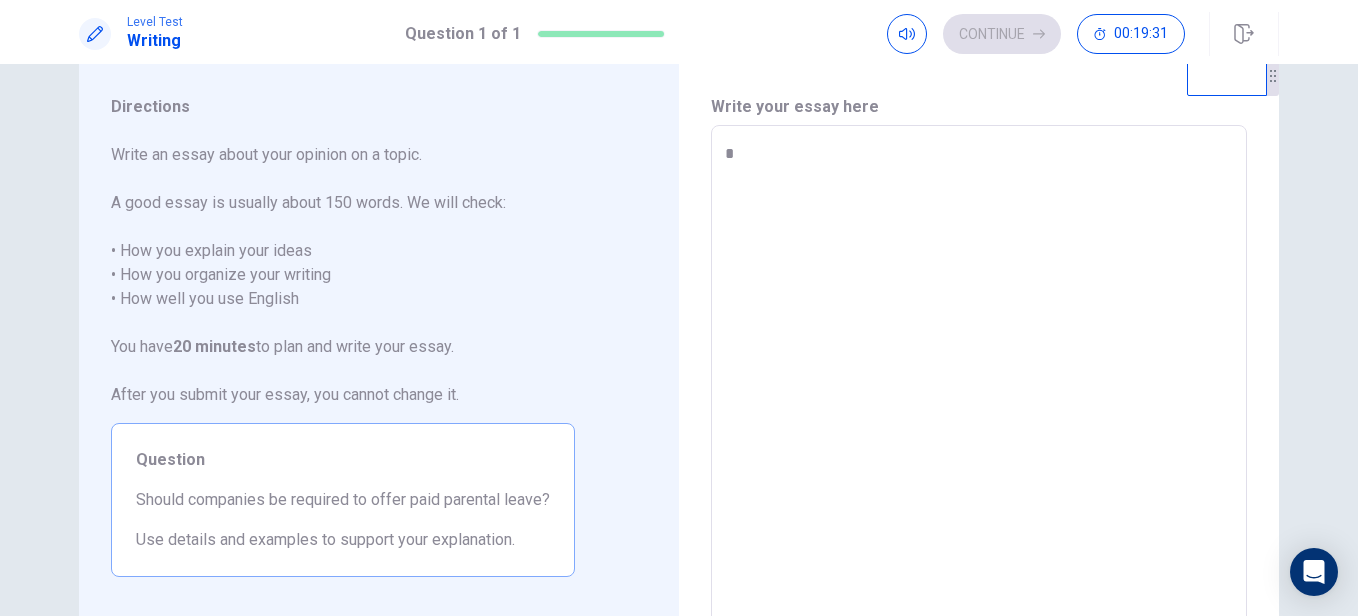 type on "**" 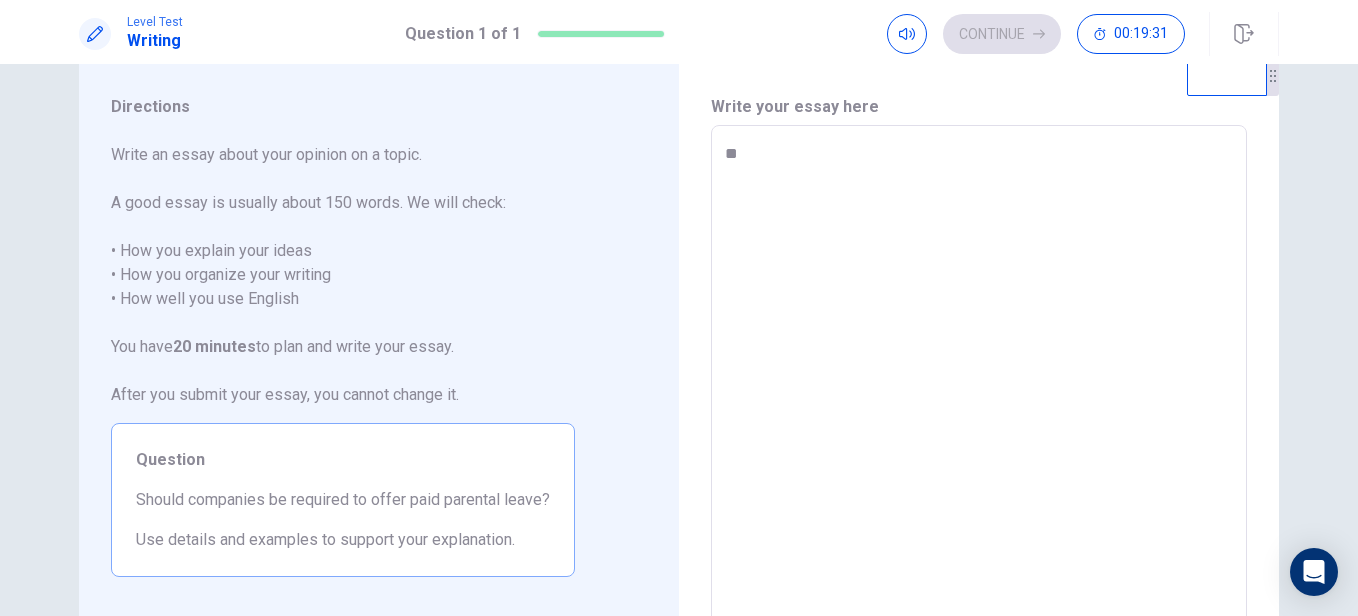 type on "*" 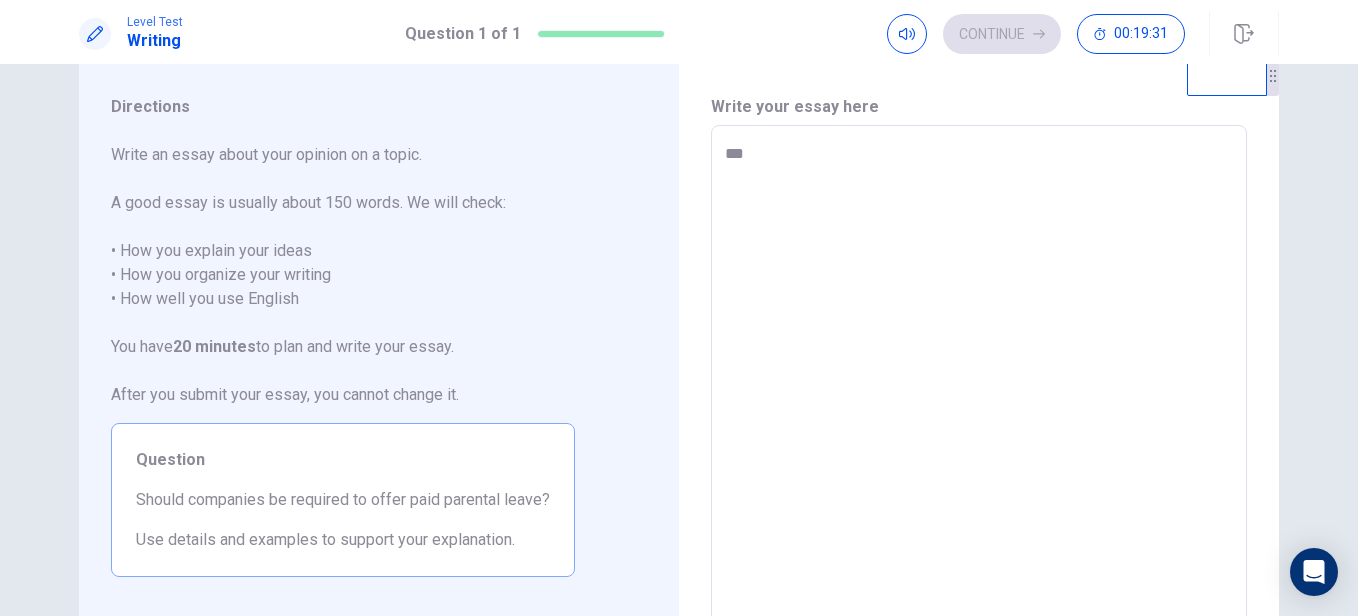 type on "*" 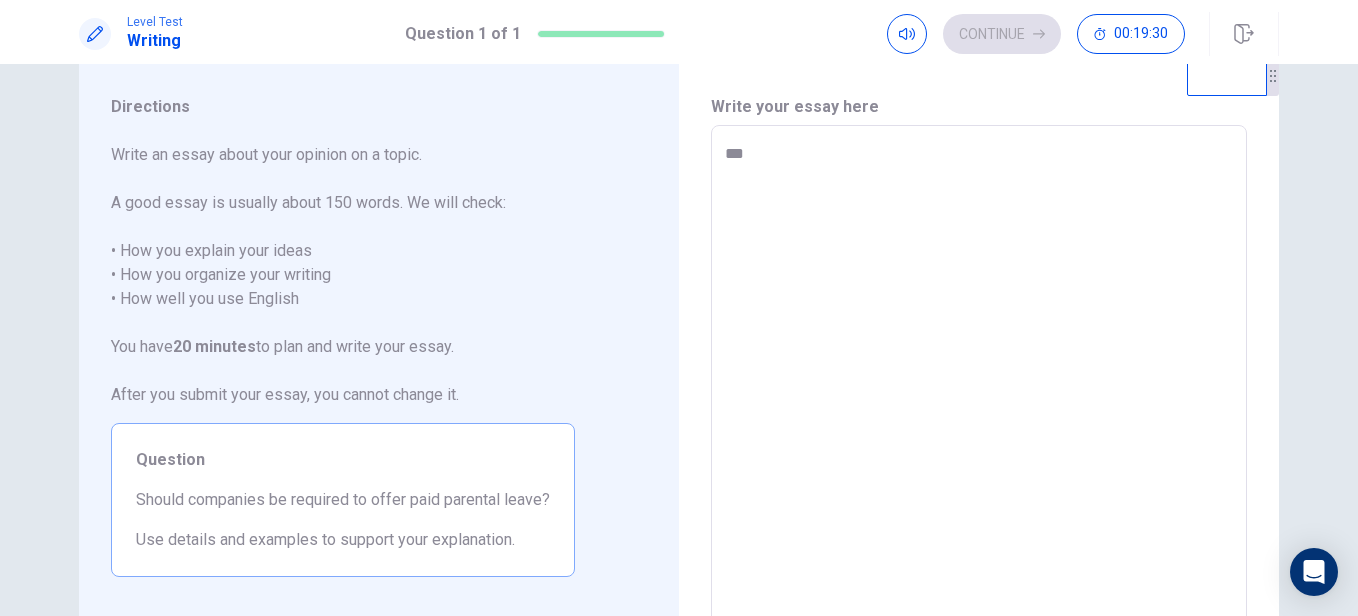 type on "**" 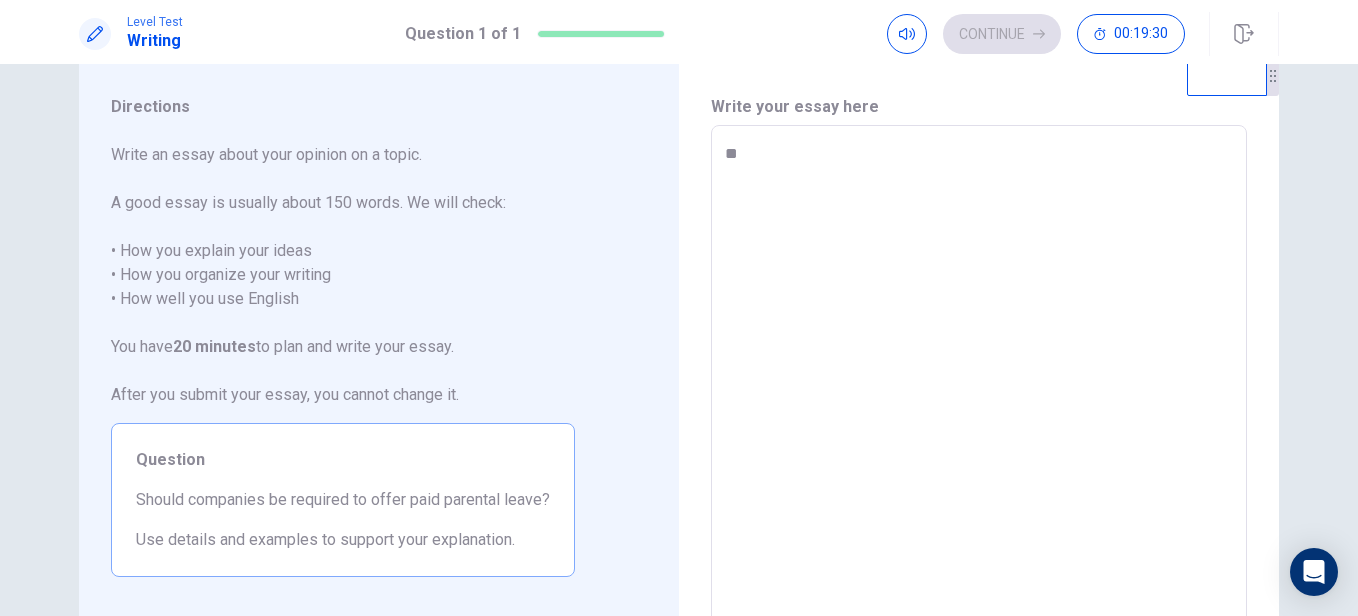 type on "*" 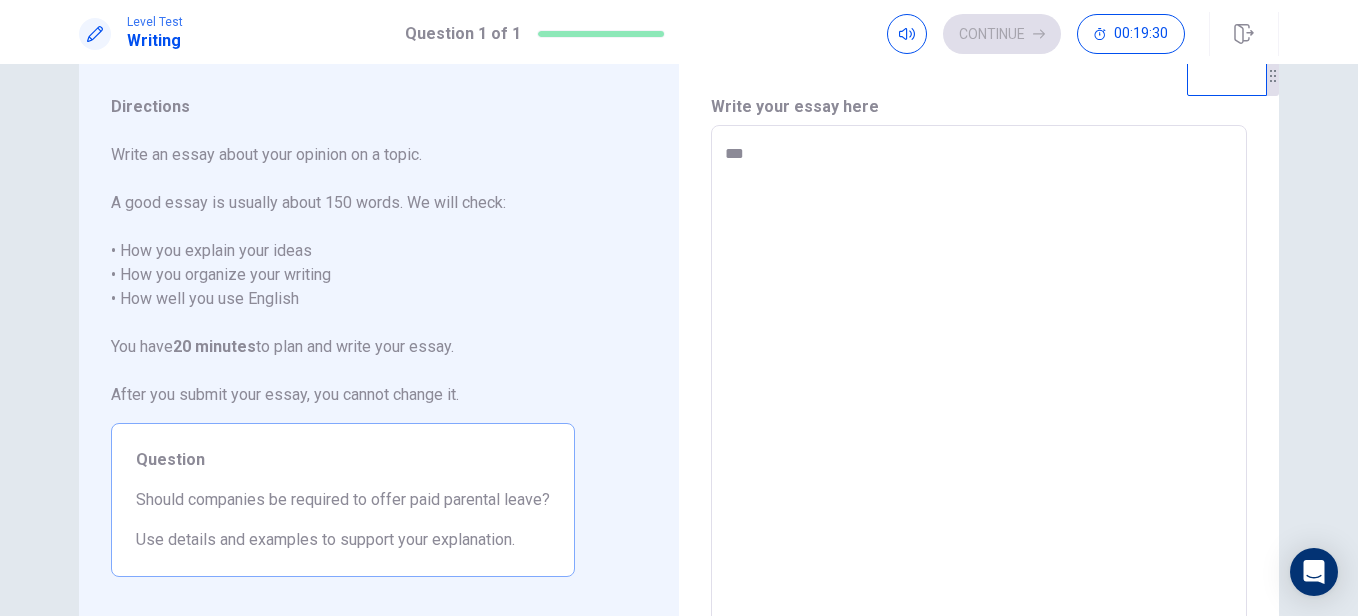 type on "*" 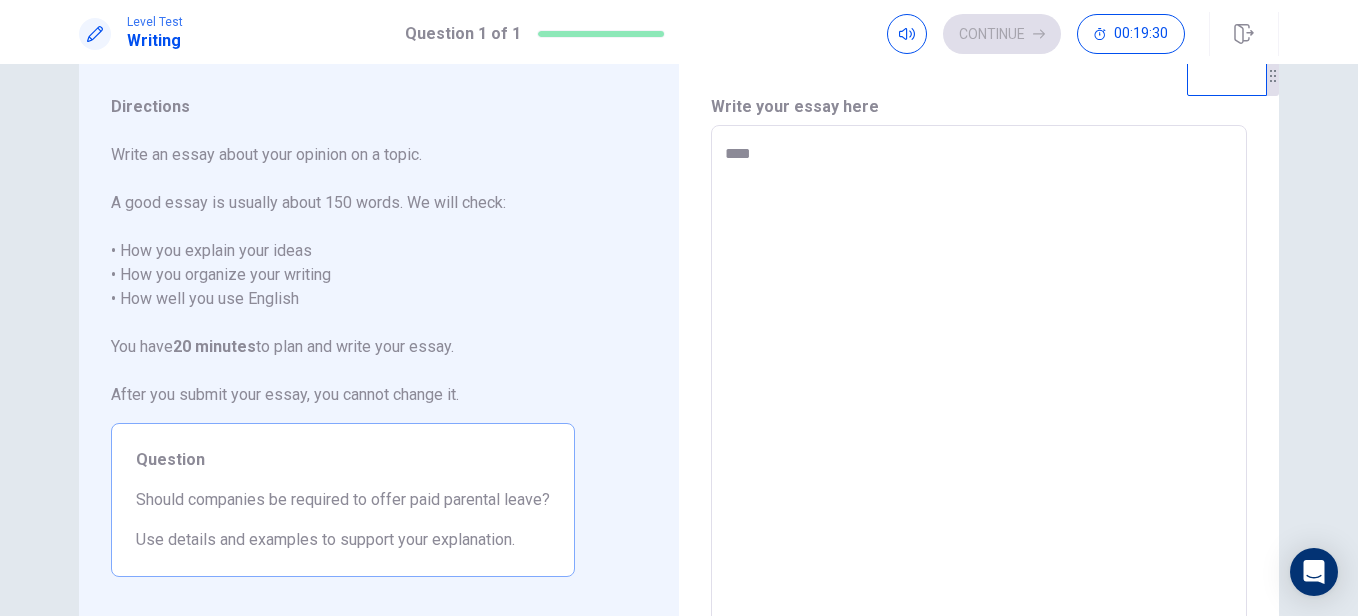 type on "*" 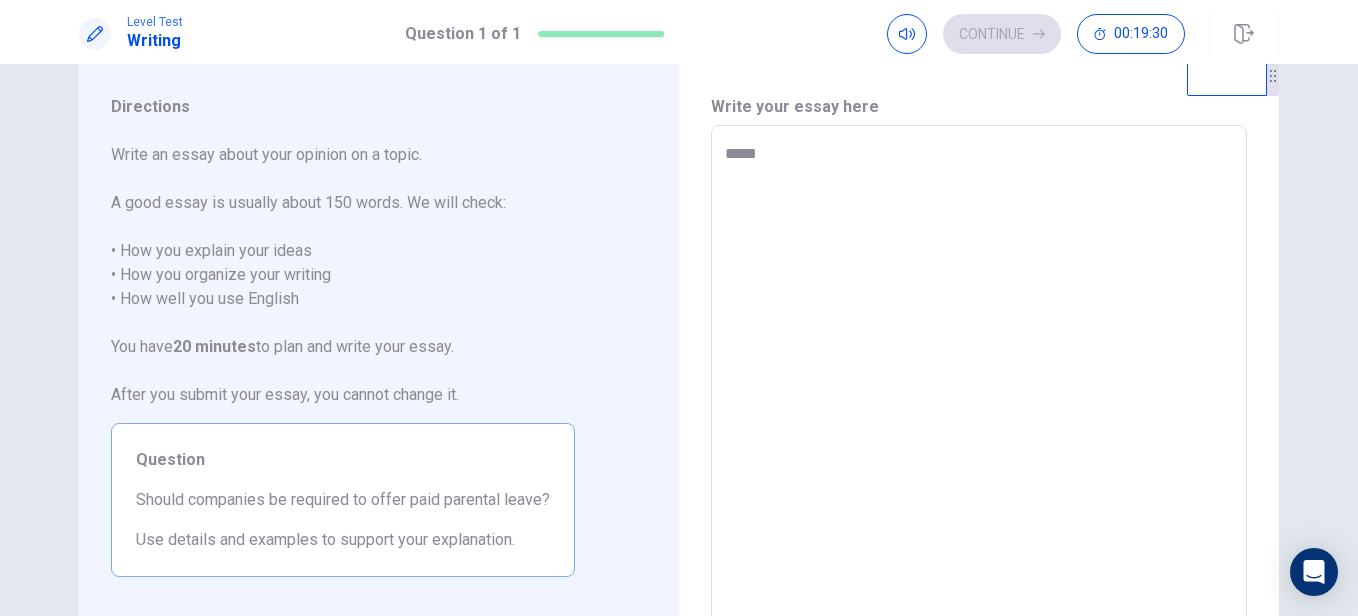 type on "*" 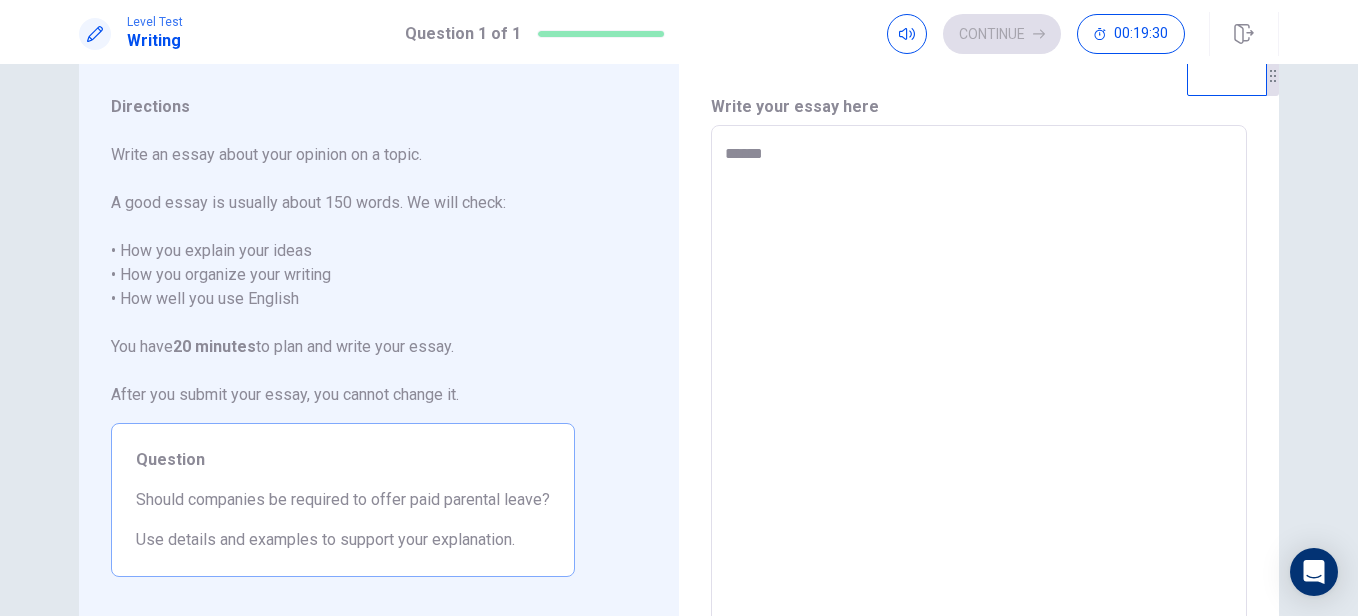 type on "*" 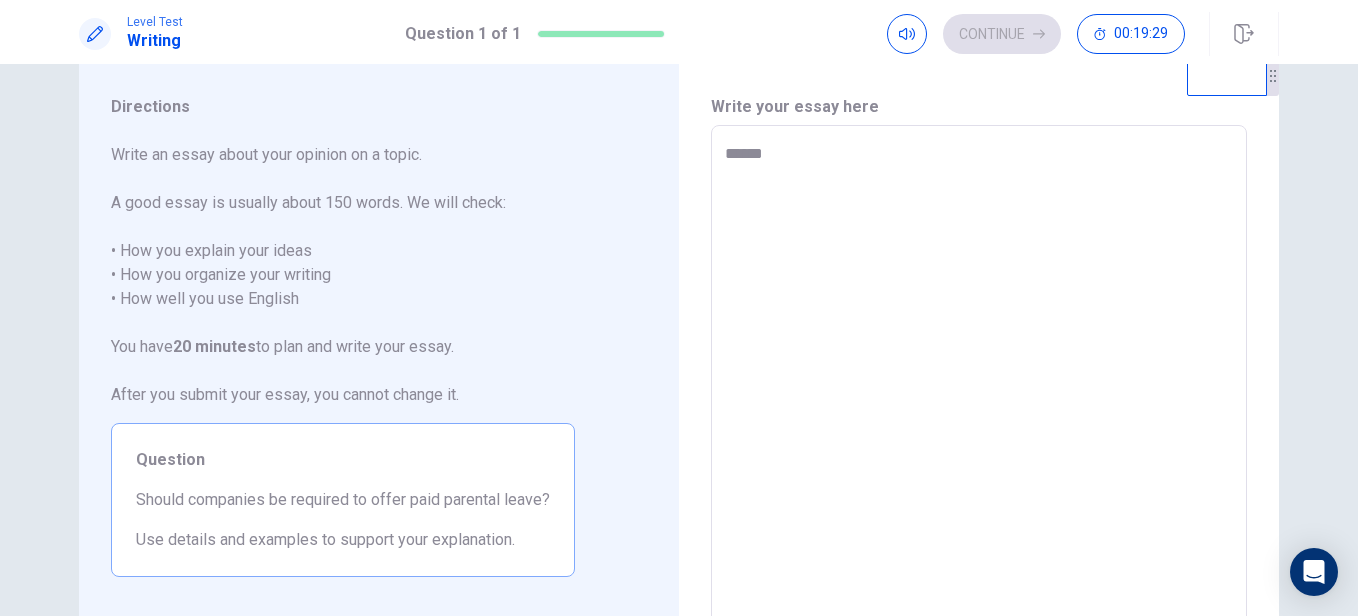 type on "******" 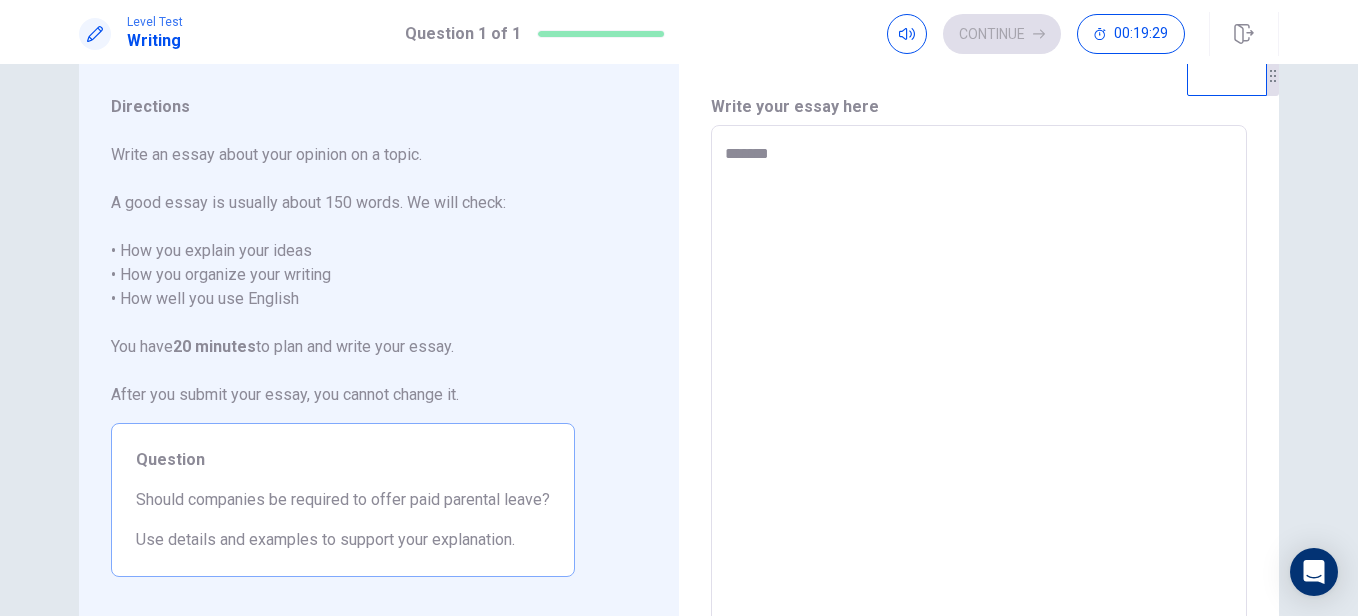 type on "*" 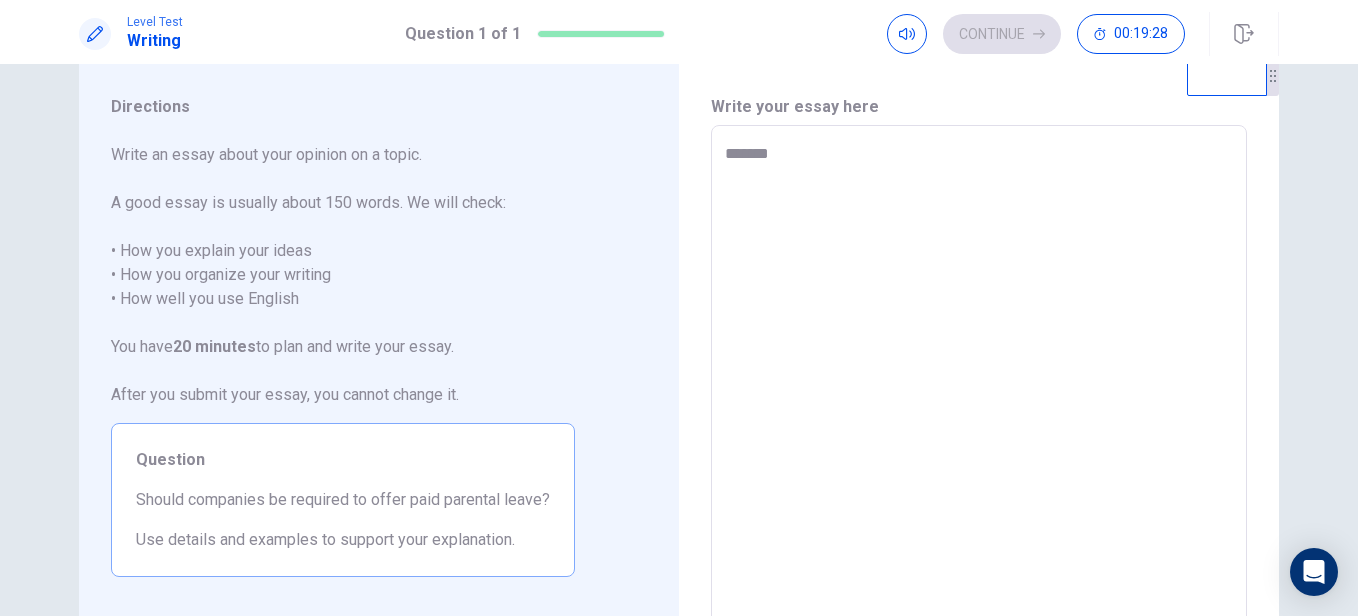 type on "********" 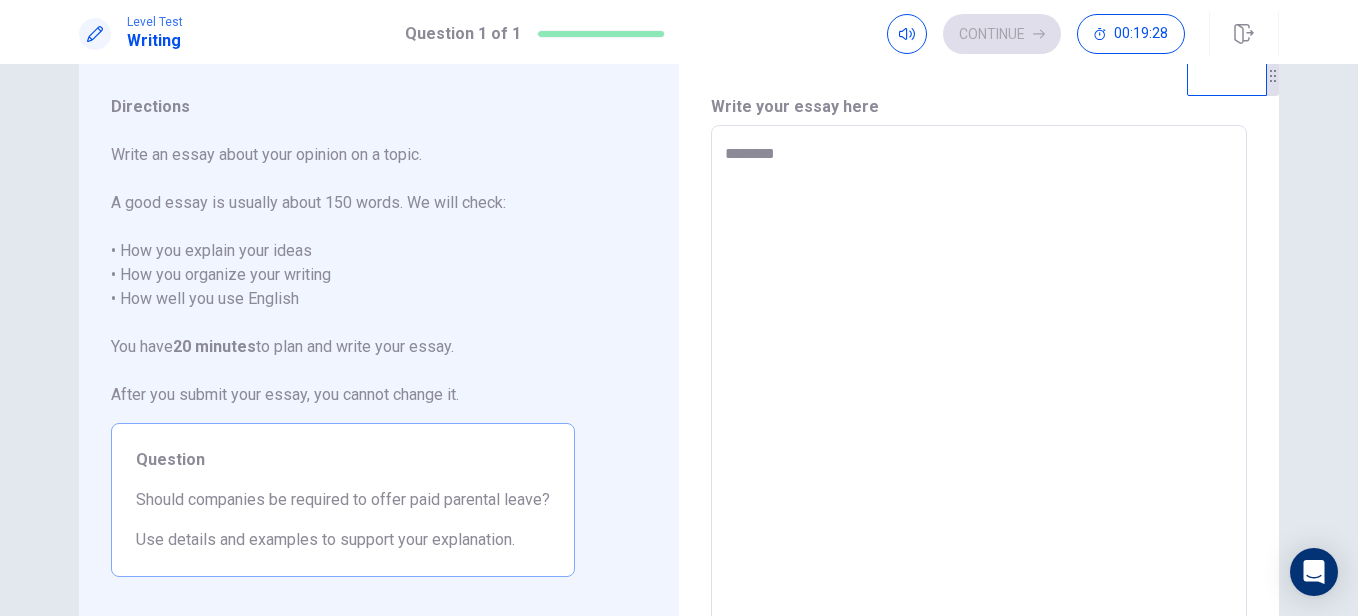type on "*" 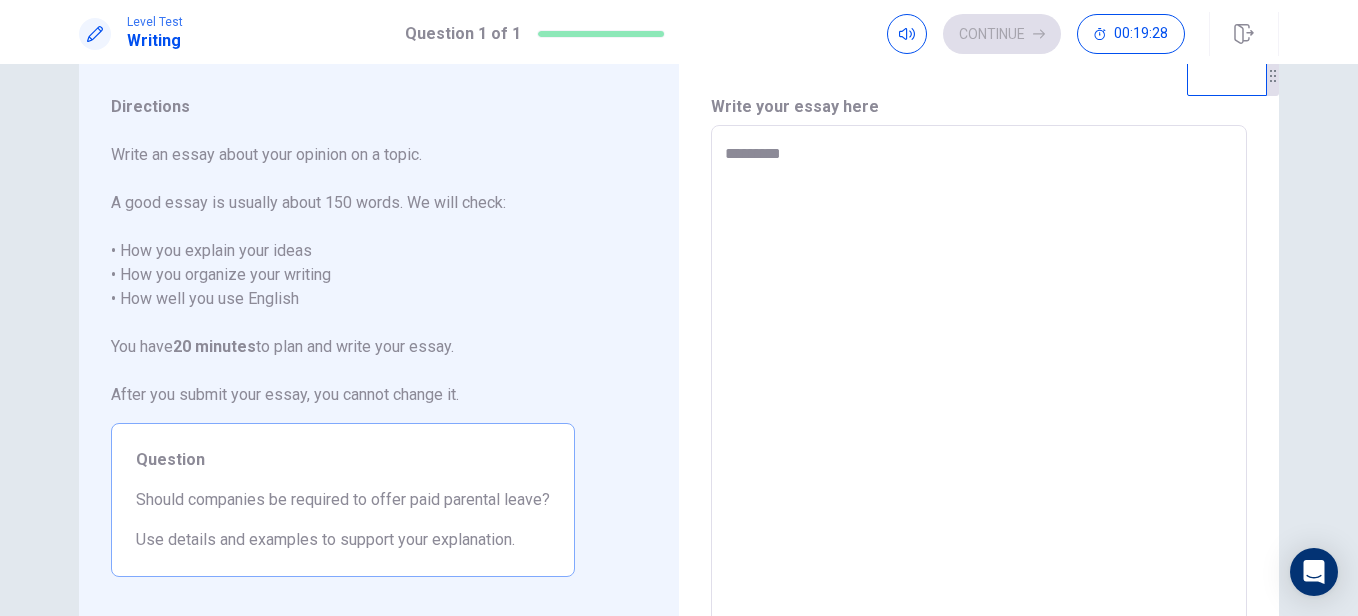 type on "*" 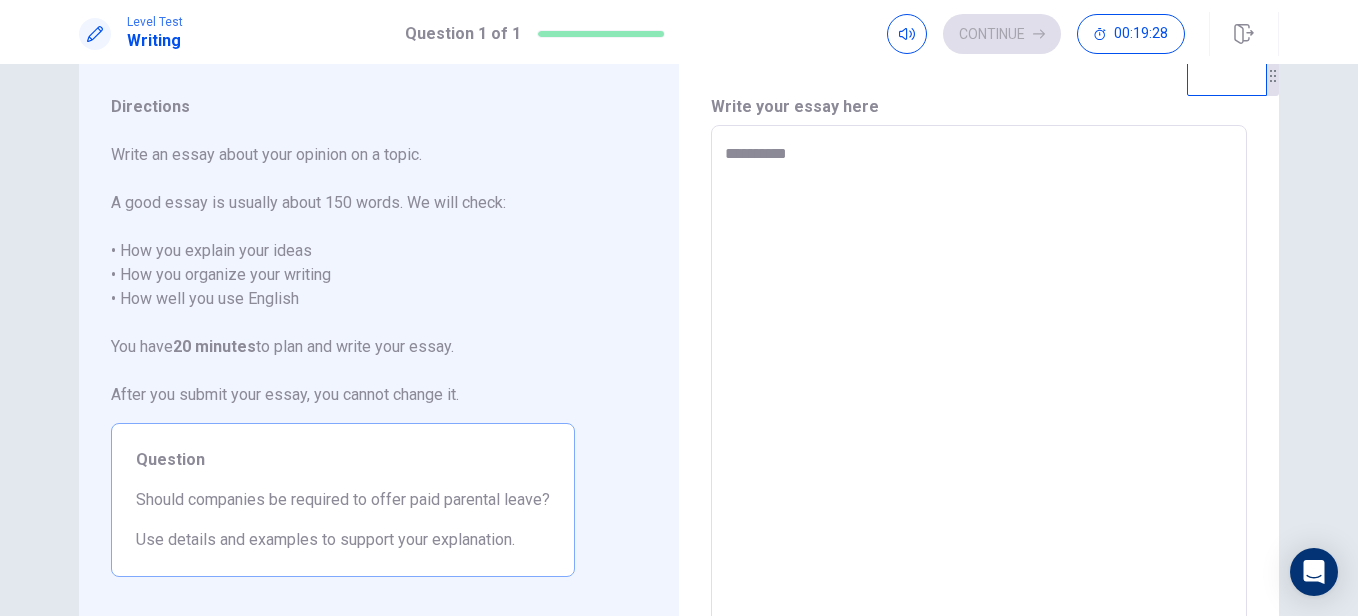 type on "*" 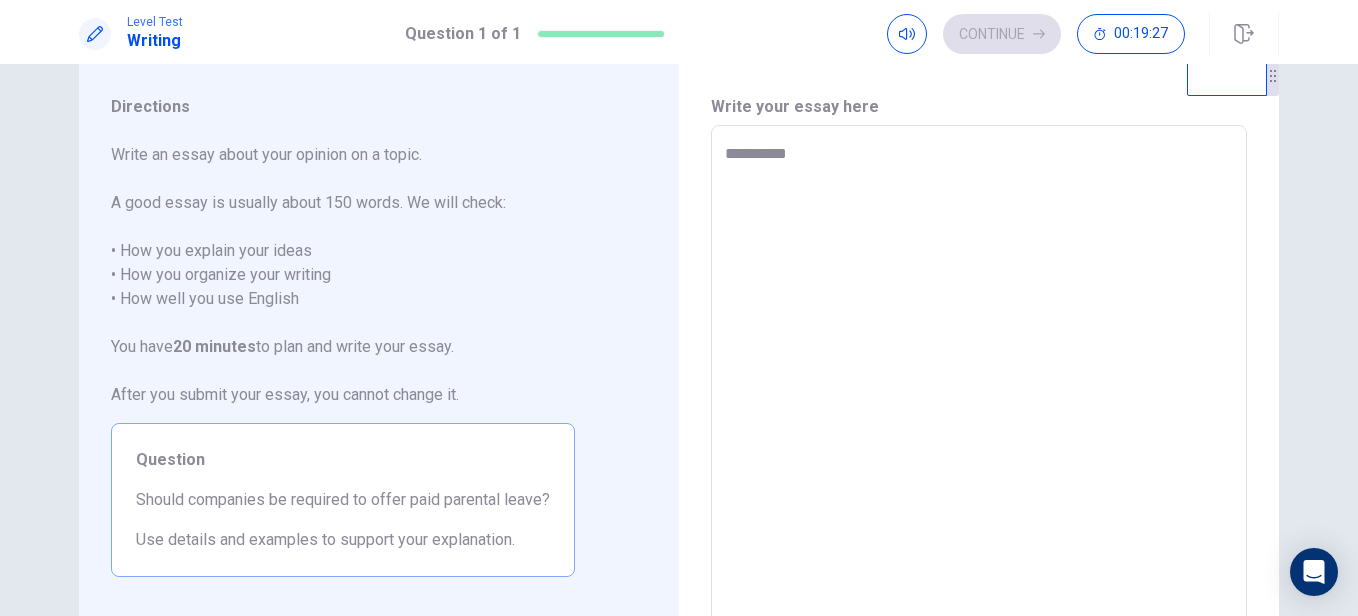 type on "**********" 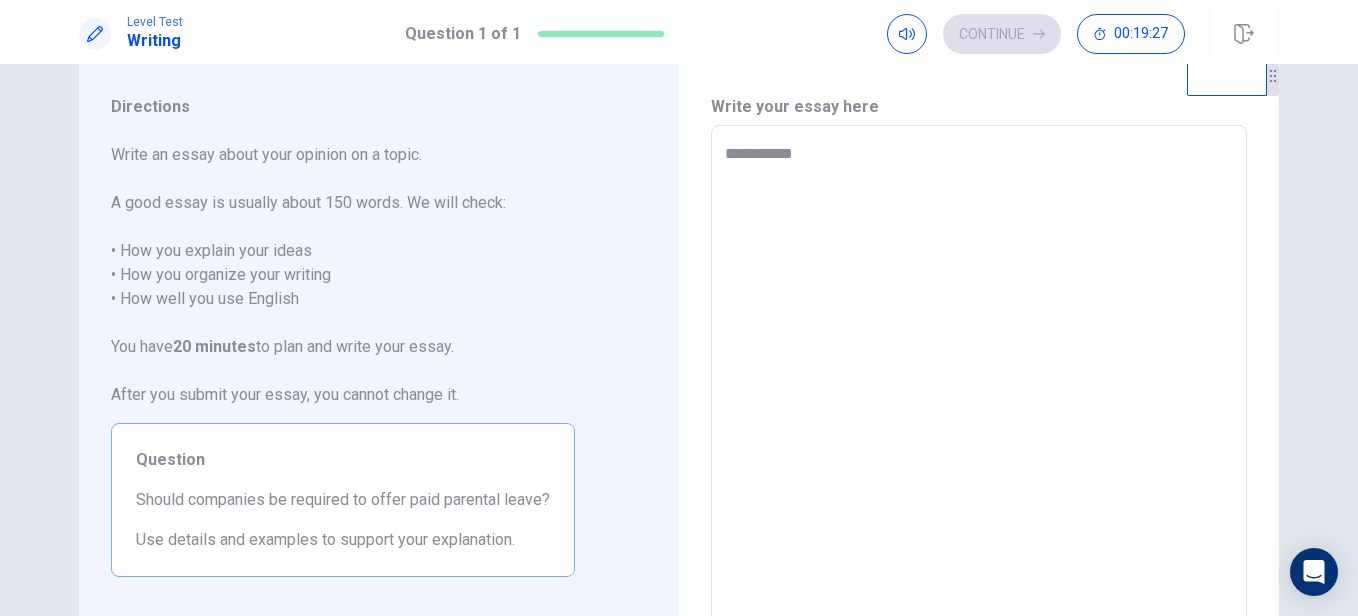 type on "*" 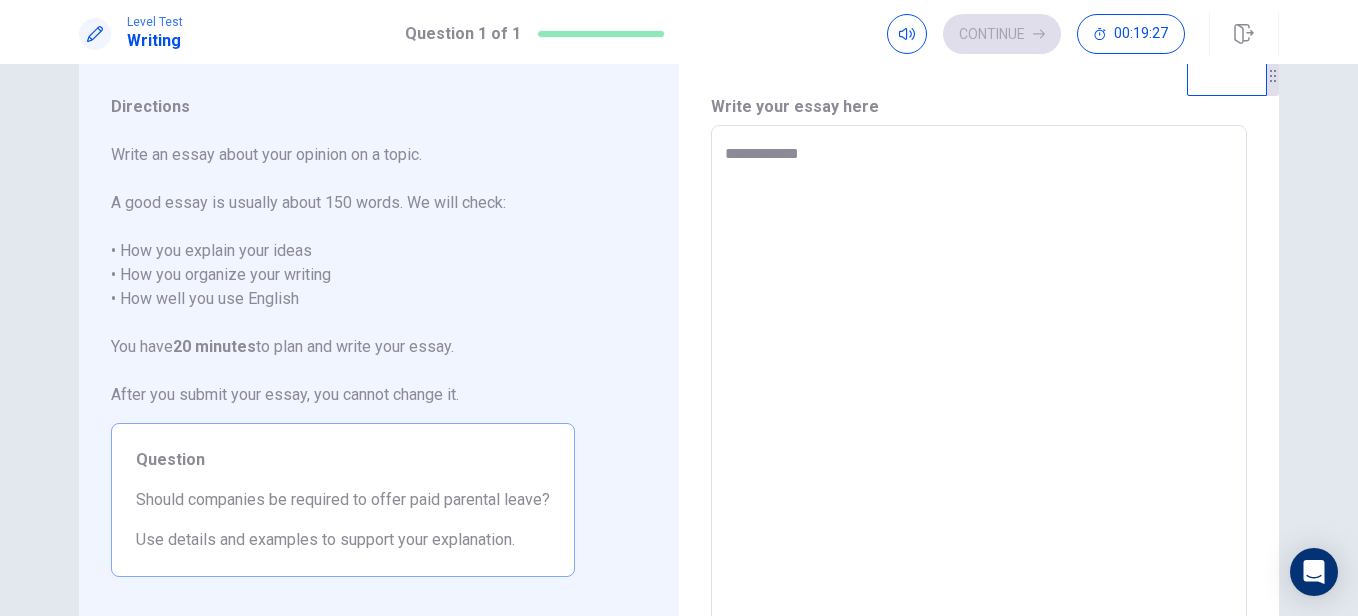 type on "*" 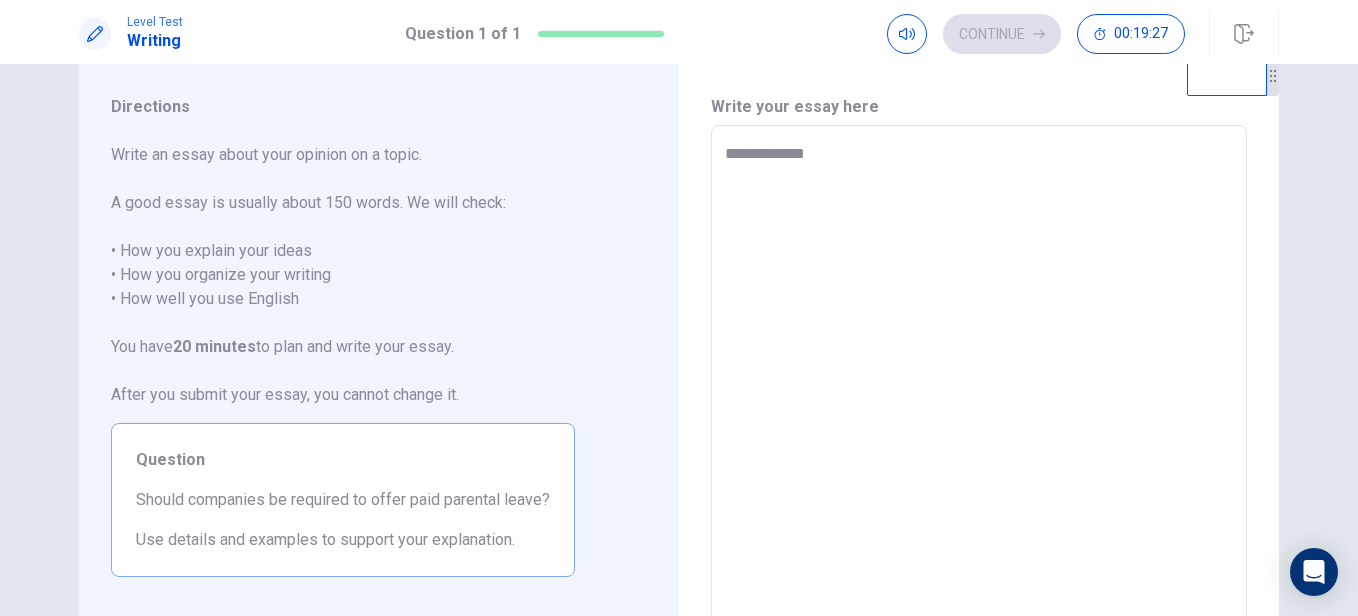 type on "*" 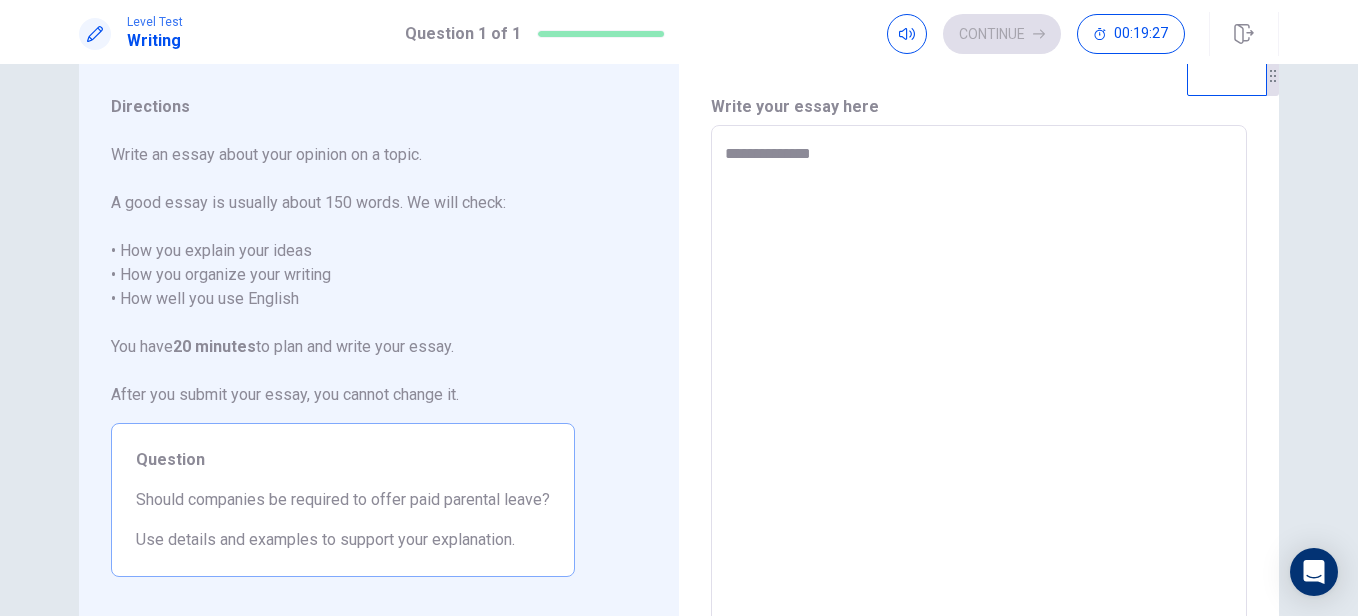 type on "*" 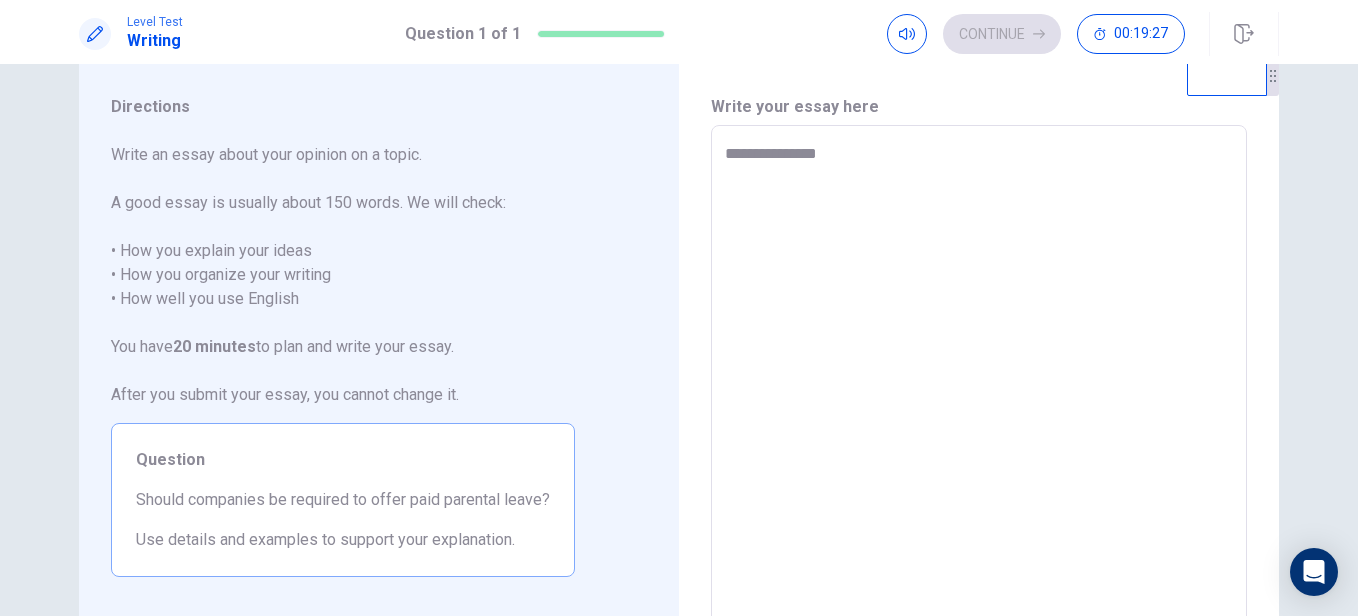 type on "*" 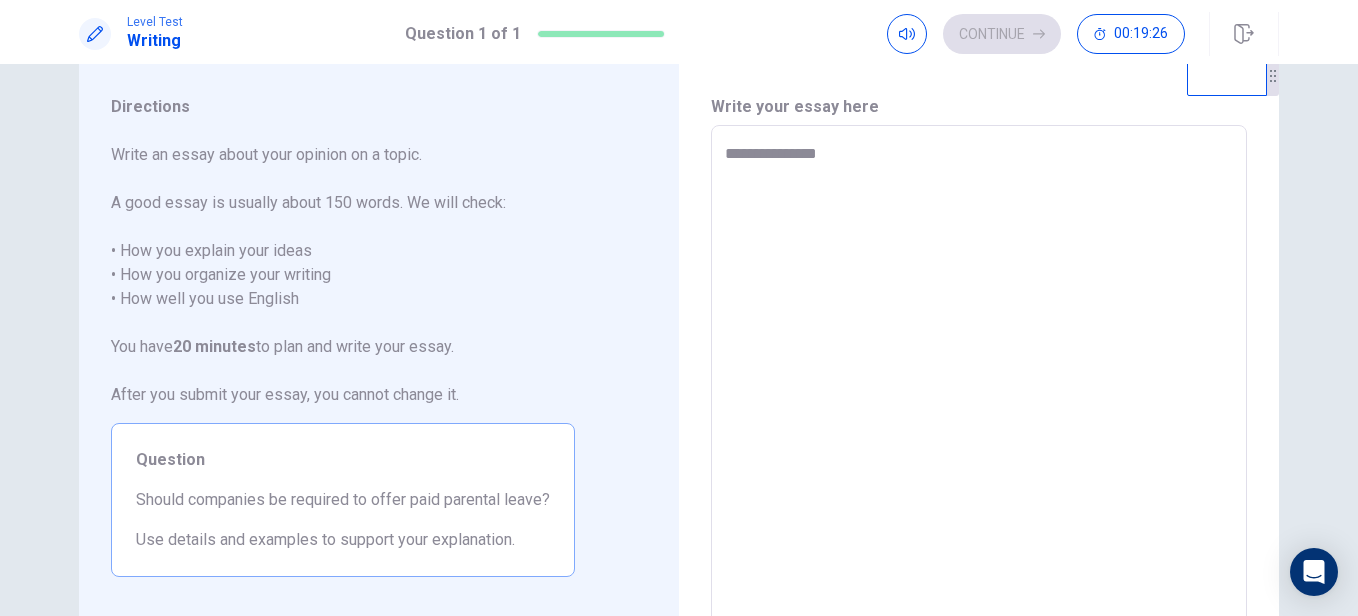 type on "**********" 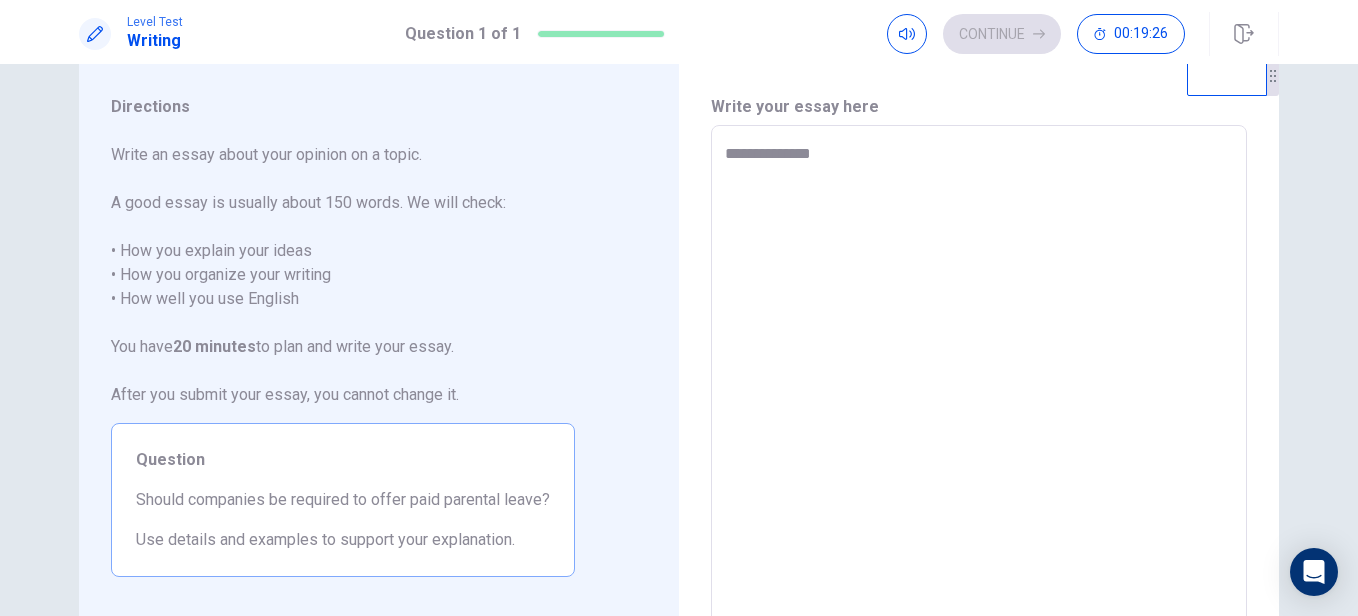 type on "*" 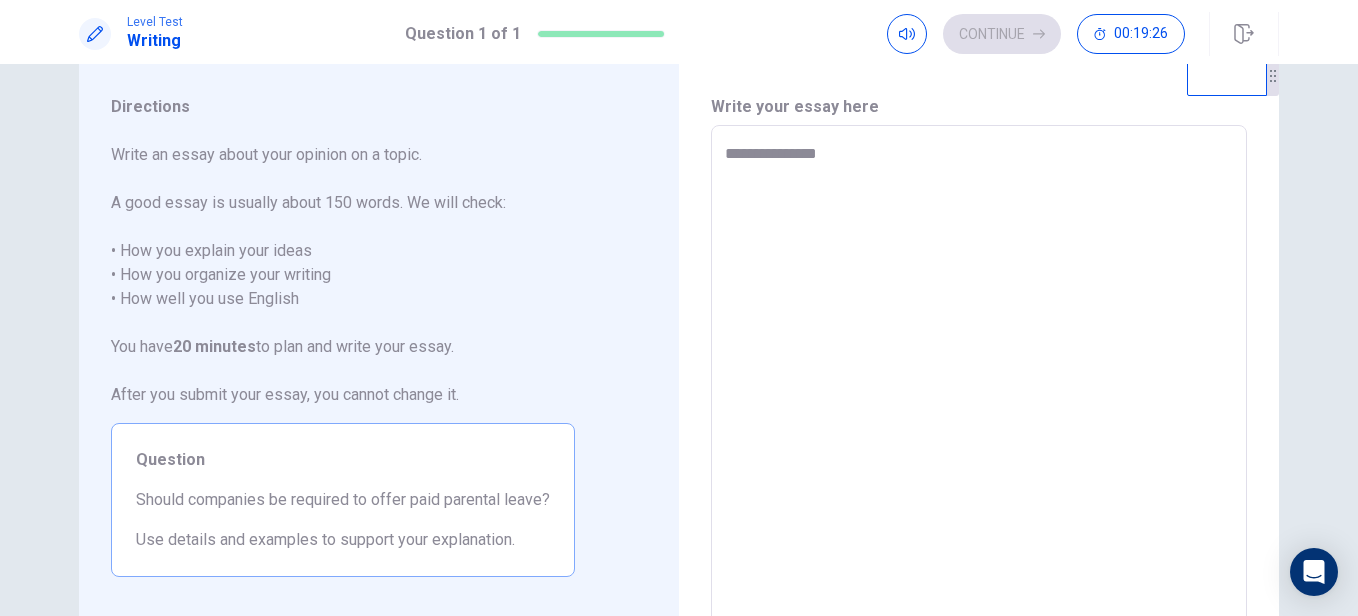 type on "*" 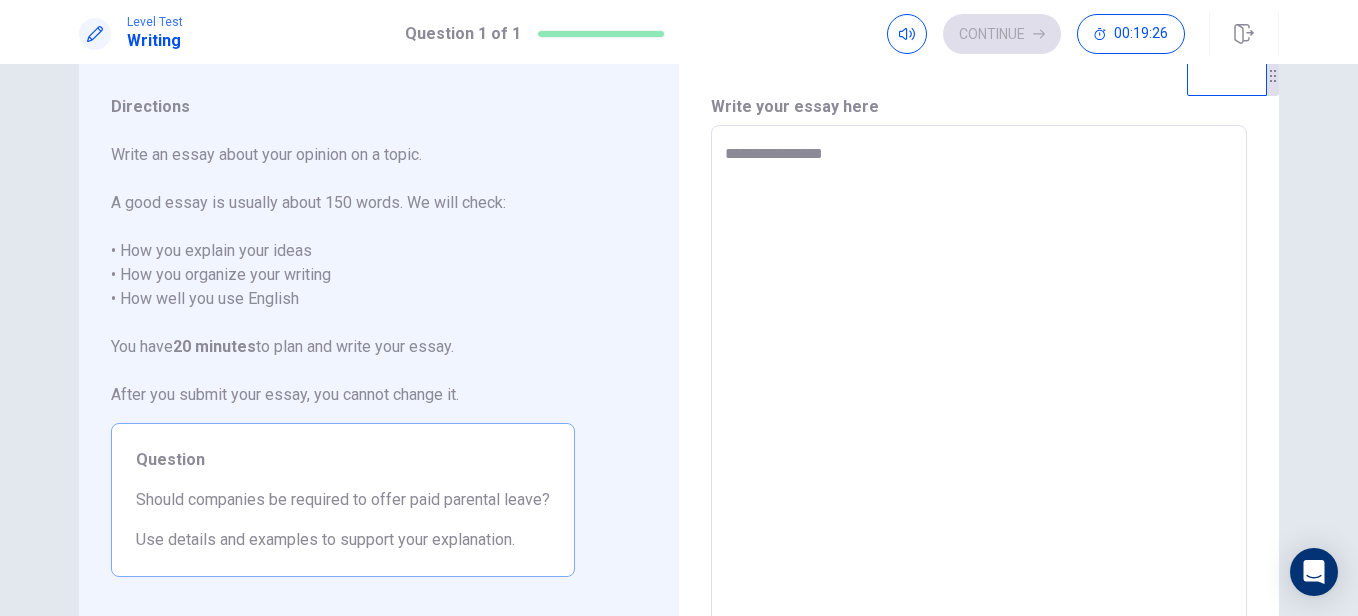 type on "*" 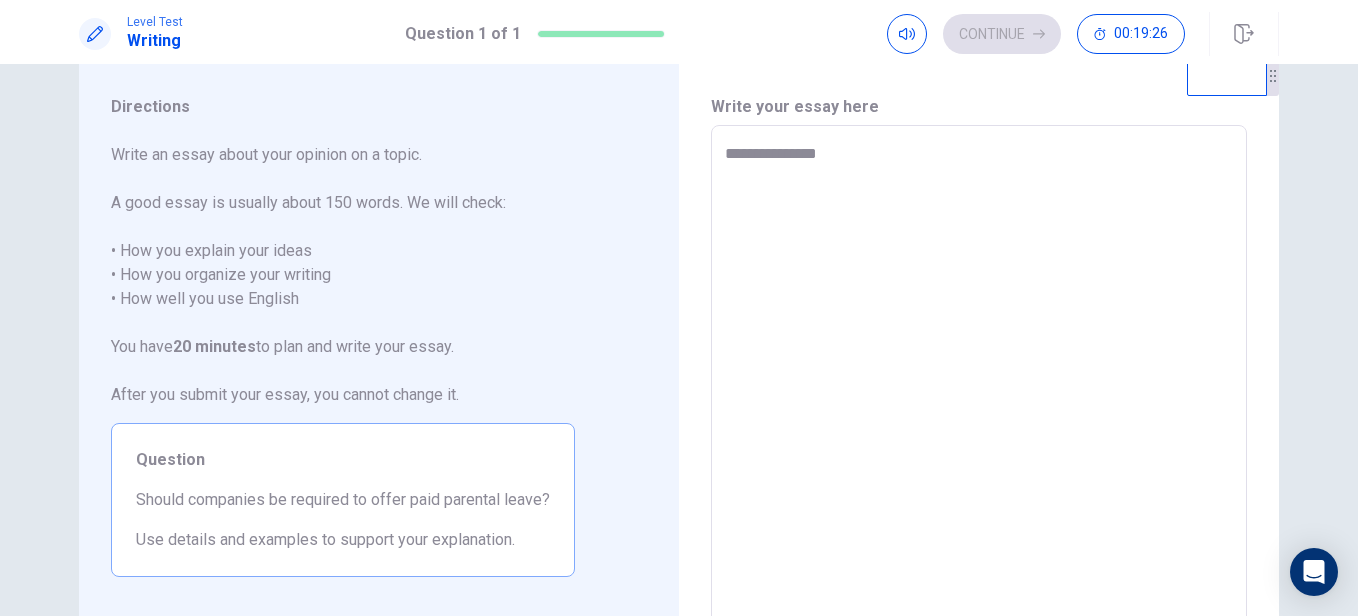 type on "*" 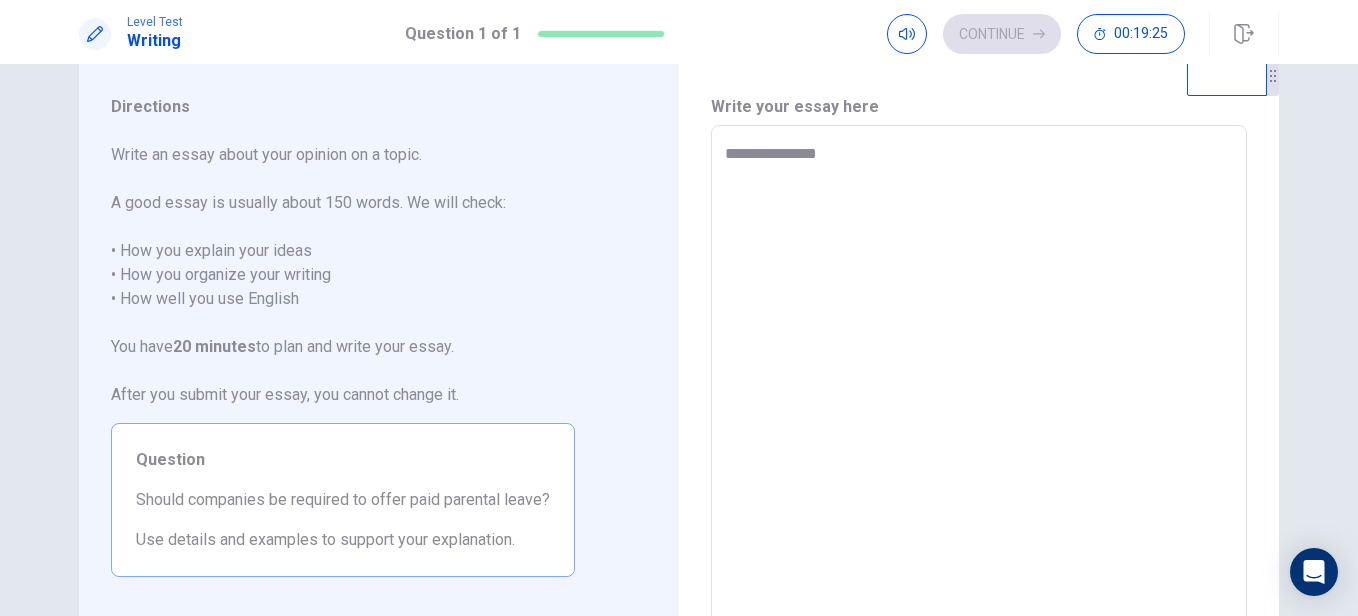 type on "**********" 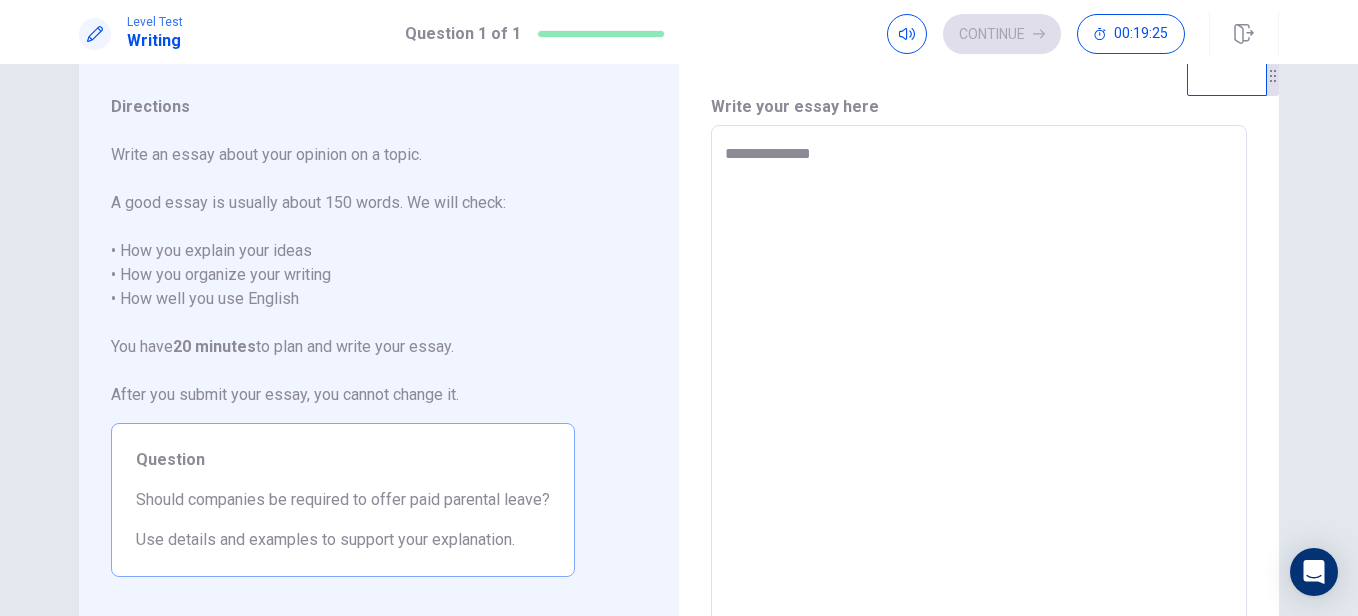type on "*" 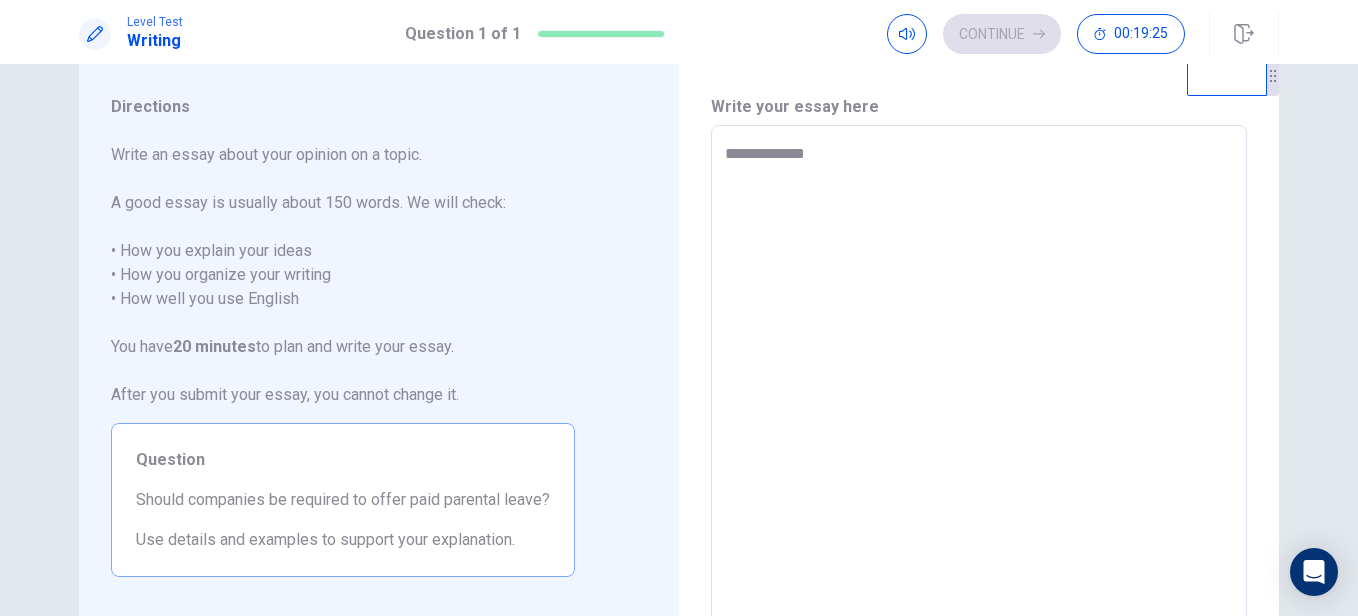 type on "*" 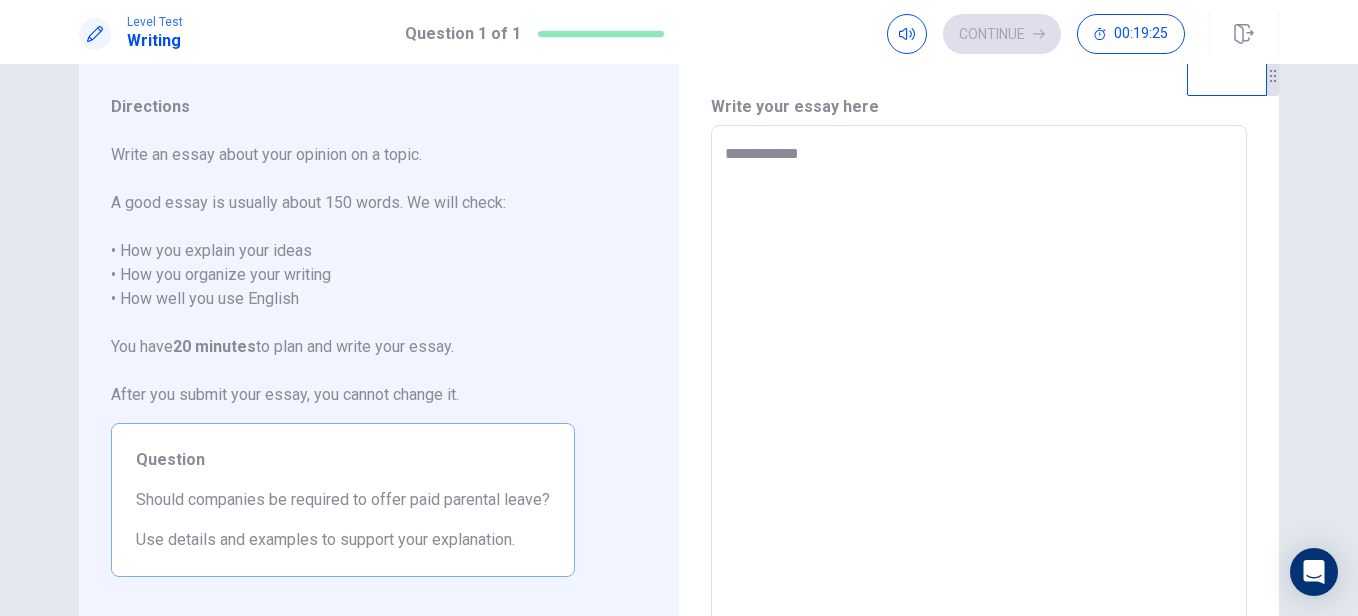 type on "*" 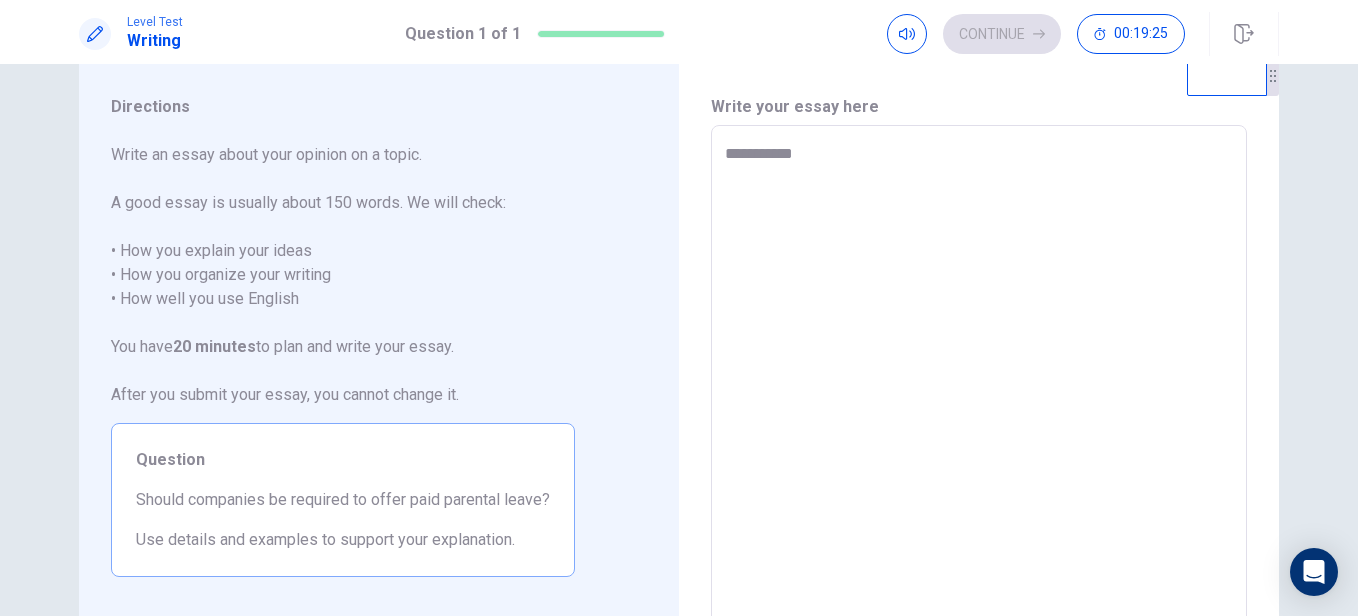 type on "*" 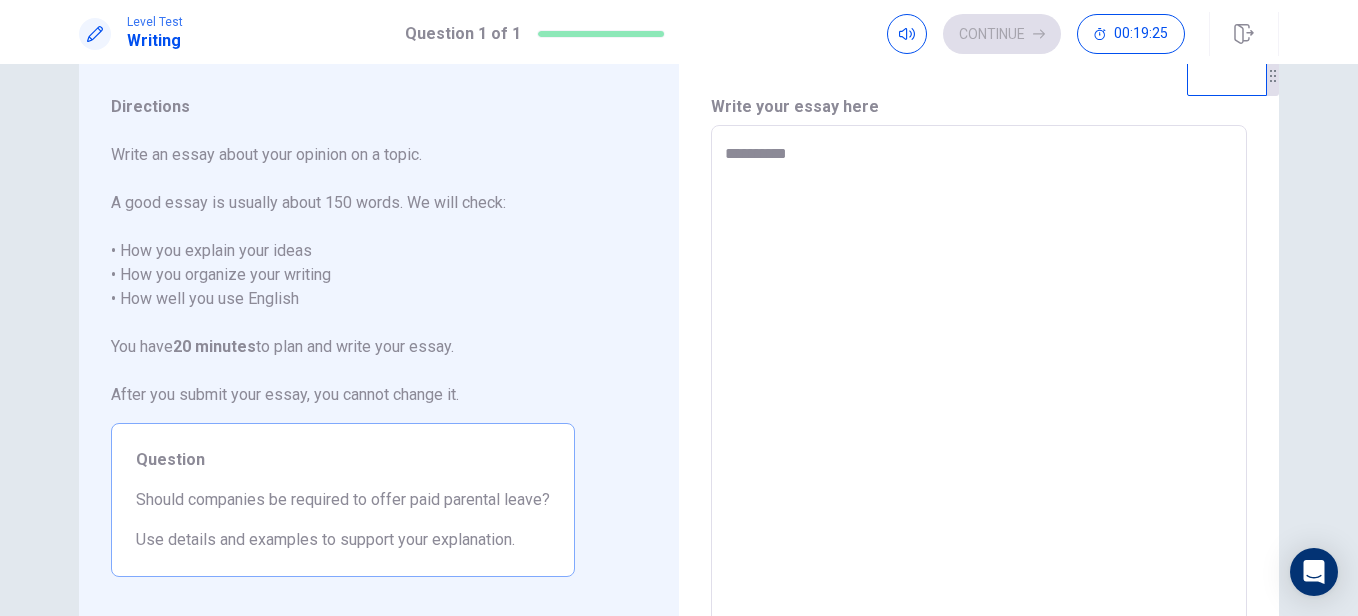 type on "*" 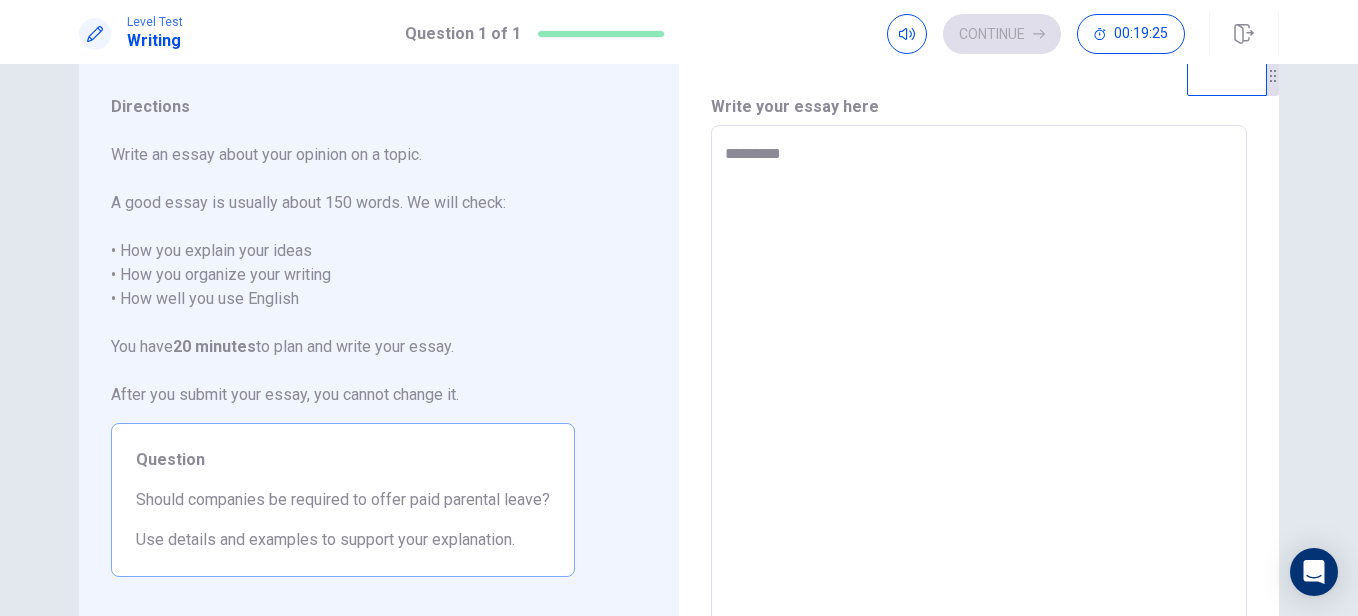 type on "*" 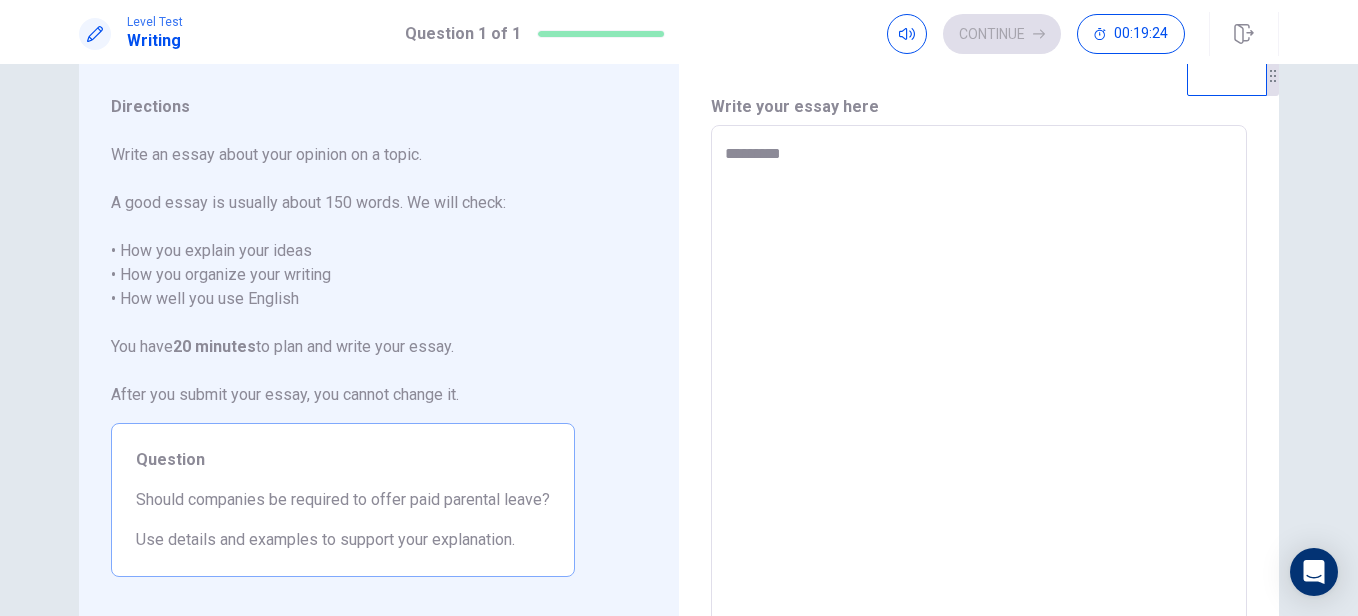 type on "********" 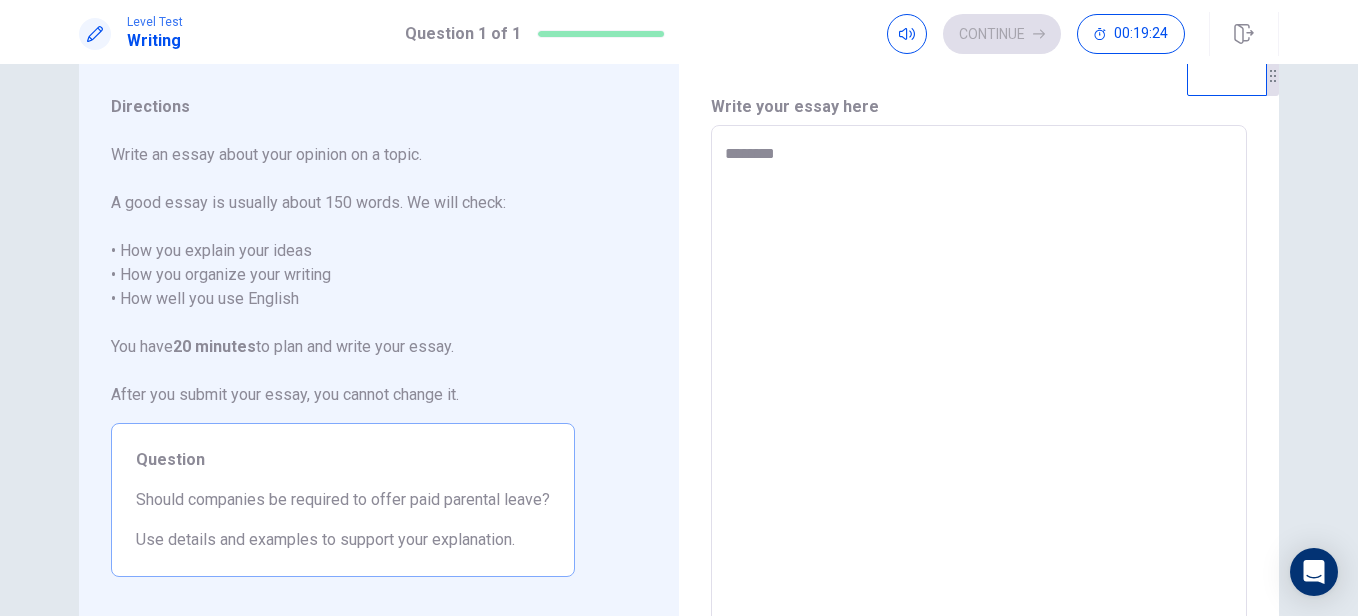 type on "*" 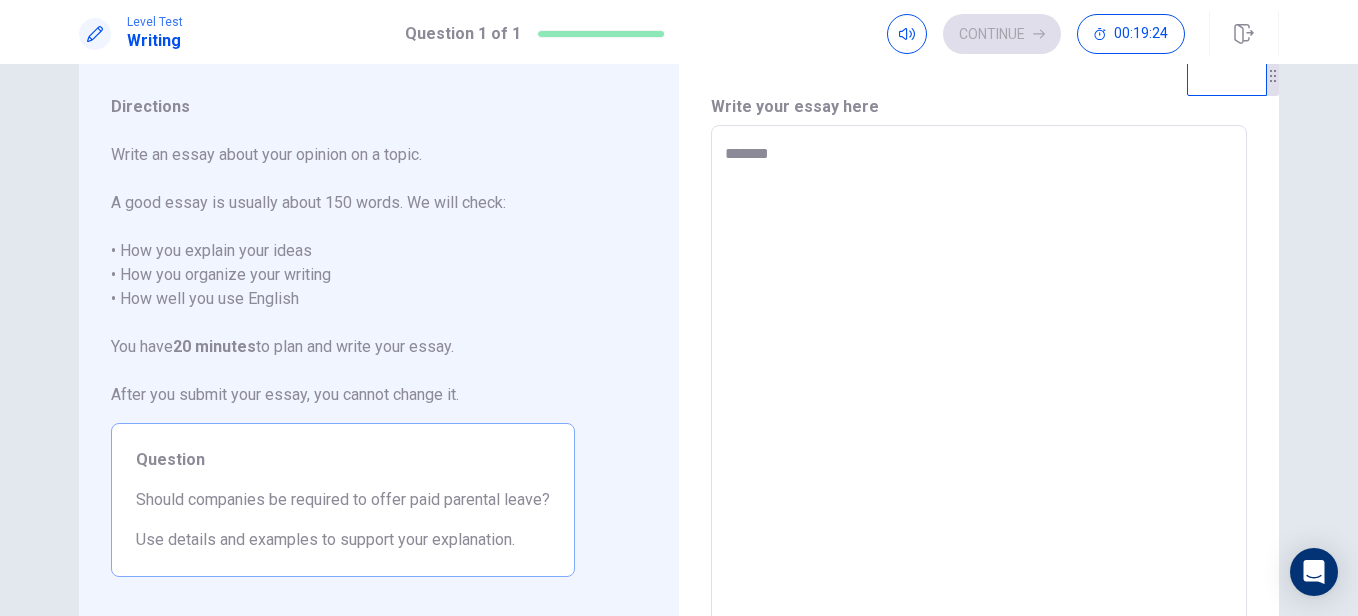 type on "*" 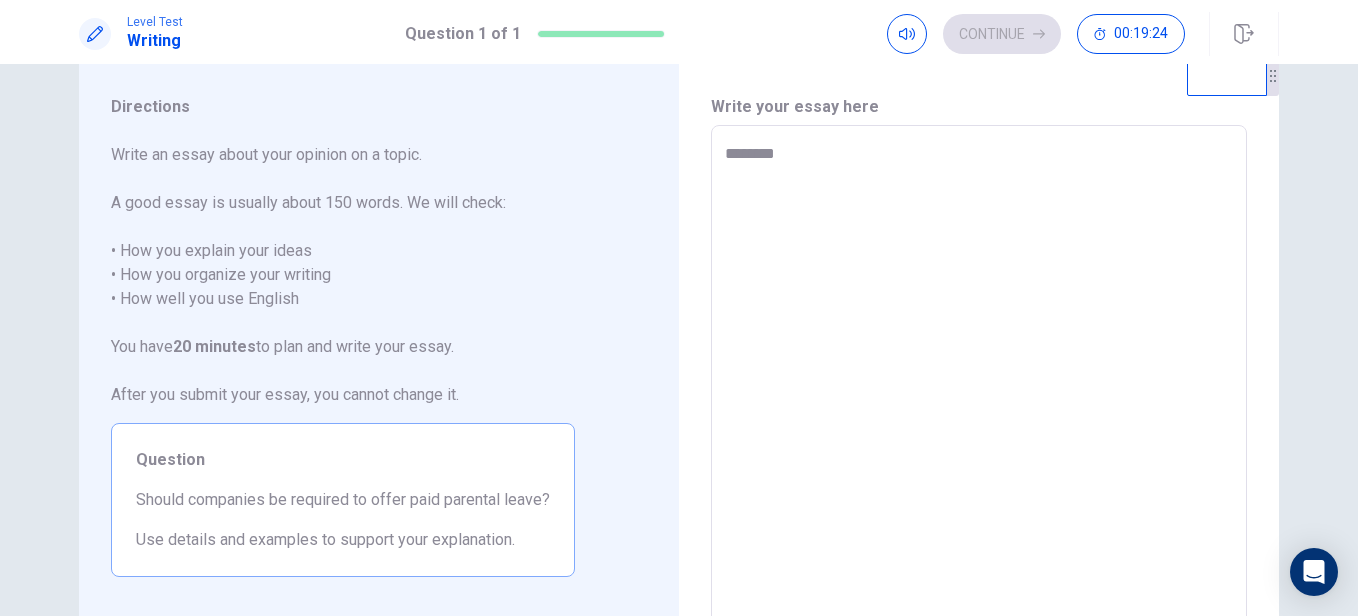 type on "*" 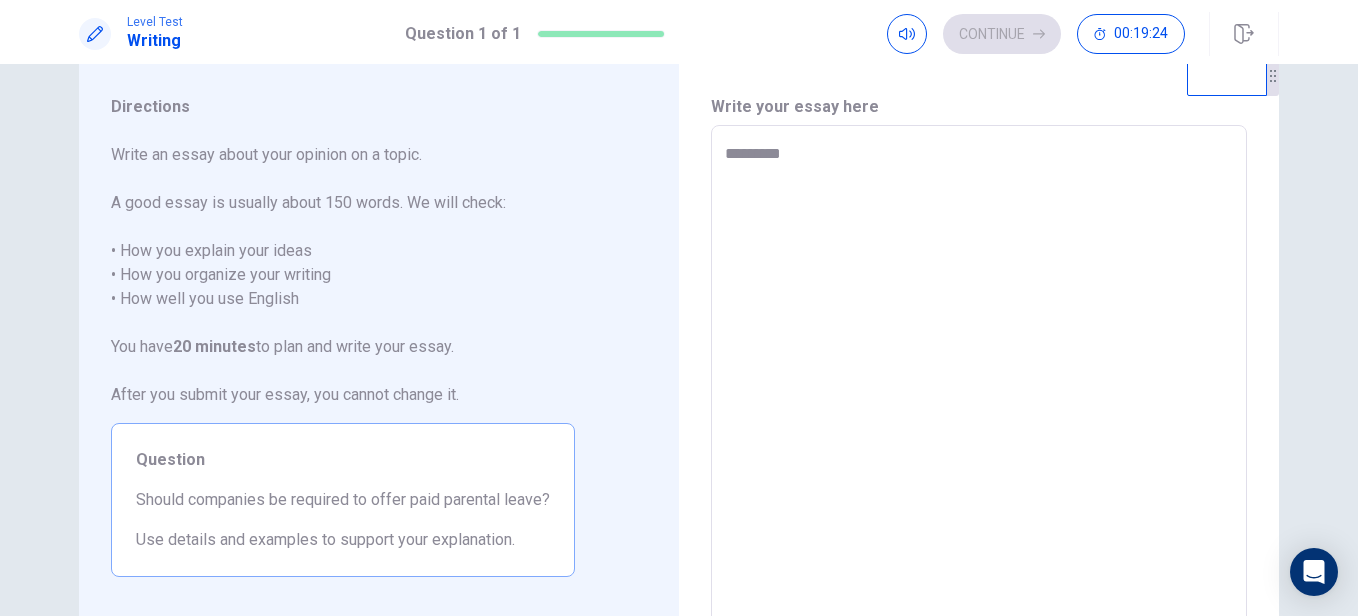 type on "*" 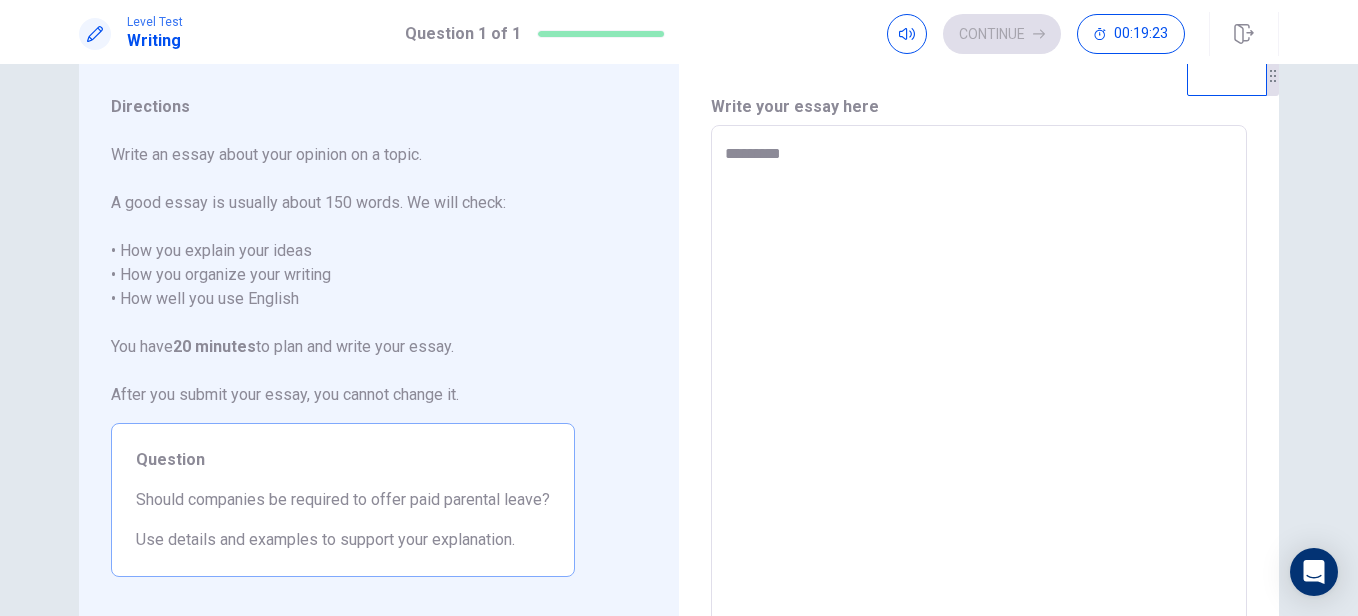 type on "**********" 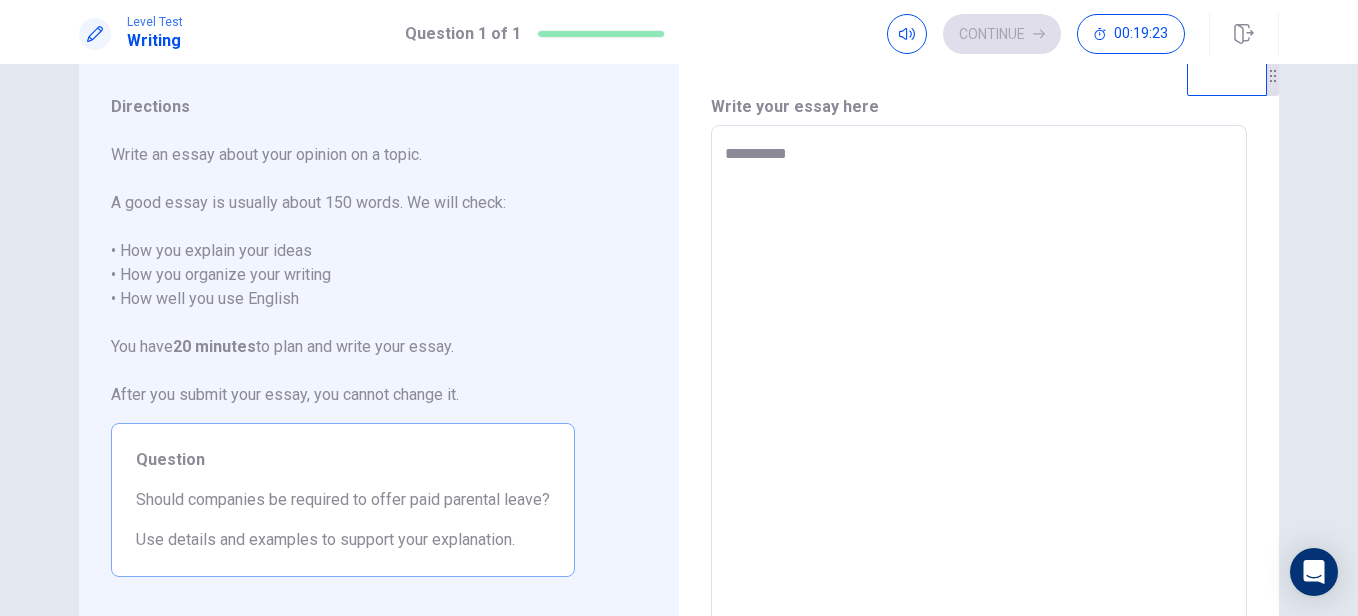 type on "*" 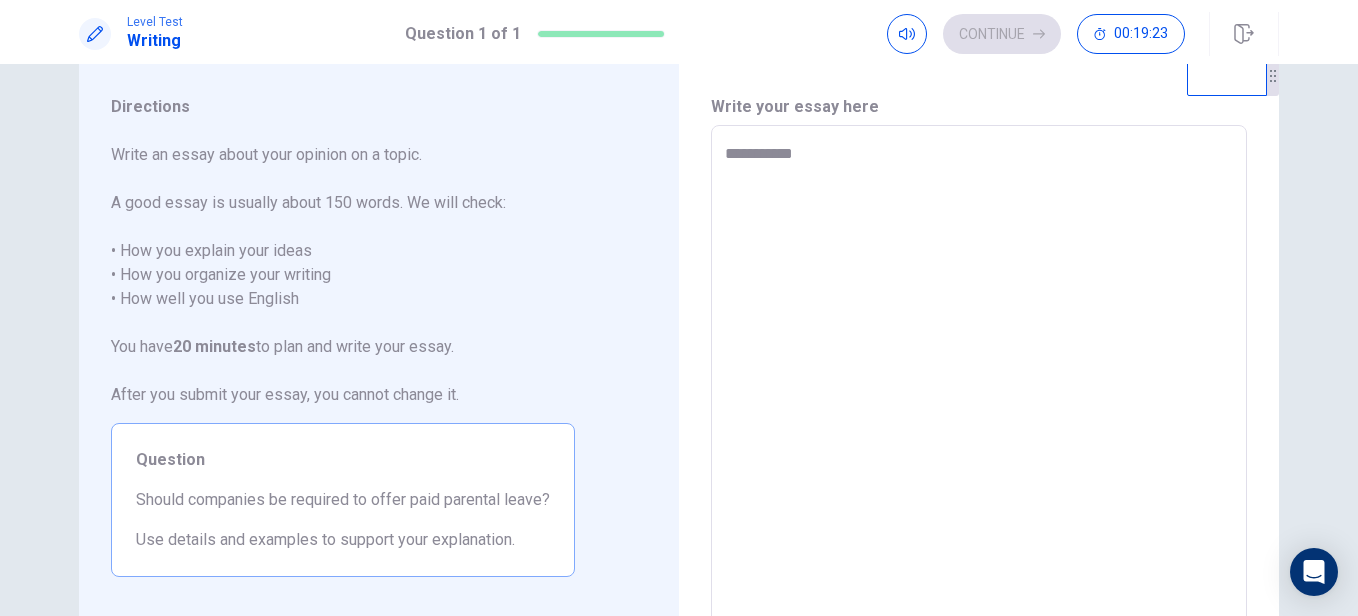 type on "*" 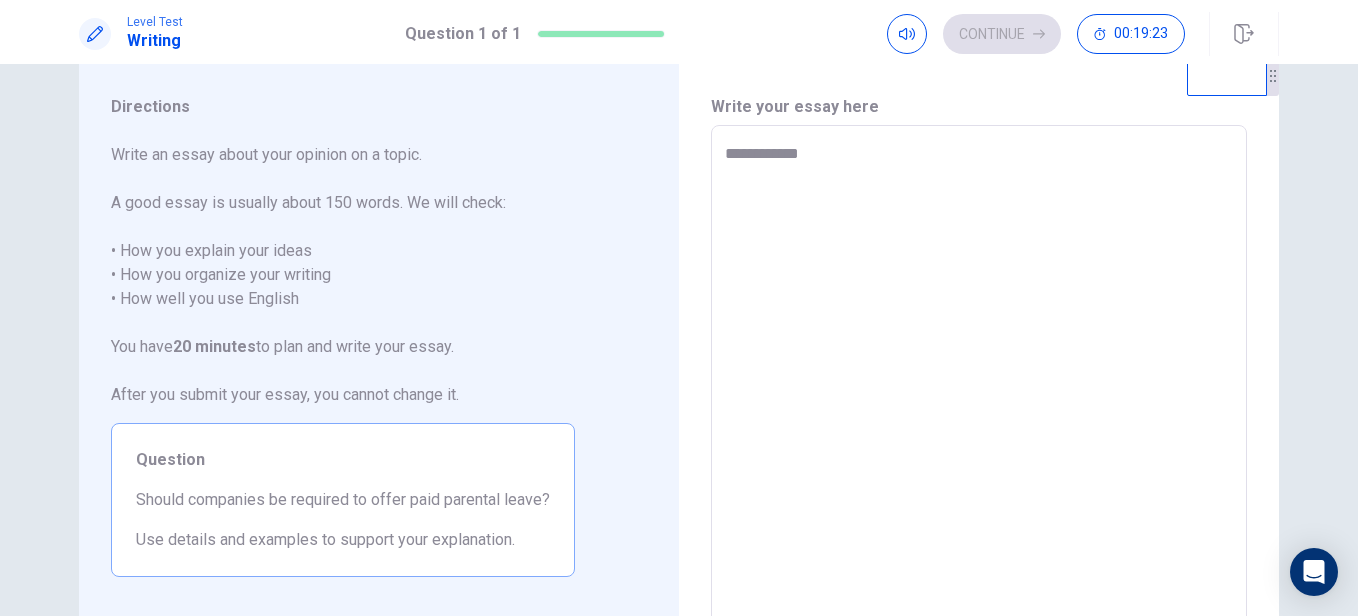 type on "*" 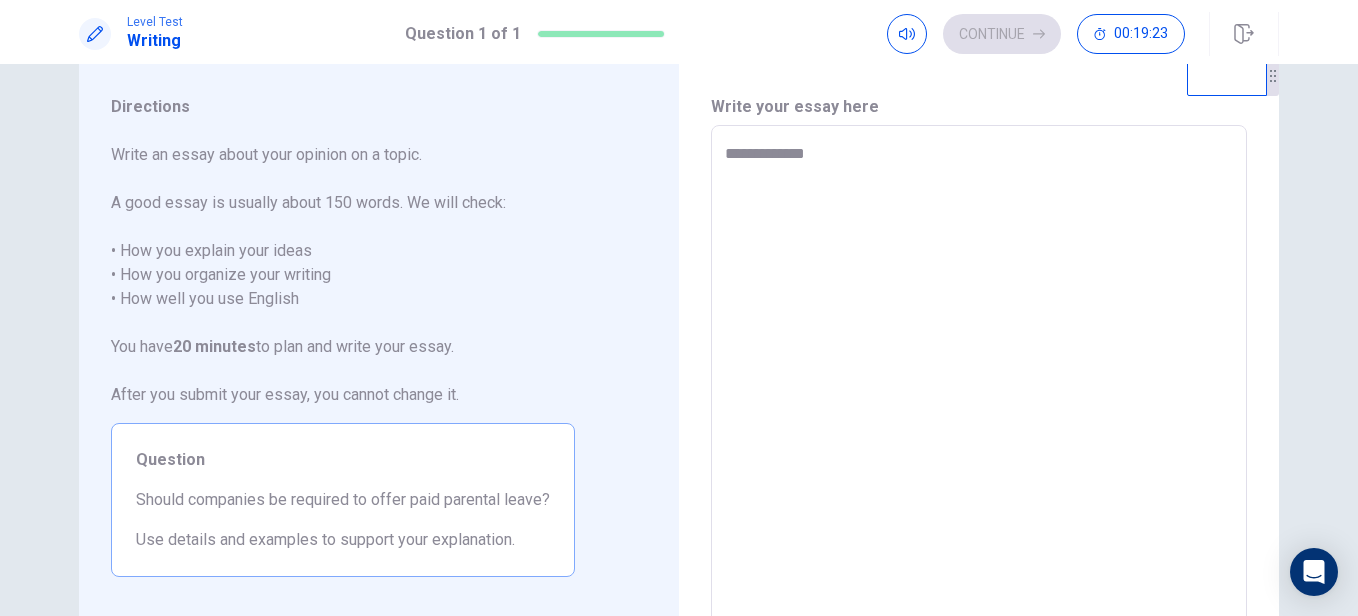 type on "*" 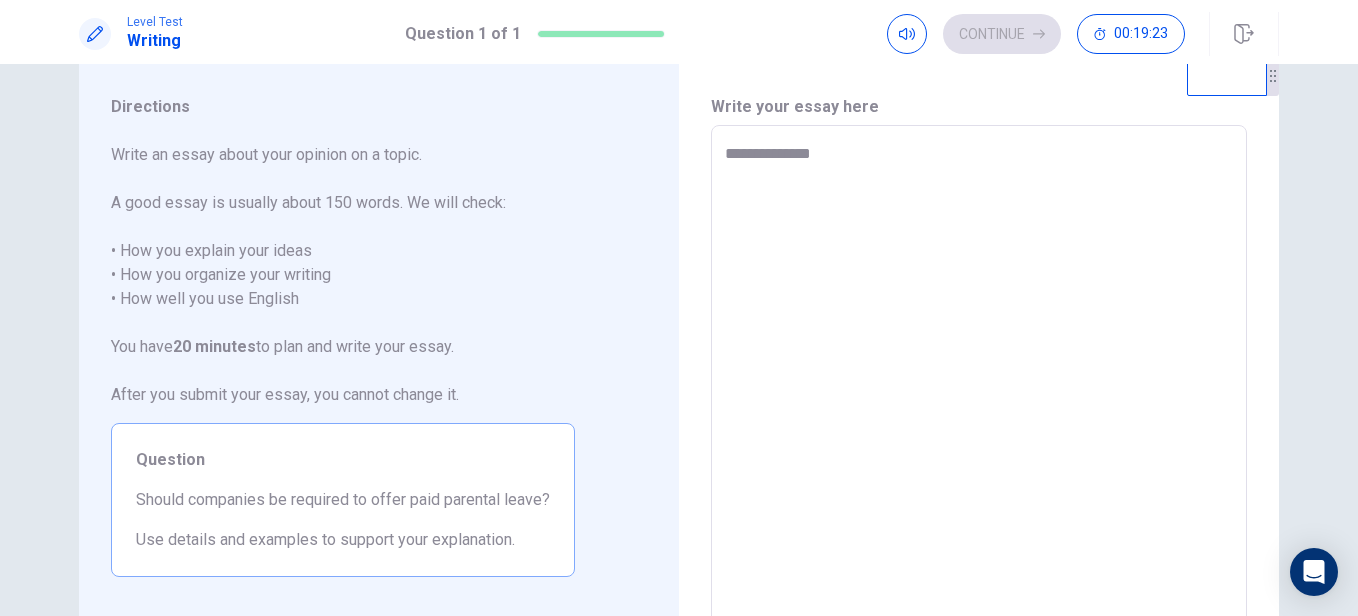 type on "*" 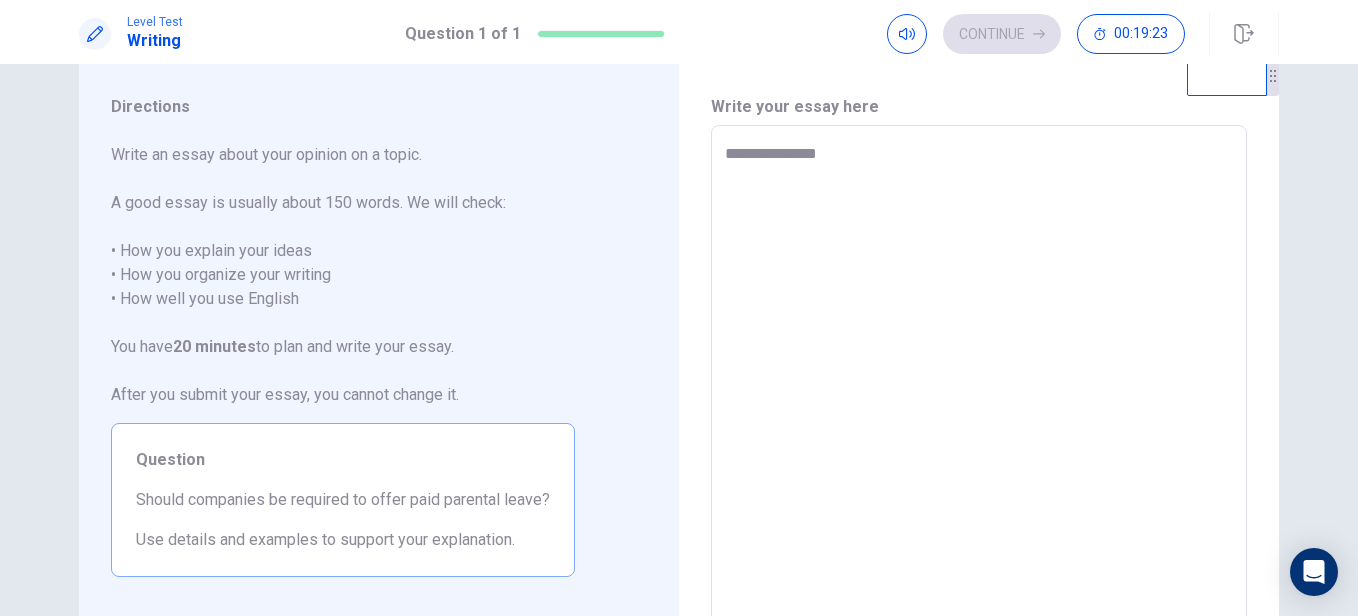 type on "*" 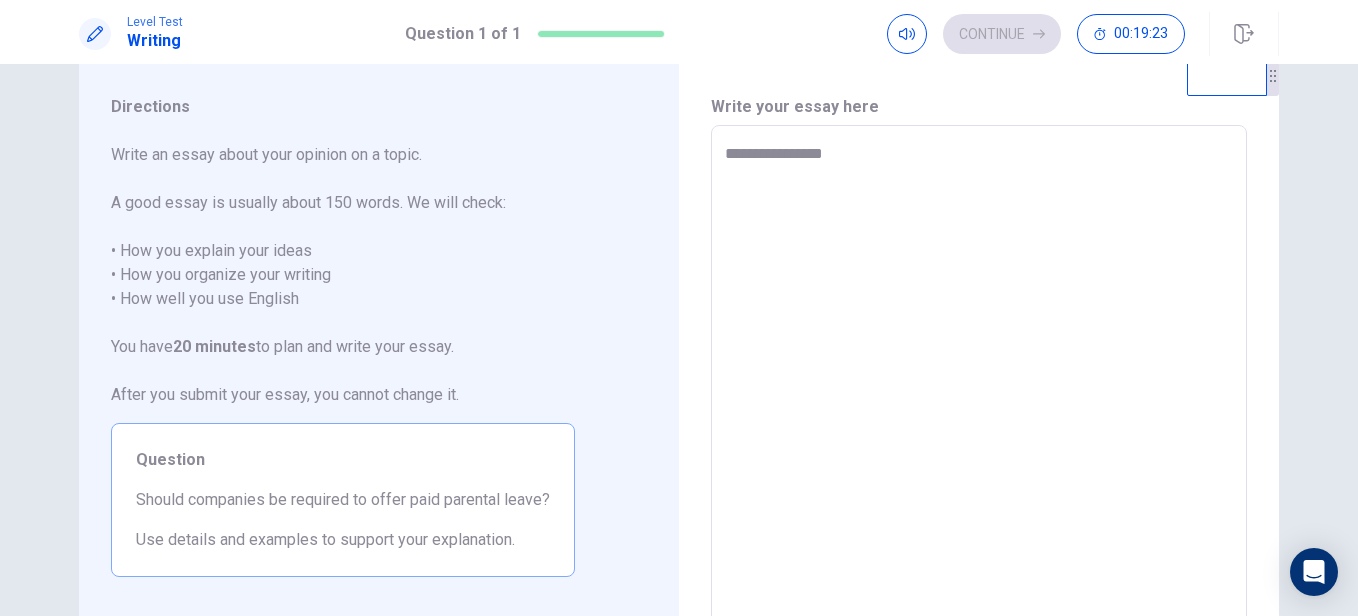 type on "*" 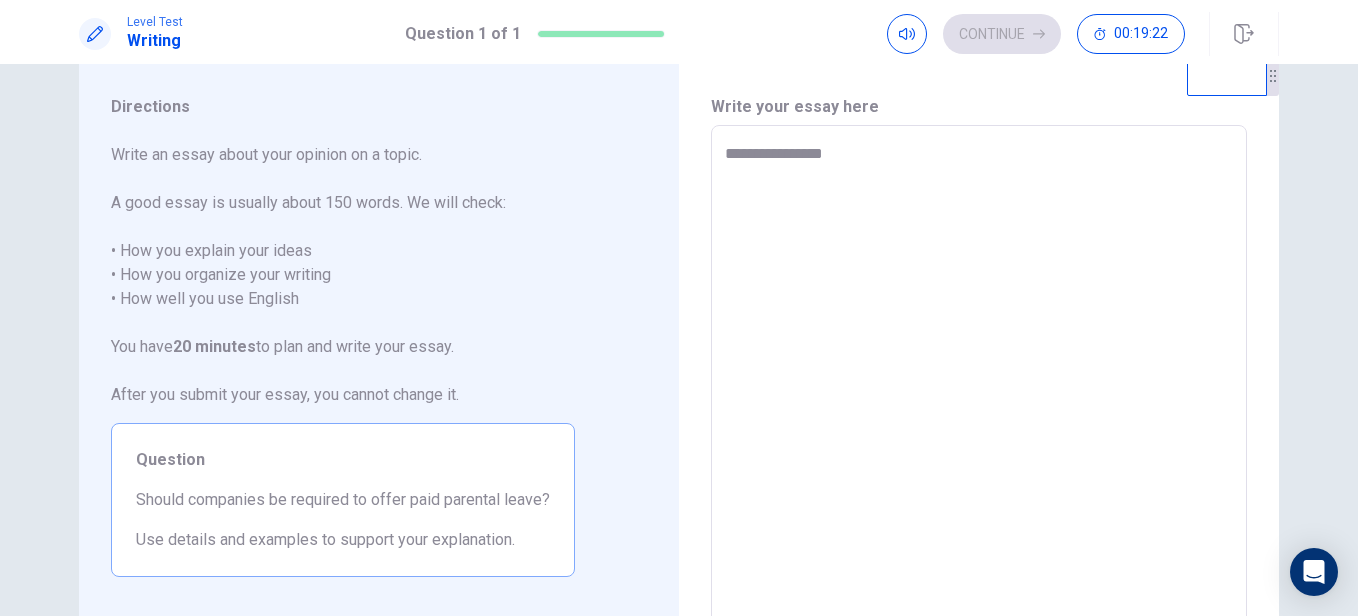 type on "**********" 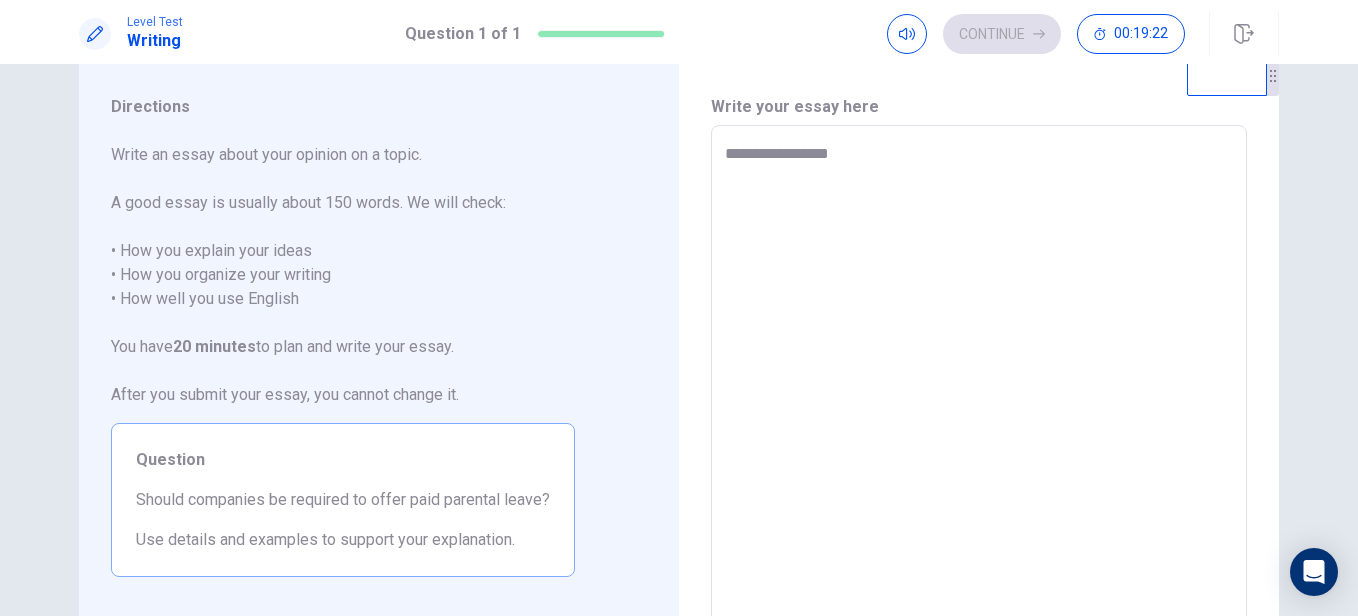 type on "*" 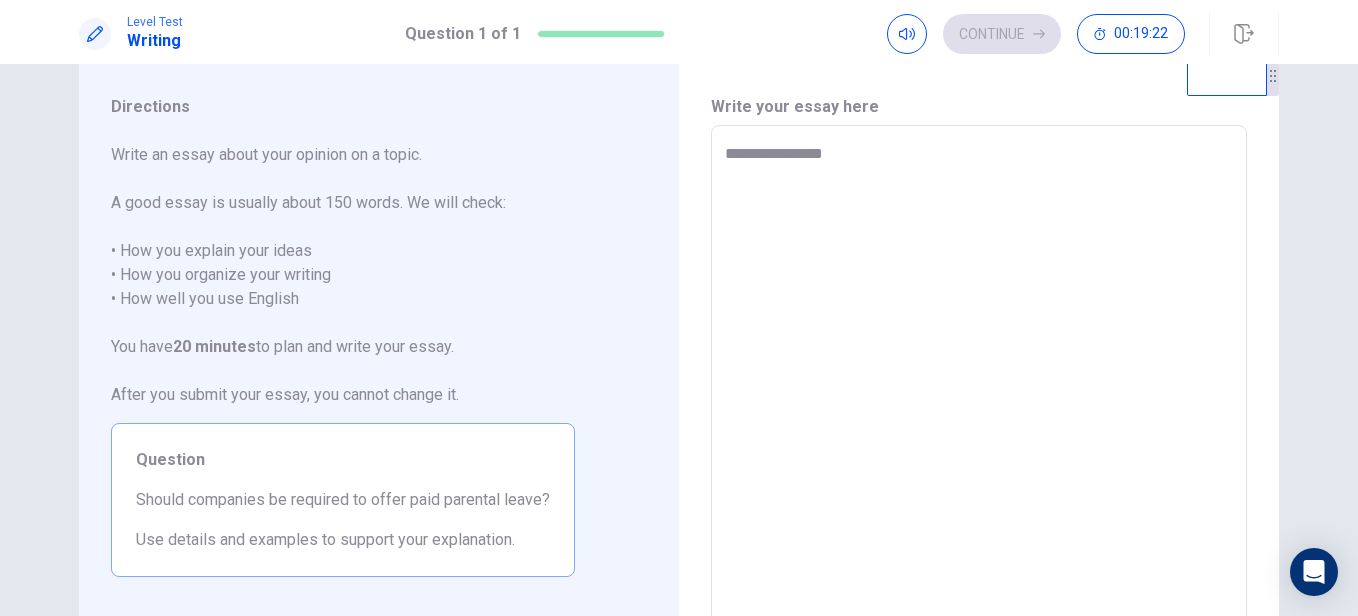 type on "*" 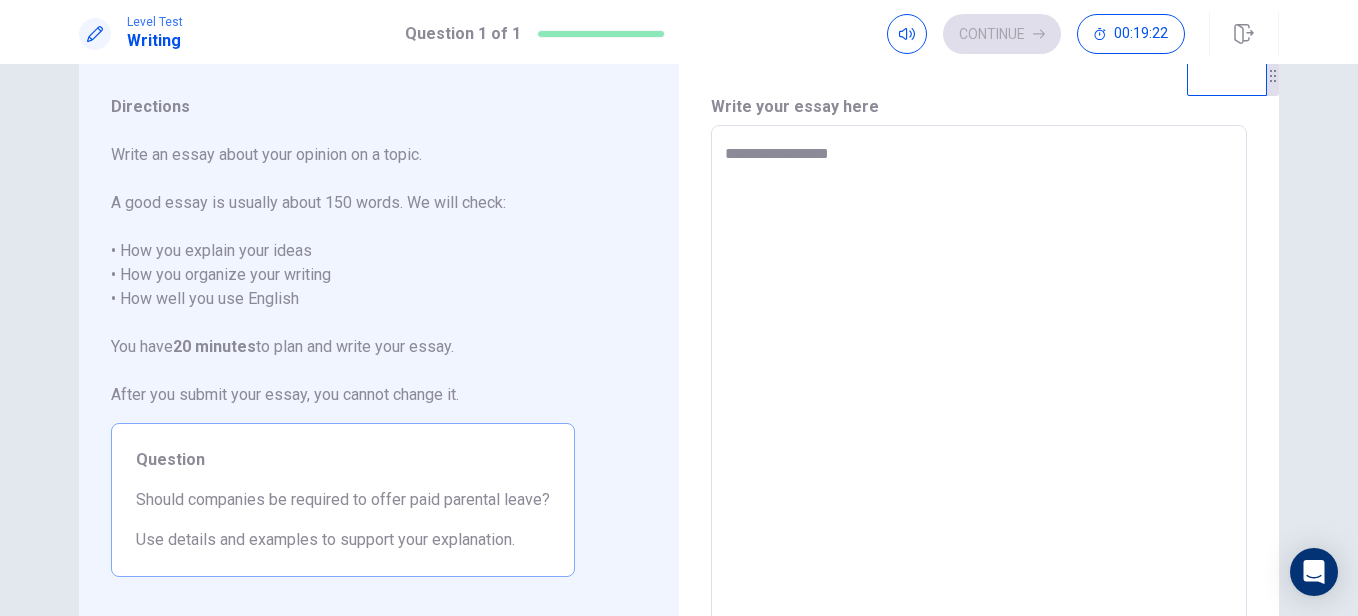 type on "*" 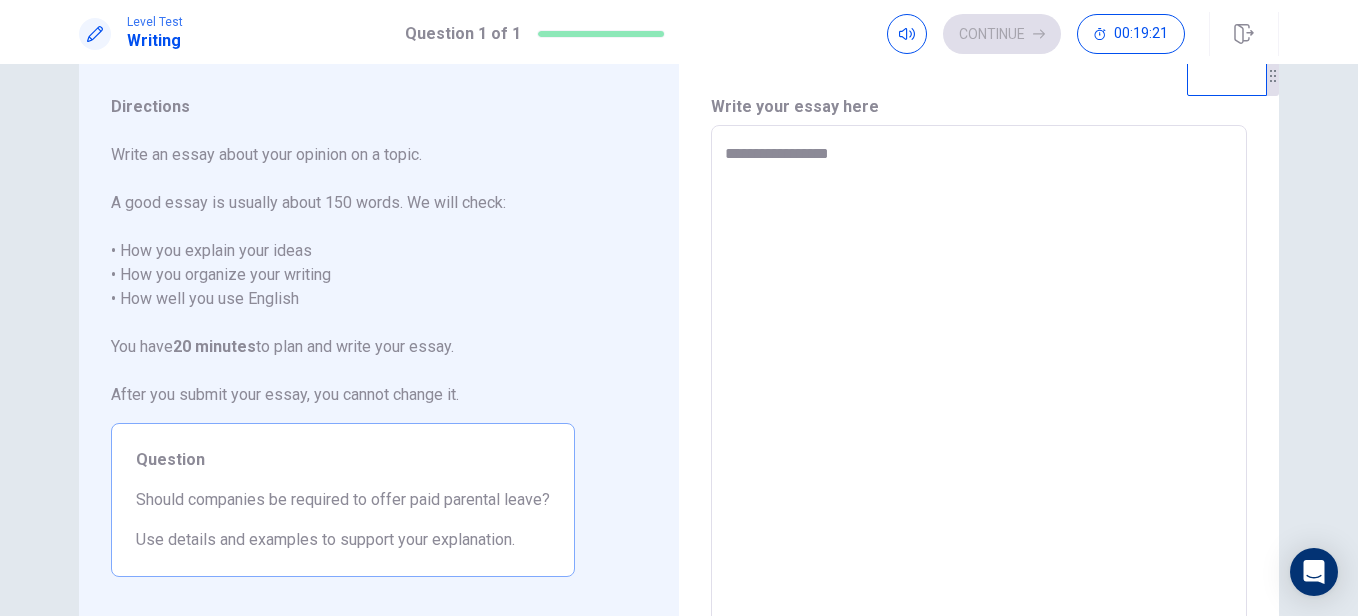 type on "**********" 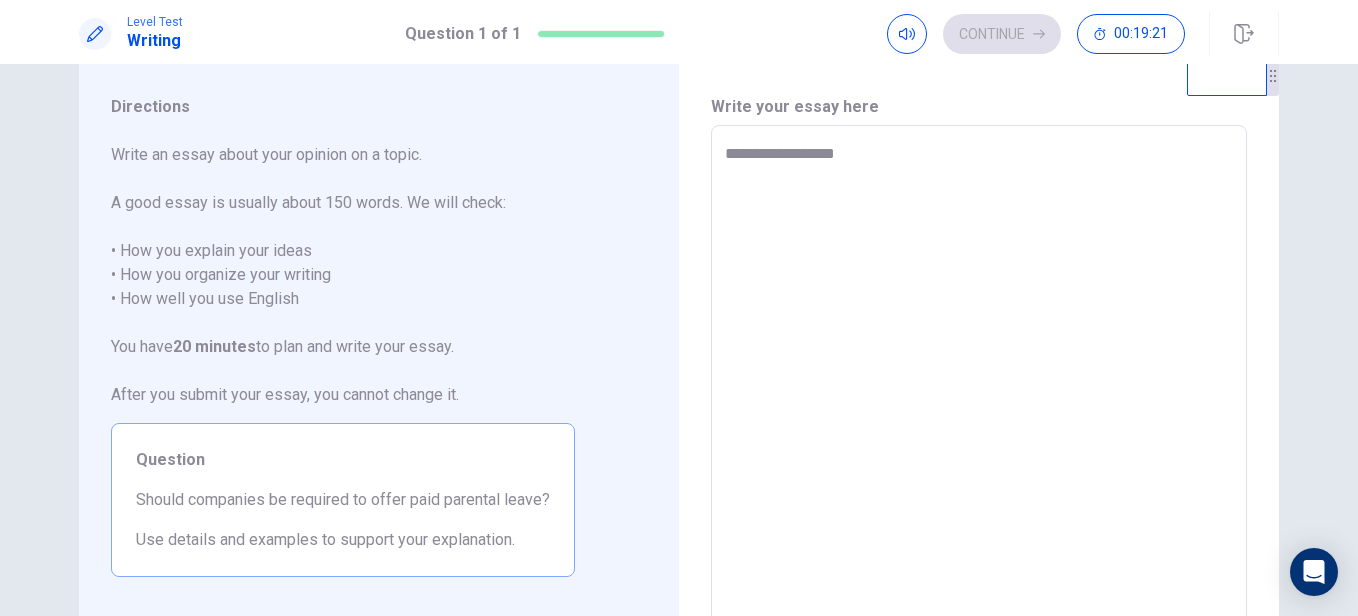 type on "*" 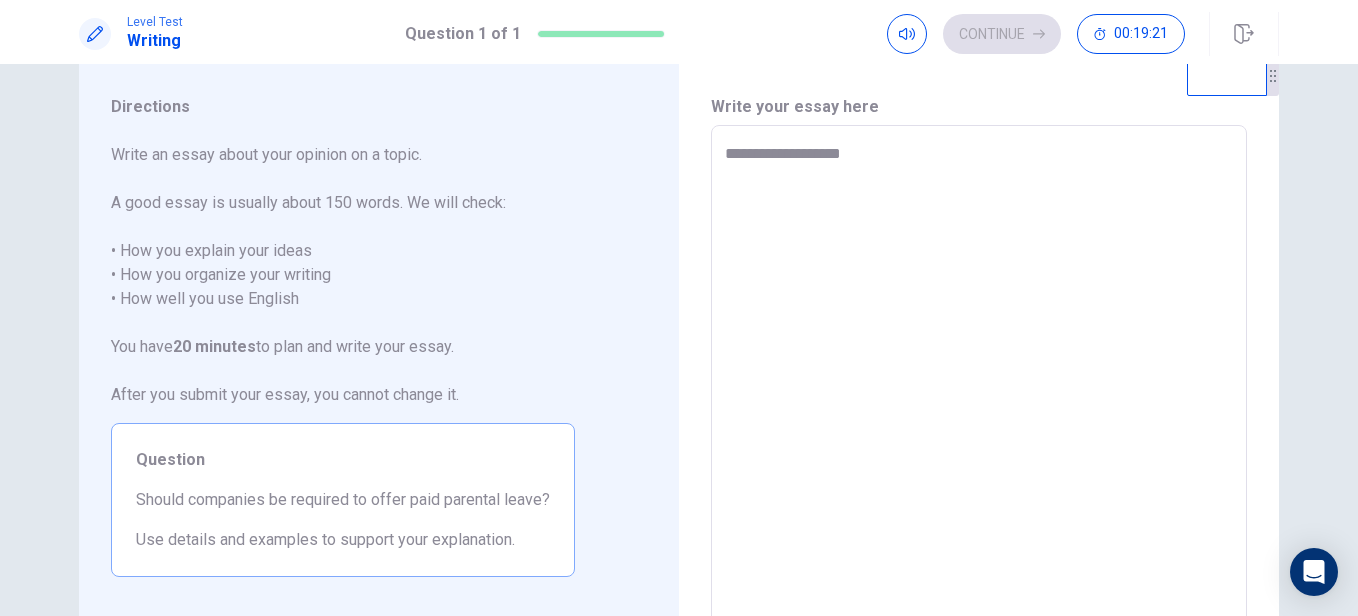 type on "*" 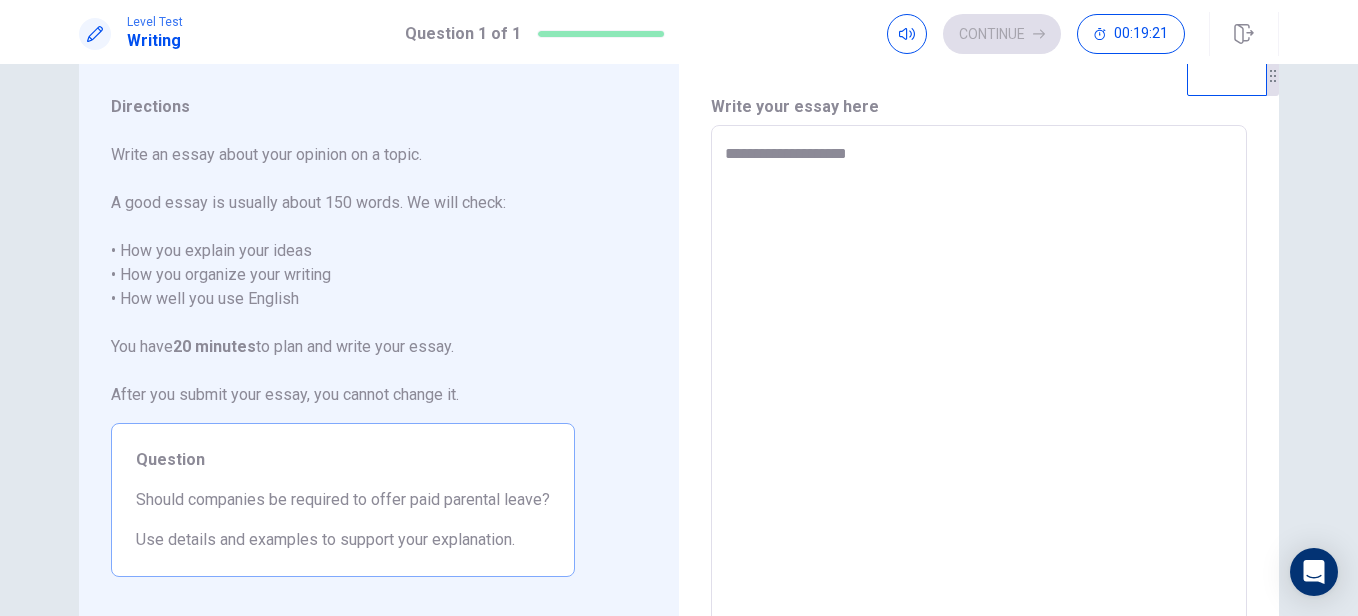 type on "*" 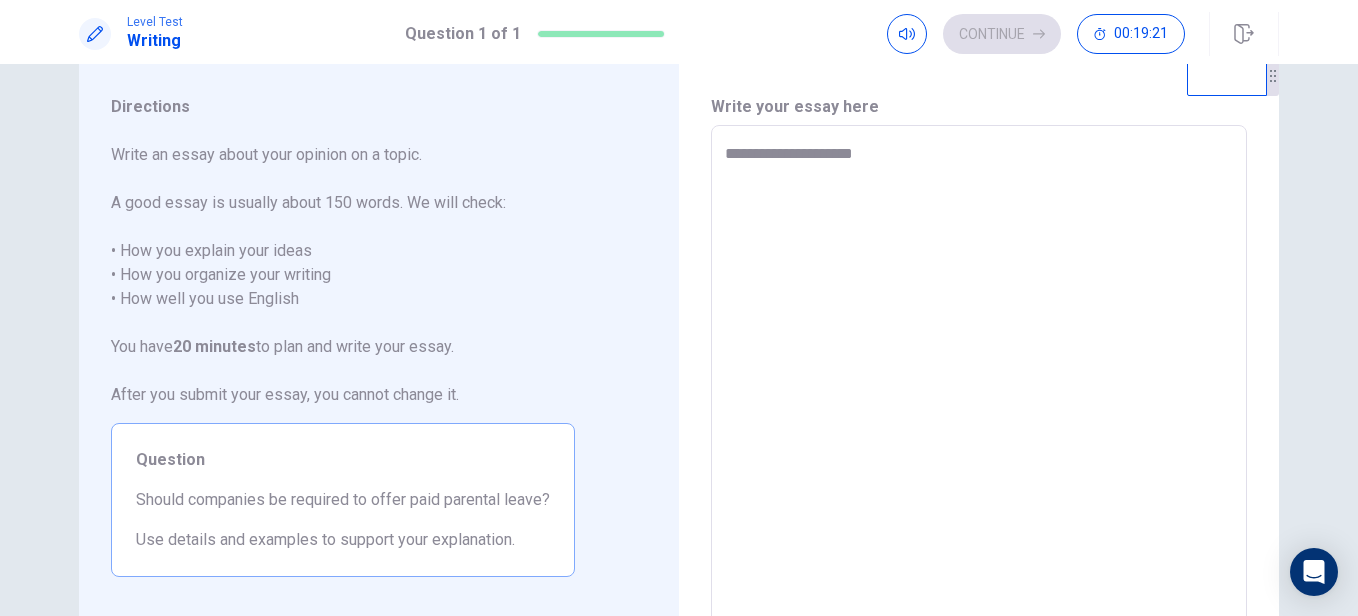 type on "*" 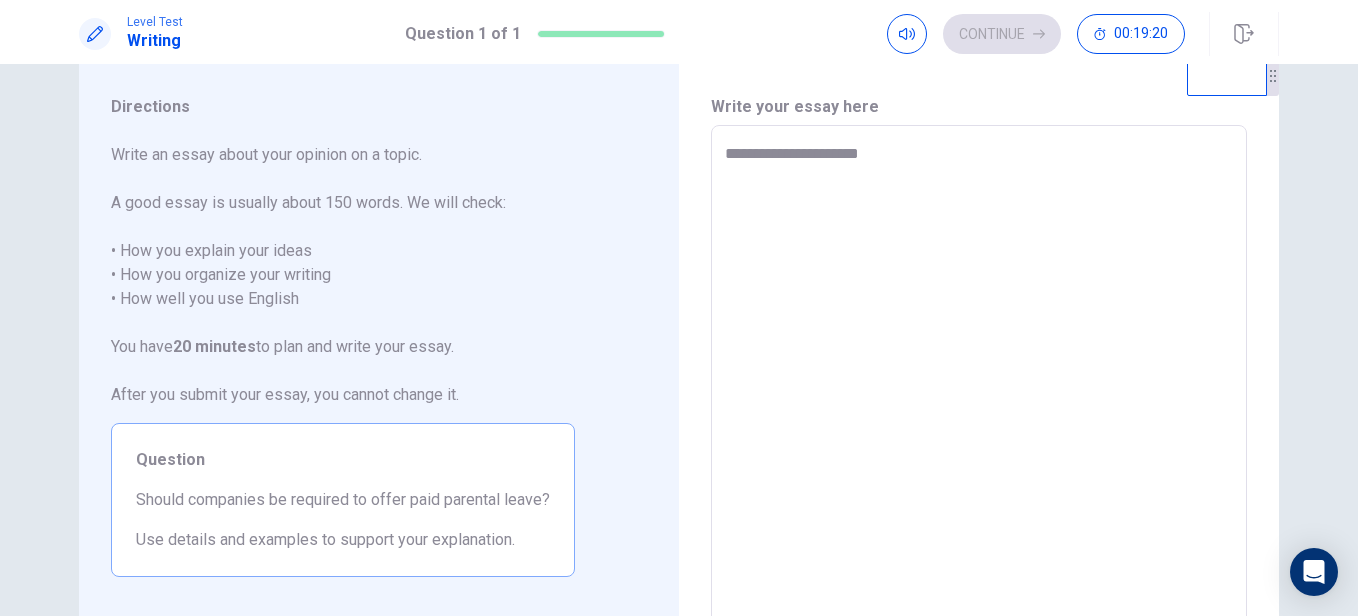 type on "*" 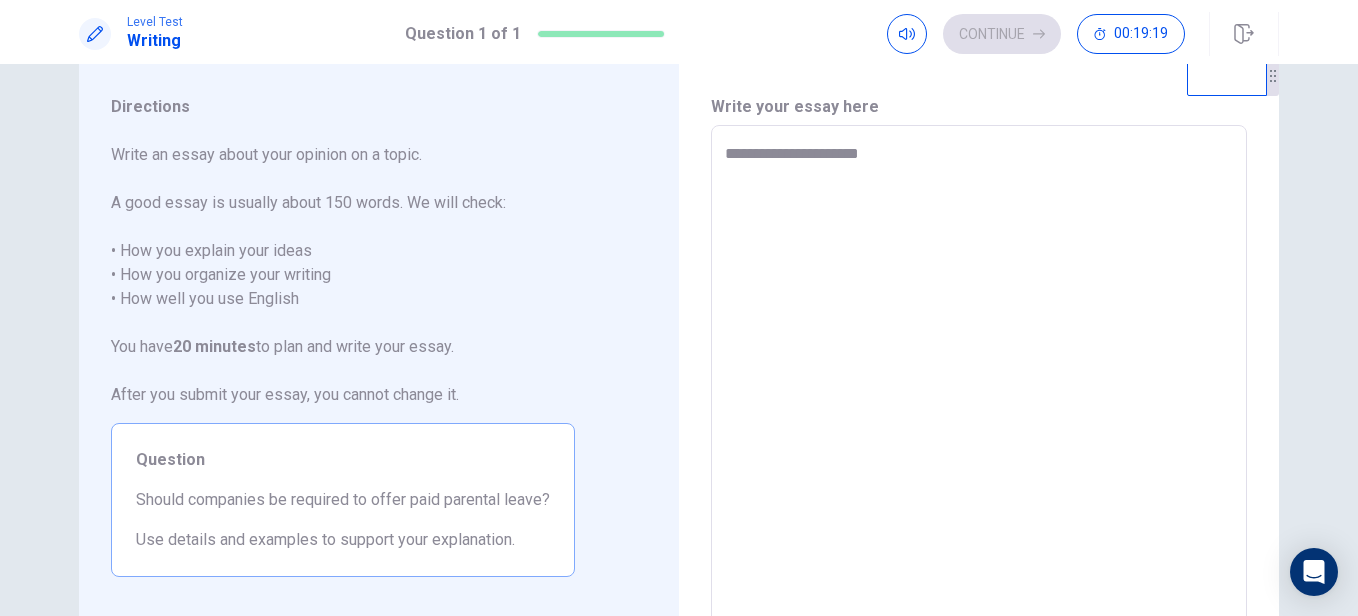 type on "**********" 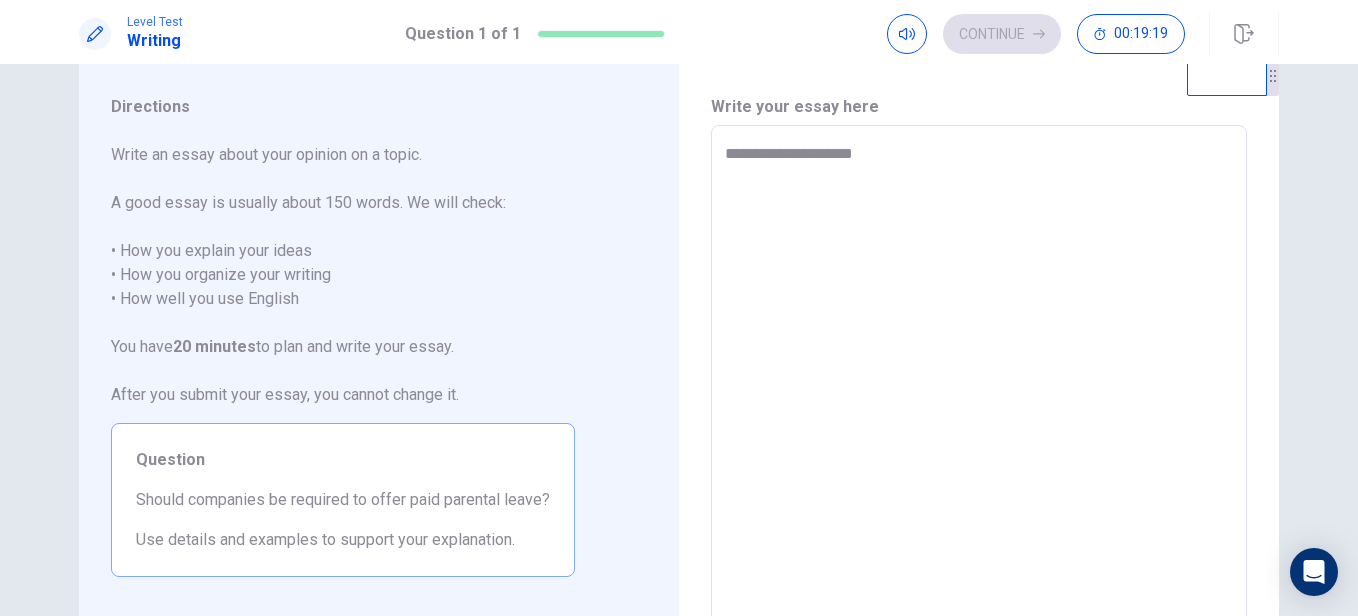 type on "*" 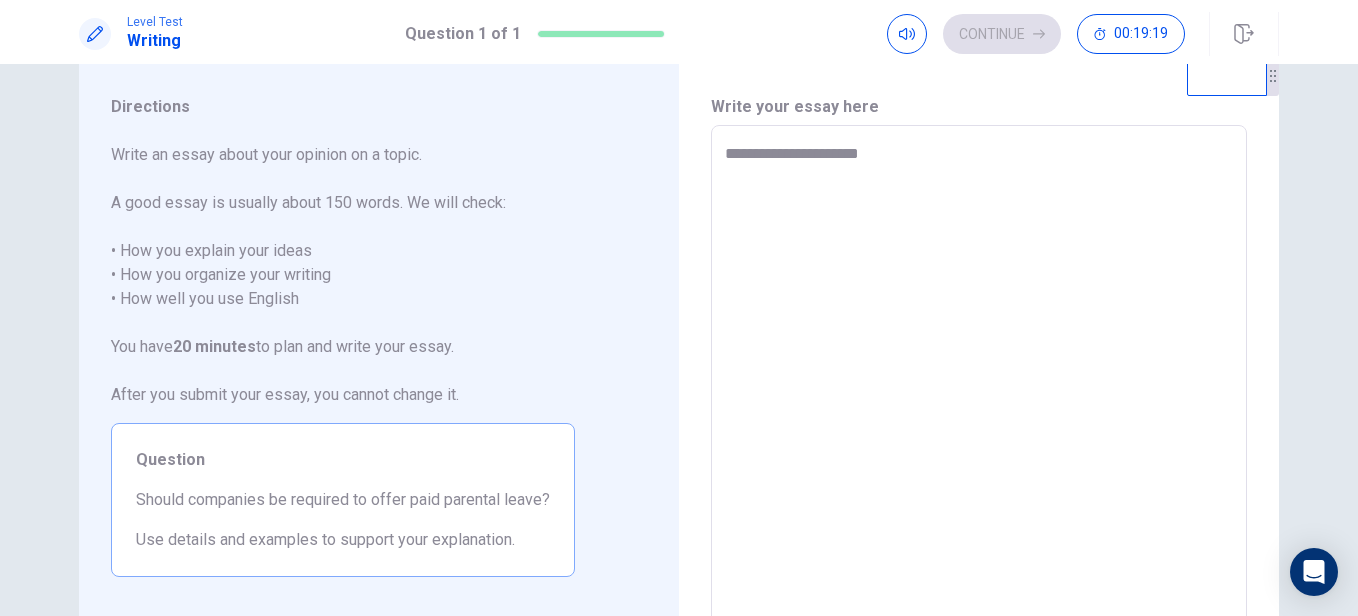 type on "*" 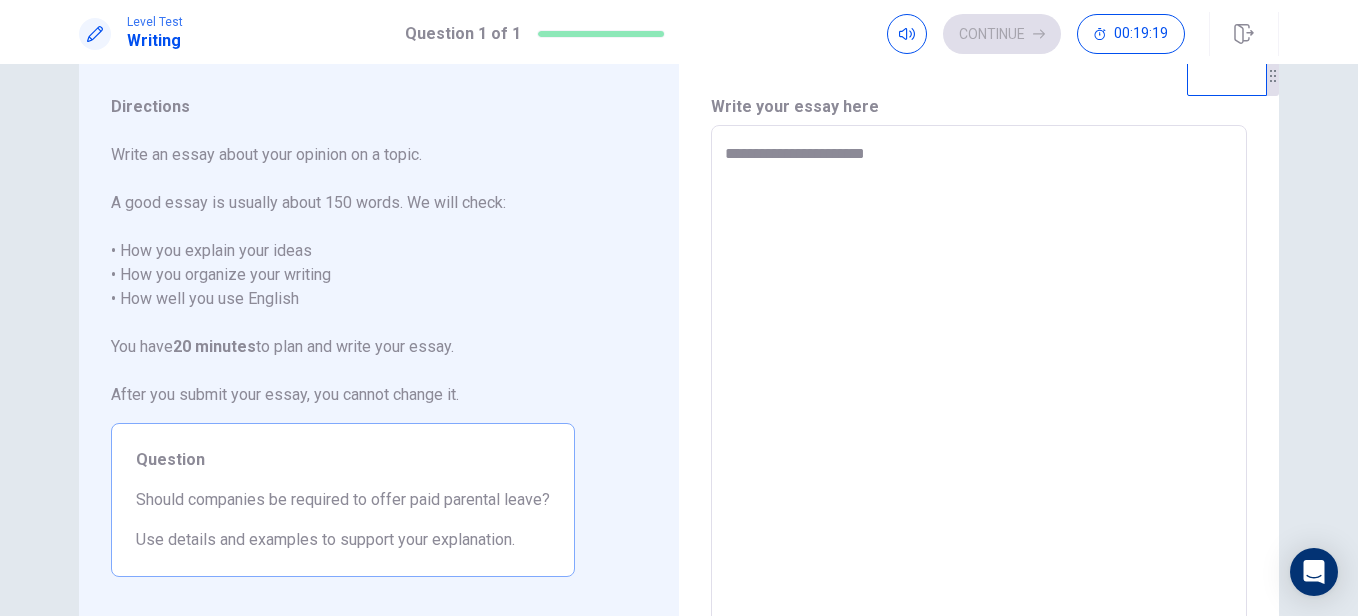 type on "*" 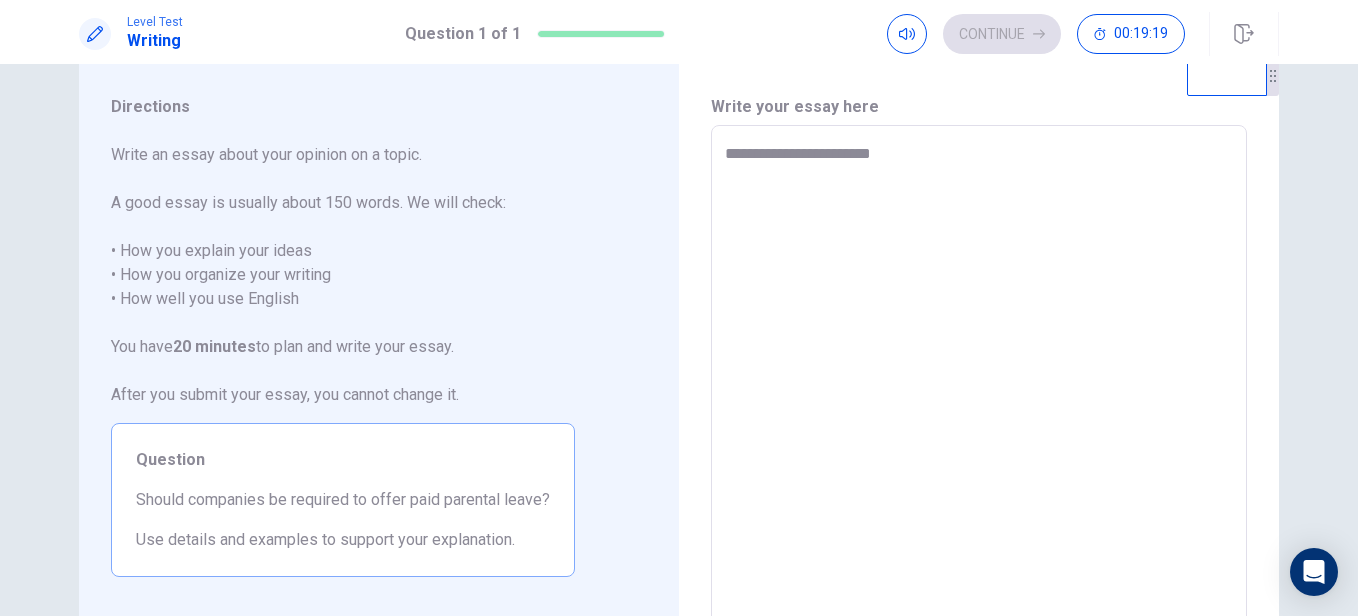 type on "*" 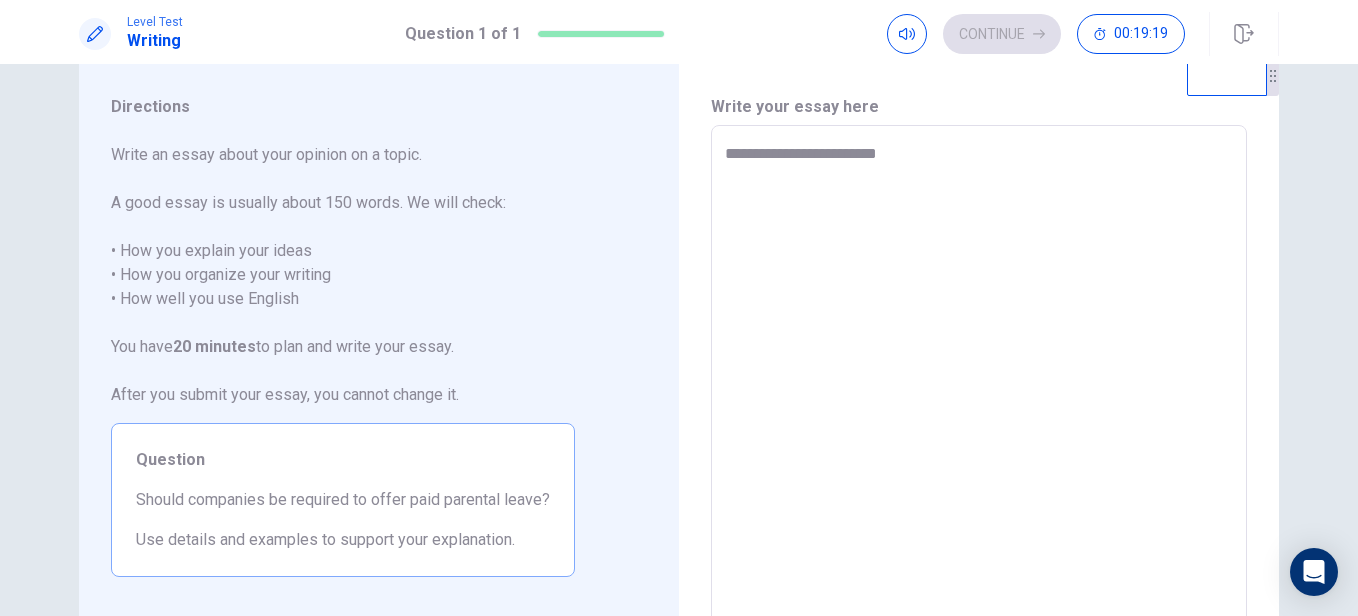 type on "*" 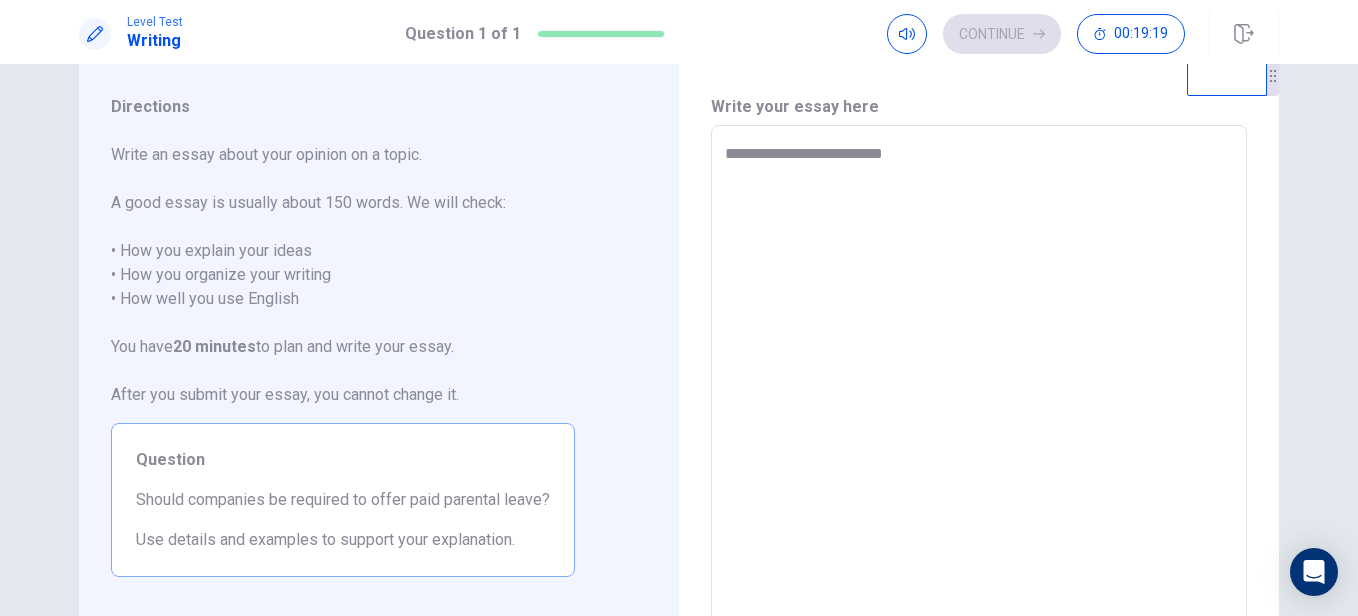 type on "*" 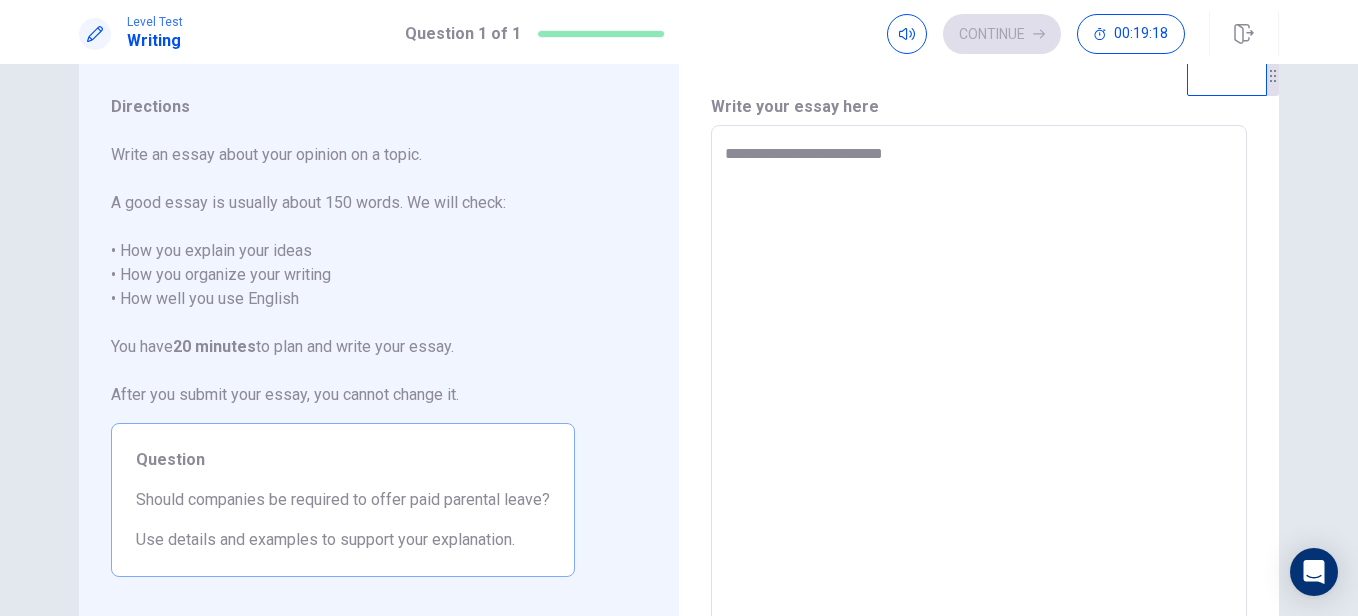 type on "**********" 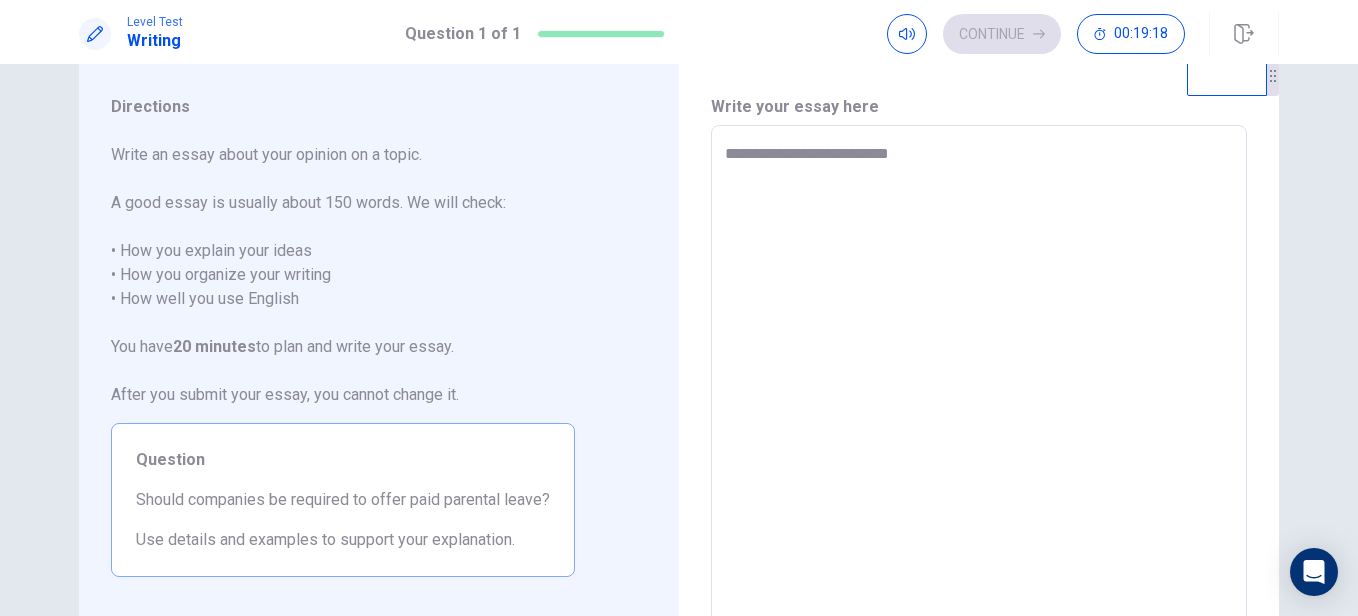 type on "*" 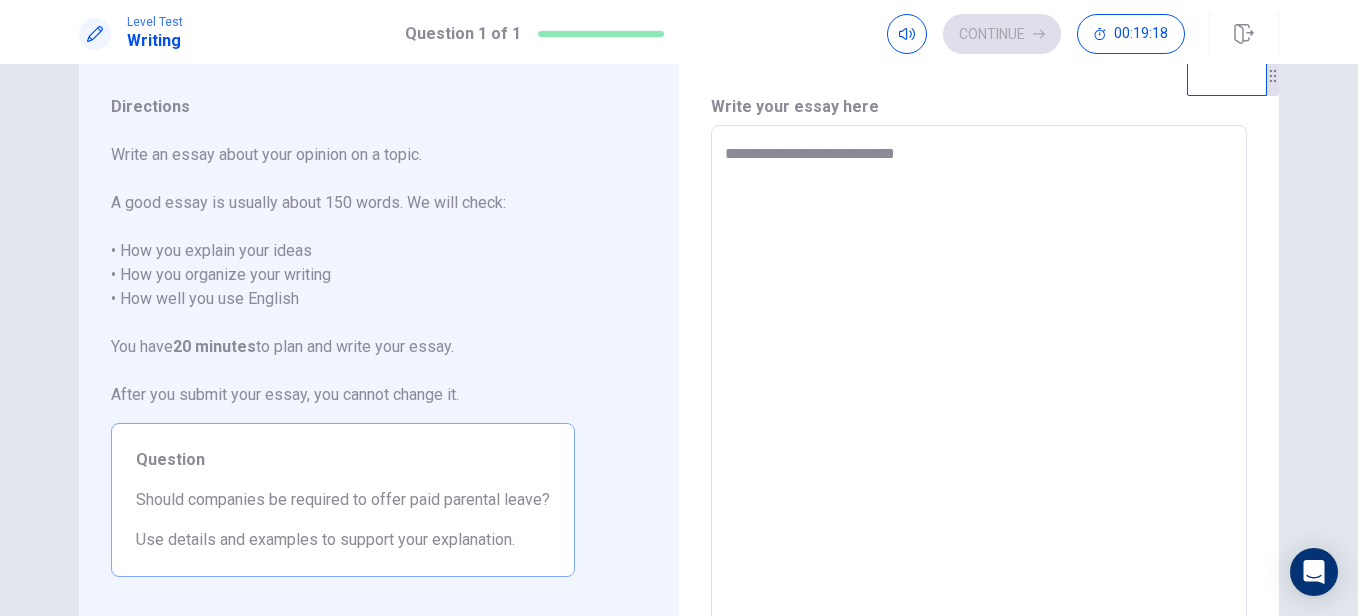 type on "*" 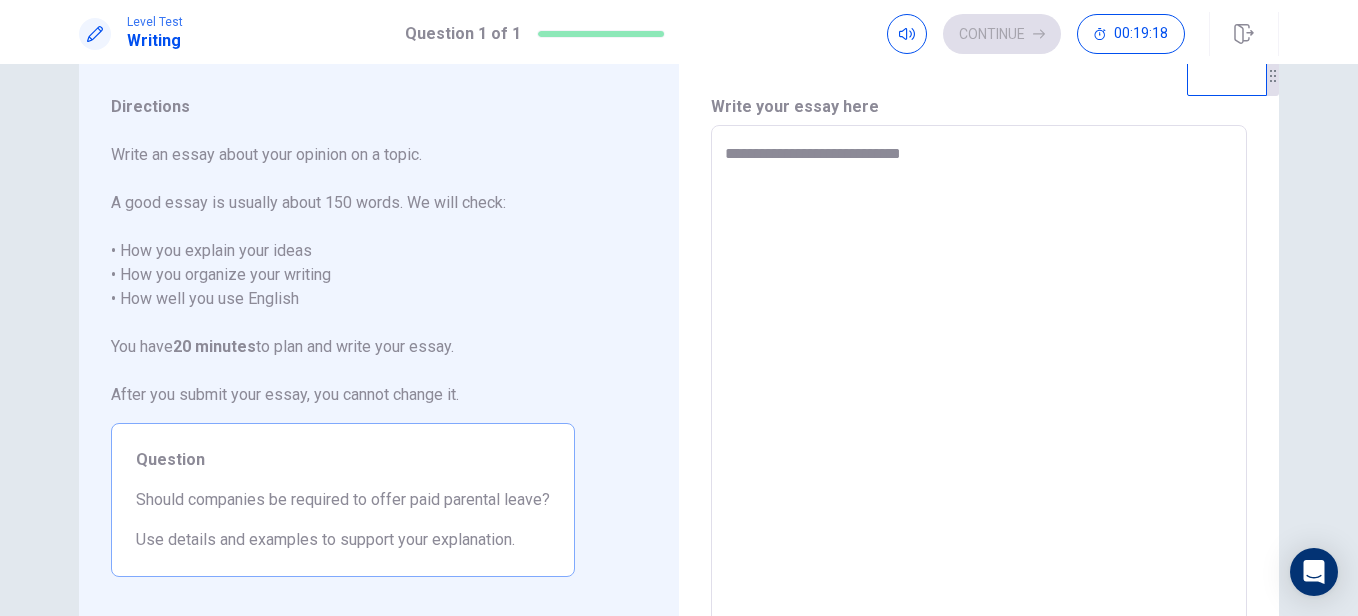 type on "*" 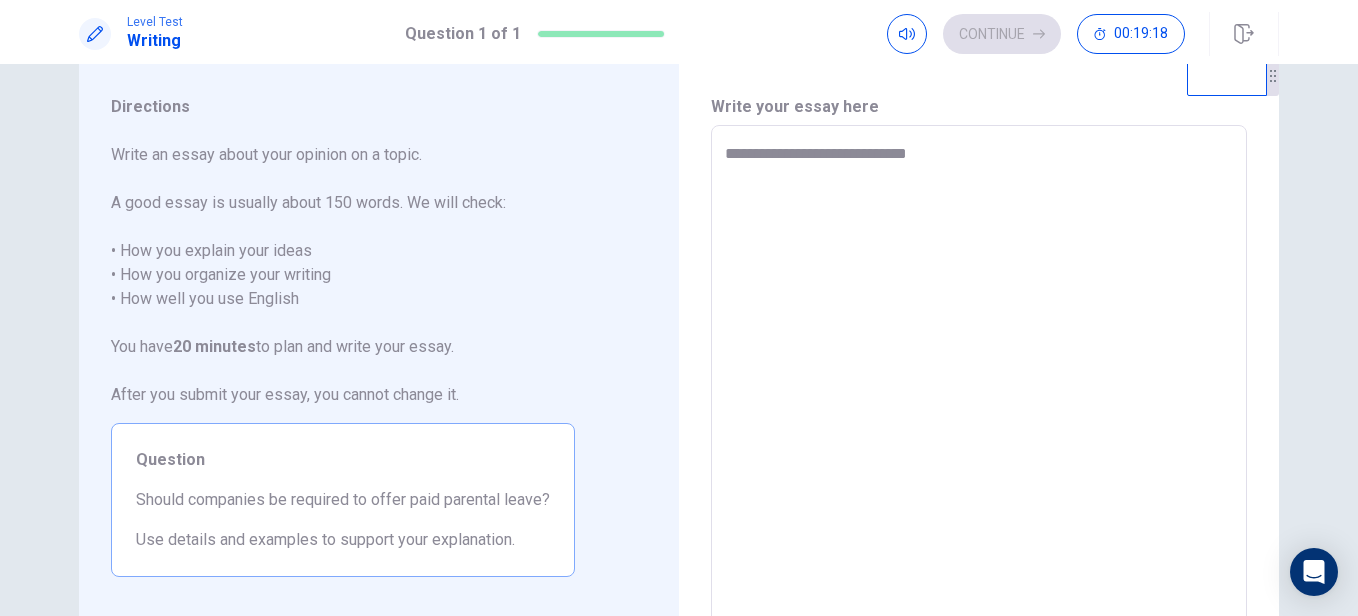 type on "*" 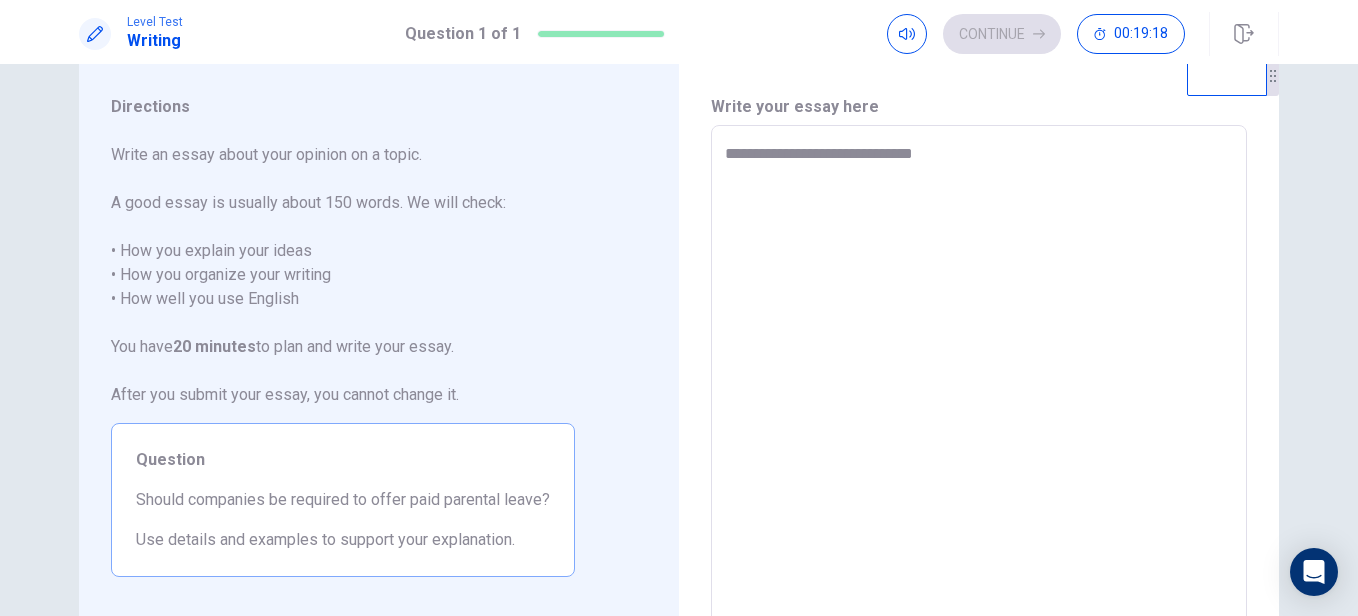 type on "*" 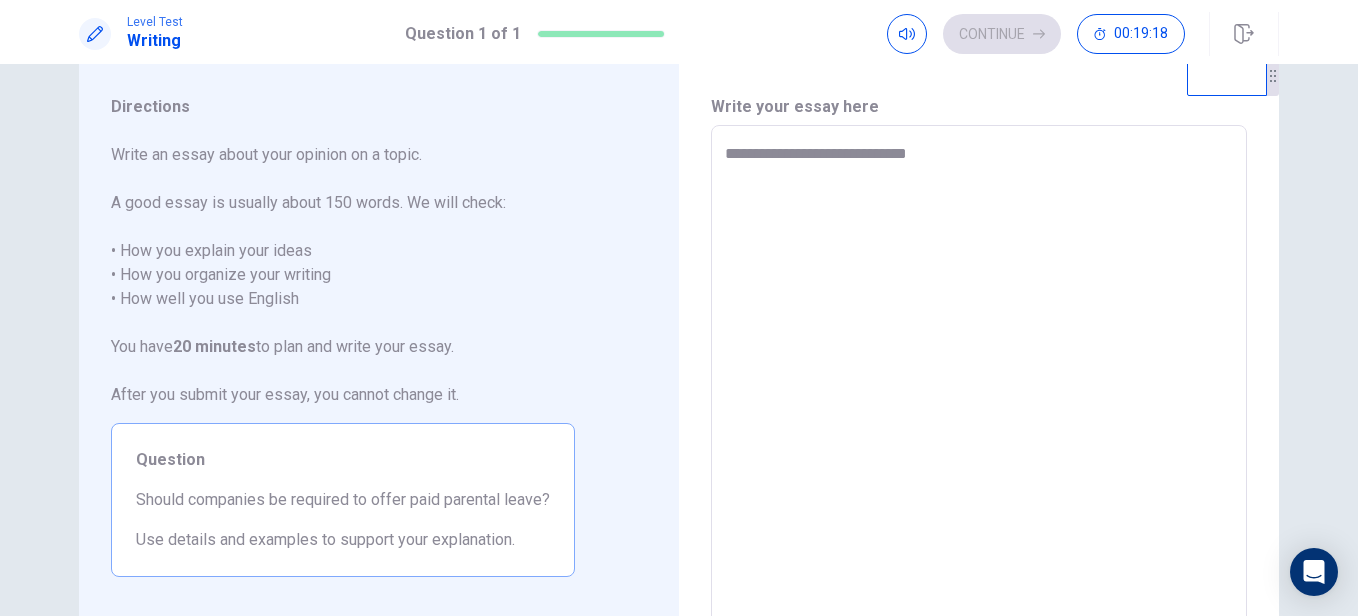 type on "*" 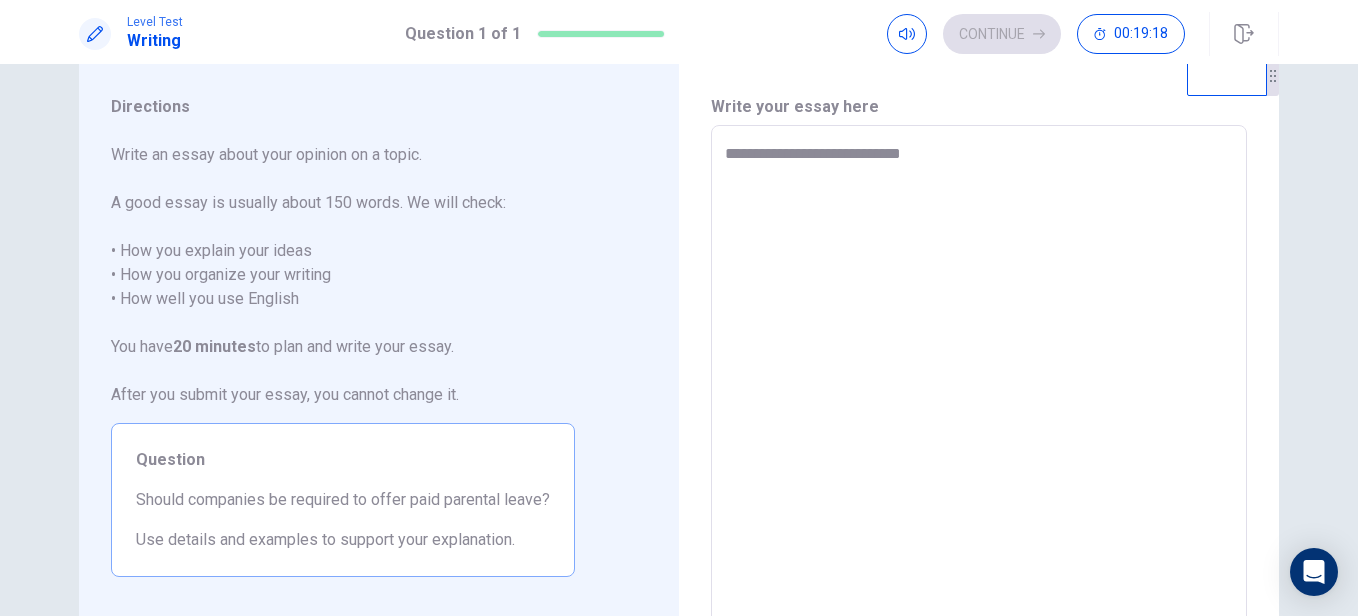 type on "*" 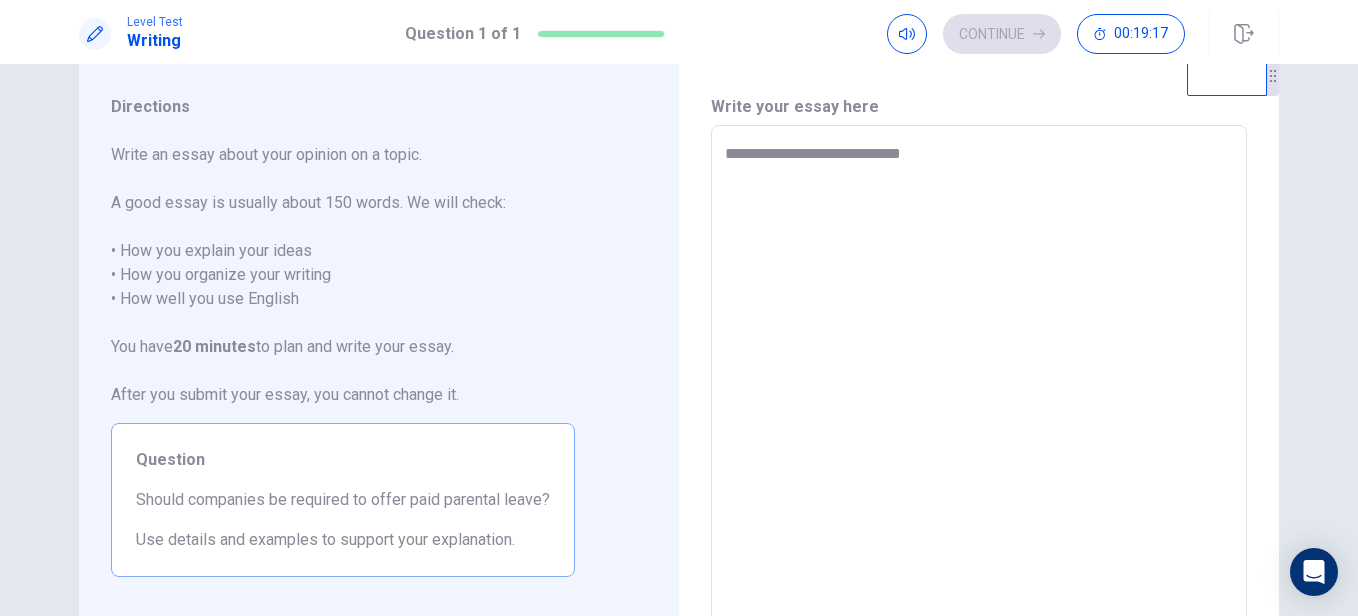 type on "**********" 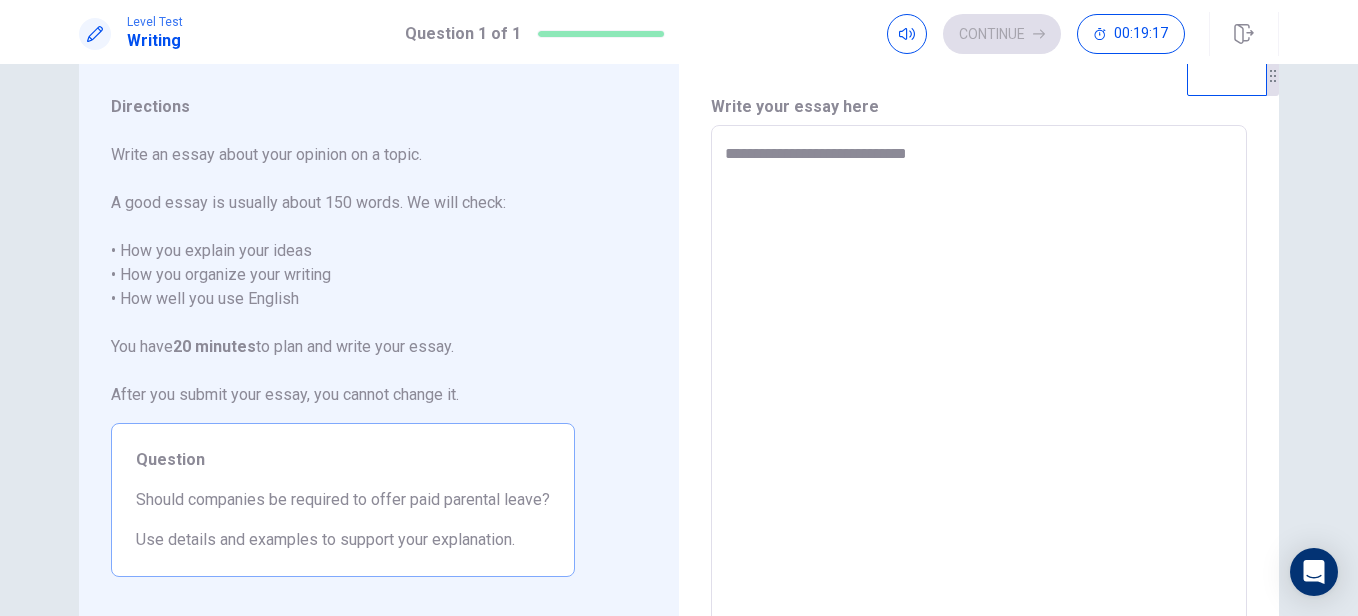 type on "*" 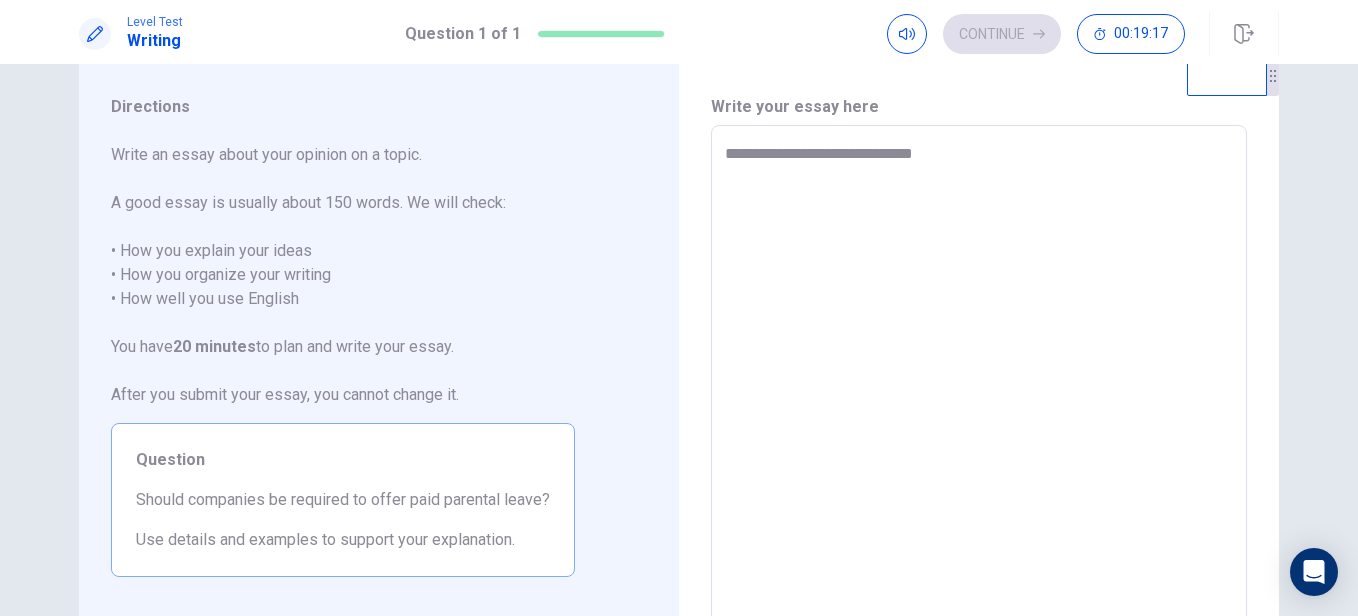 type on "*" 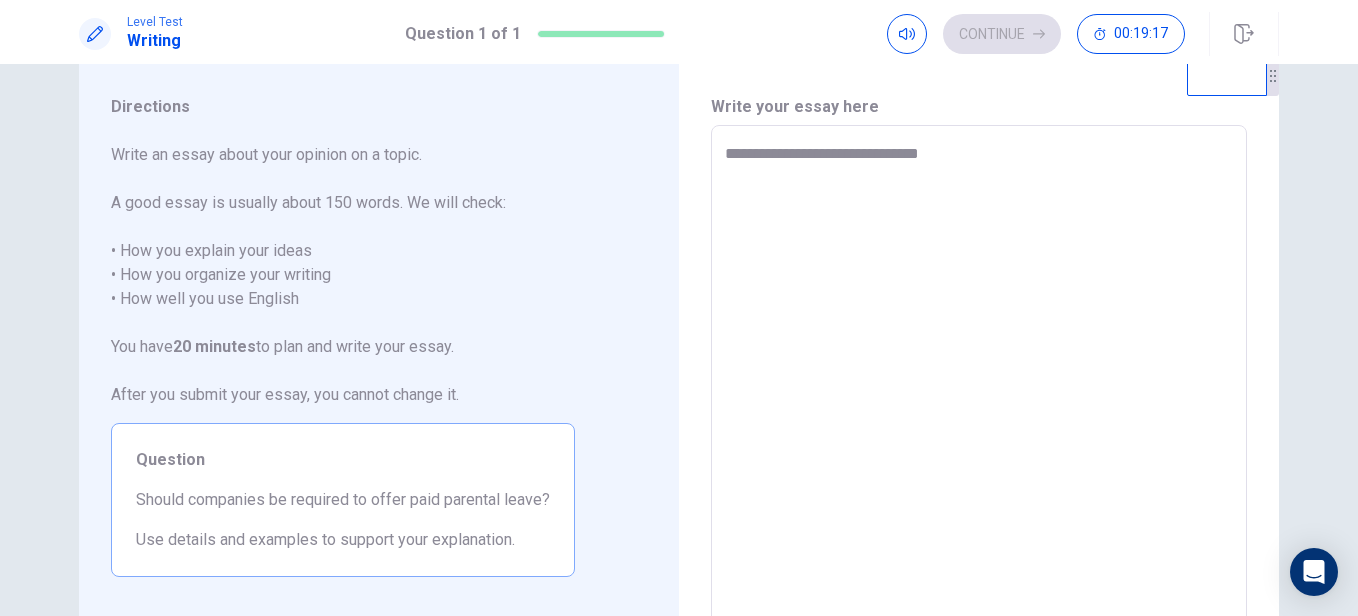 type on "*" 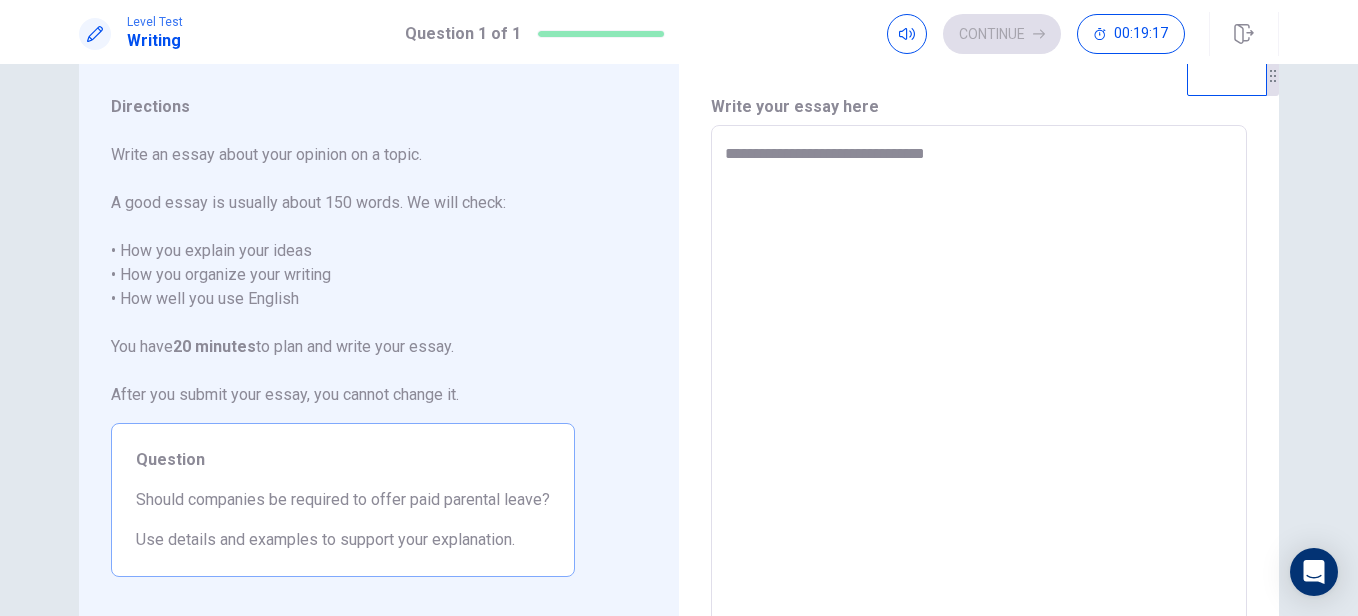 type on "**********" 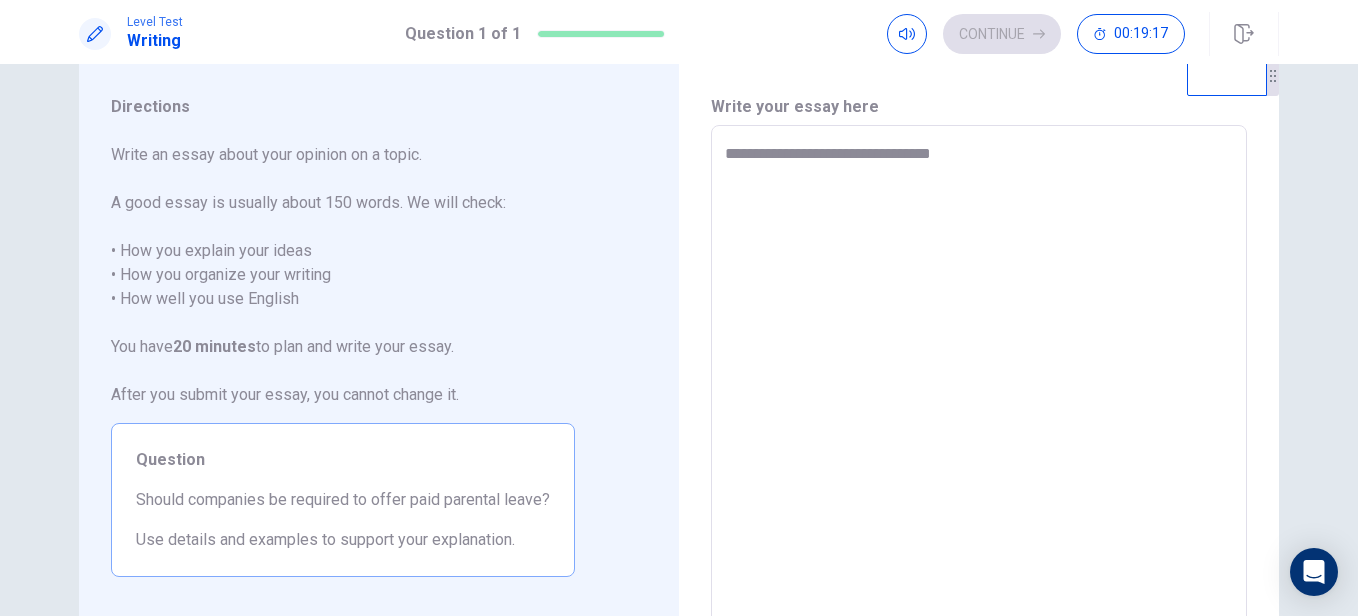 type on "*" 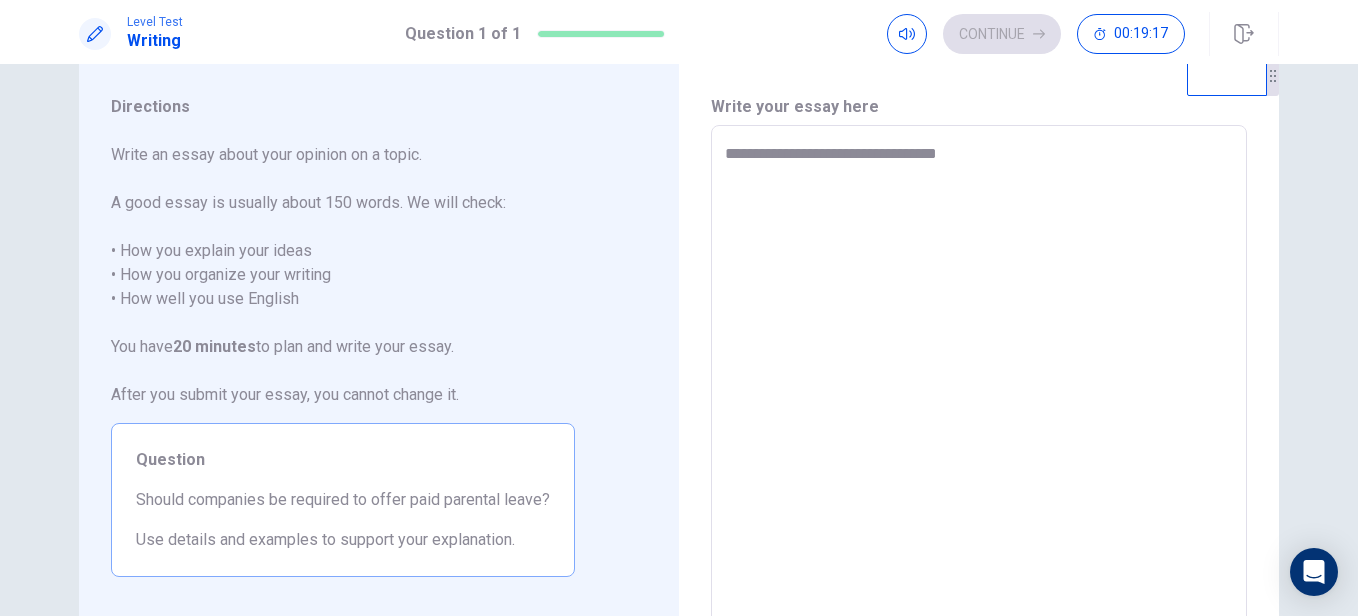 type on "*" 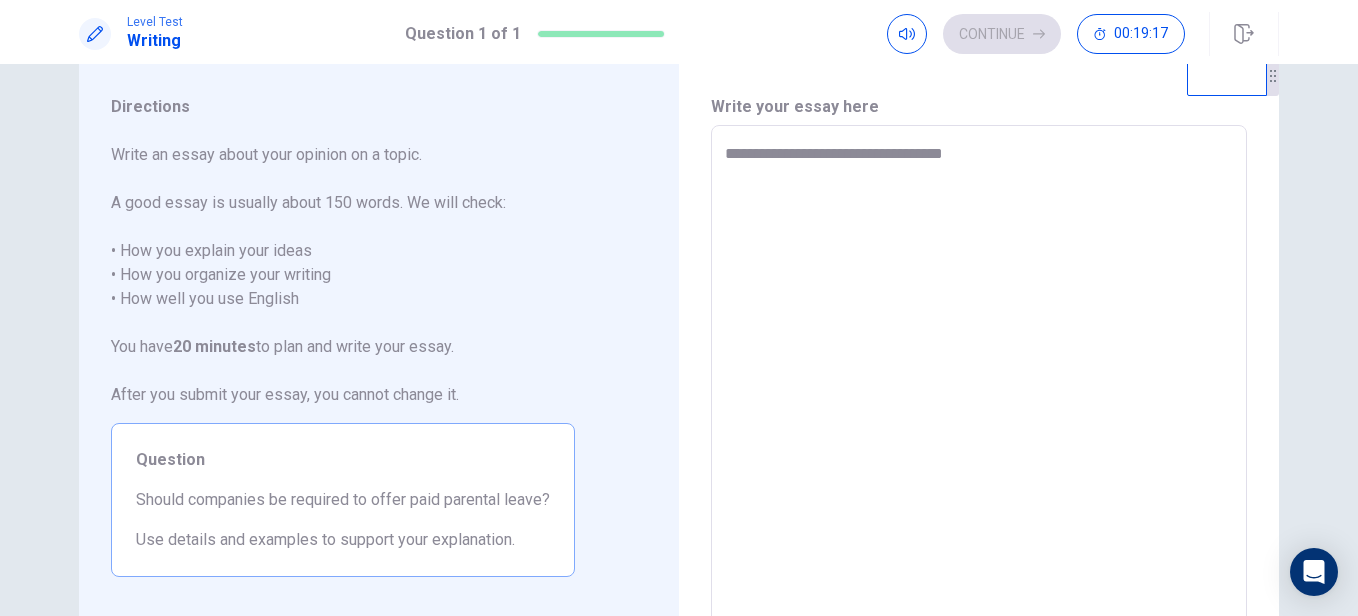 type on "*" 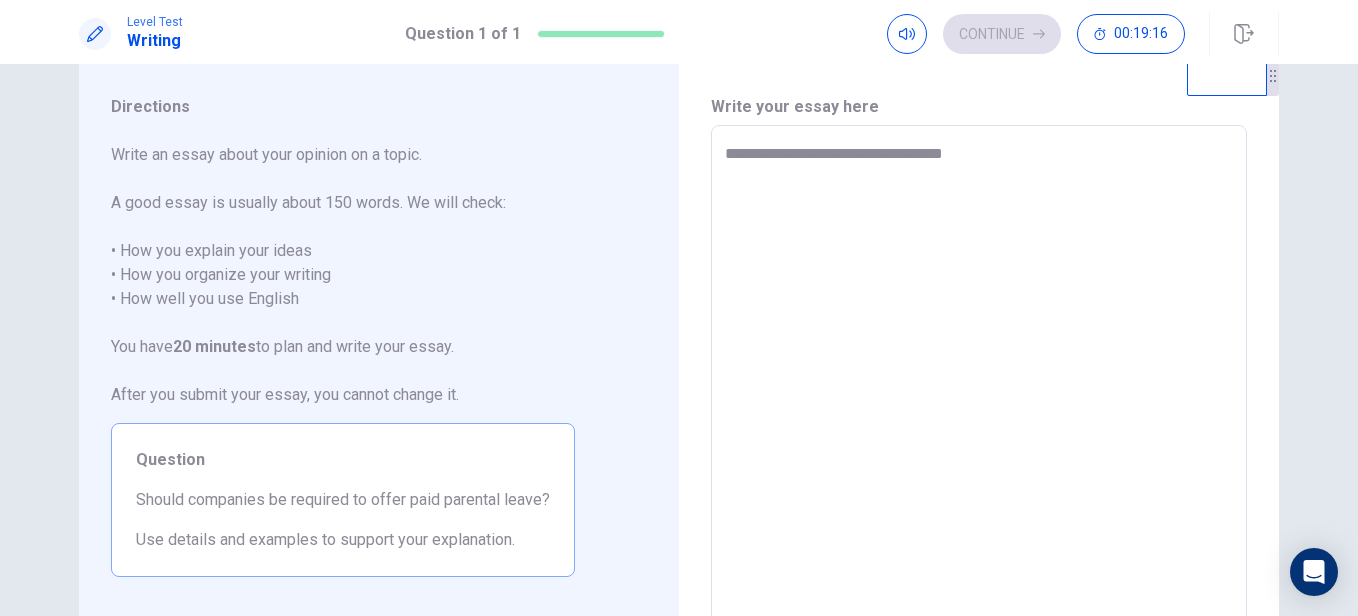 type on "**********" 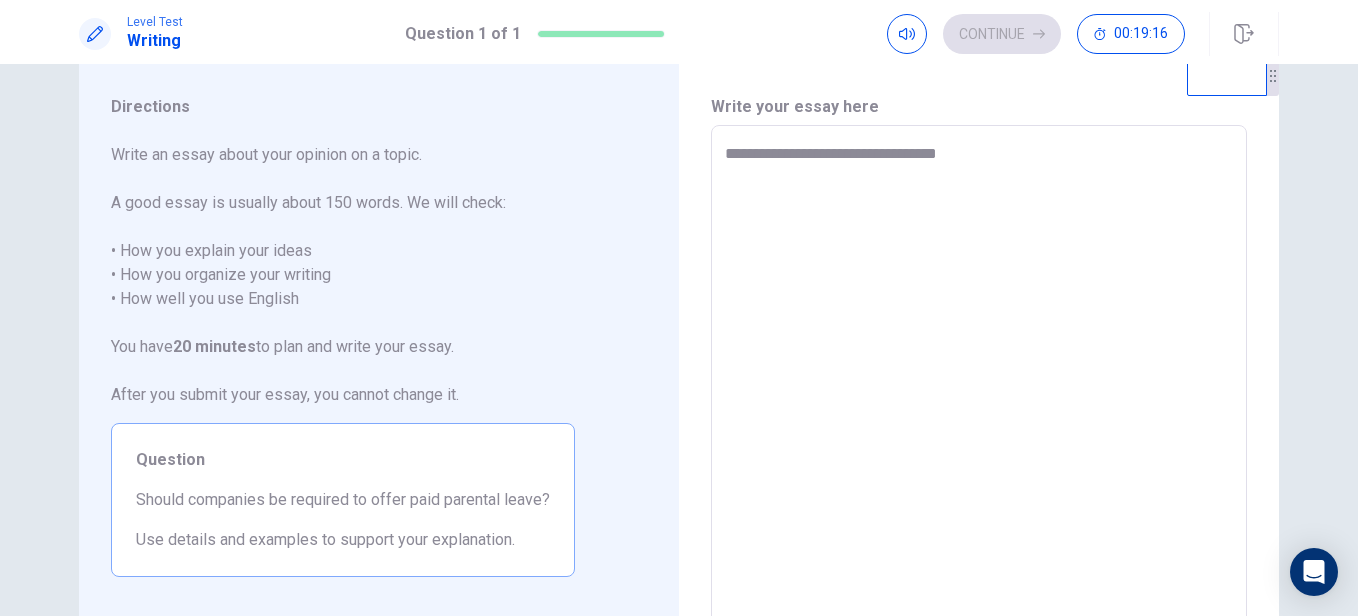 type on "*" 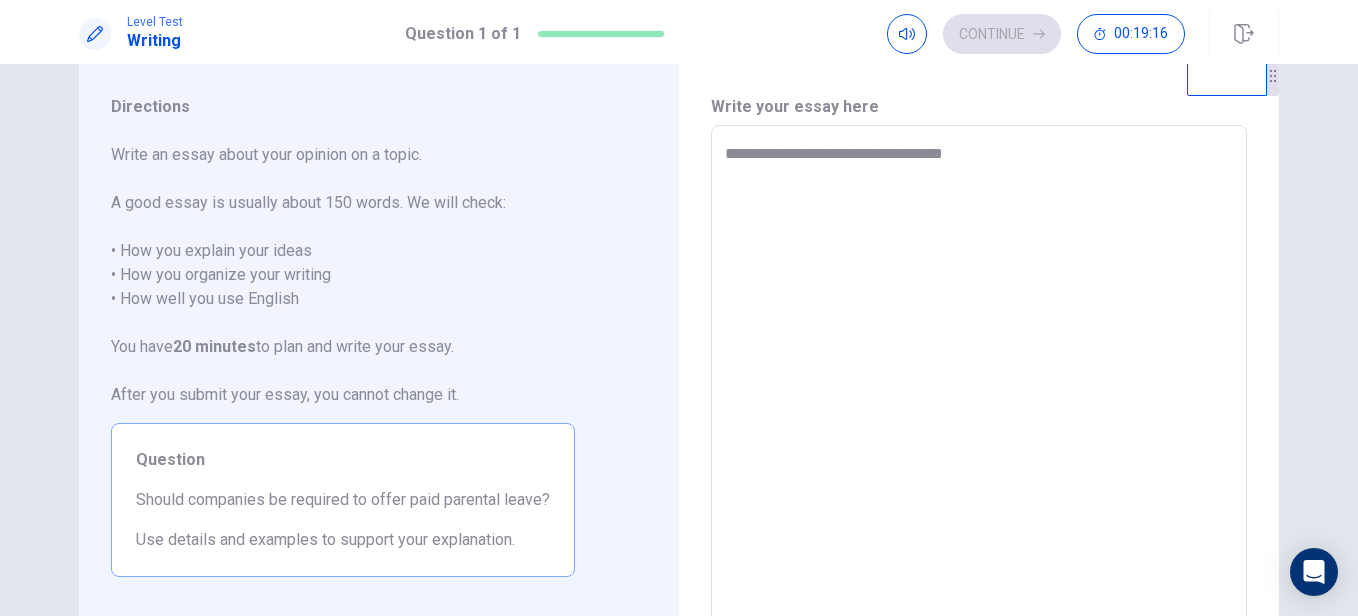 type on "*" 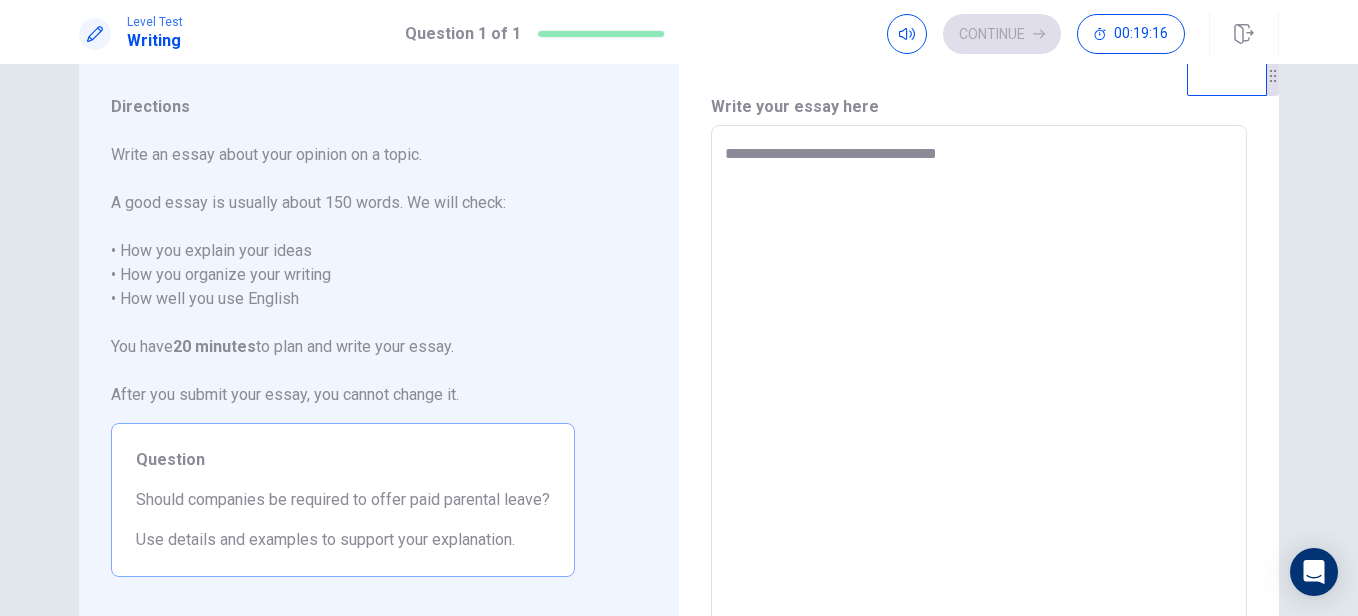 type on "*" 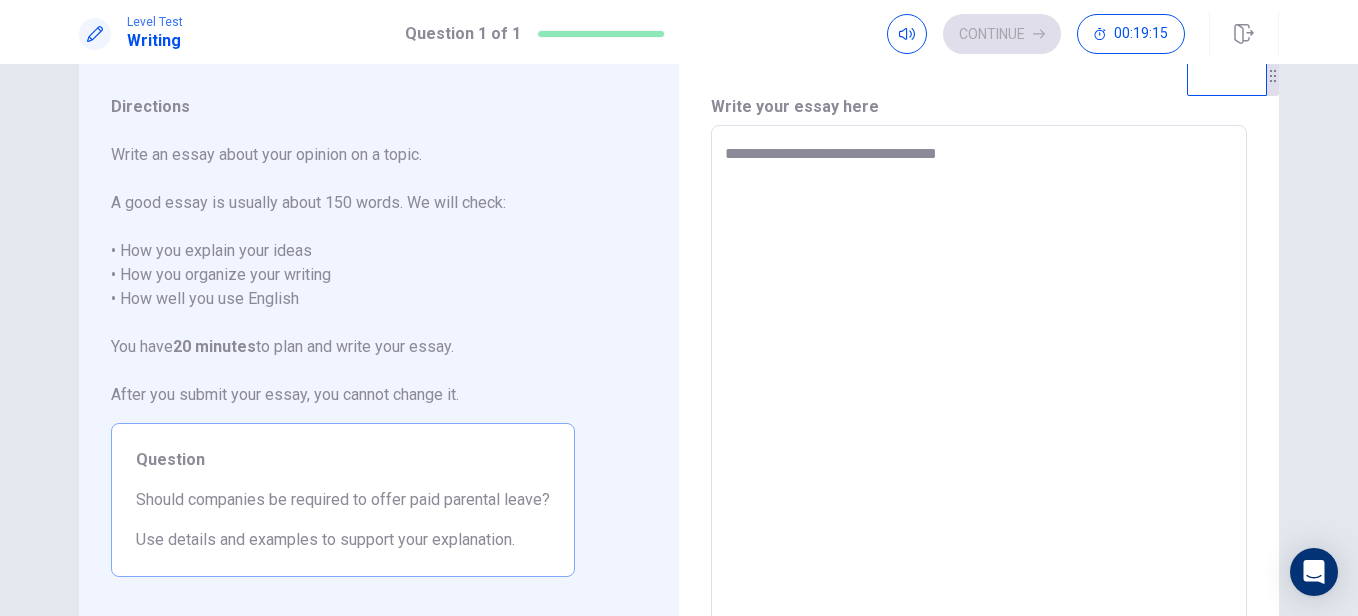 type on "**********" 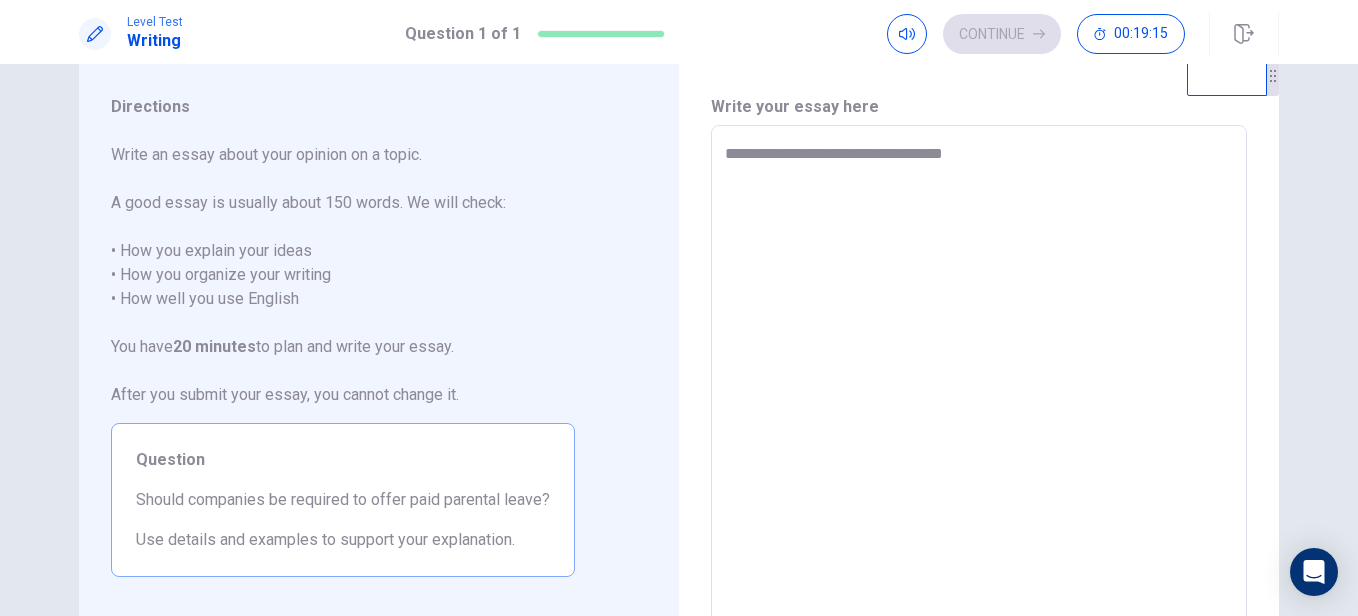 type on "*" 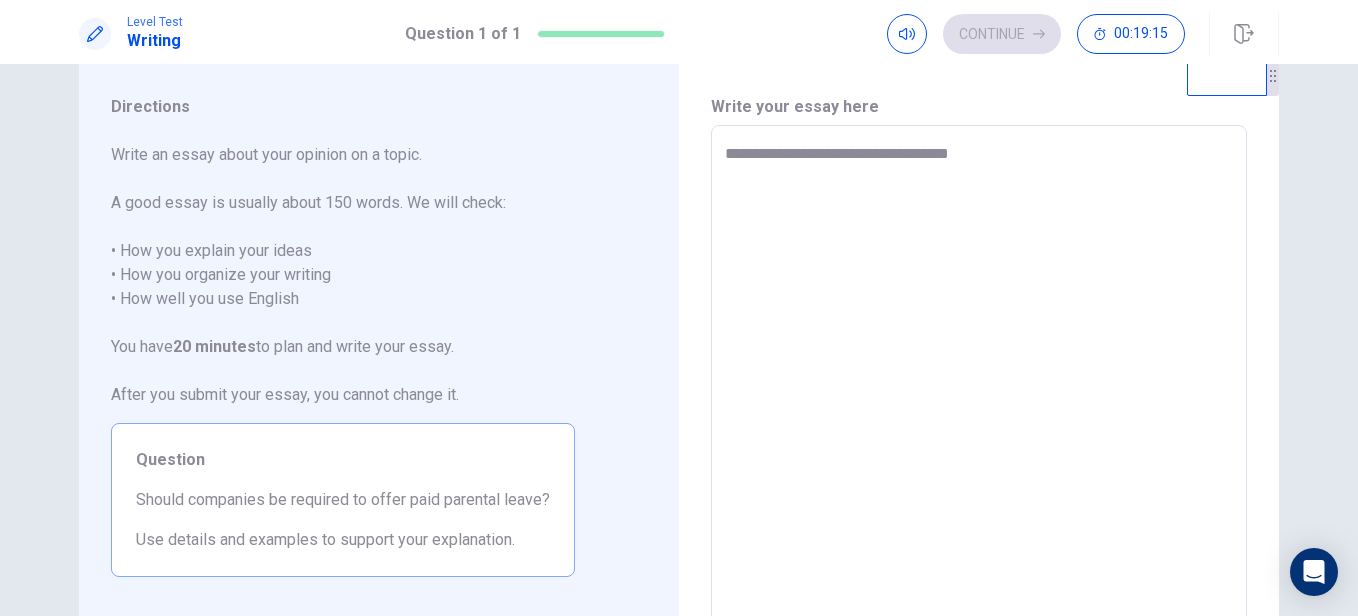 type on "*" 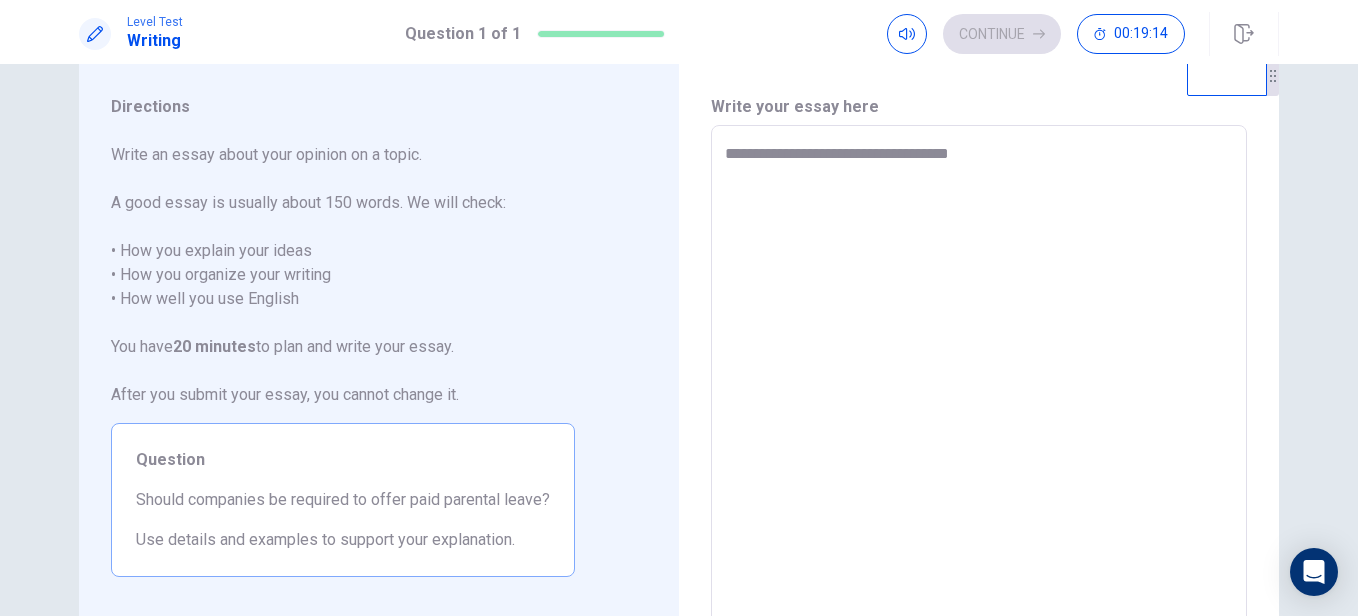 type on "**********" 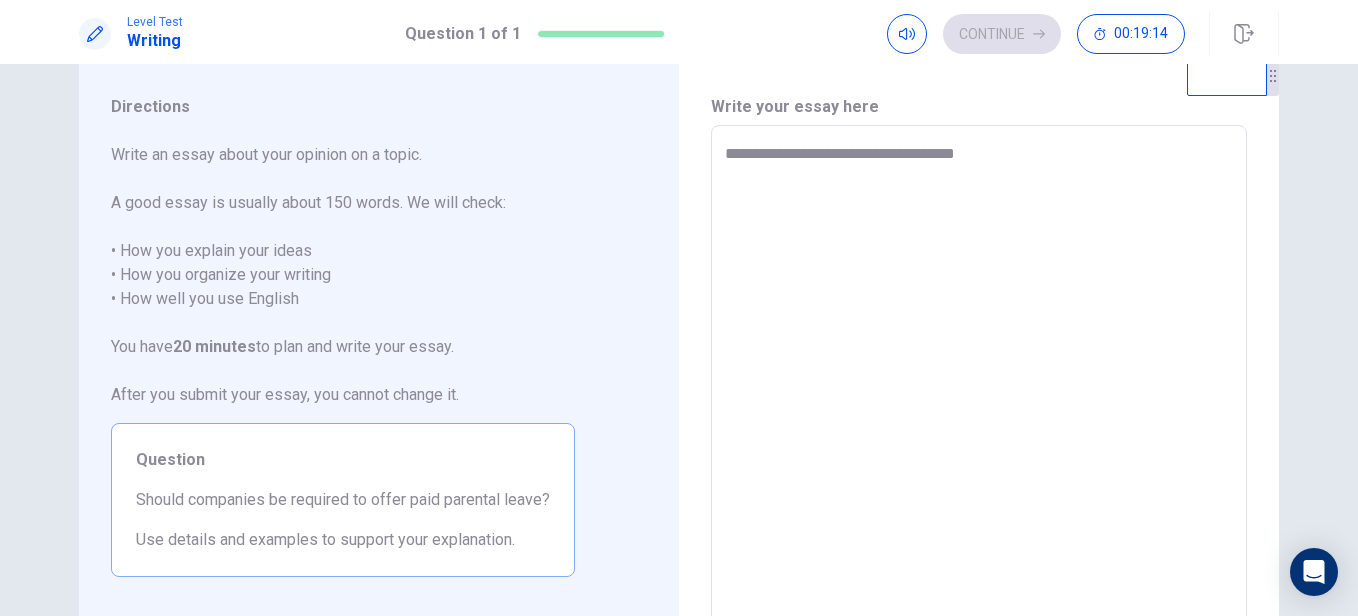 type on "*" 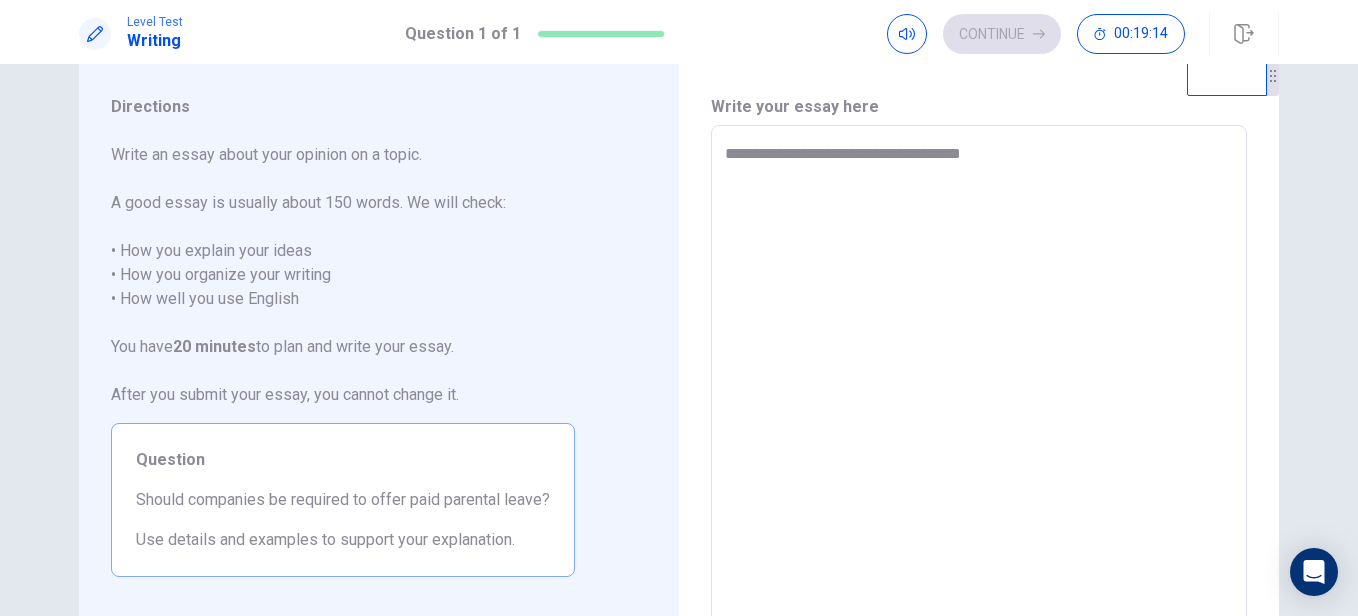 type on "*" 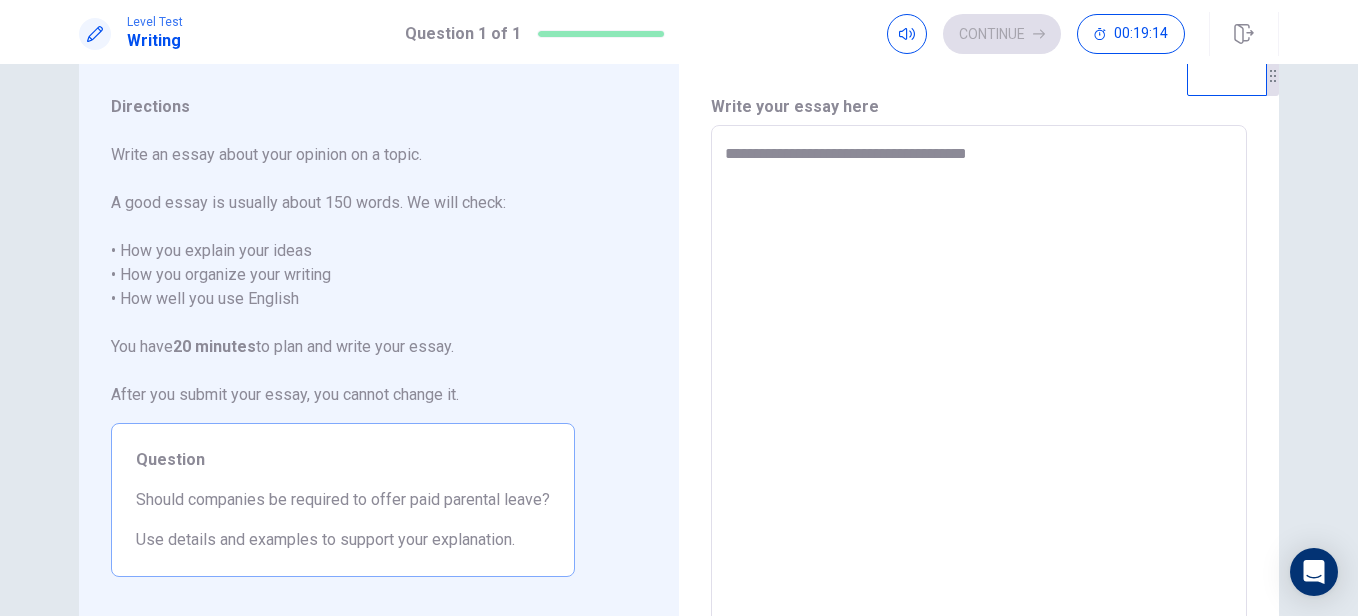 type on "*" 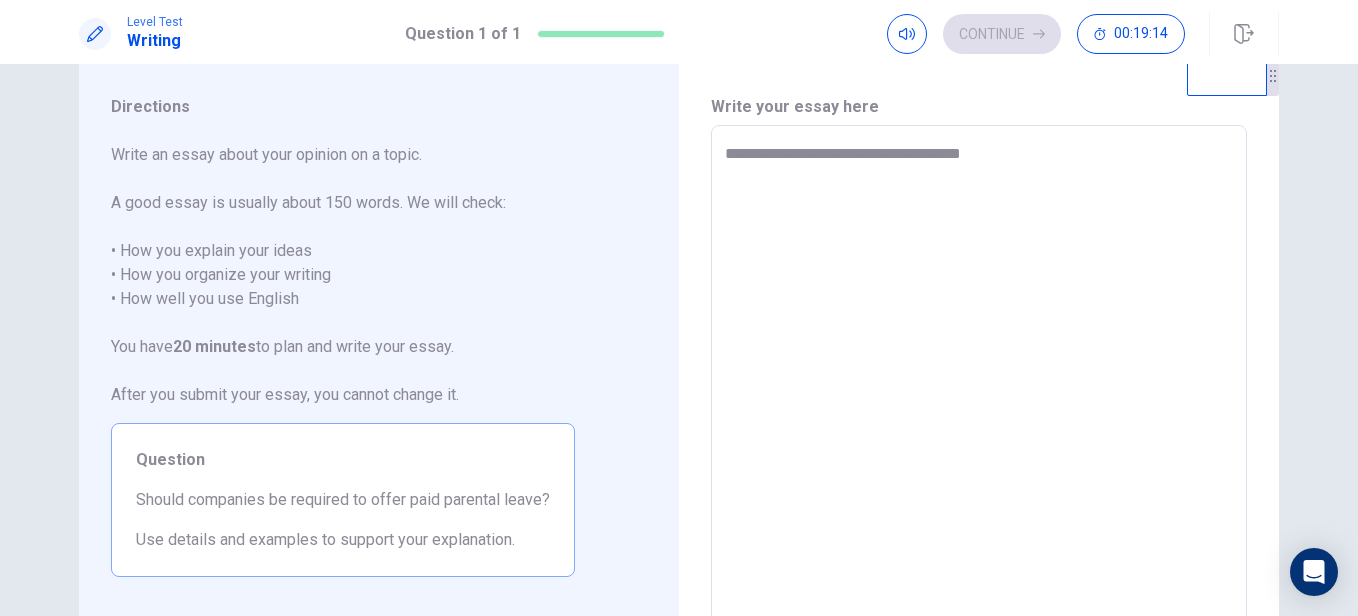 type on "*" 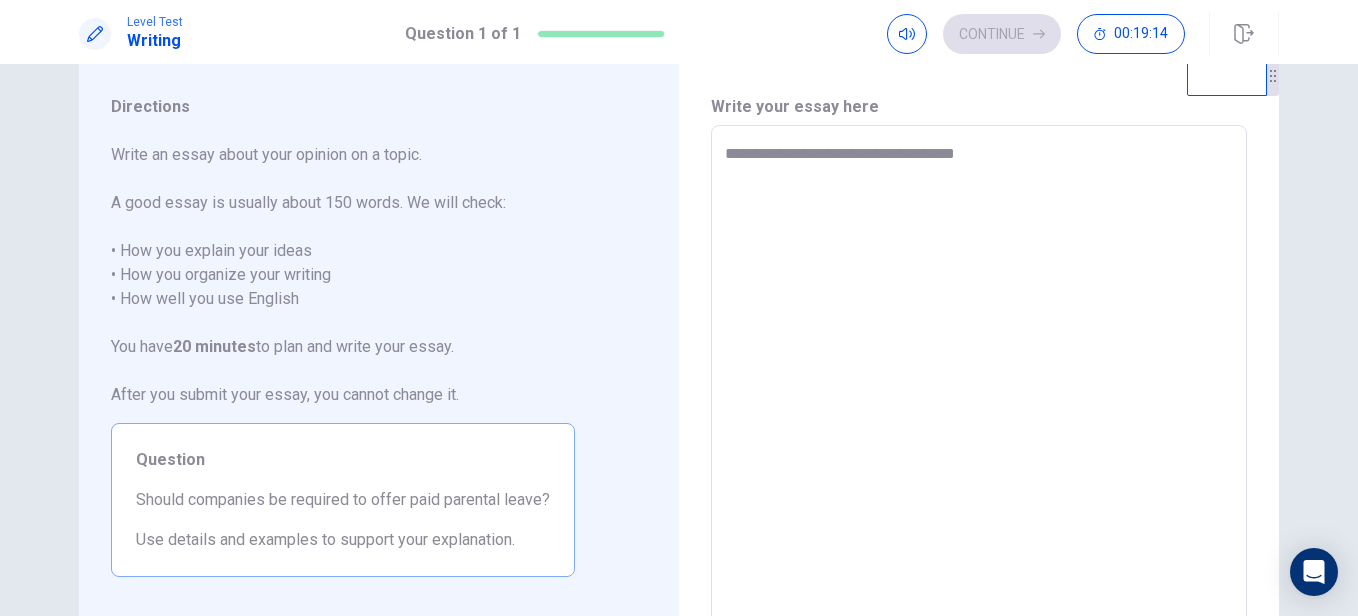 type on "*" 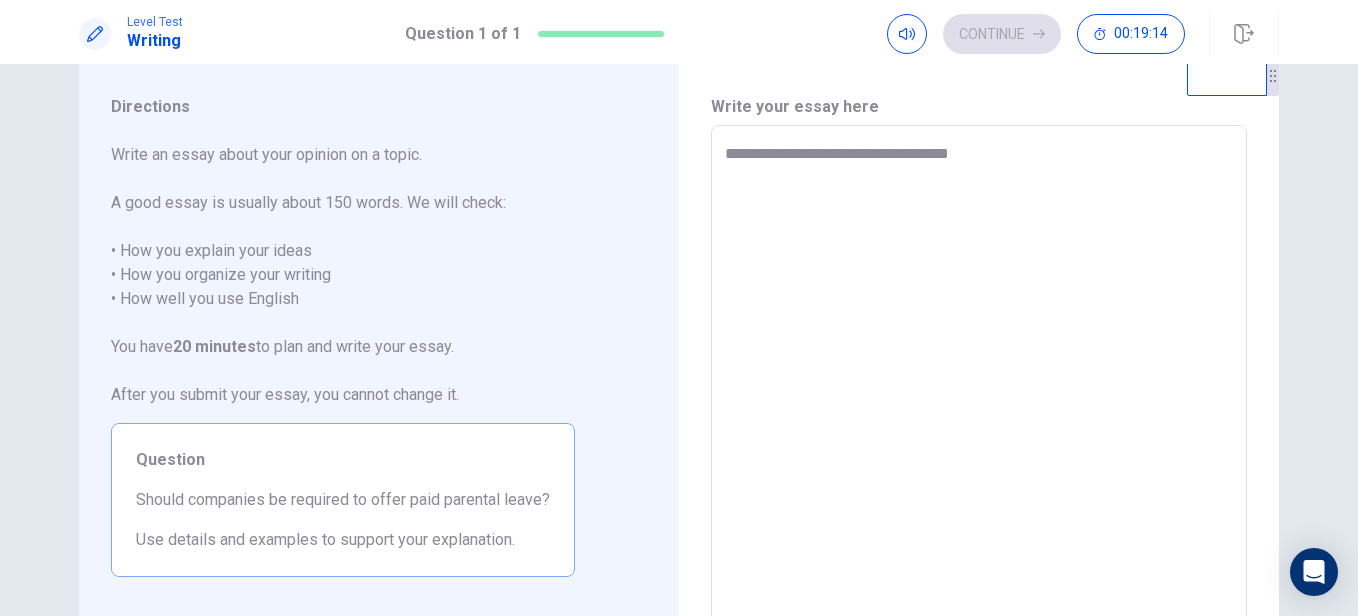 type on "*" 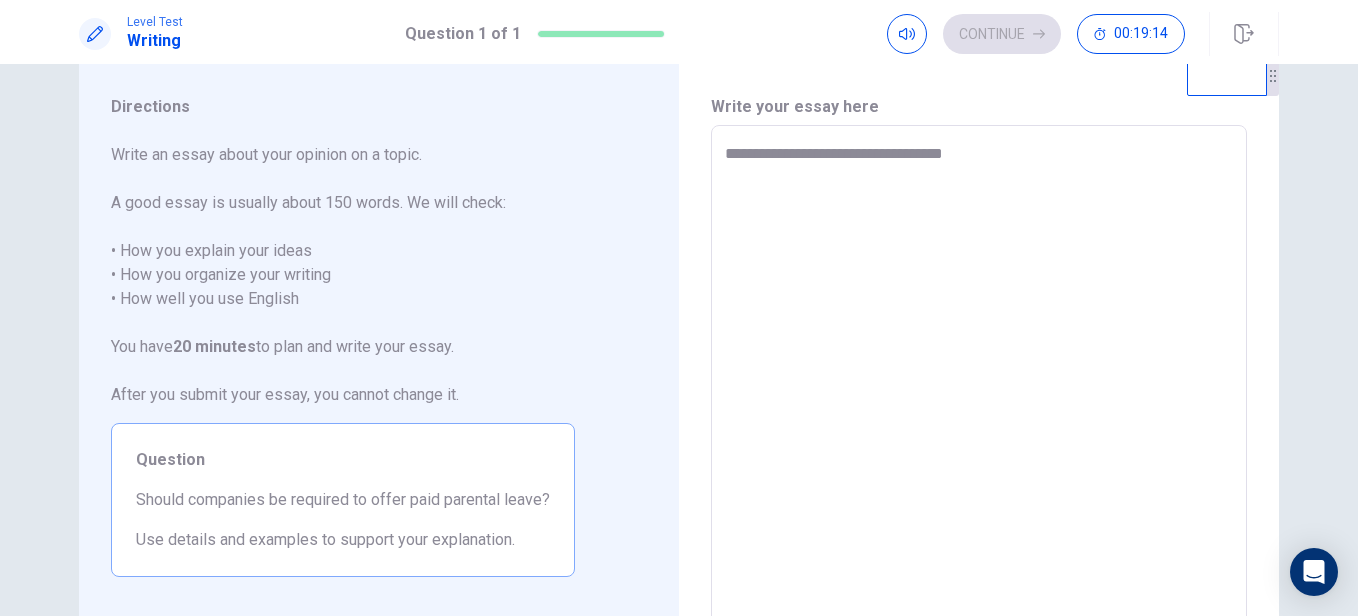 type on "*" 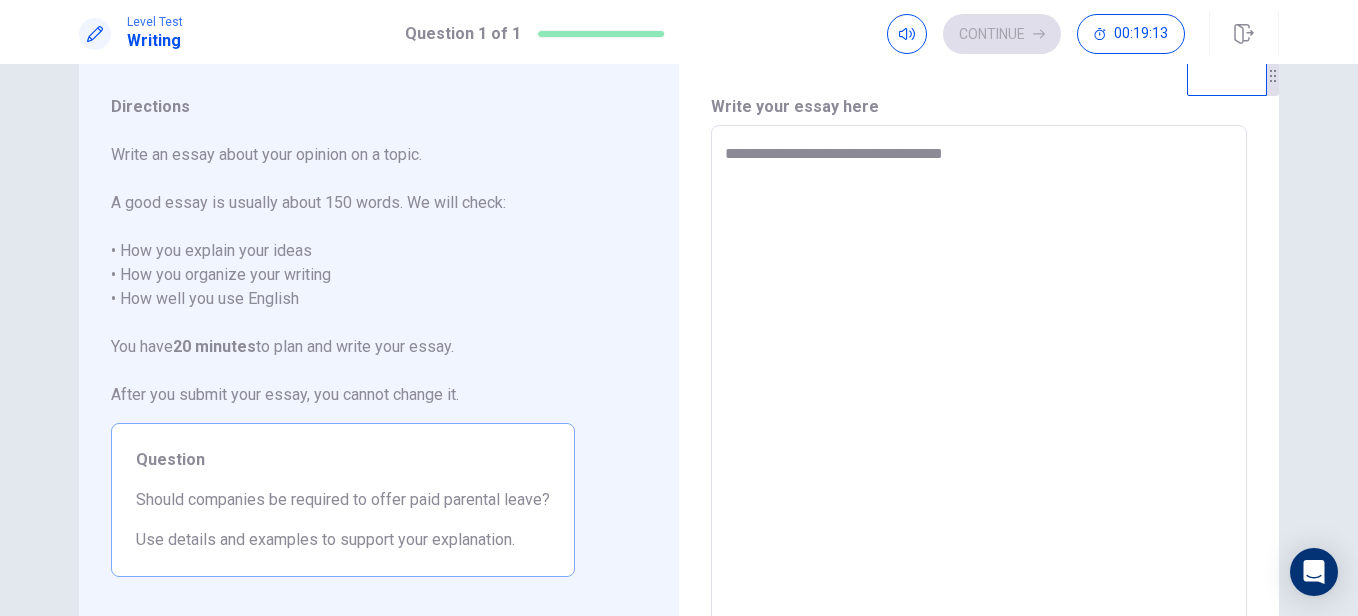 type on "**********" 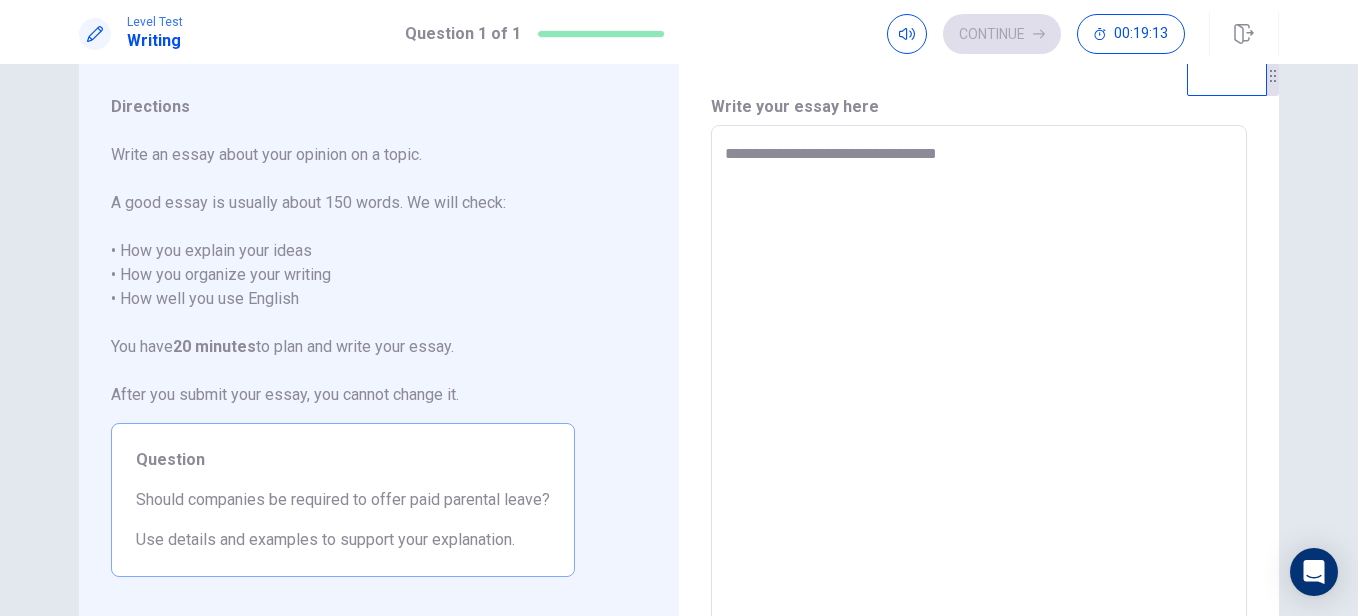 type on "*" 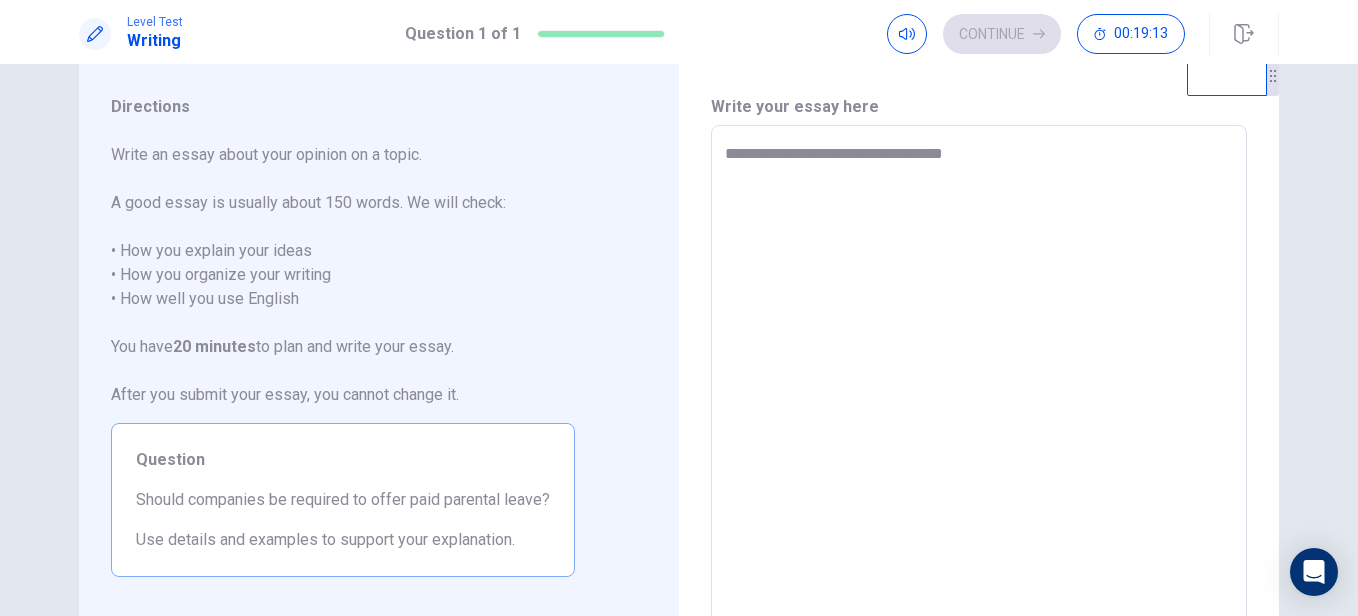type on "*" 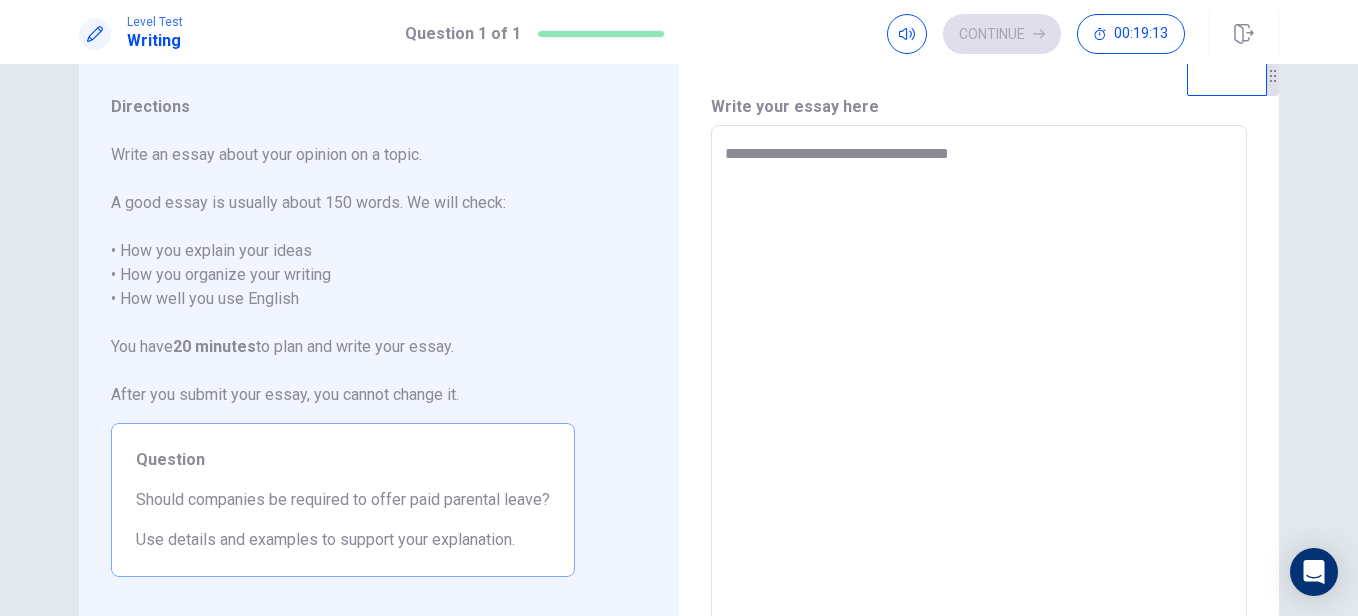 type on "*" 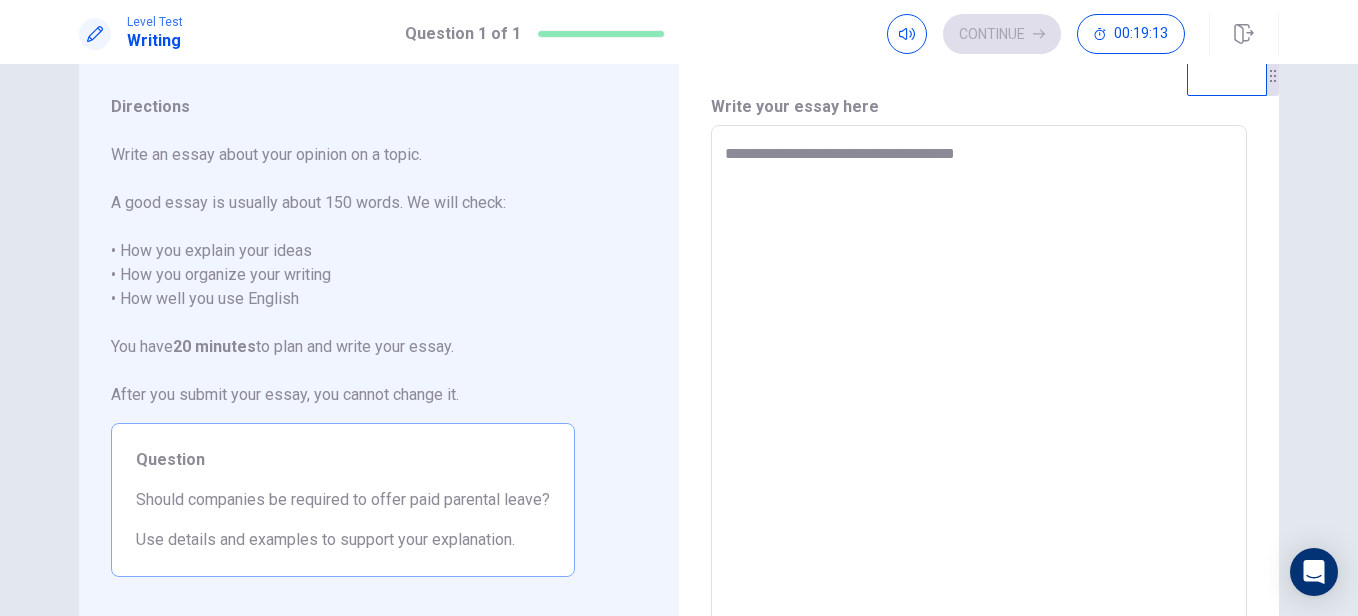 type on "*" 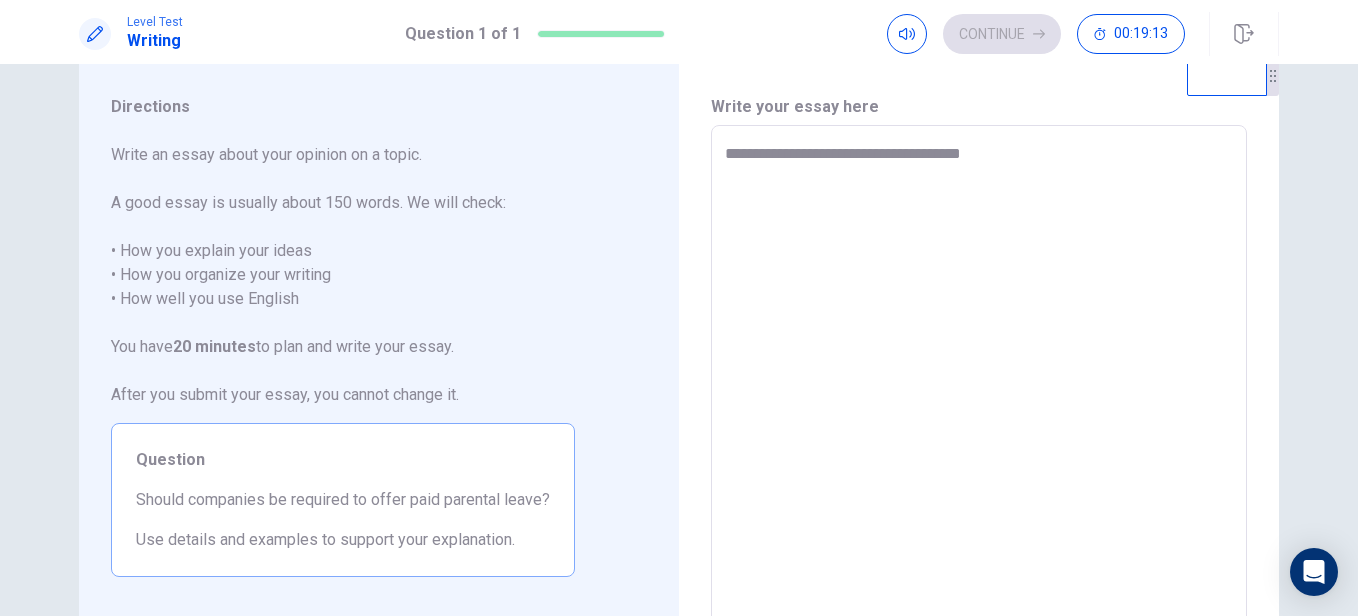 type on "*" 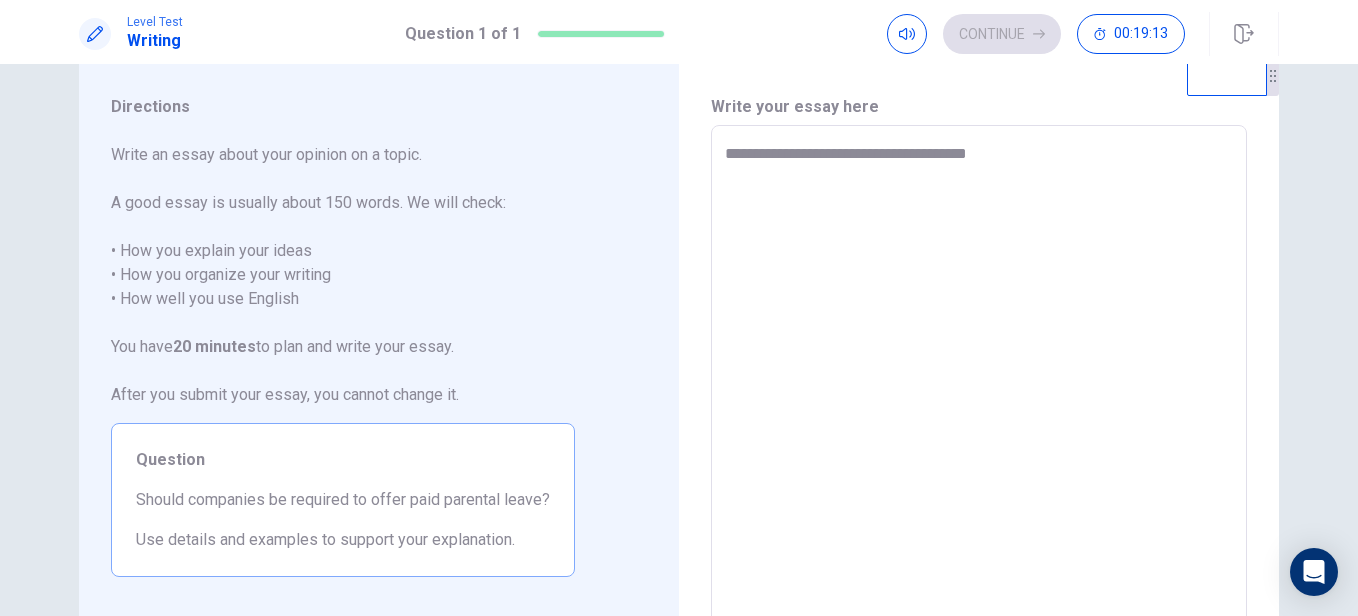 type on "*" 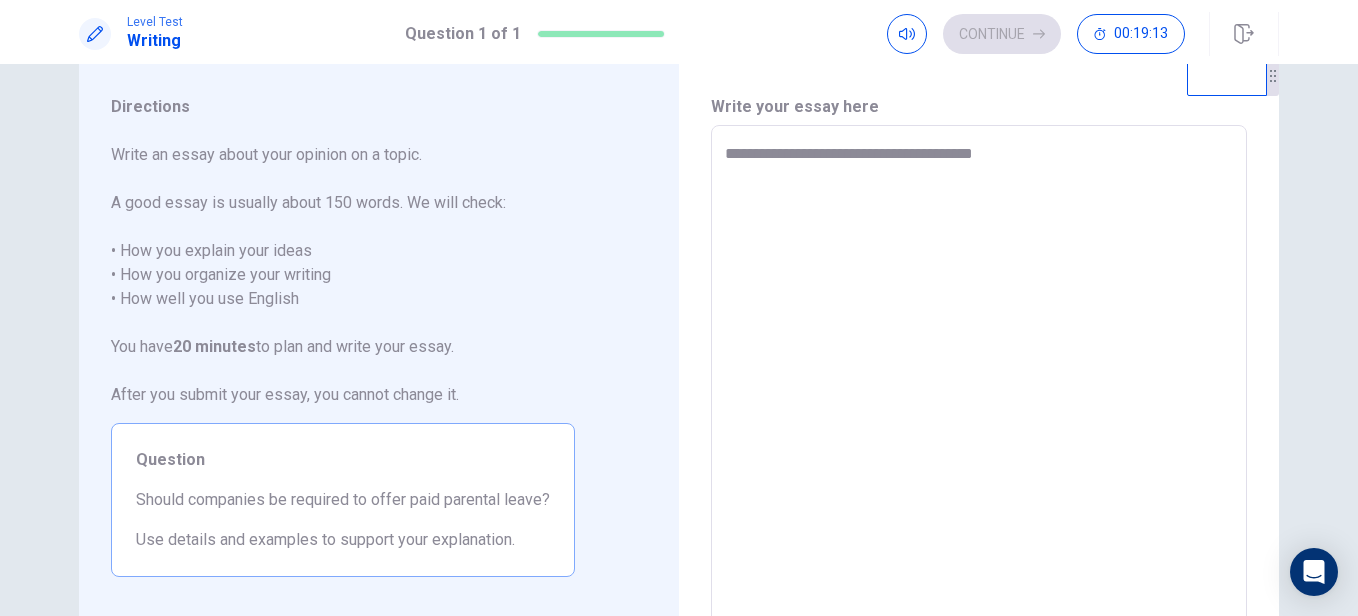 type on "*" 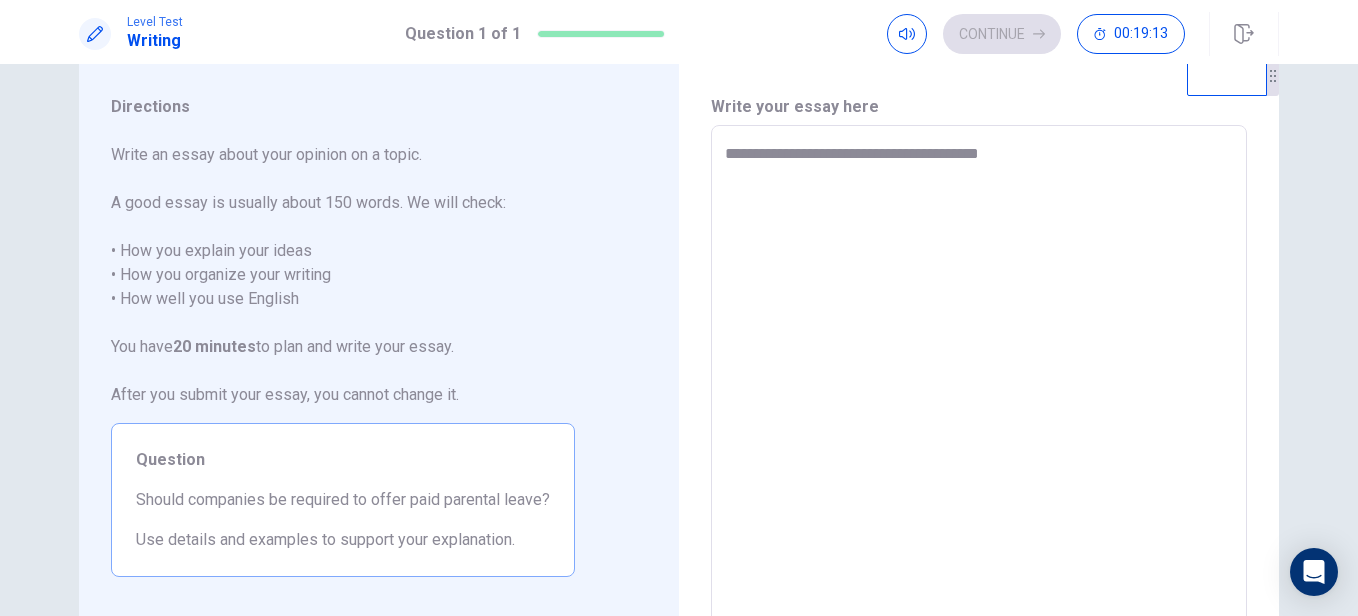 type on "*" 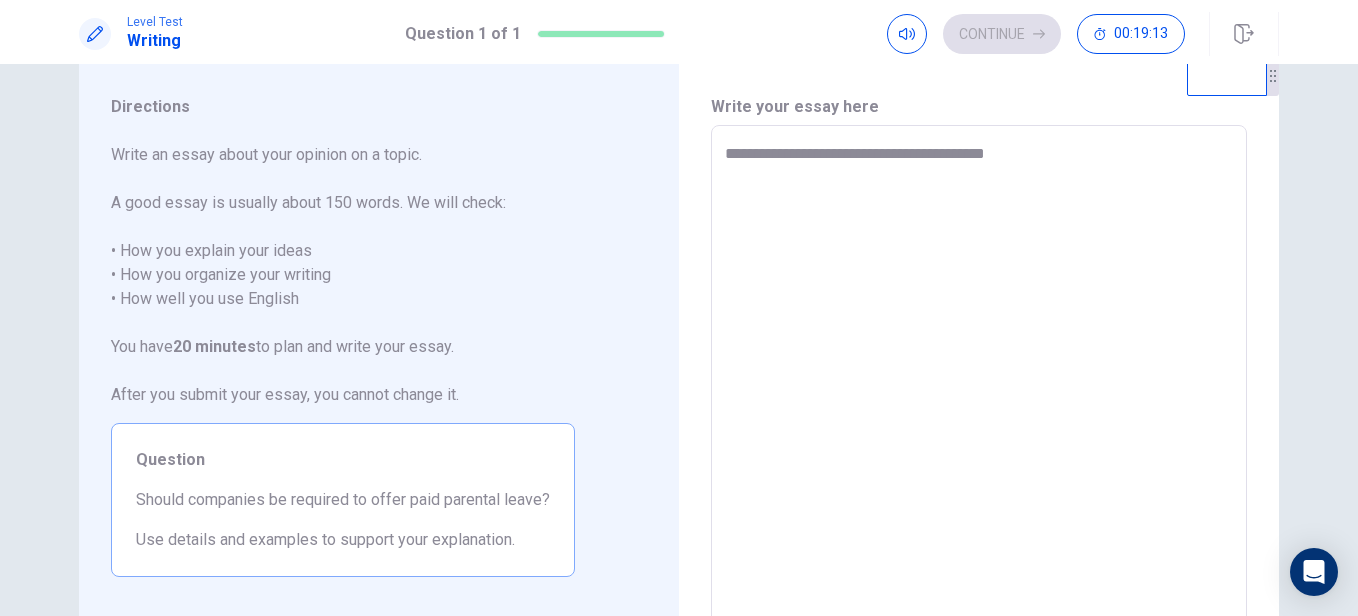 type on "**********" 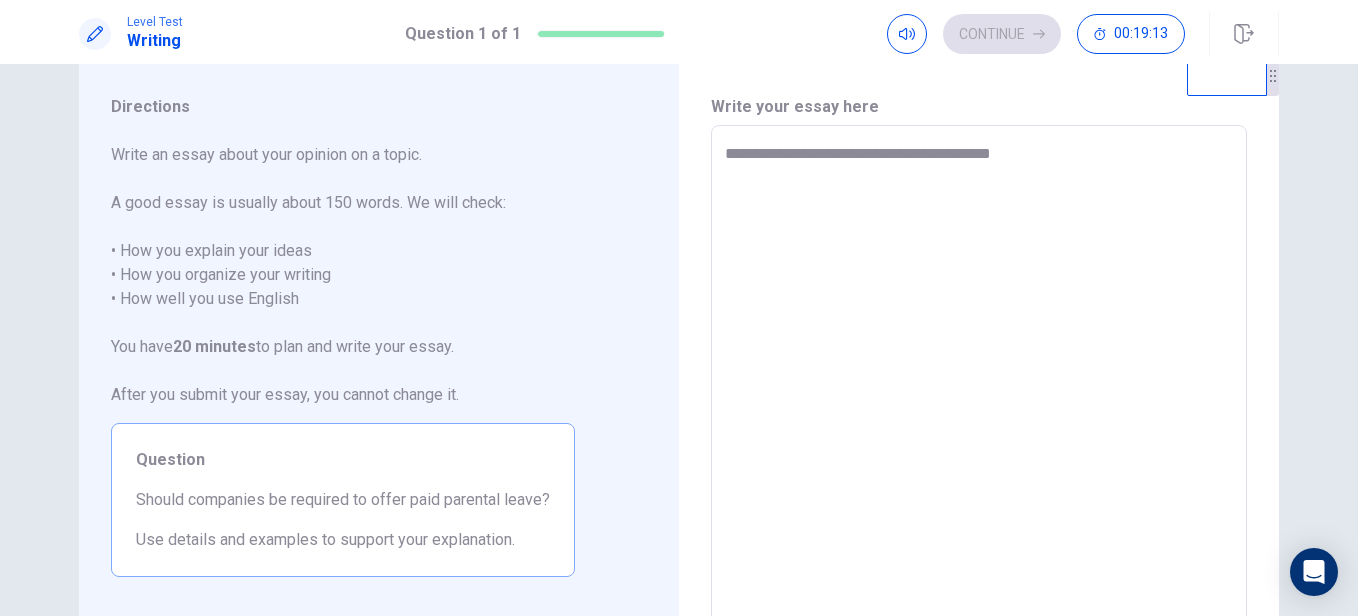 type on "*" 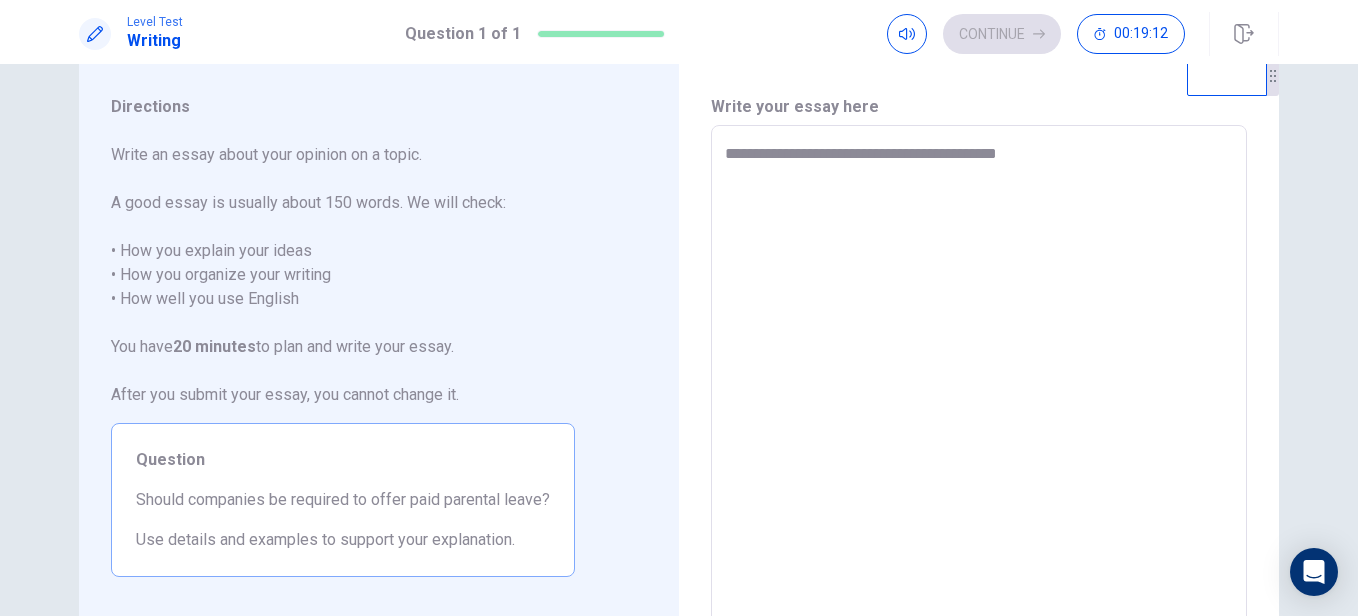type on "*" 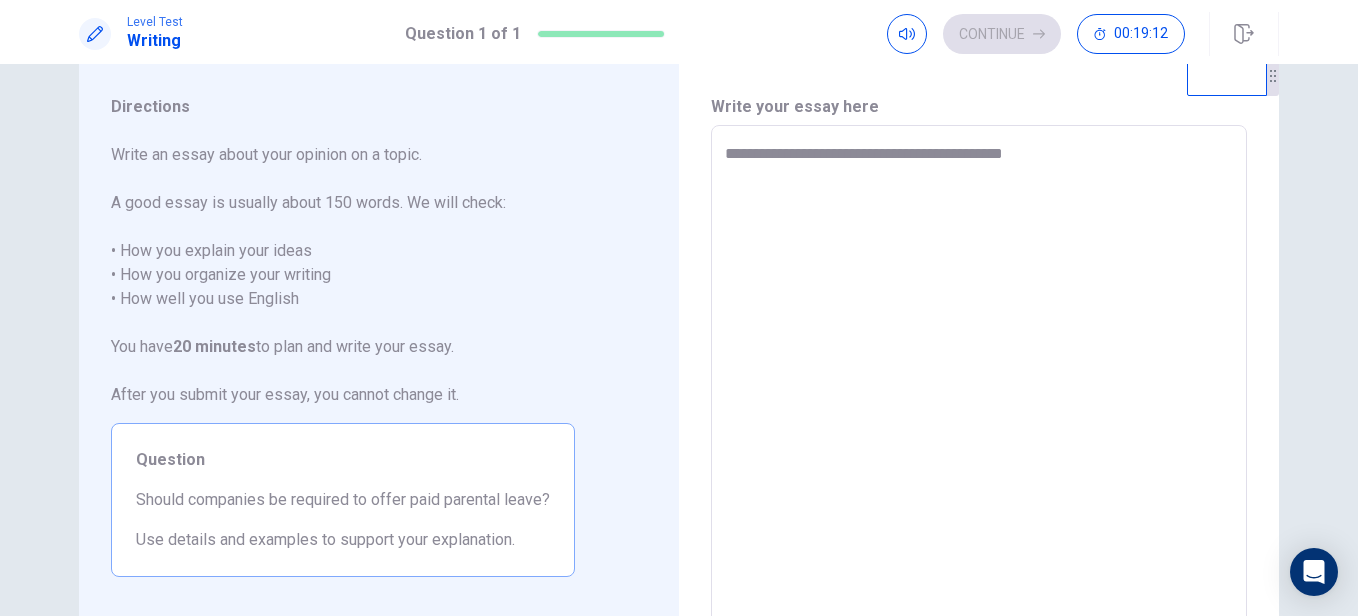 type on "*" 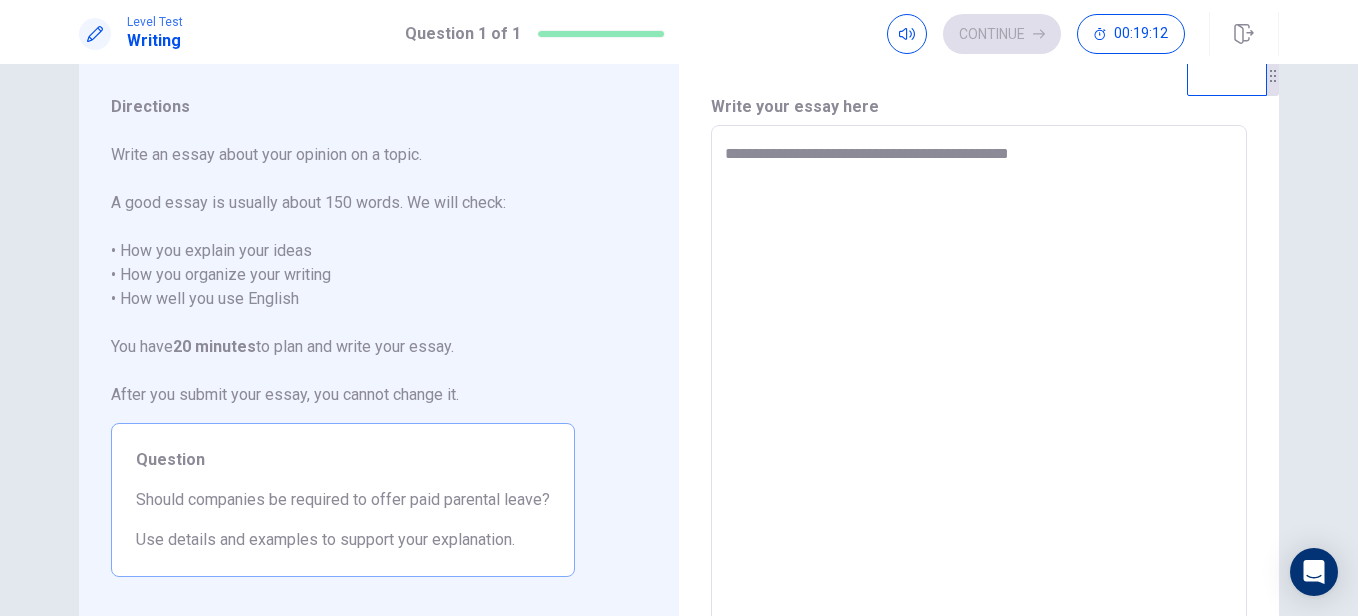 type on "*" 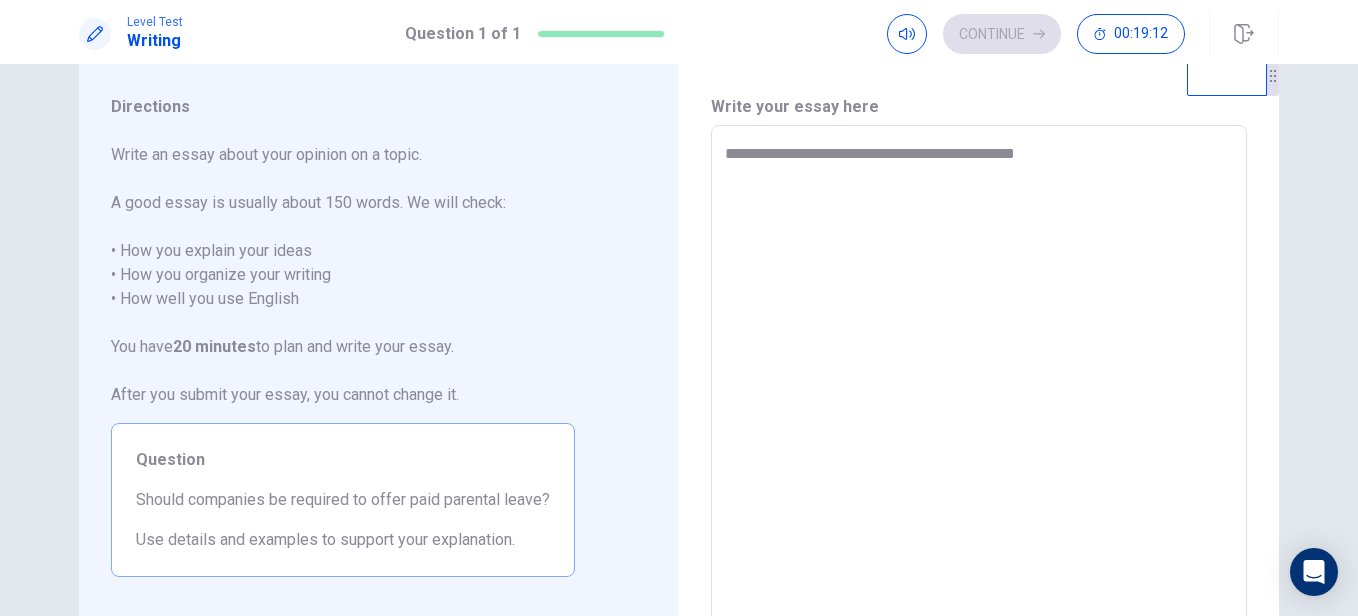 type on "*" 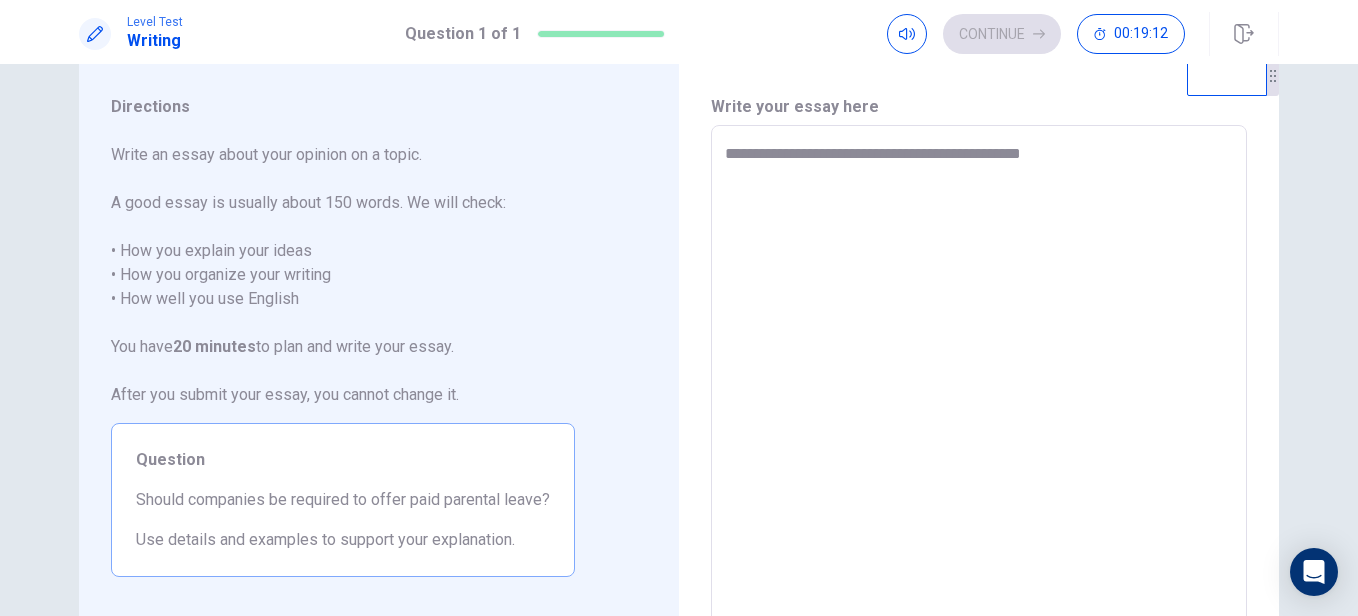 type on "*" 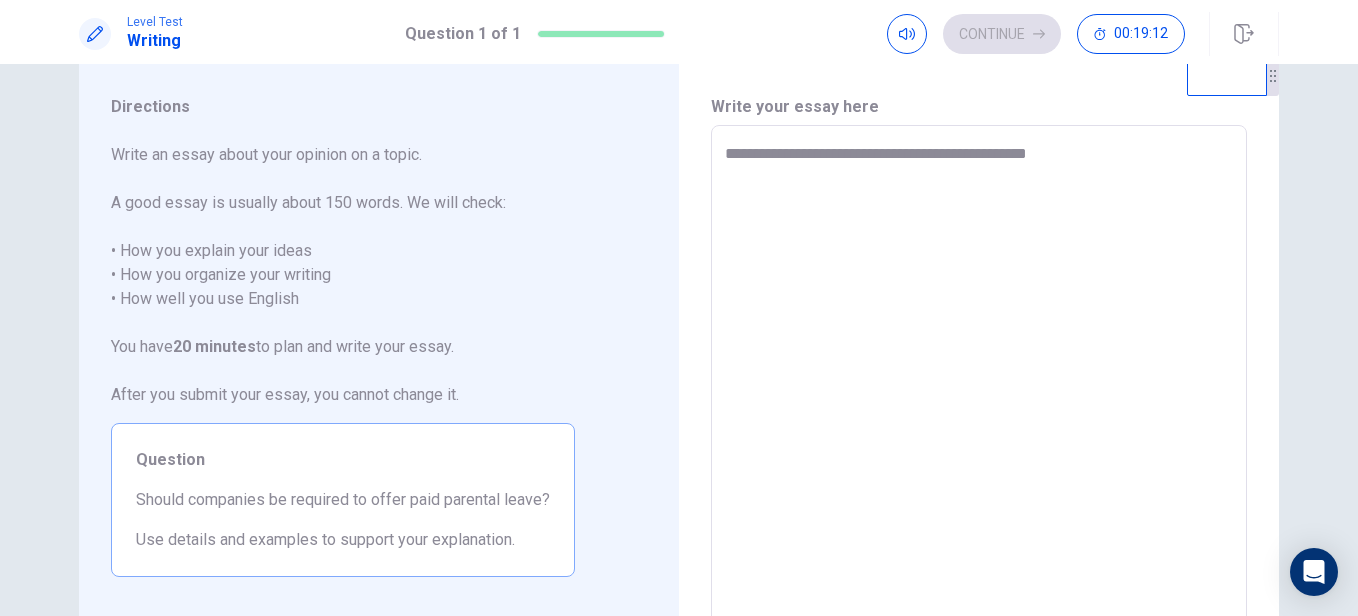 type on "*" 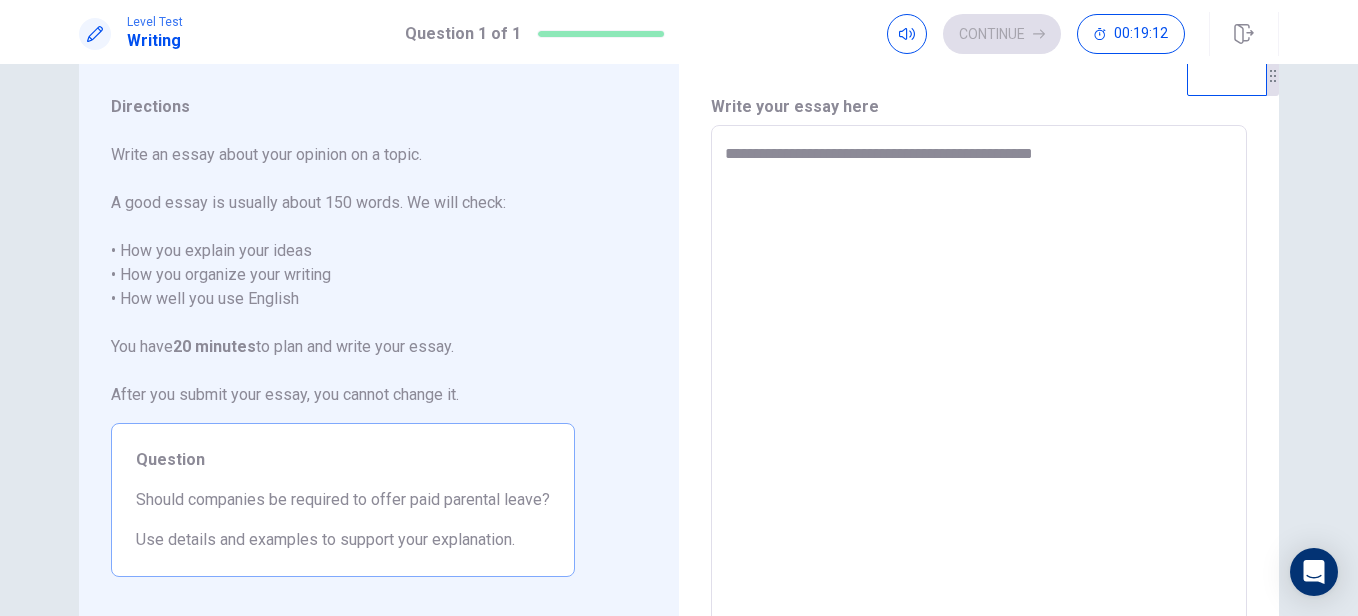 type on "*" 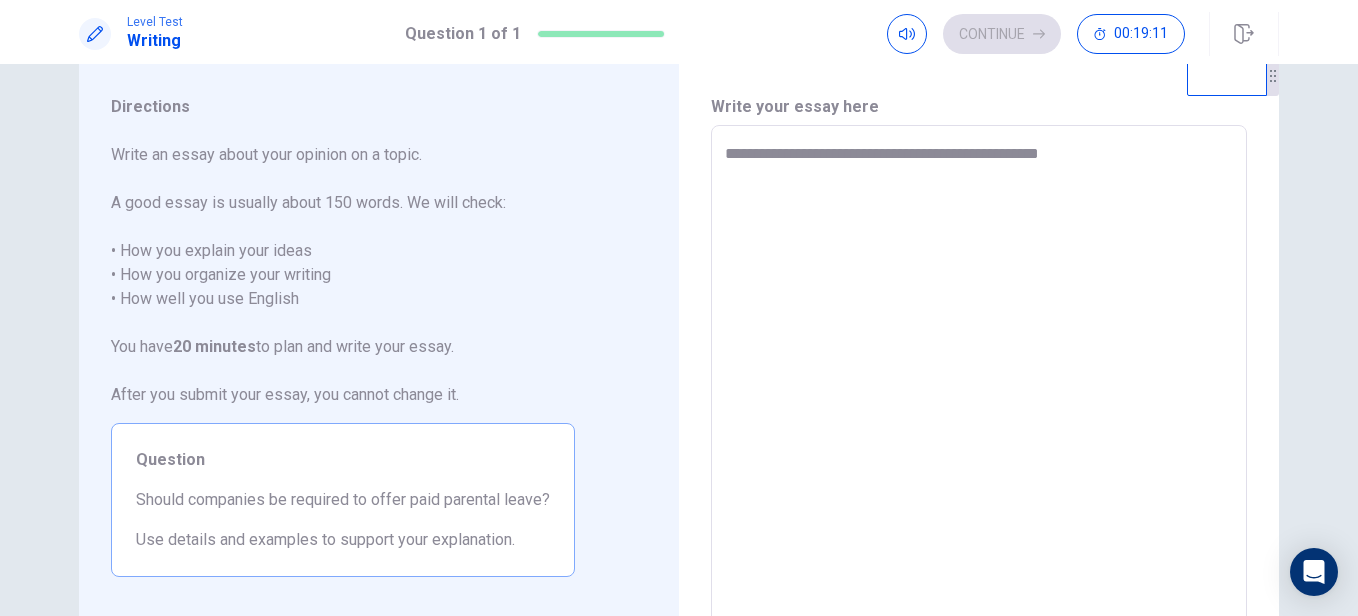 type on "*" 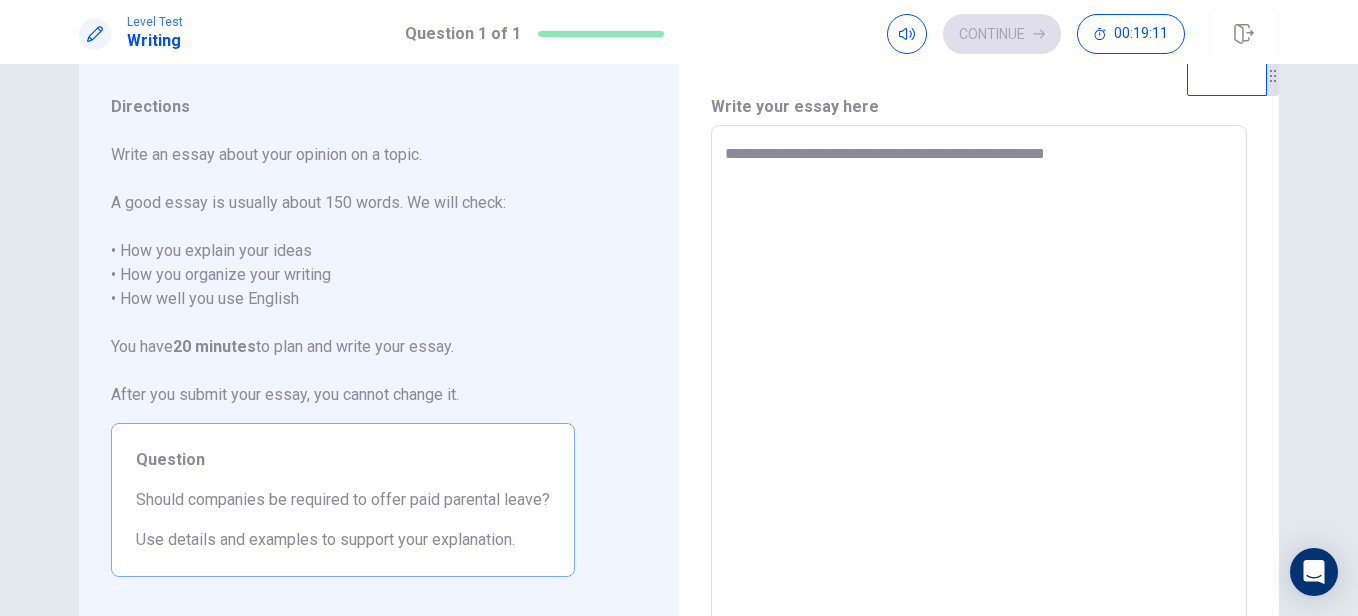 type on "*" 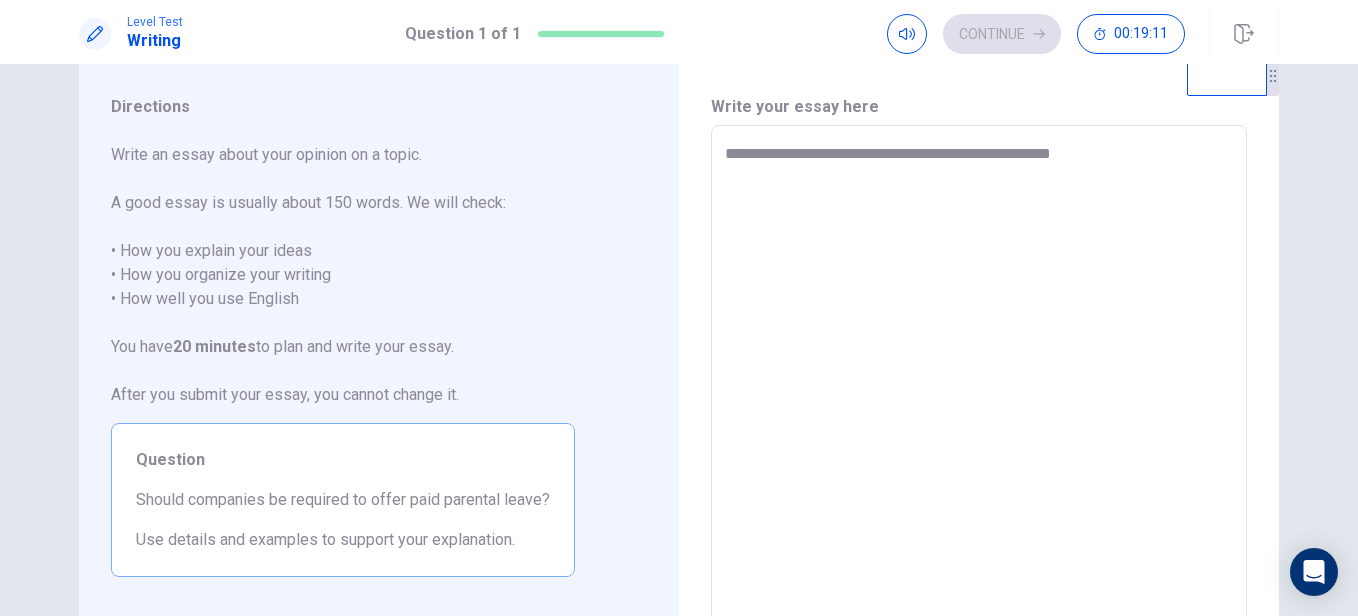 type on "**********" 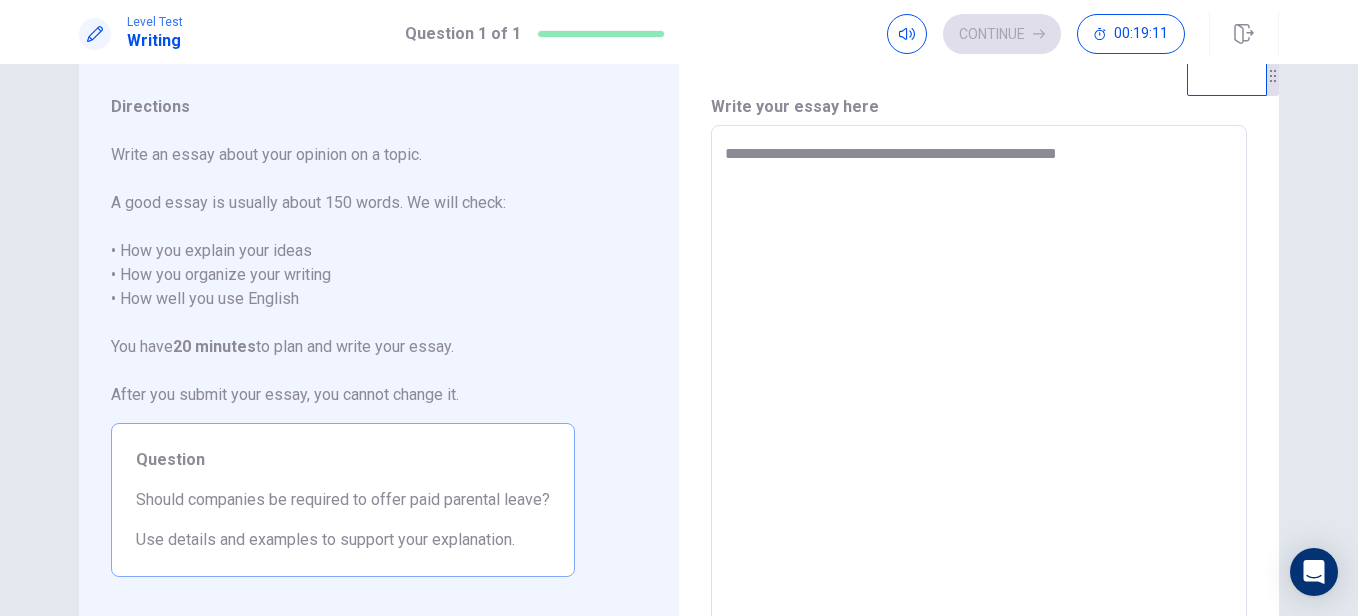 type on "*" 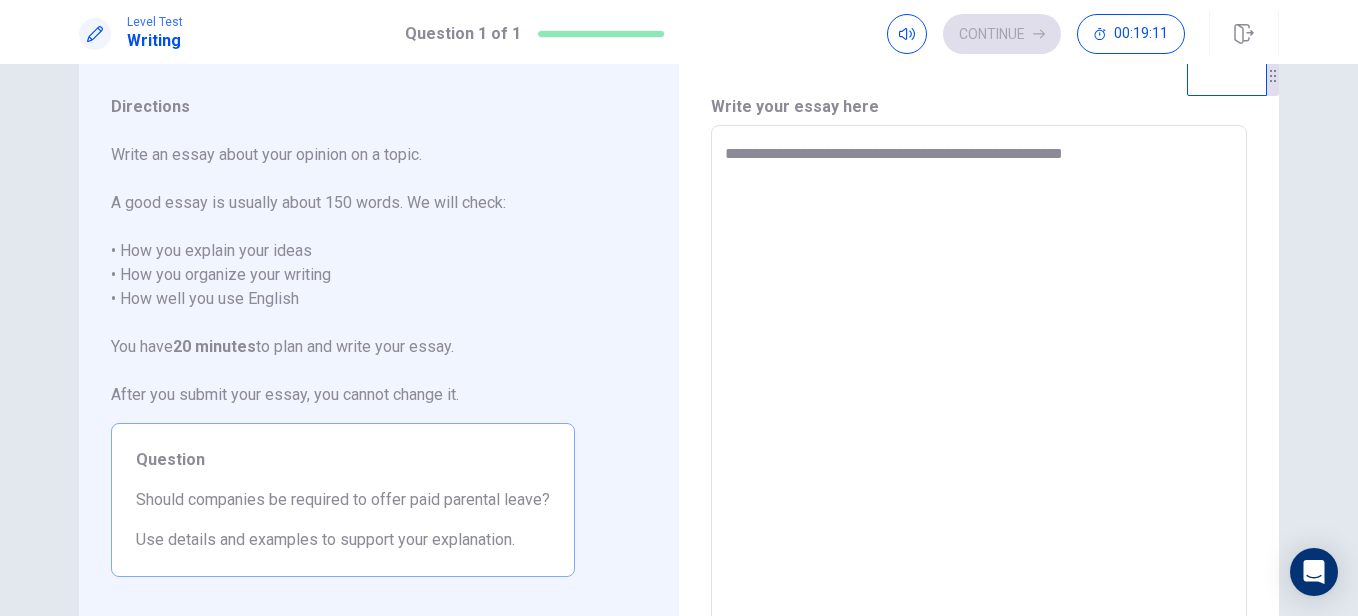 type on "*" 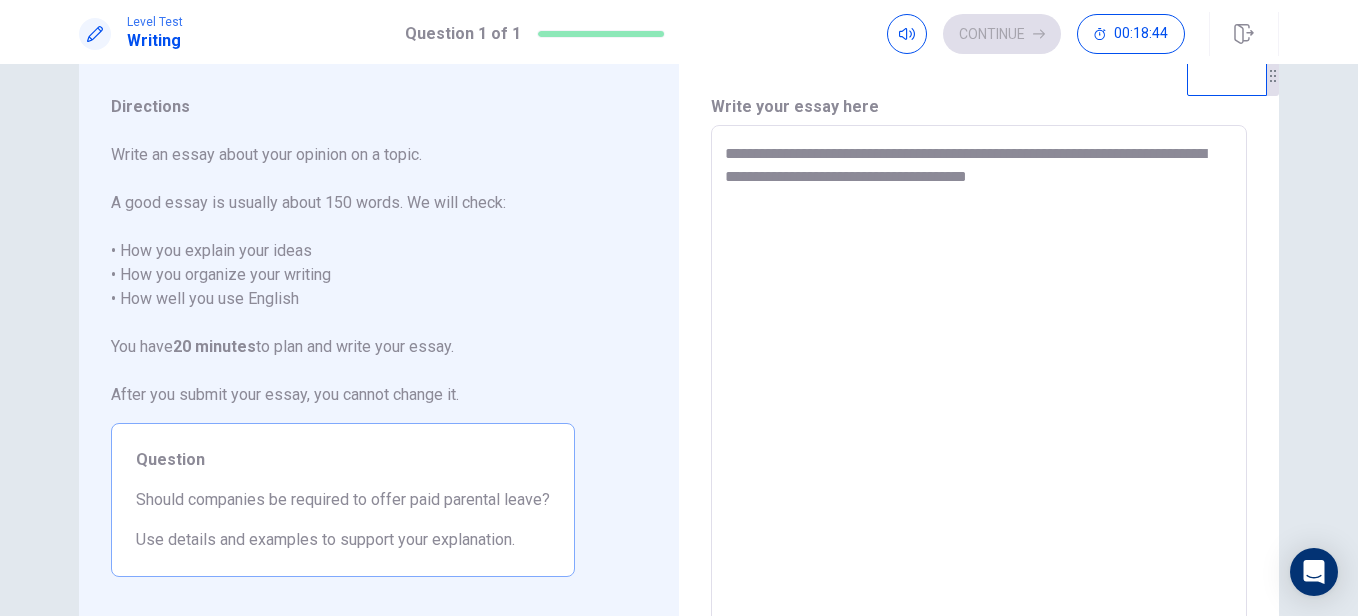 click on "**********" at bounding box center (979, 402) 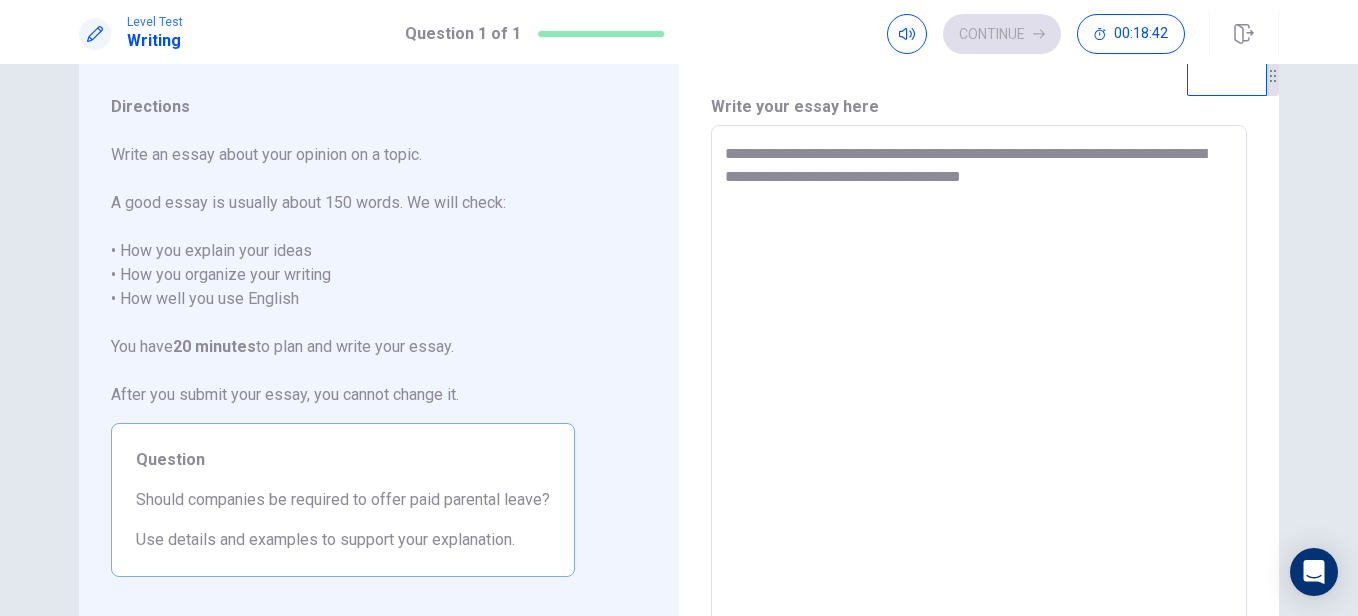 click on "**********" at bounding box center [979, 402] 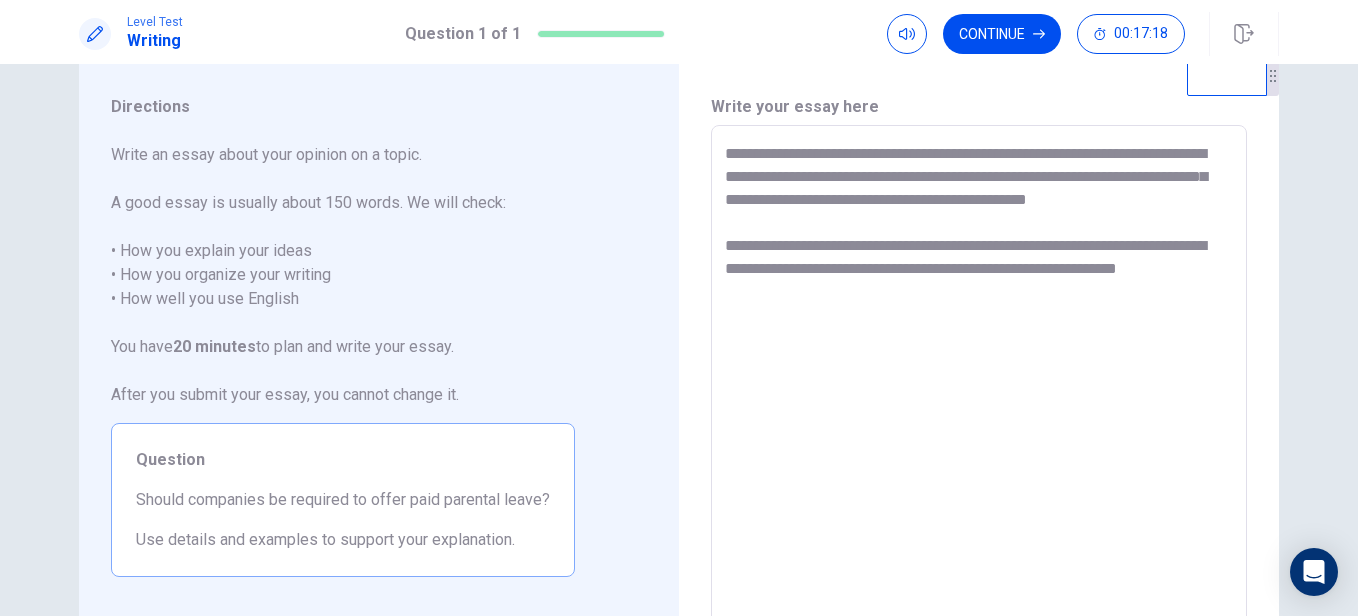 click on "**********" at bounding box center [979, 402] 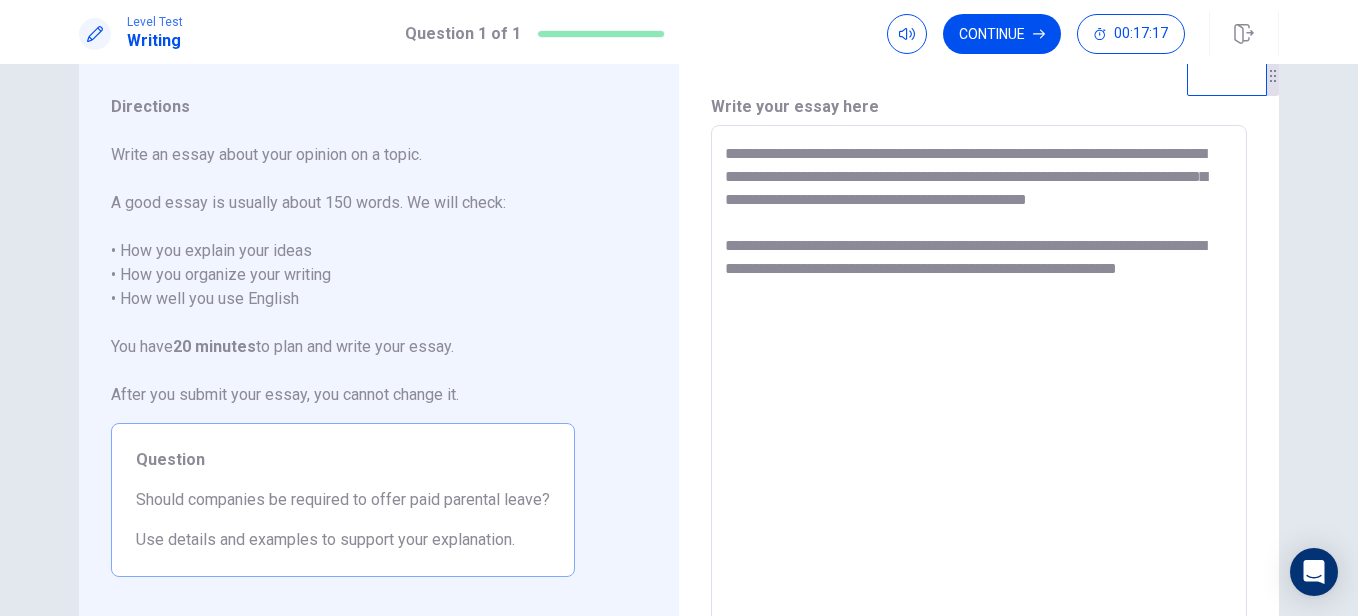 click on "**********" at bounding box center (979, 402) 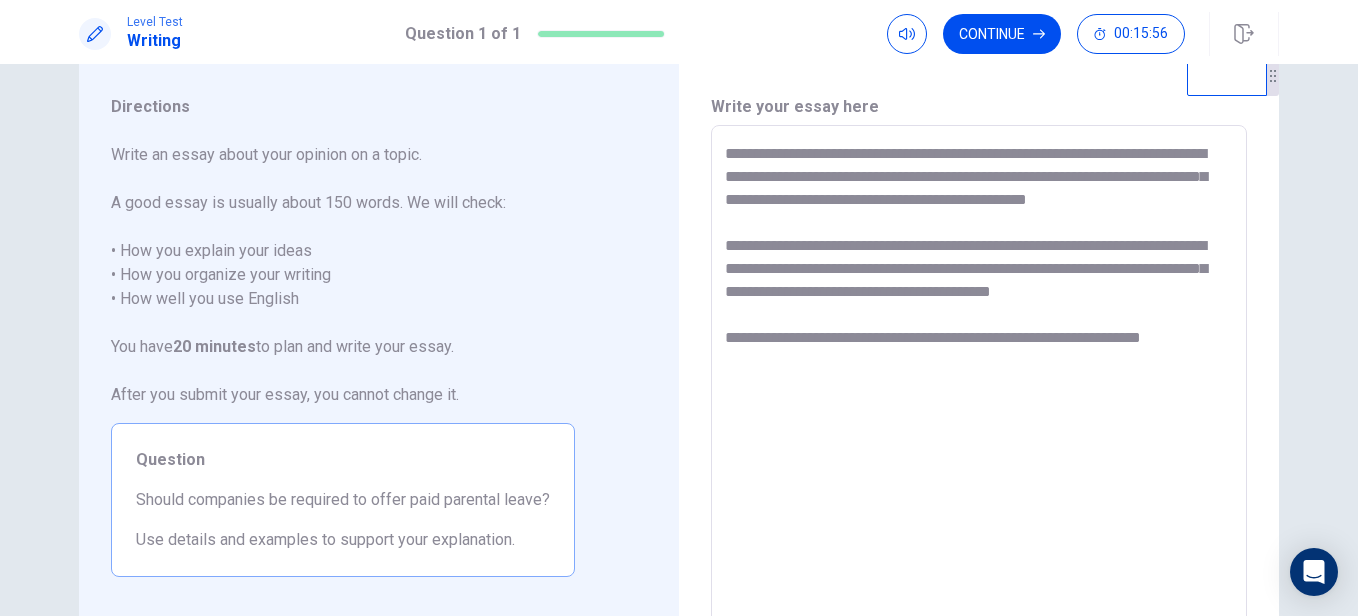click on "**********" at bounding box center [979, 402] 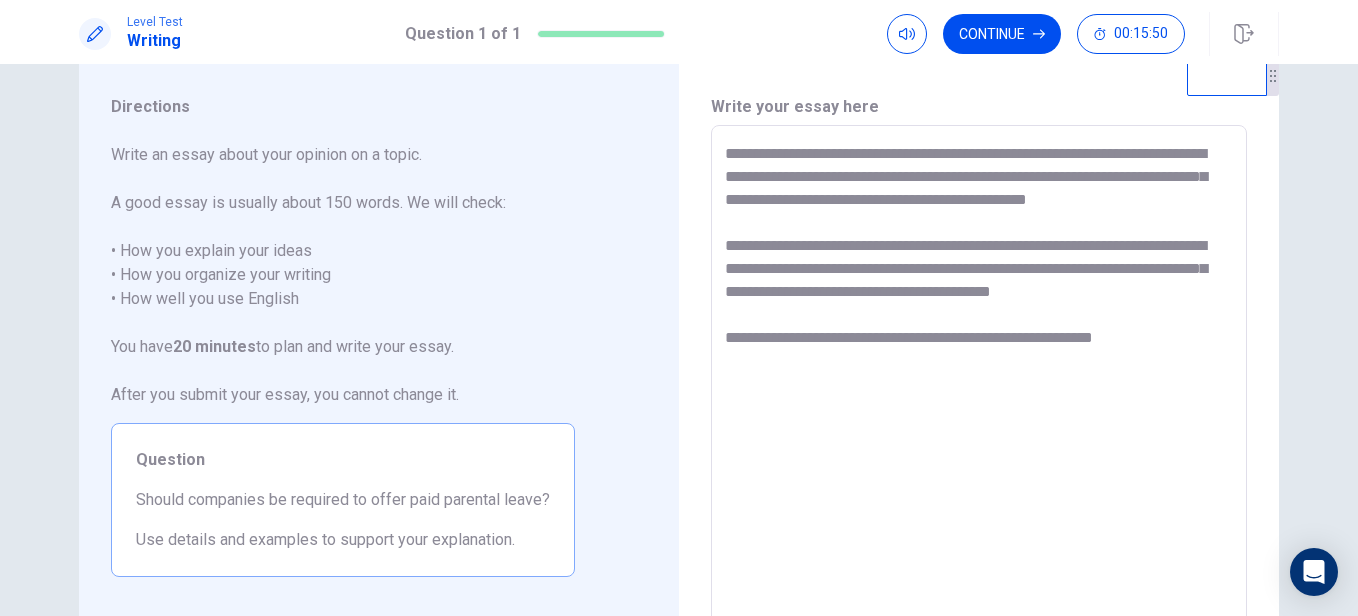 click on "**********" at bounding box center [979, 402] 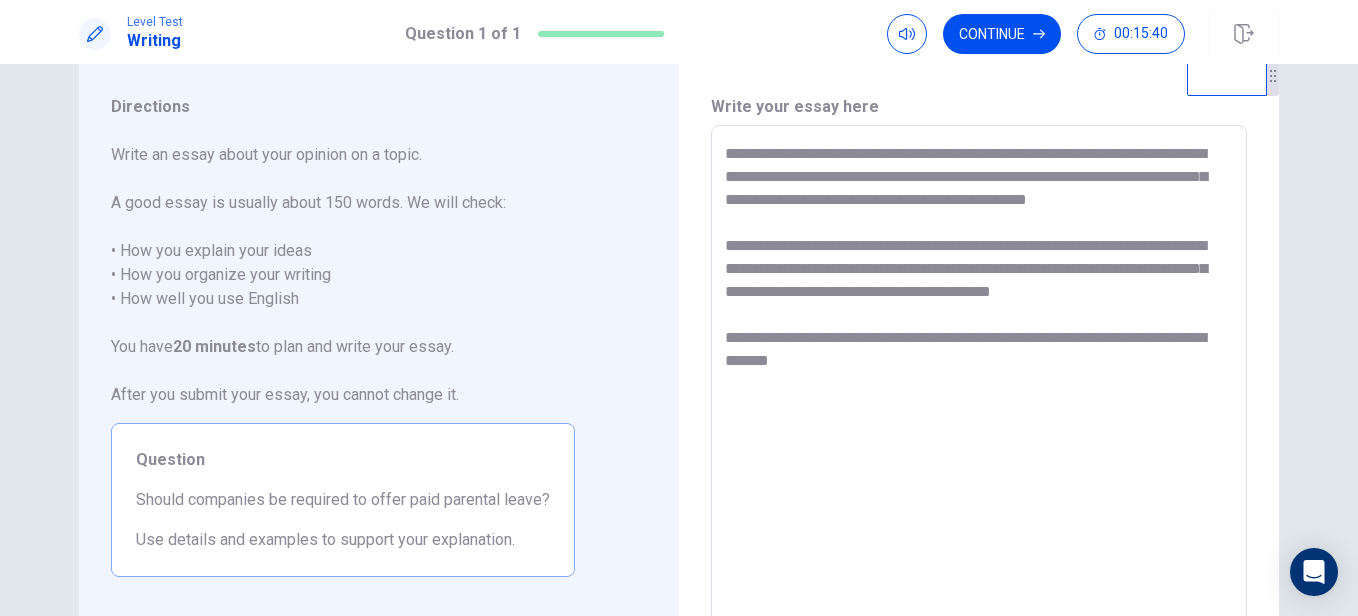 click on "**********" at bounding box center (979, 402) 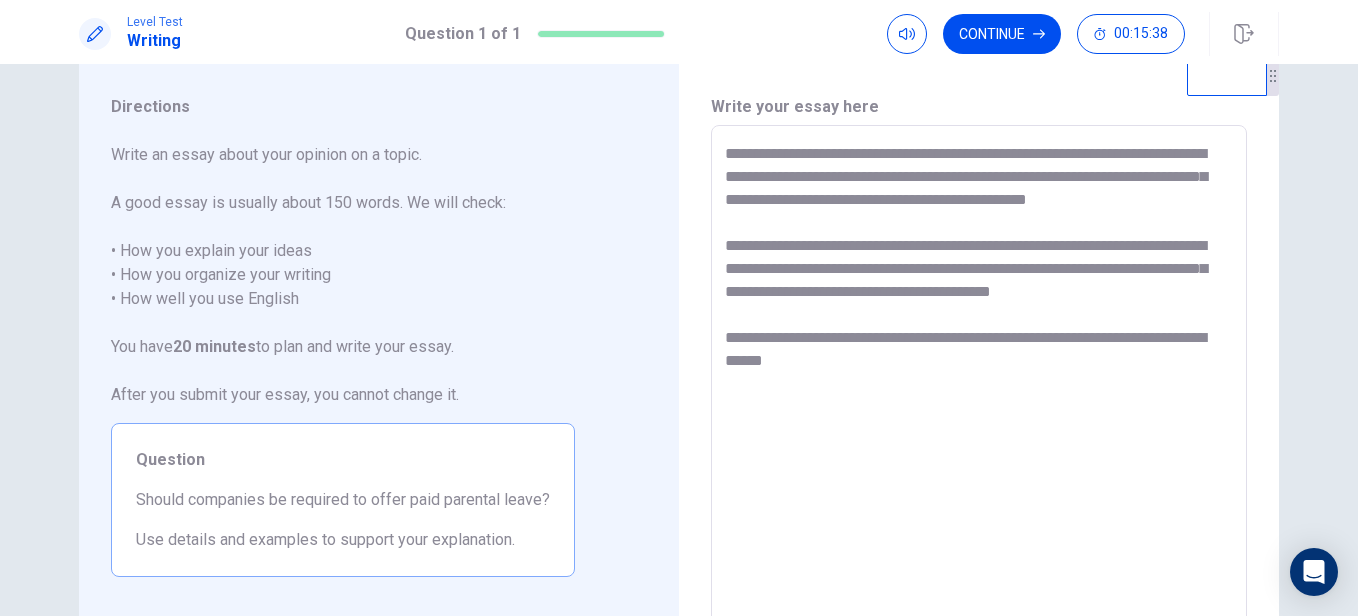 click on "**********" at bounding box center (979, 402) 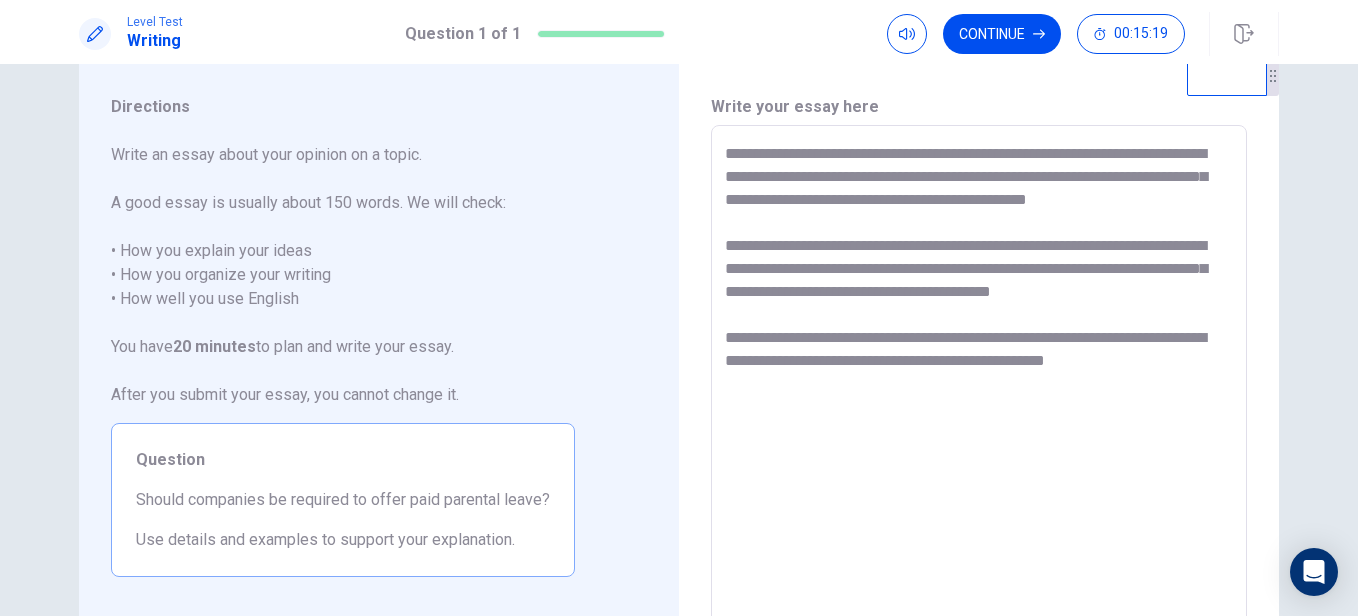 click on "**********" at bounding box center (979, 402) 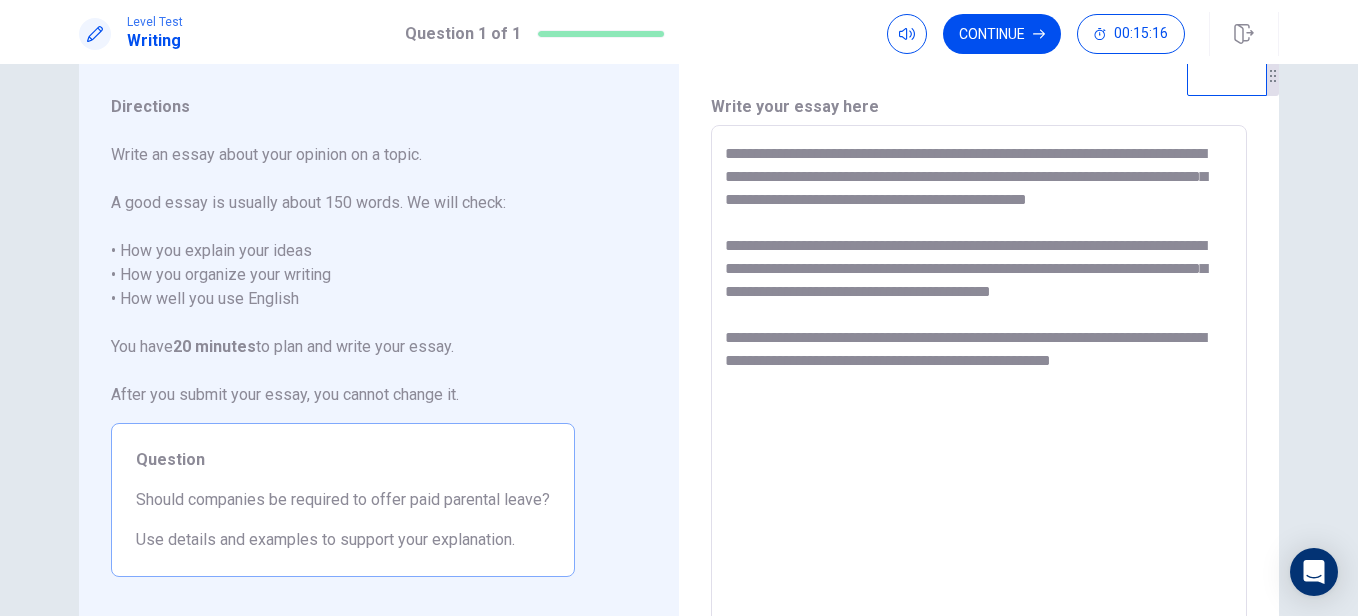 click on "**********" at bounding box center (979, 402) 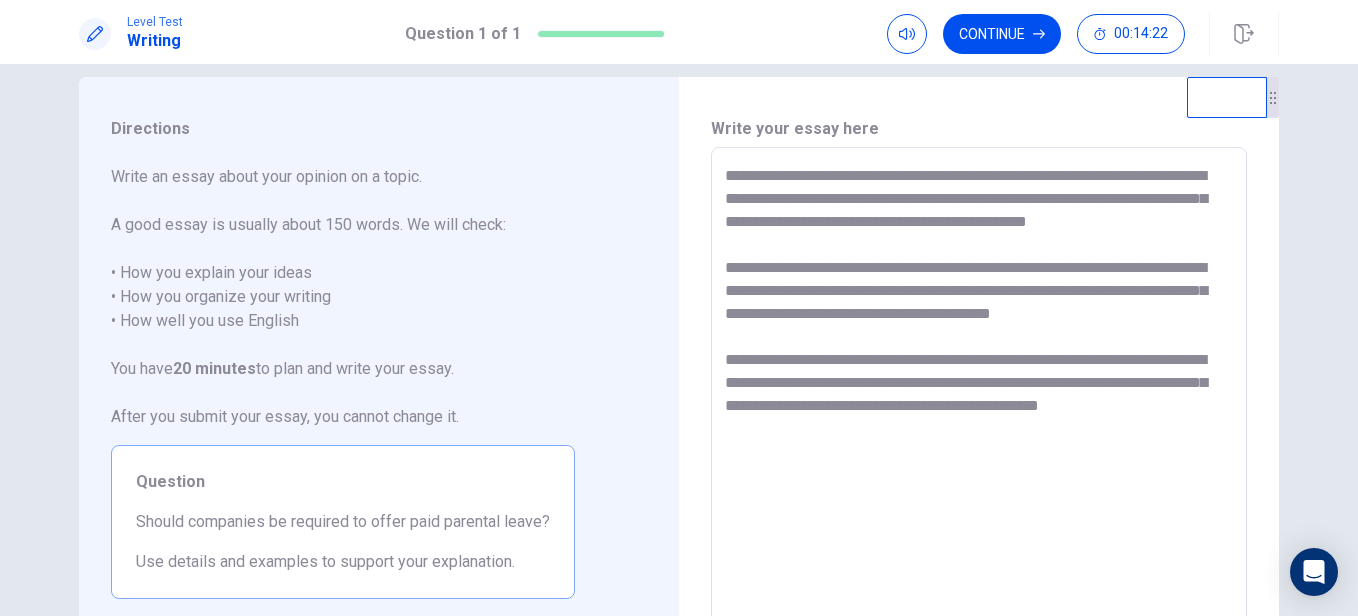 scroll, scrollTop: 25, scrollLeft: 0, axis: vertical 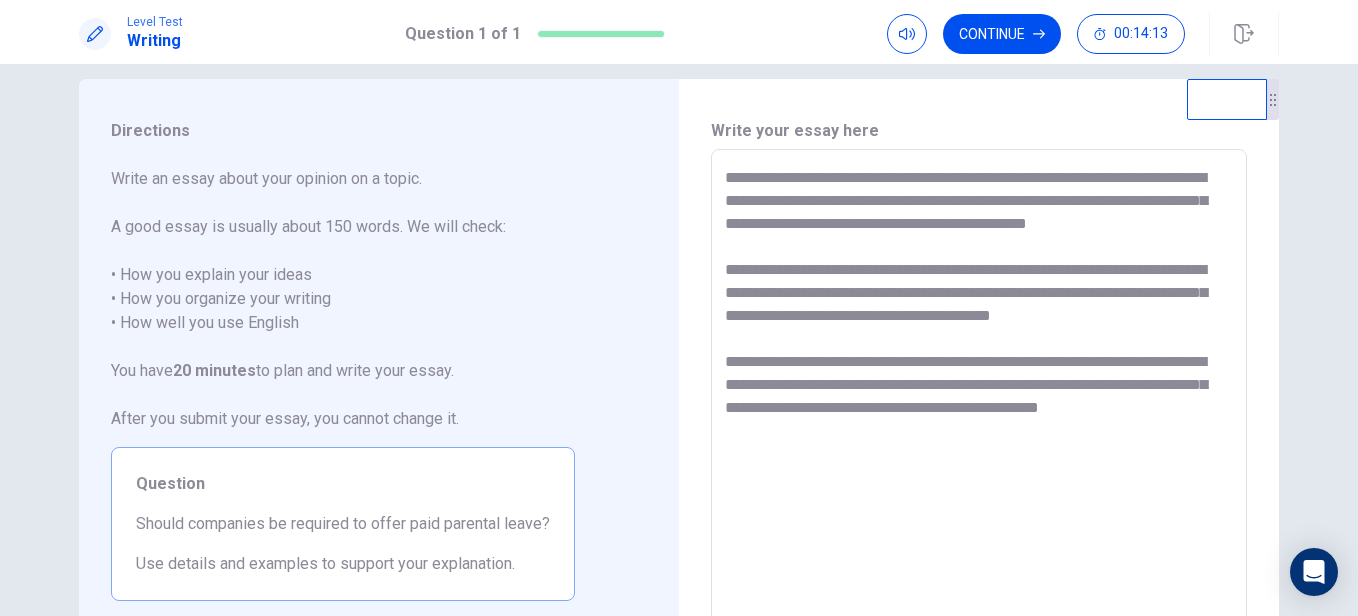click on "**********" at bounding box center [979, 426] 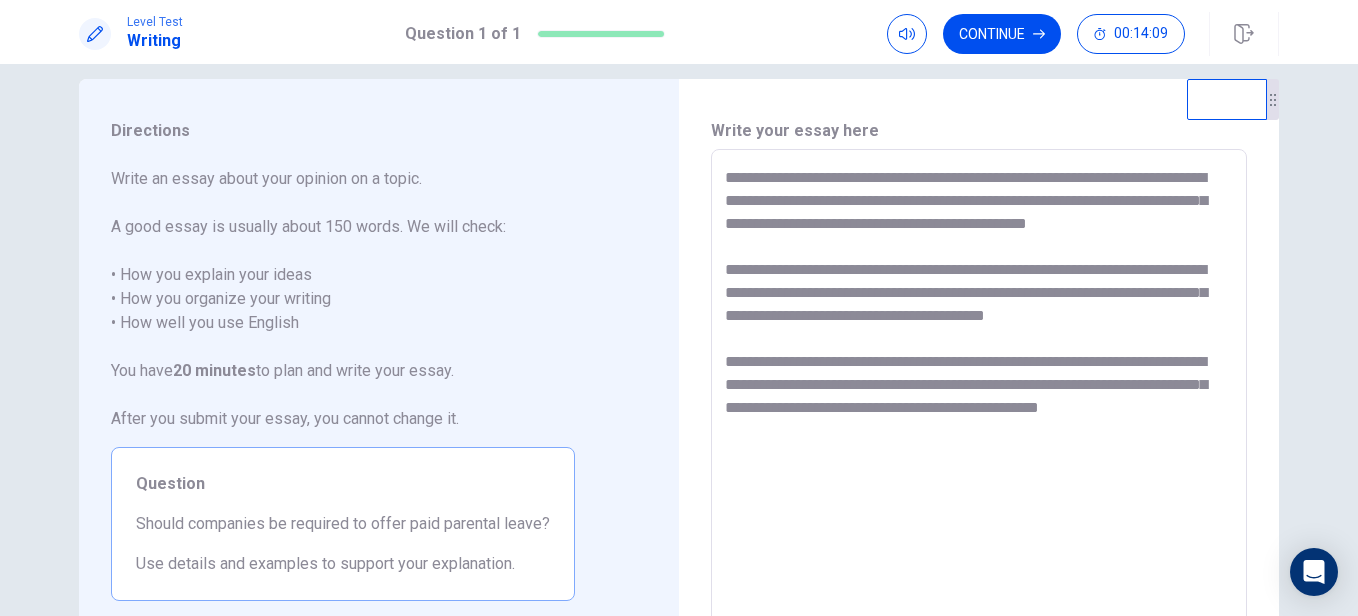 click on "**********" at bounding box center (979, 426) 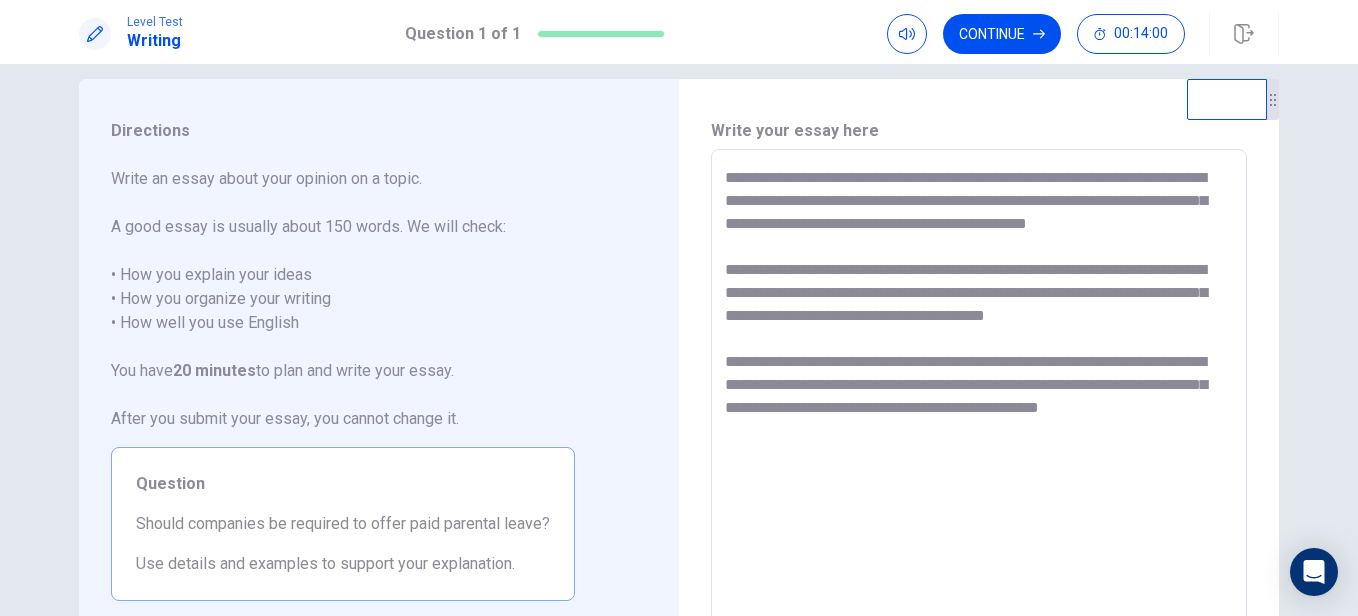 click on "**********" at bounding box center [979, 426] 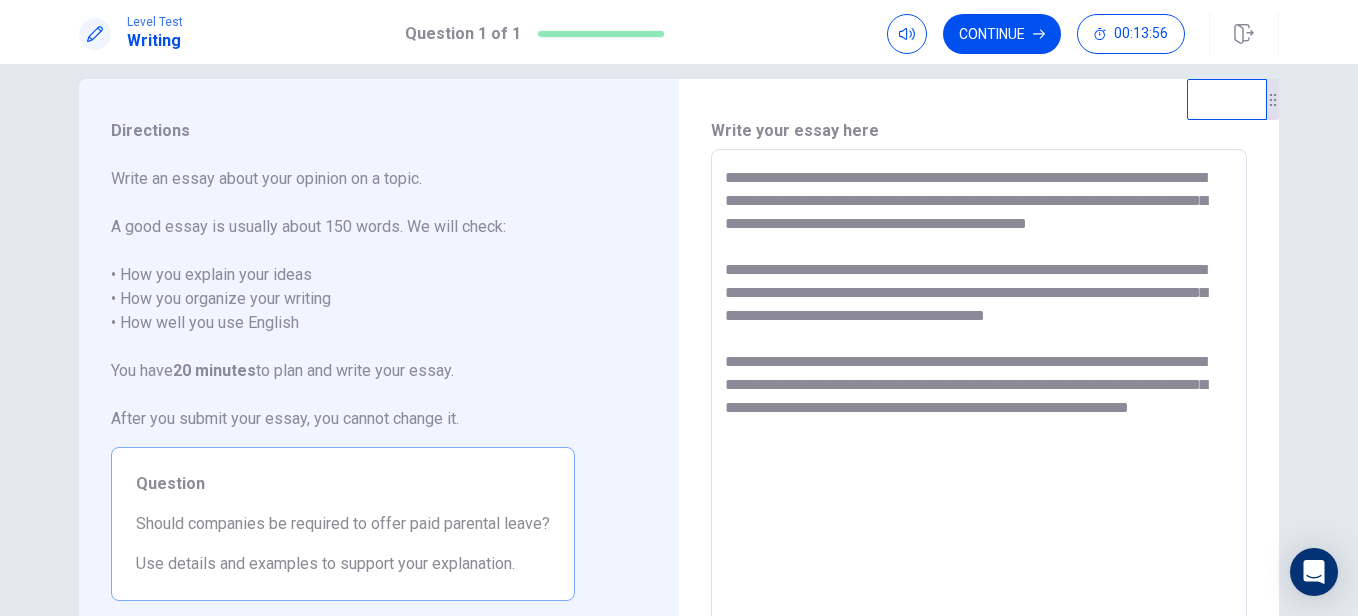 click on "**********" at bounding box center (979, 426) 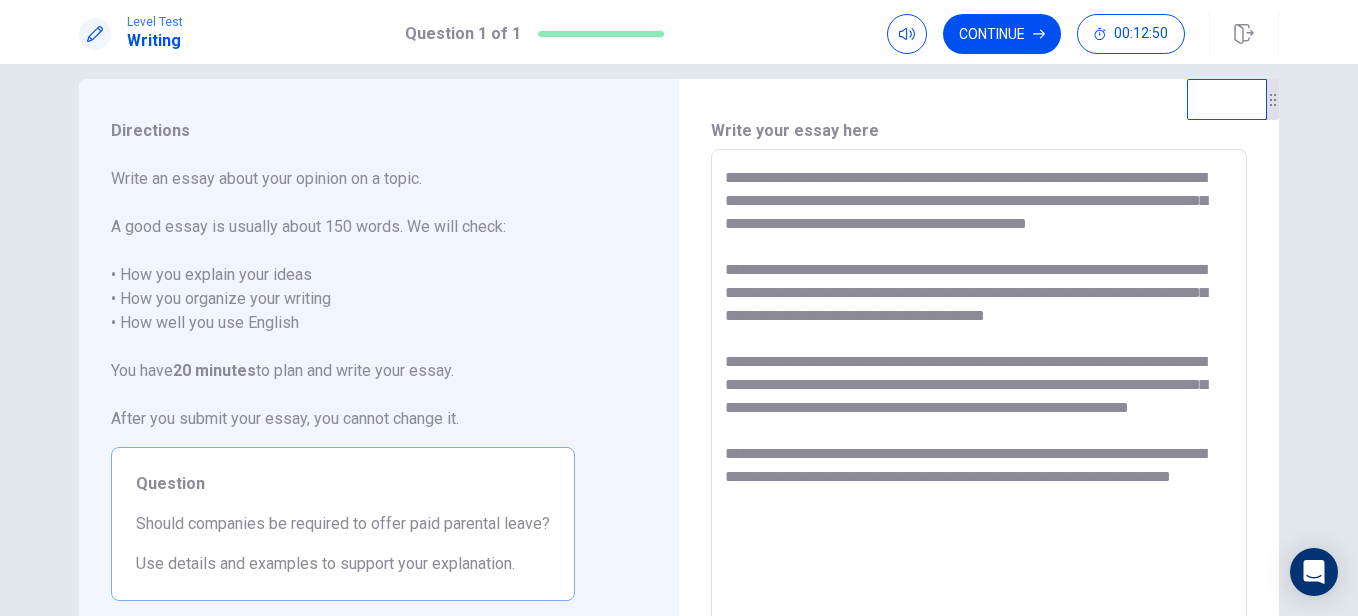click on "**********" at bounding box center (979, 426) 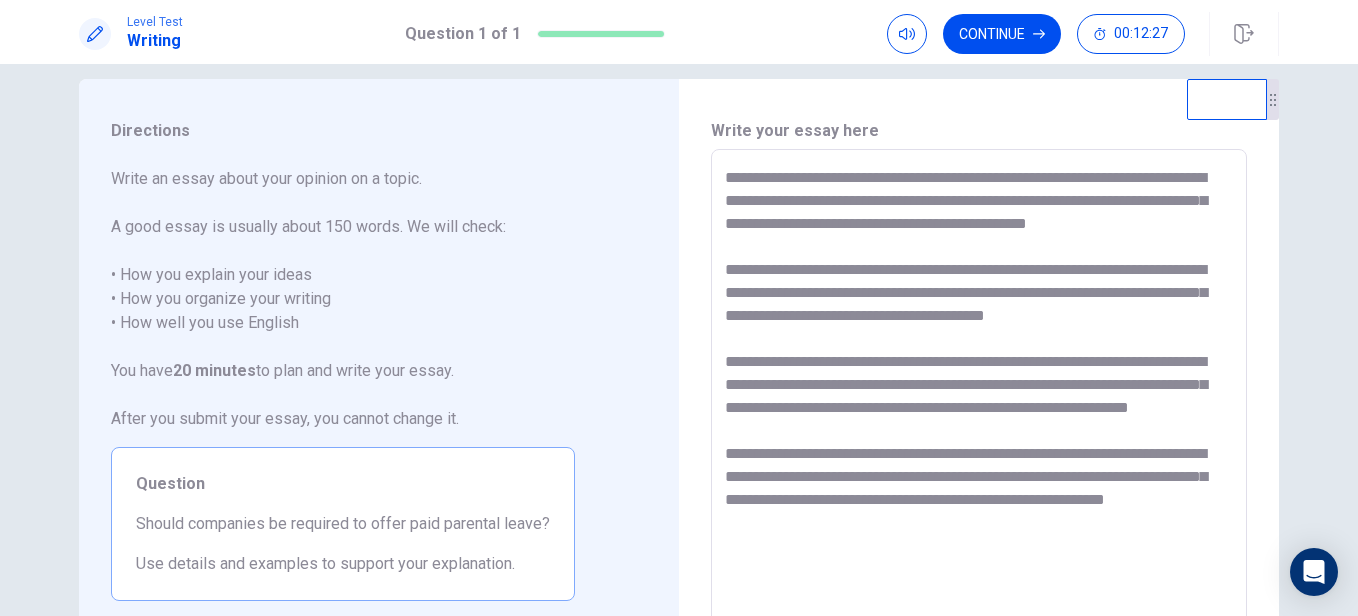 click on "**********" at bounding box center (979, 426) 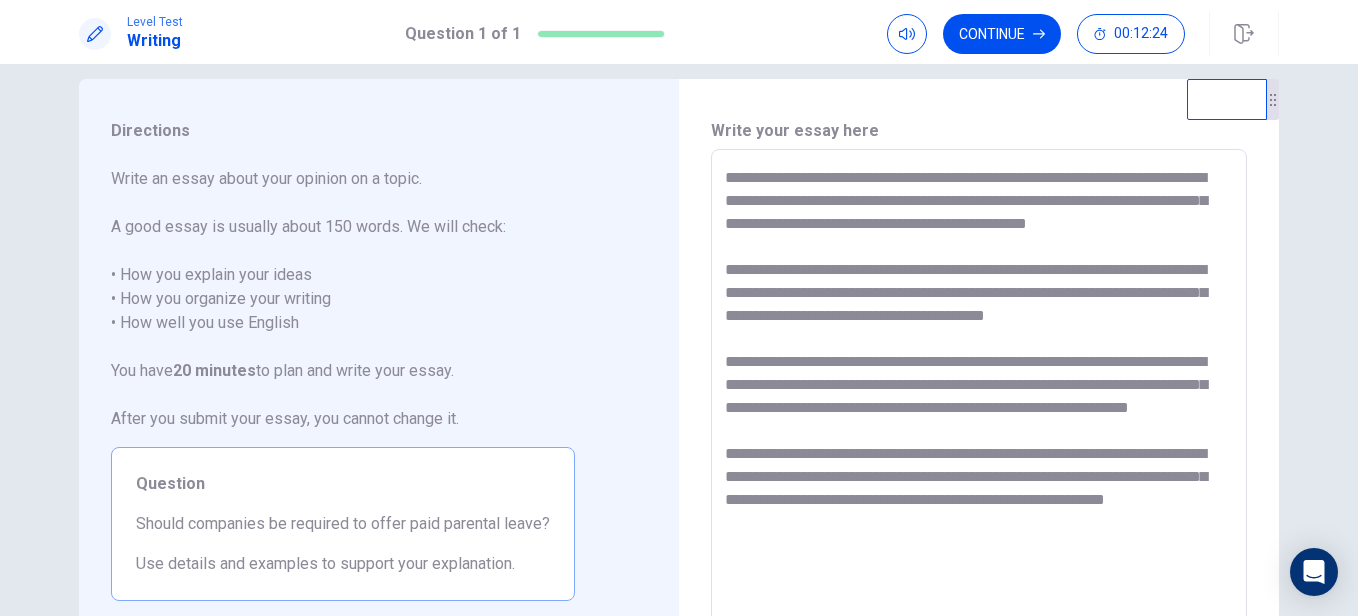 drag, startPoint x: 871, startPoint y: 550, endPoint x: 806, endPoint y: 551, distance: 65.00769 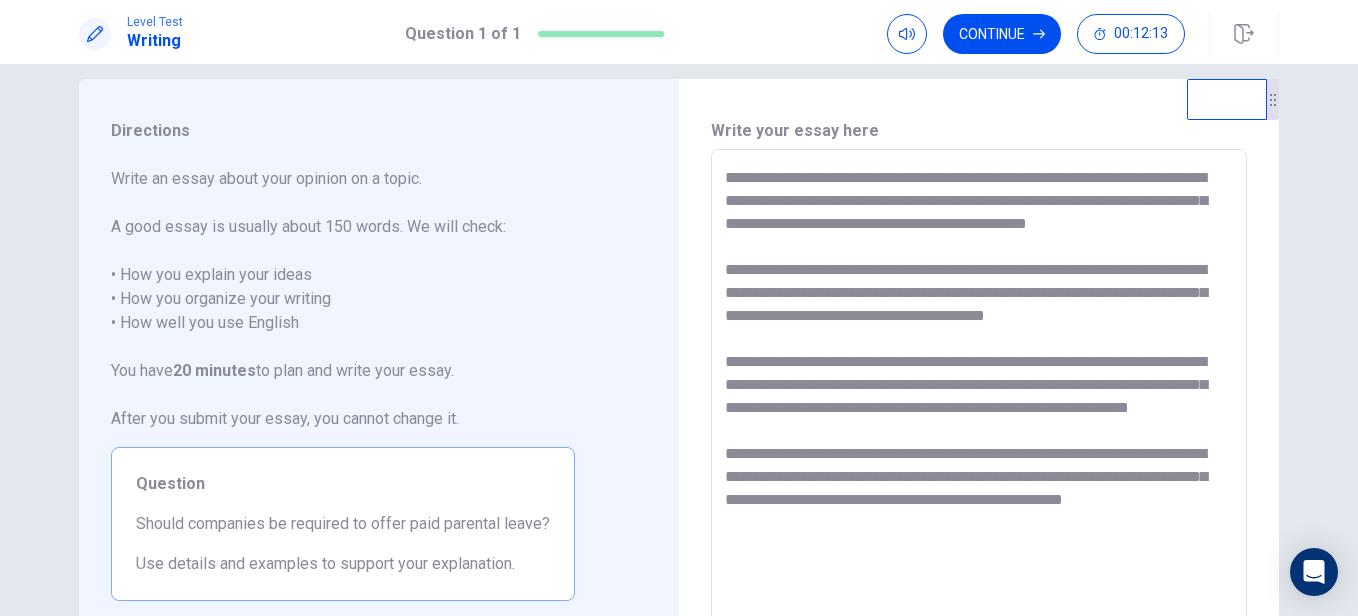 click on "**********" at bounding box center [979, 426] 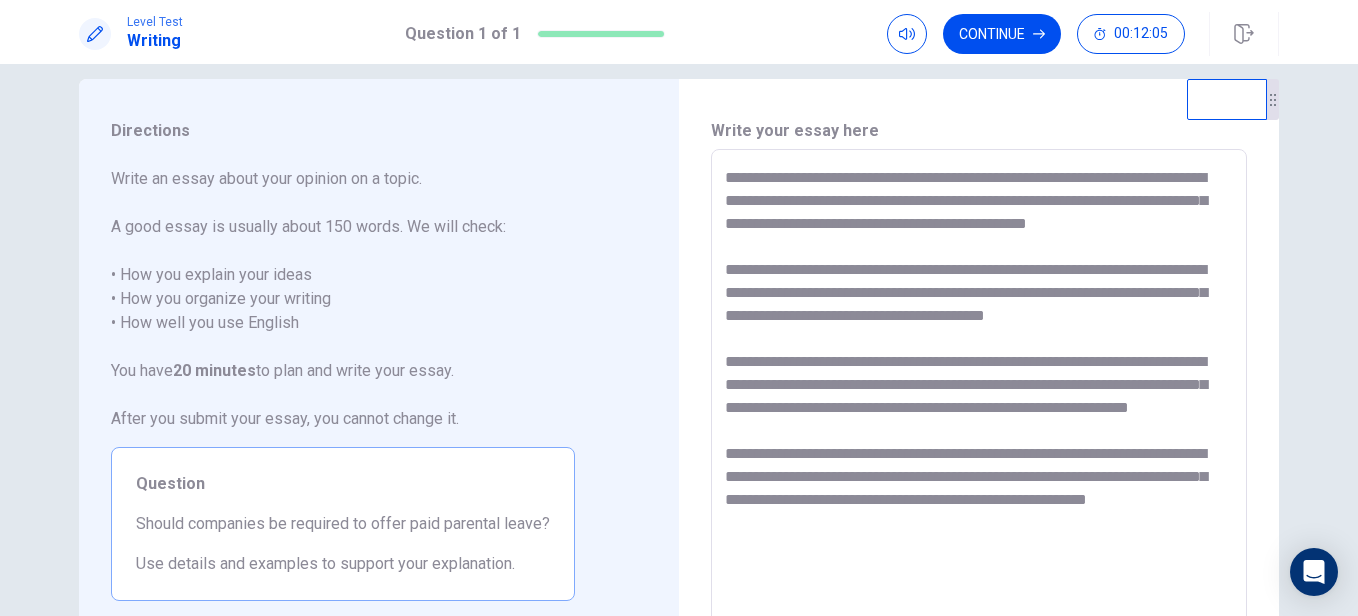 click on "**********" at bounding box center [979, 426] 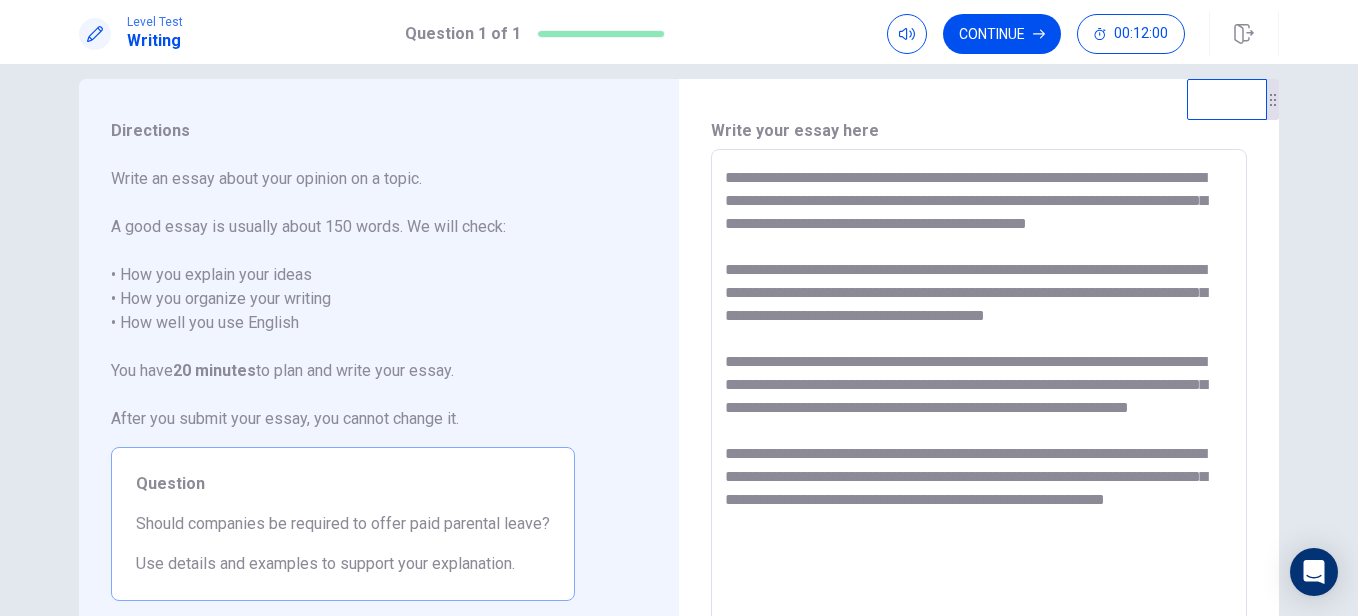 click on "**********" at bounding box center (979, 426) 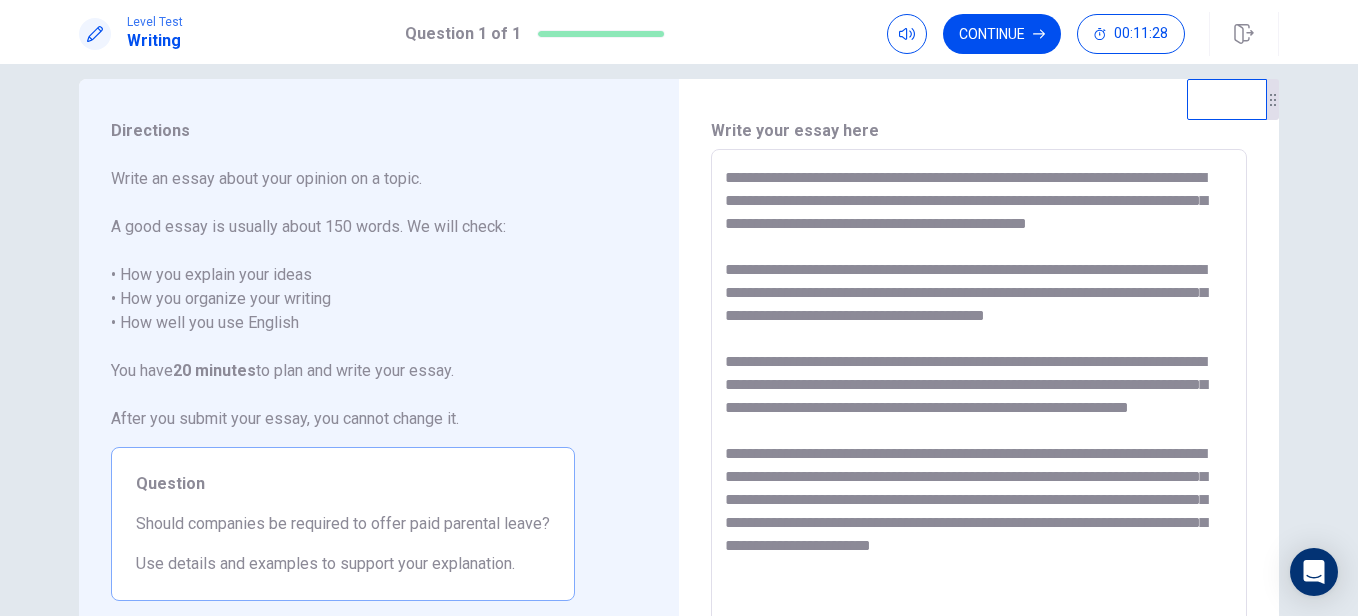 scroll, scrollTop: 33, scrollLeft: 0, axis: vertical 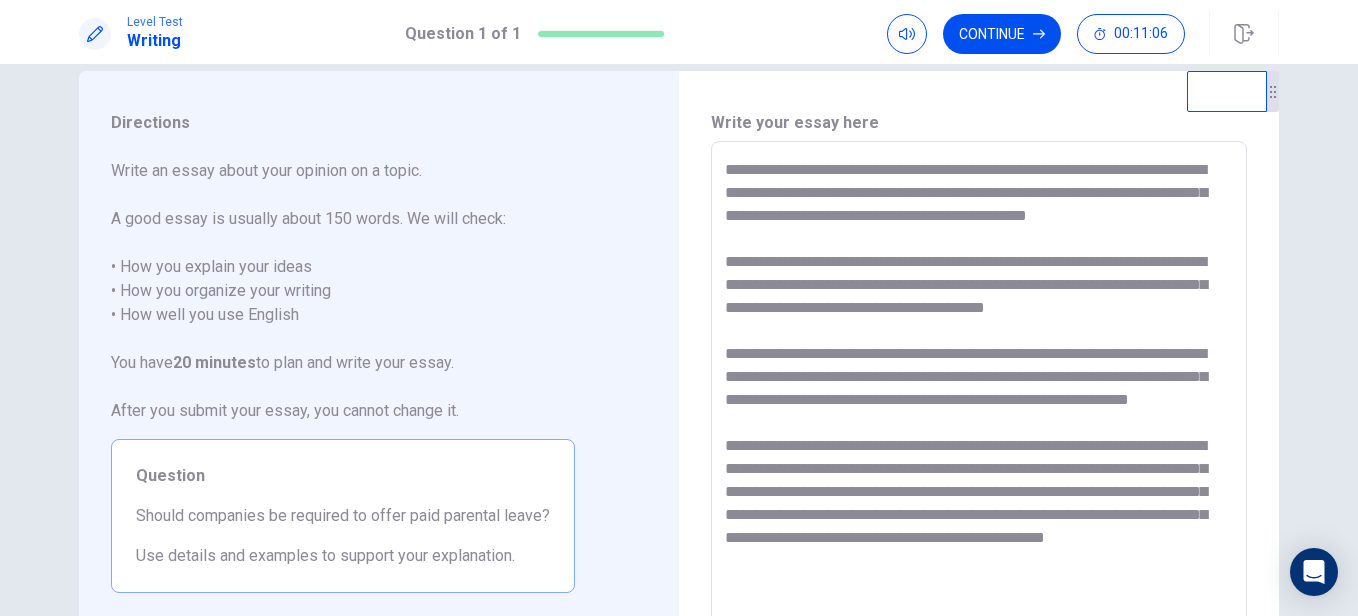 click on "**********" at bounding box center (979, 418) 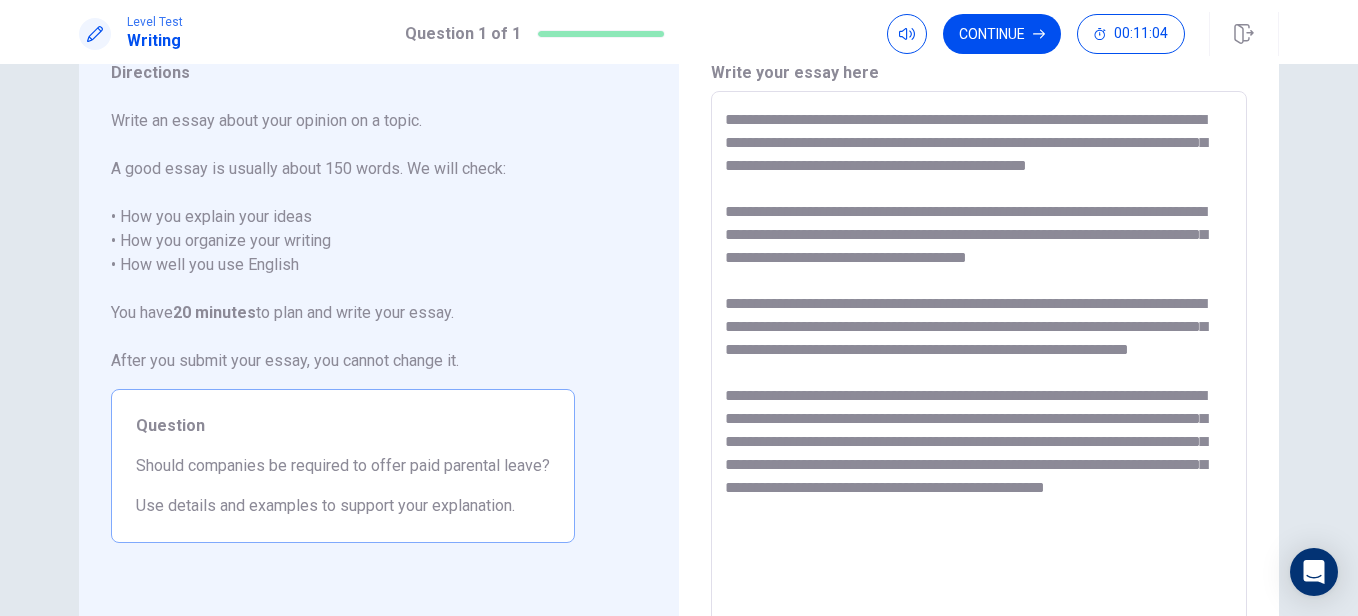 scroll, scrollTop: 87, scrollLeft: 0, axis: vertical 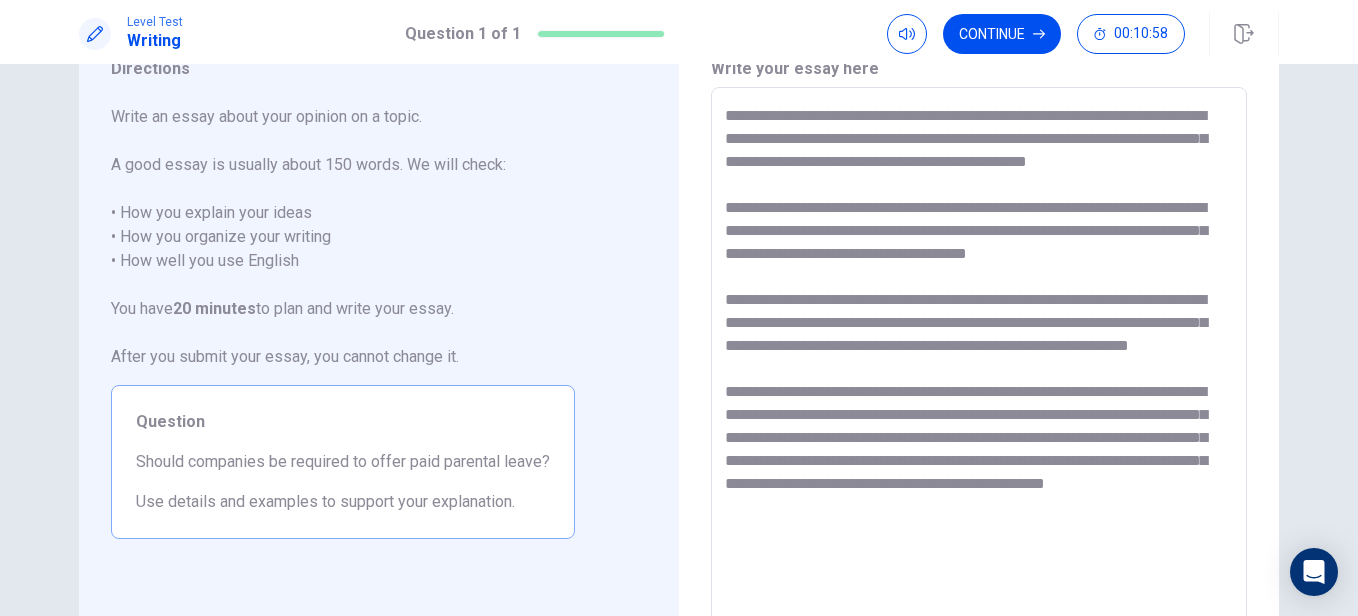 click on "**********" at bounding box center (979, 364) 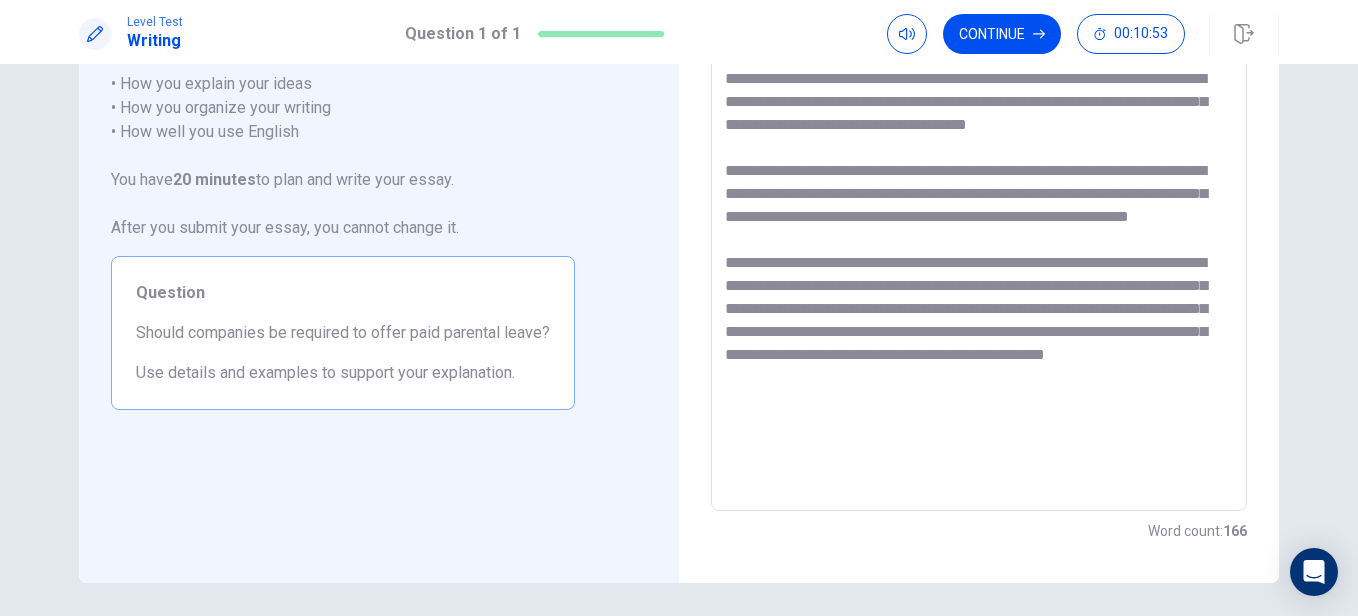 scroll, scrollTop: 218, scrollLeft: 0, axis: vertical 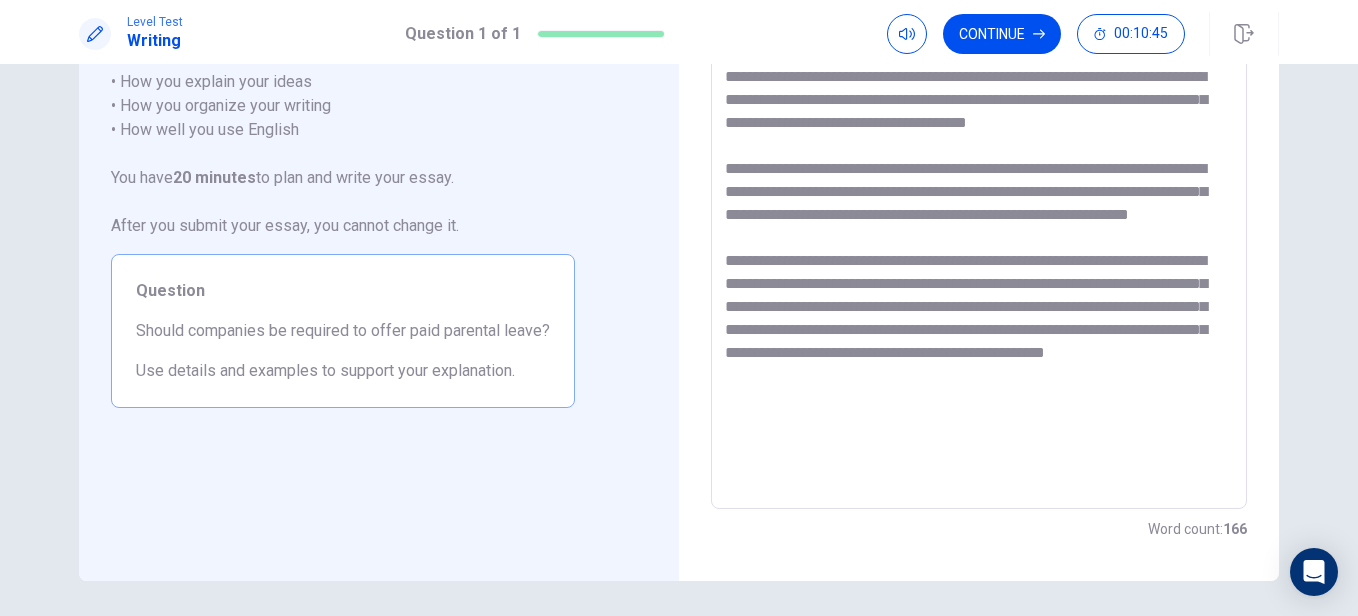 click on "**********" at bounding box center [979, 233] 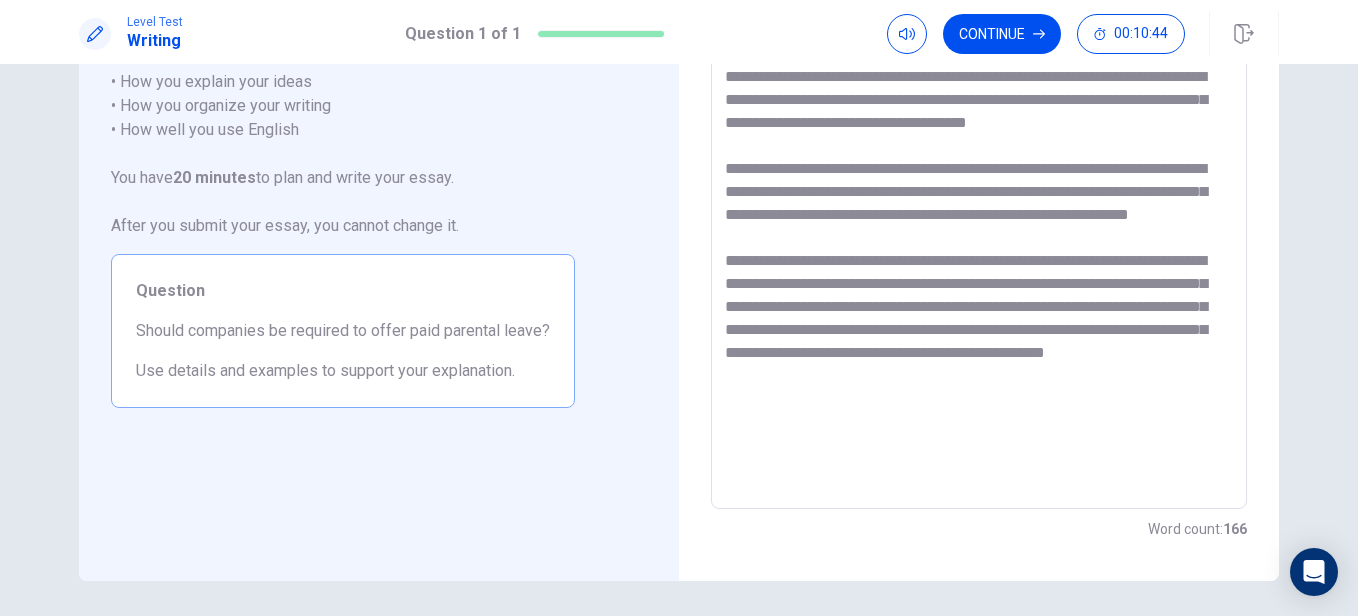 click on "**********" at bounding box center (979, 233) 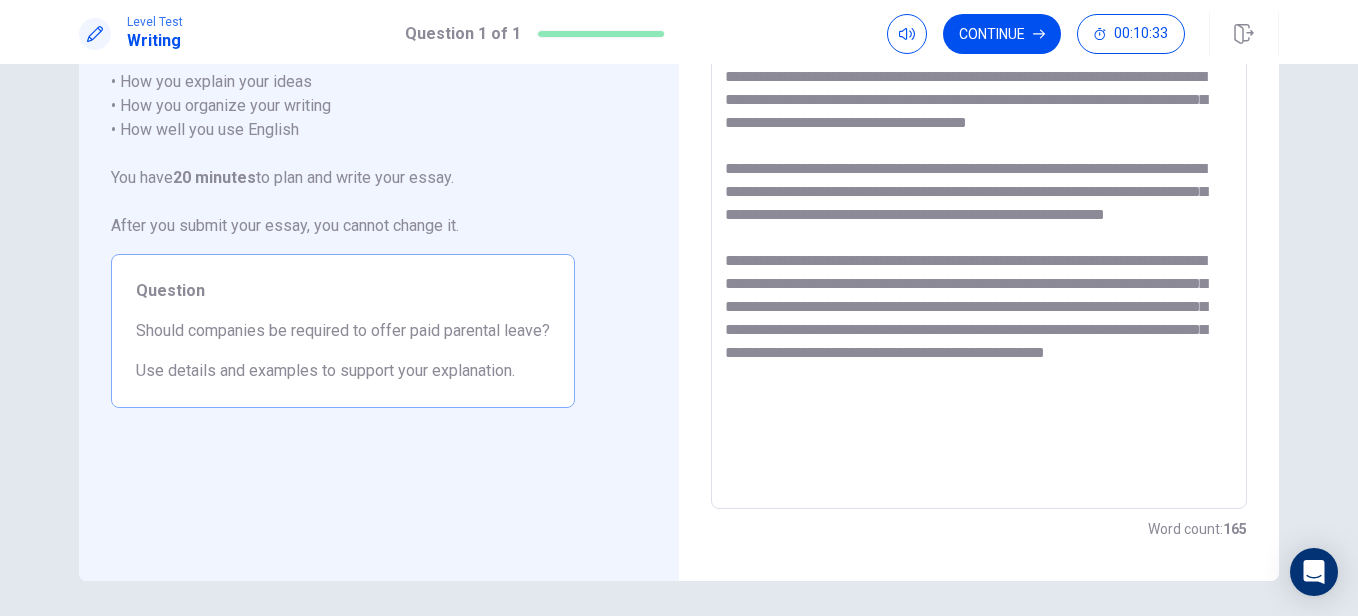 click on "**********" at bounding box center [979, 233] 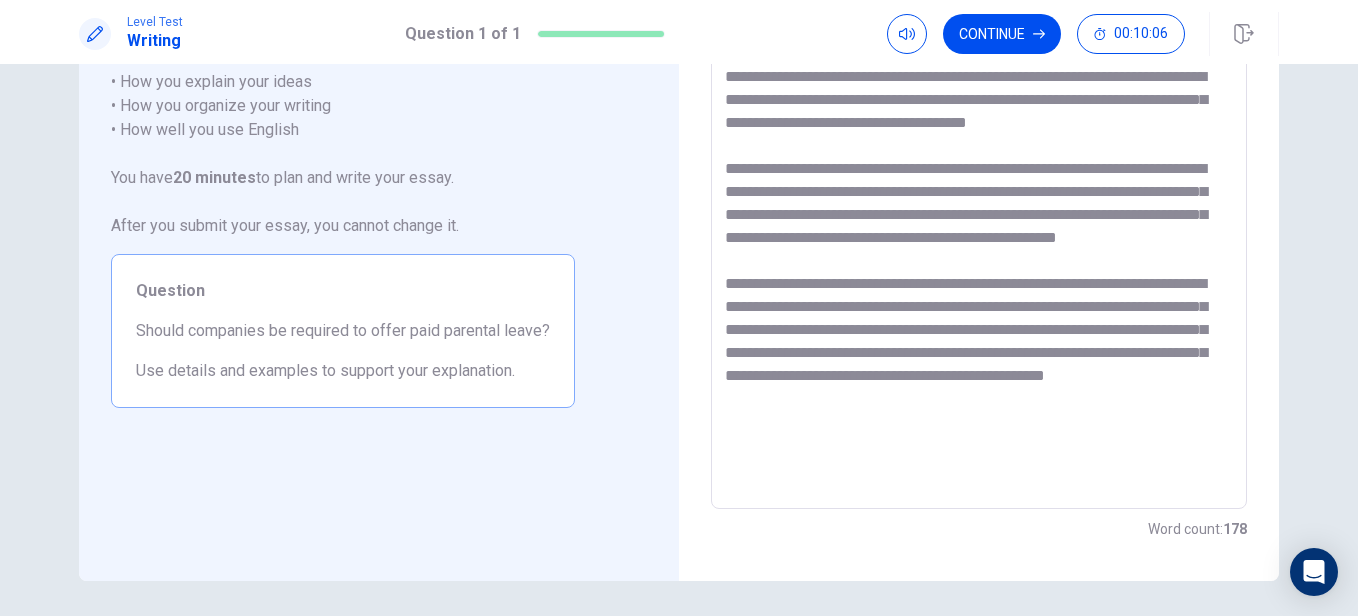 drag, startPoint x: 1125, startPoint y: 356, endPoint x: 1136, endPoint y: 356, distance: 11 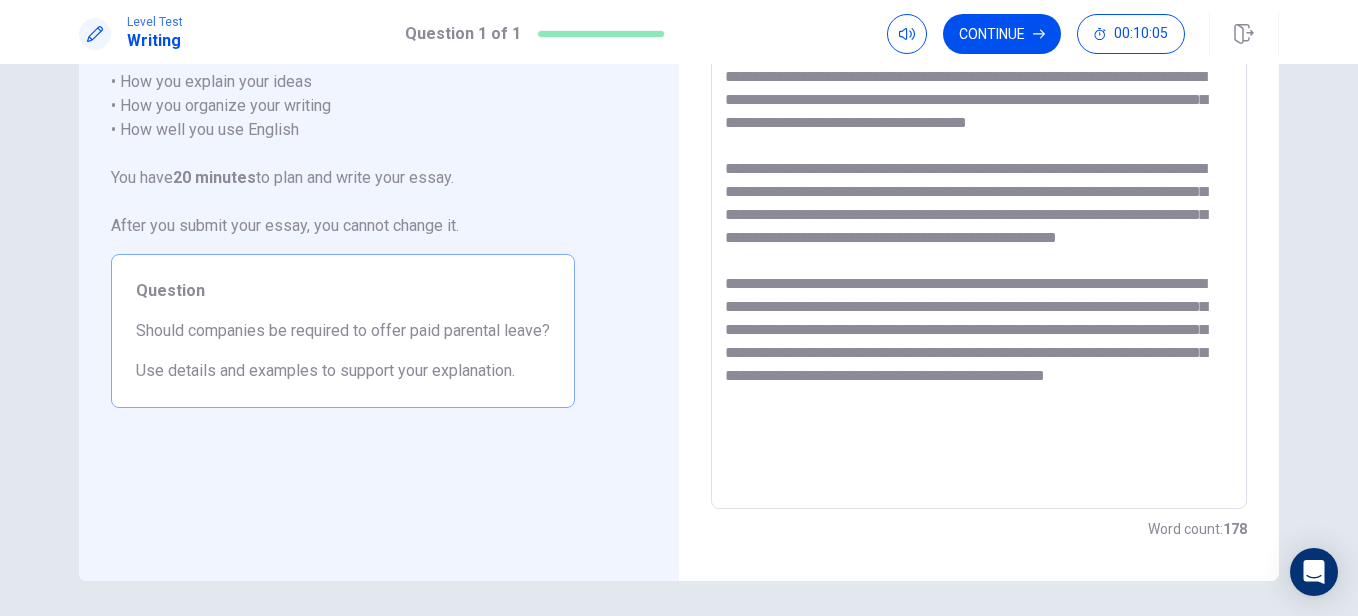 click at bounding box center (979, 233) 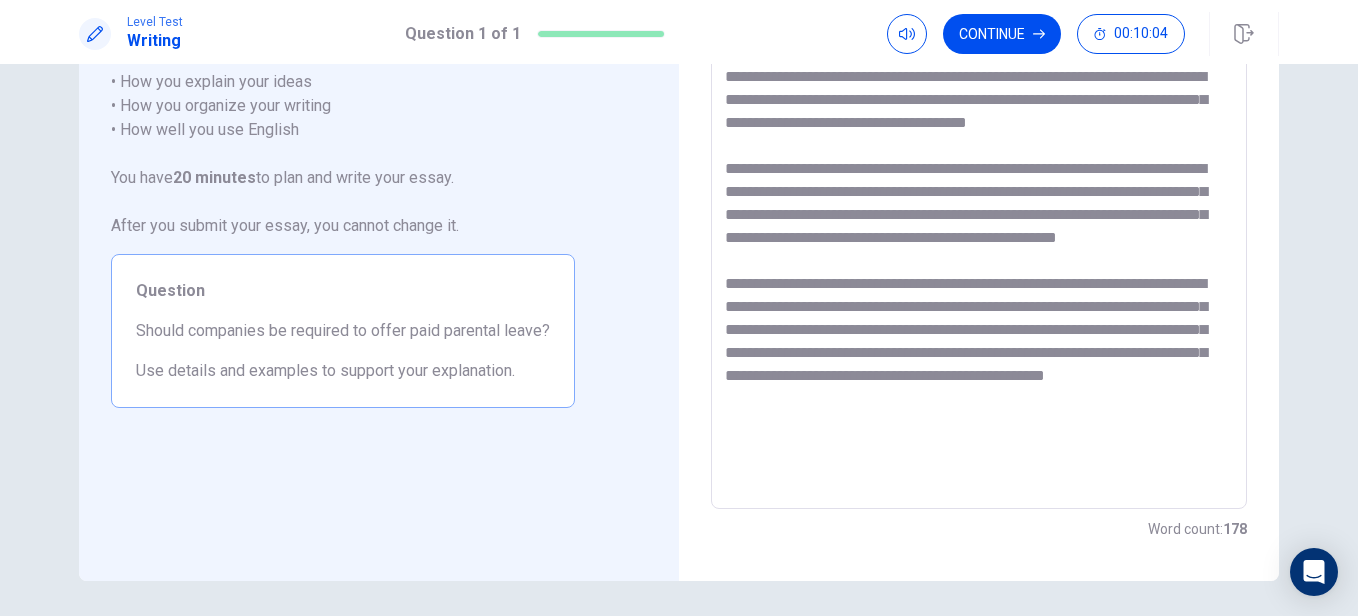 click at bounding box center (979, 233) 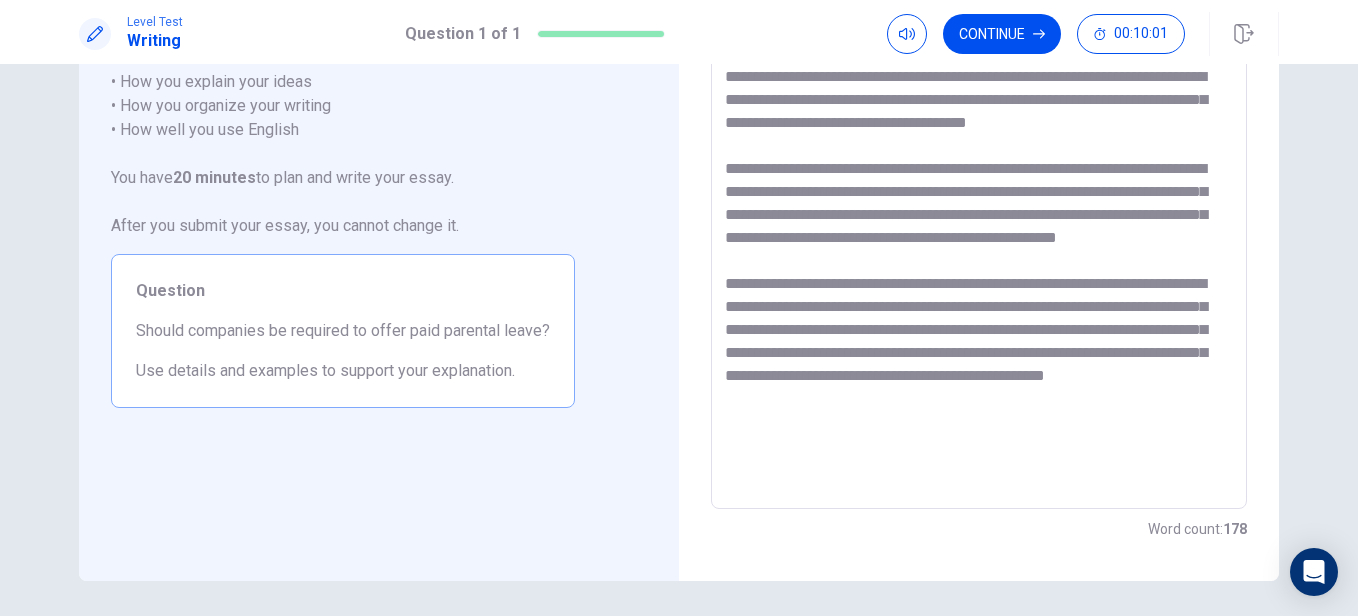 drag, startPoint x: 1126, startPoint y: 355, endPoint x: 793, endPoint y: 375, distance: 333.60007 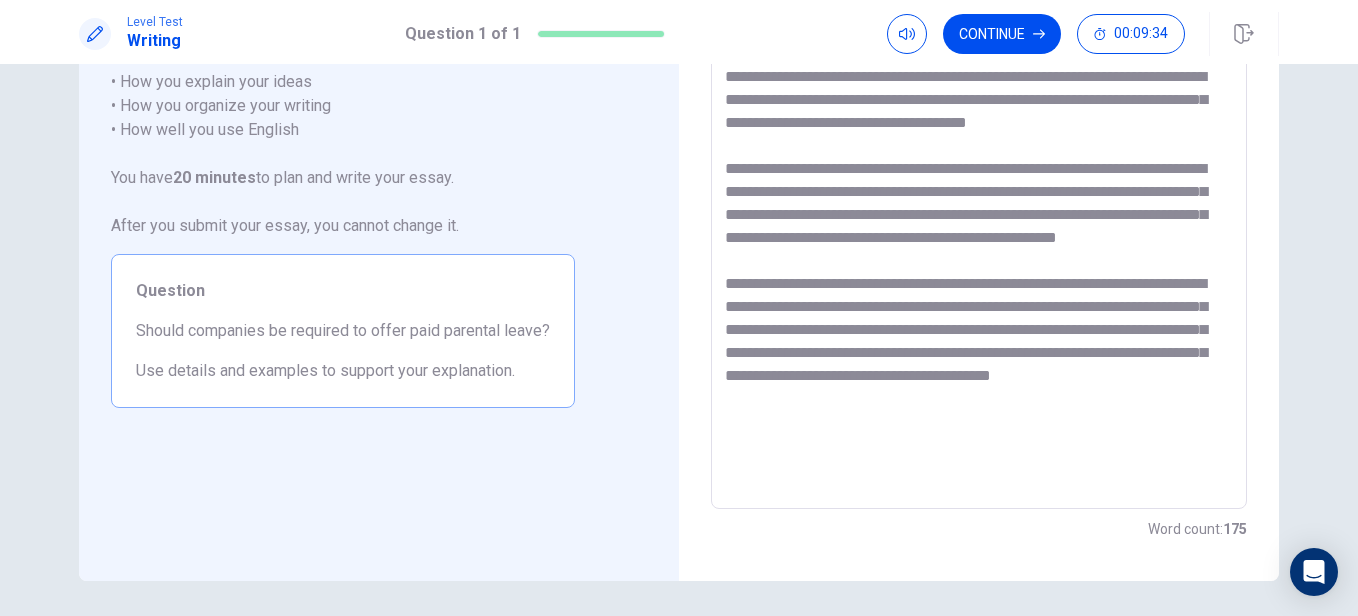 click at bounding box center (979, 233) 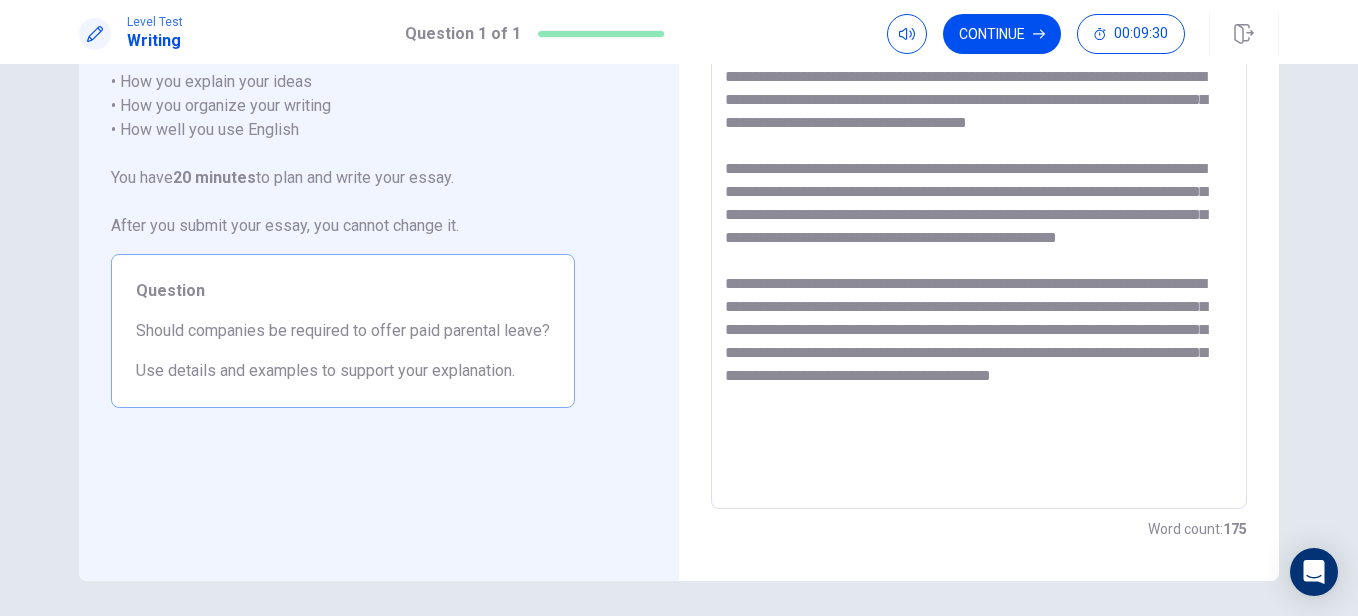 click at bounding box center [979, 233] 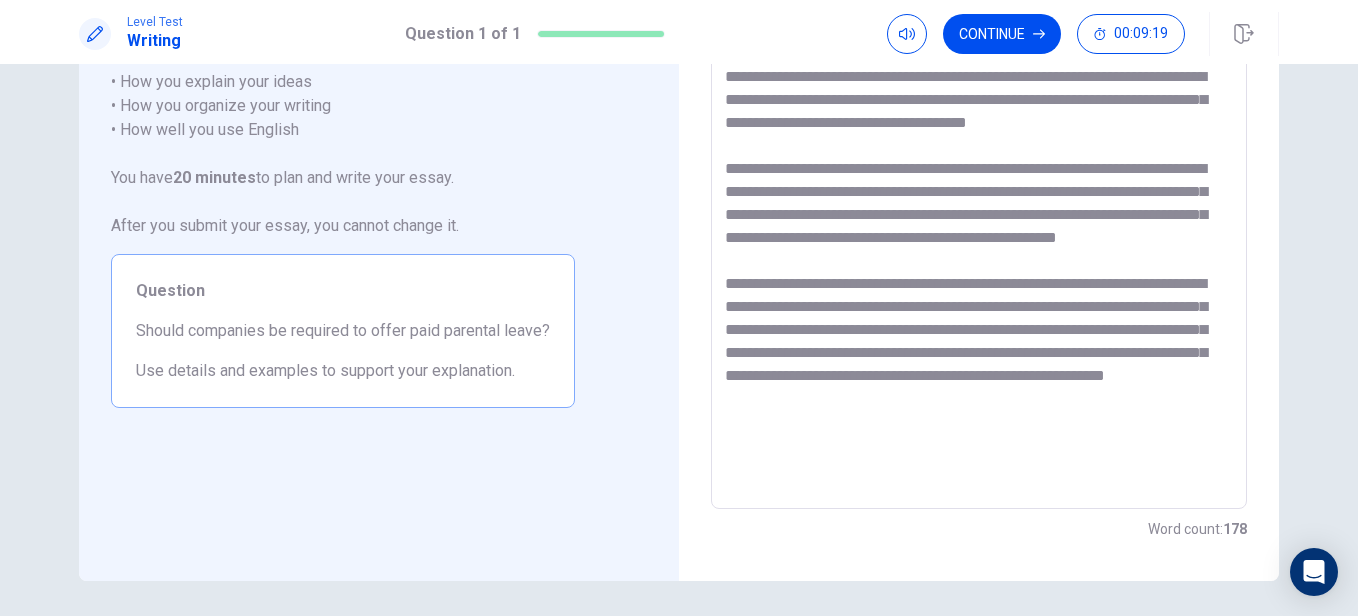 click at bounding box center [979, 233] 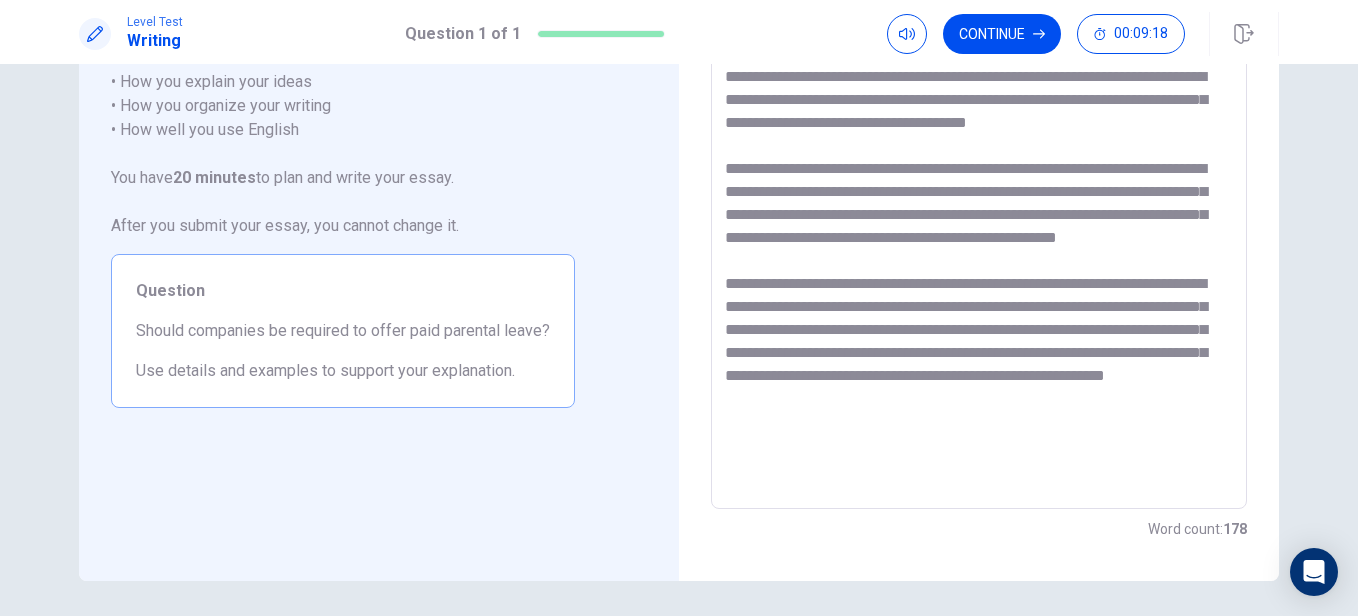 click at bounding box center (979, 233) 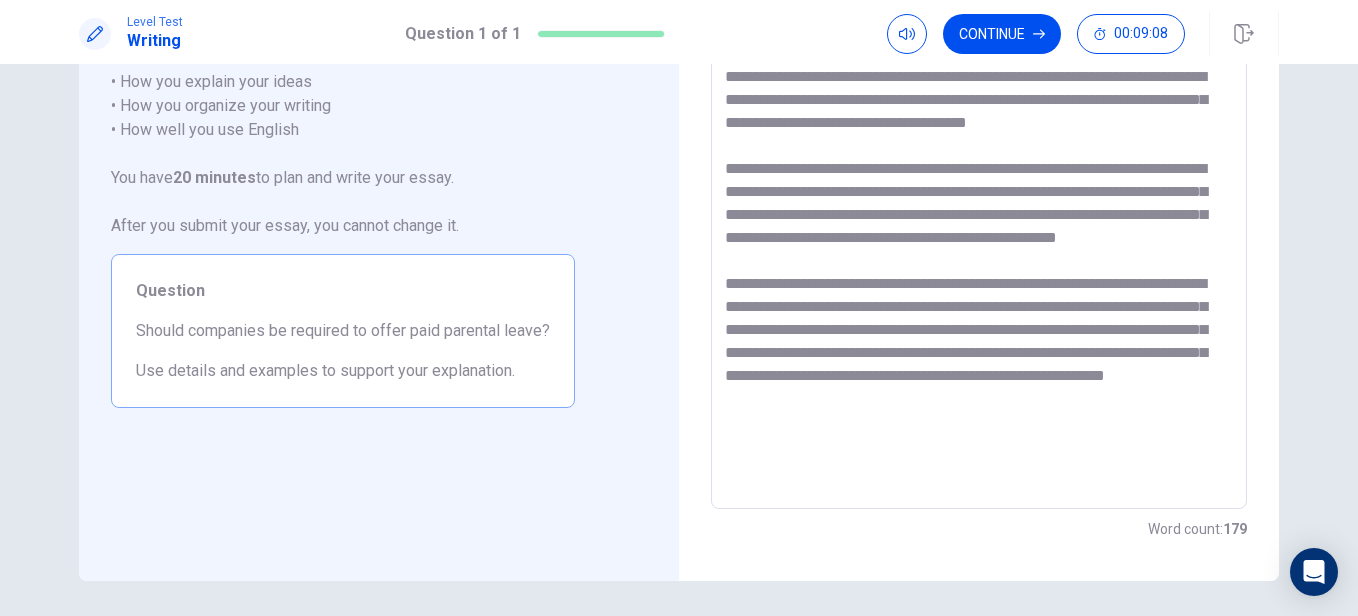 click at bounding box center (979, 233) 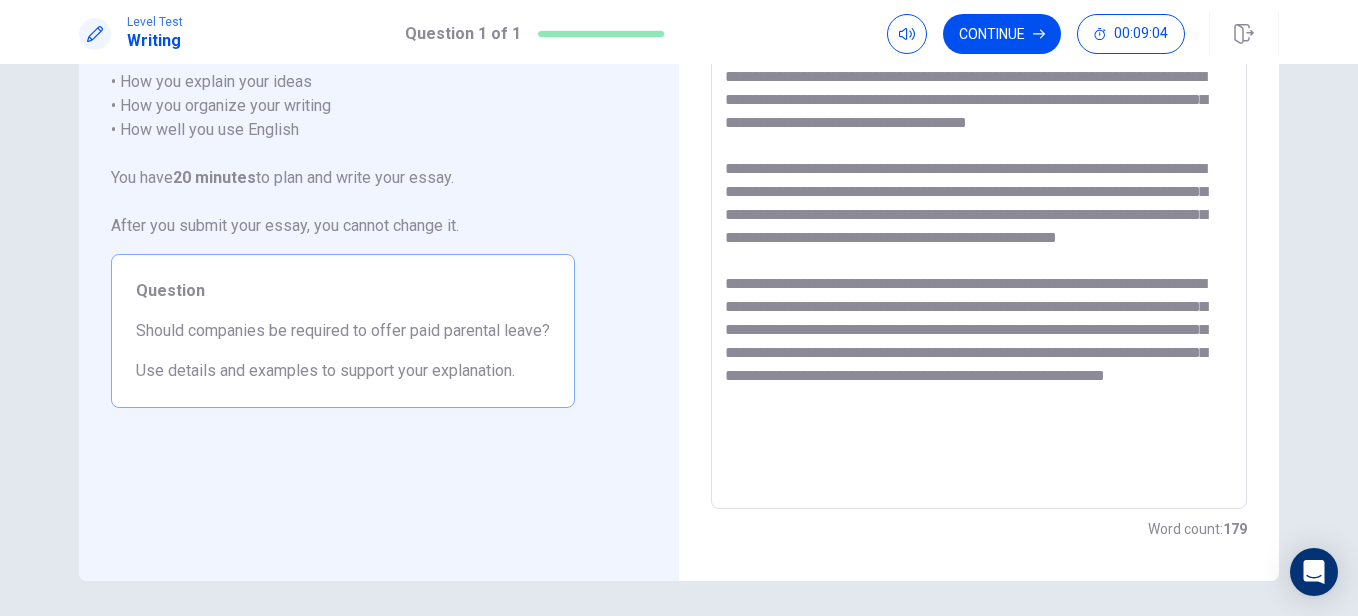 click at bounding box center [979, 233] 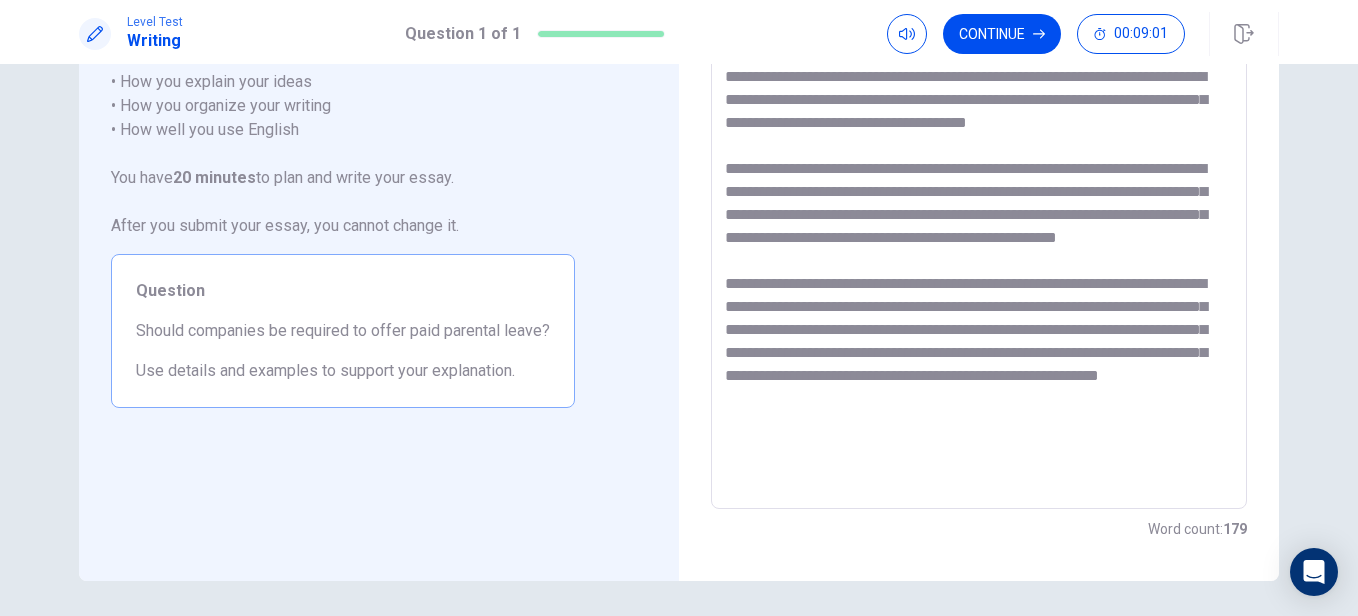 click at bounding box center (979, 233) 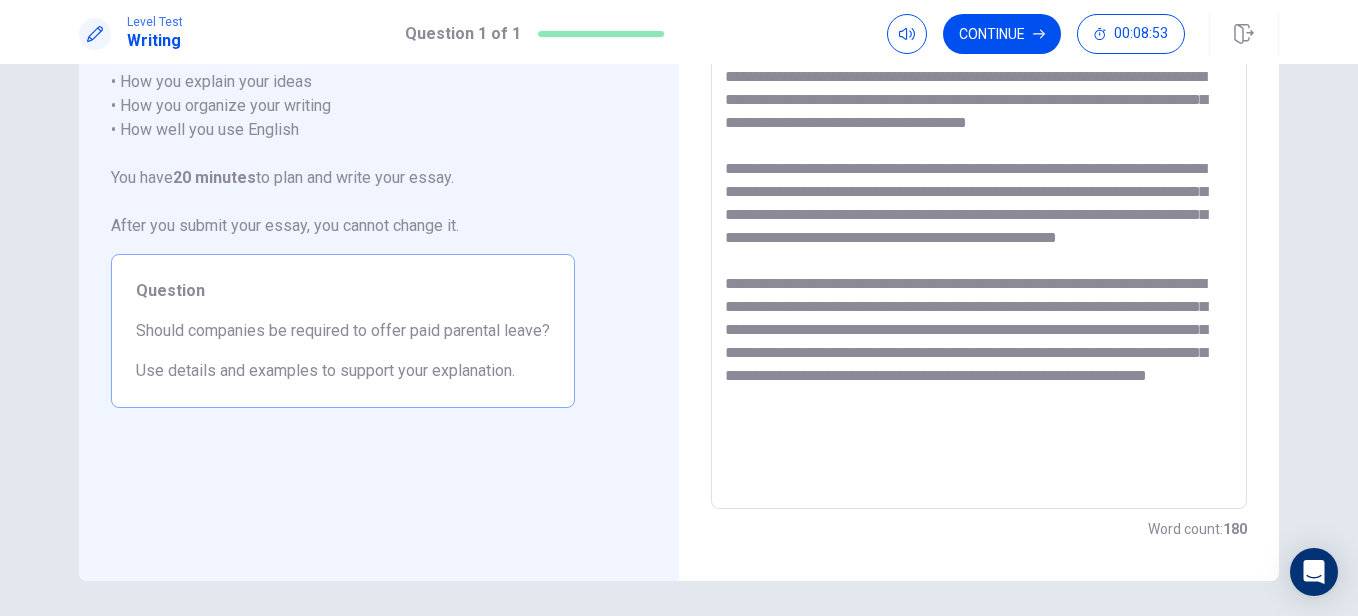 click at bounding box center [979, 233] 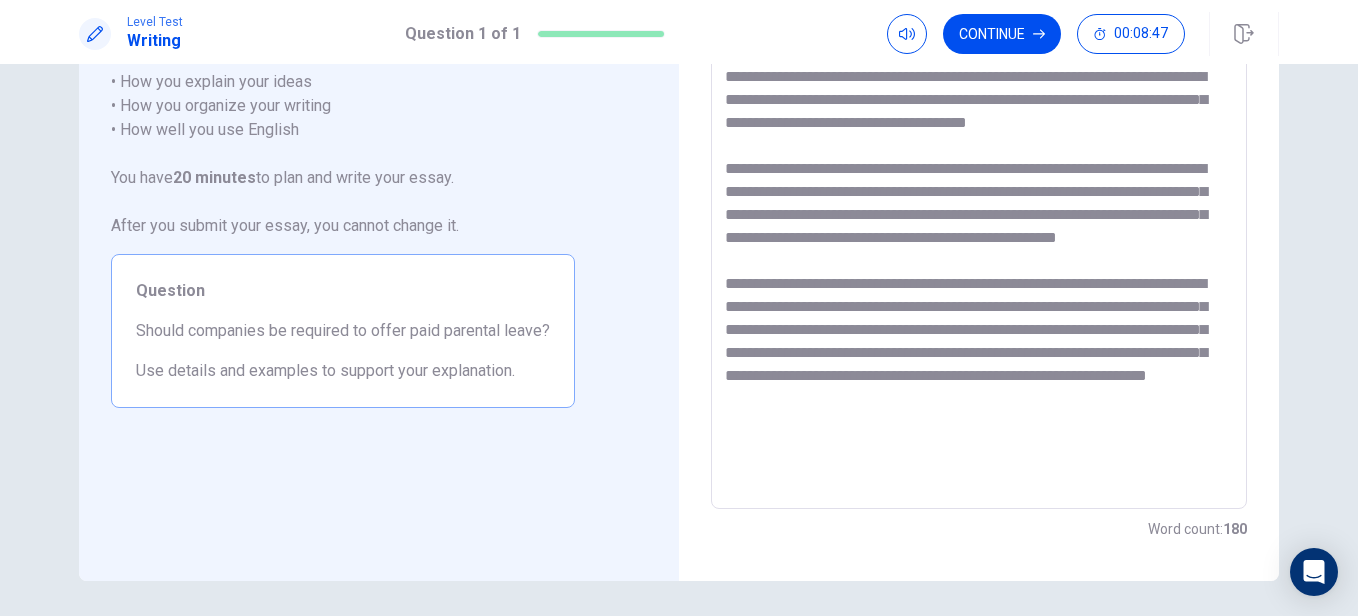 click at bounding box center (979, 233) 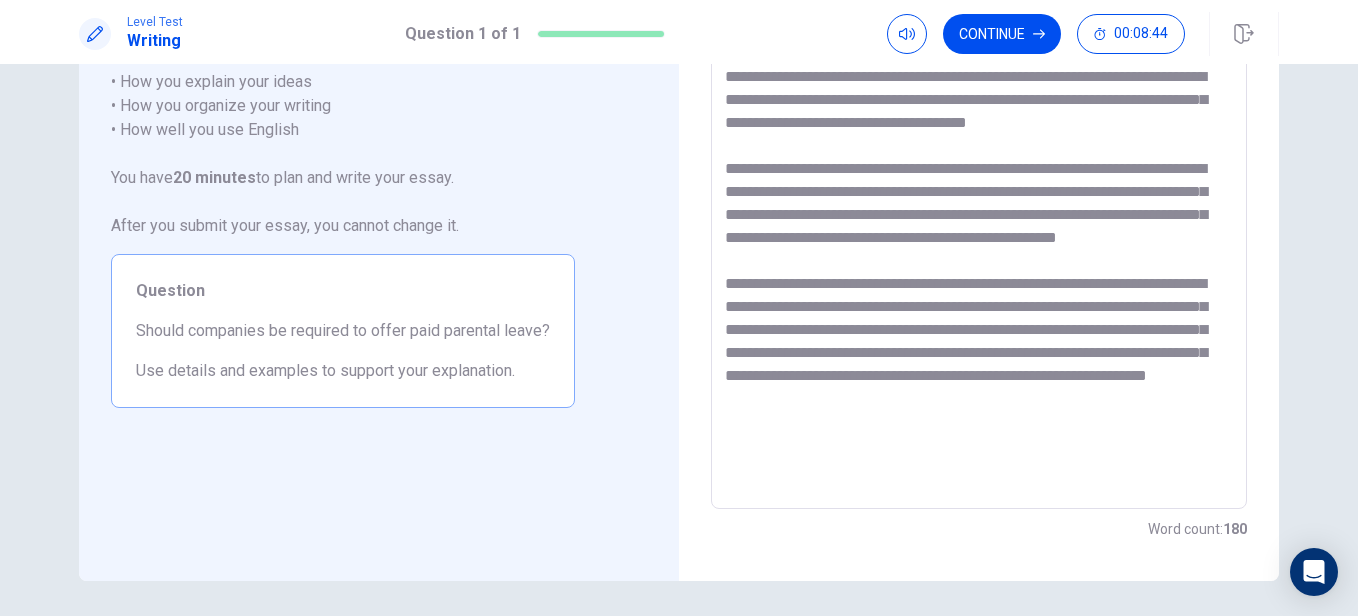 click at bounding box center (979, 233) 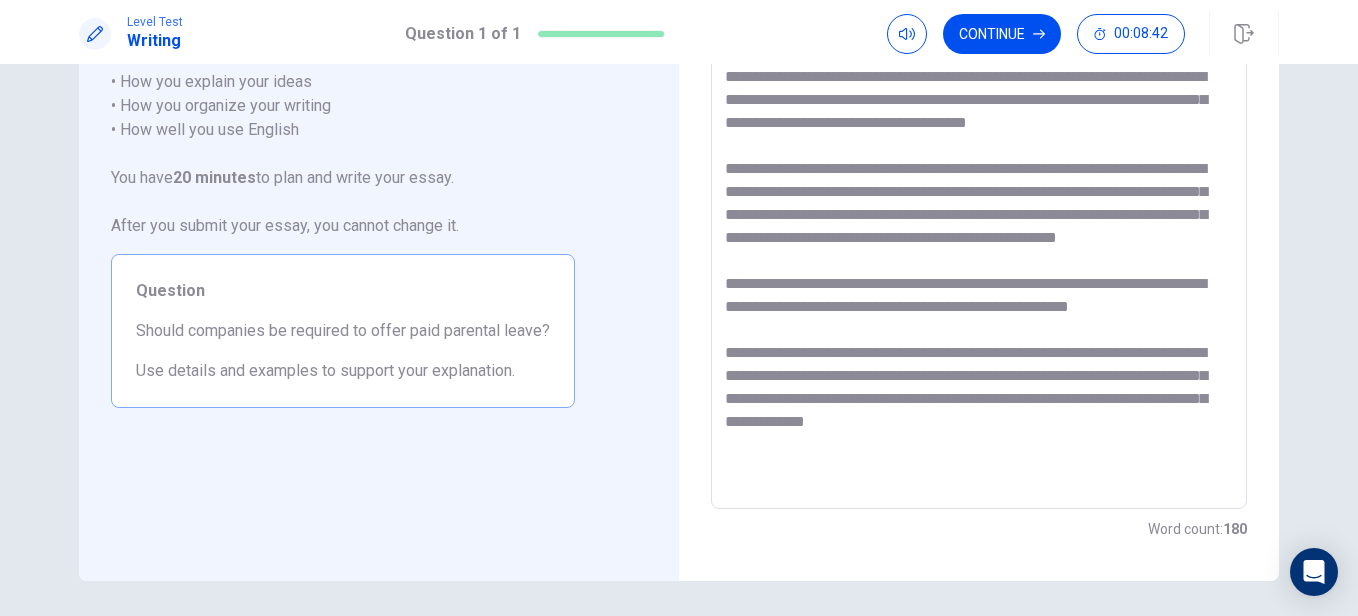 scroll, scrollTop: 9, scrollLeft: 0, axis: vertical 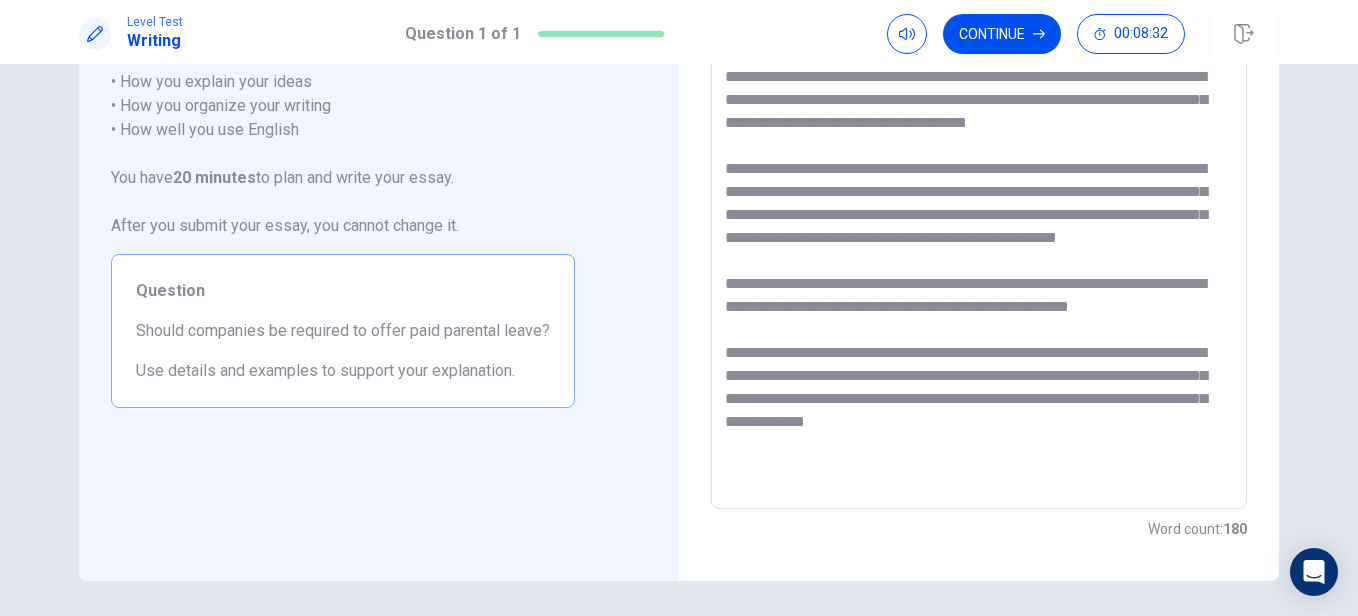 click at bounding box center [979, 233] 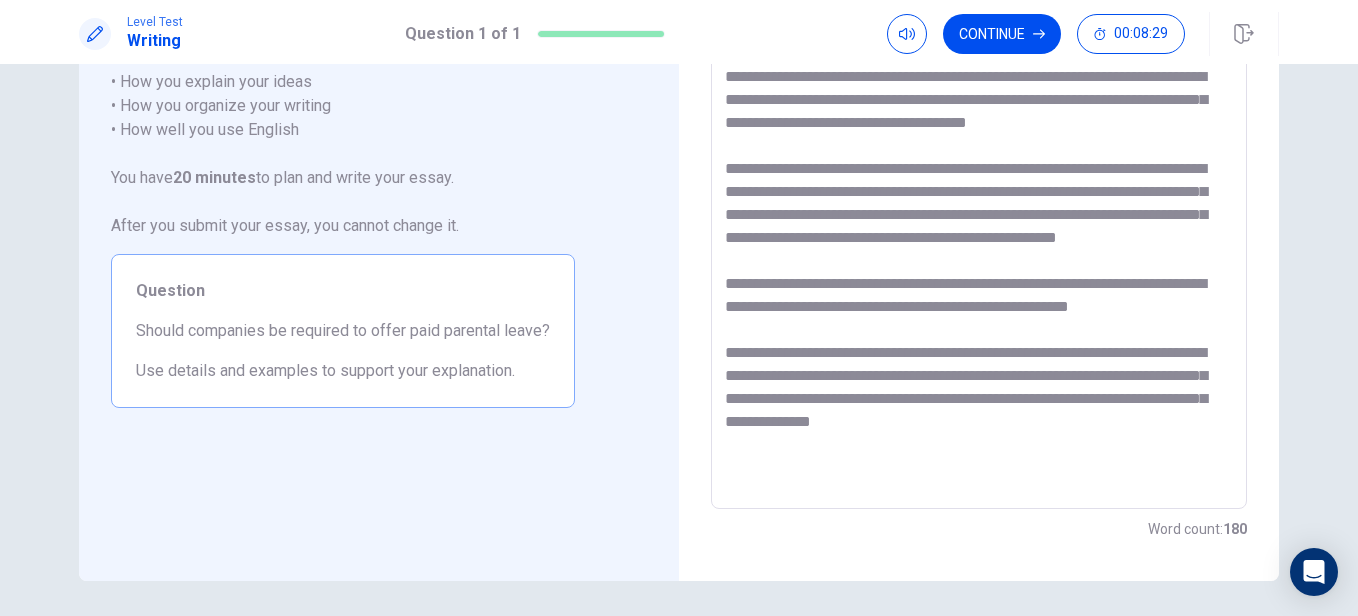 click at bounding box center [979, 233] 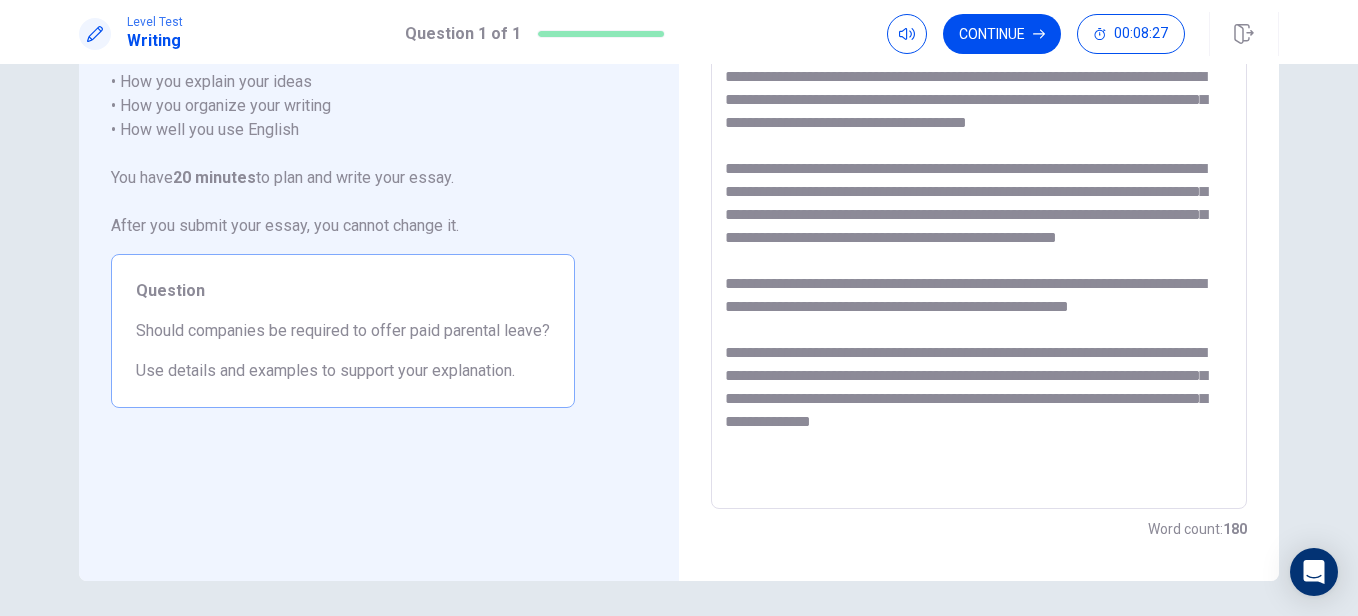 scroll, scrollTop: 0, scrollLeft: 0, axis: both 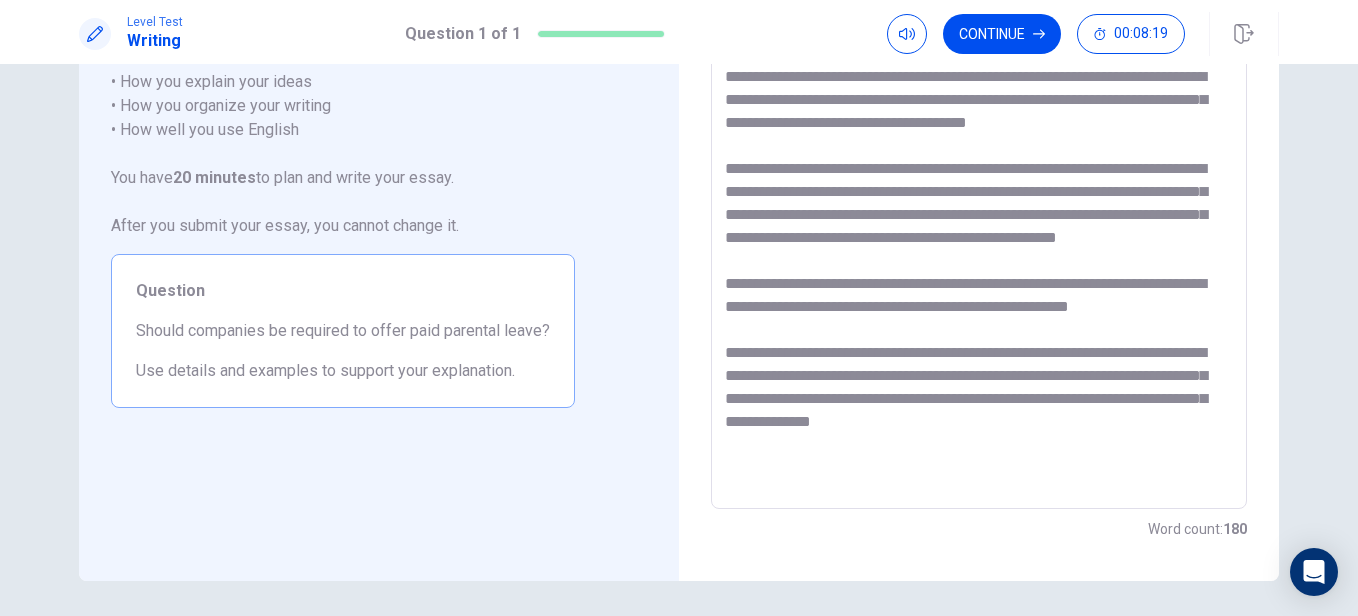 click at bounding box center (979, 233) 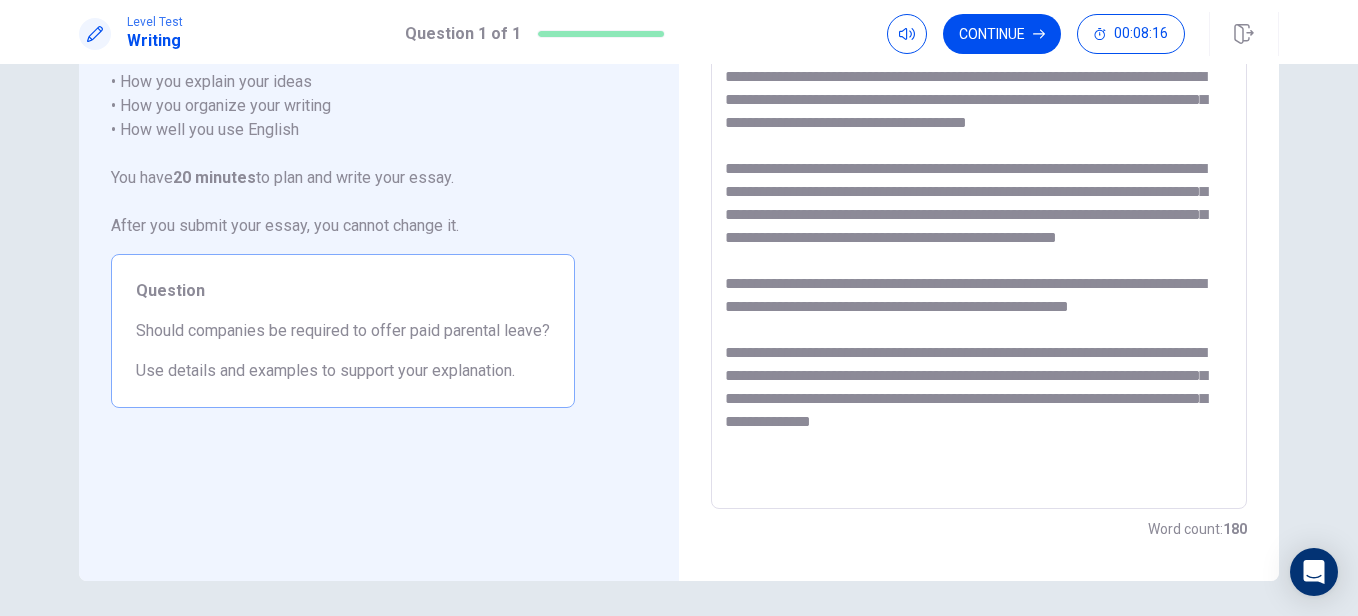 scroll, scrollTop: 9, scrollLeft: 0, axis: vertical 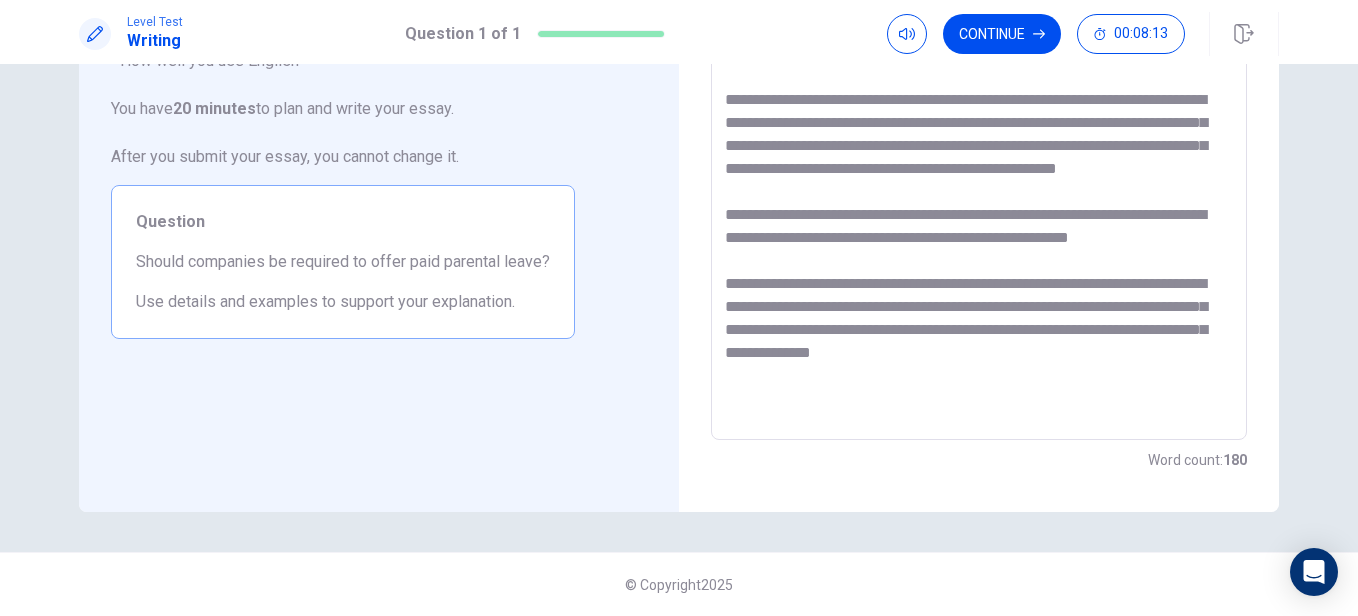 click at bounding box center [979, 164] 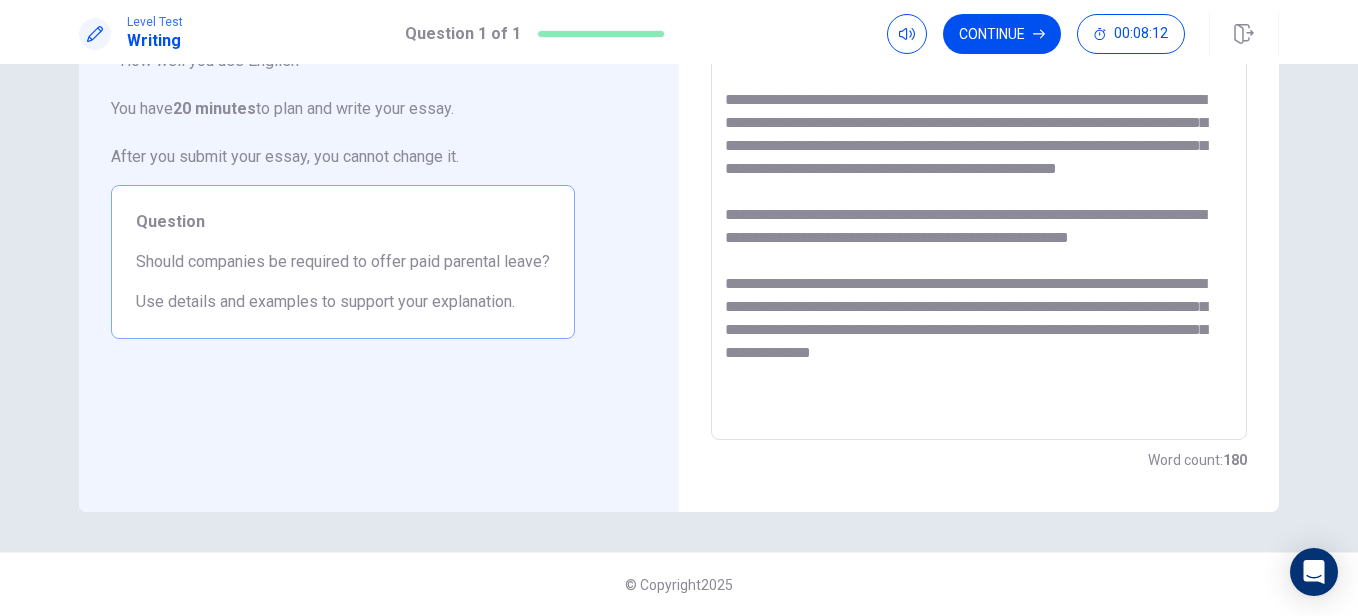 scroll, scrollTop: 0, scrollLeft: 0, axis: both 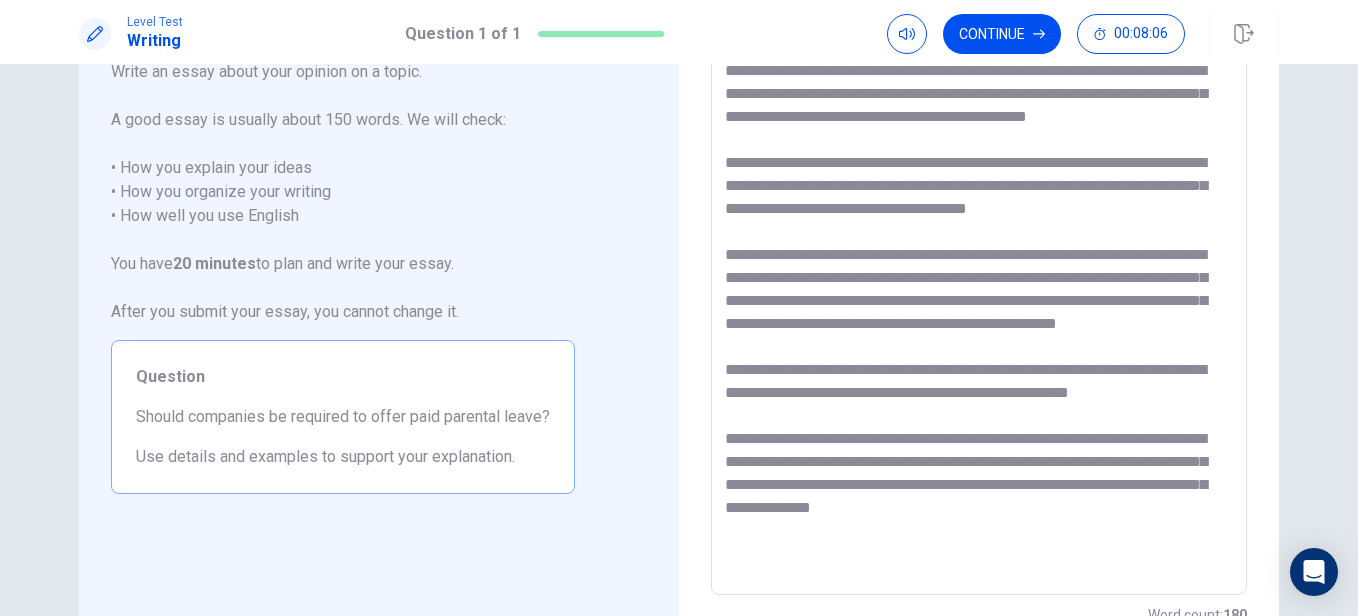 click at bounding box center [979, 319] 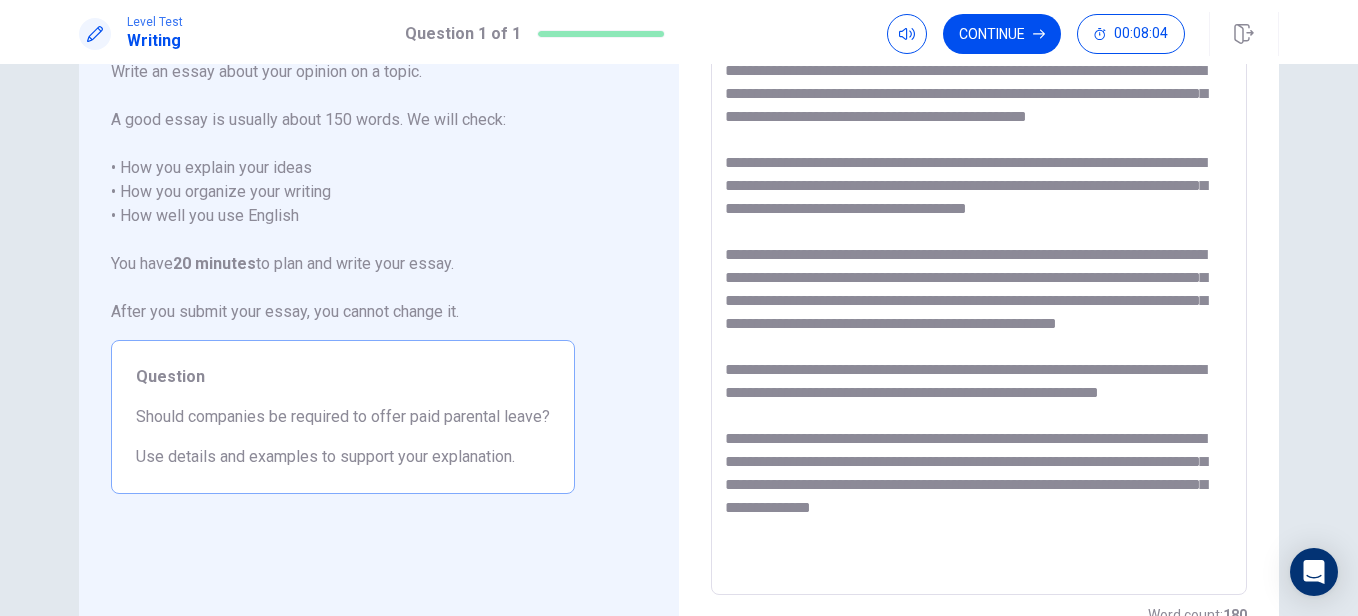 click at bounding box center (979, 319) 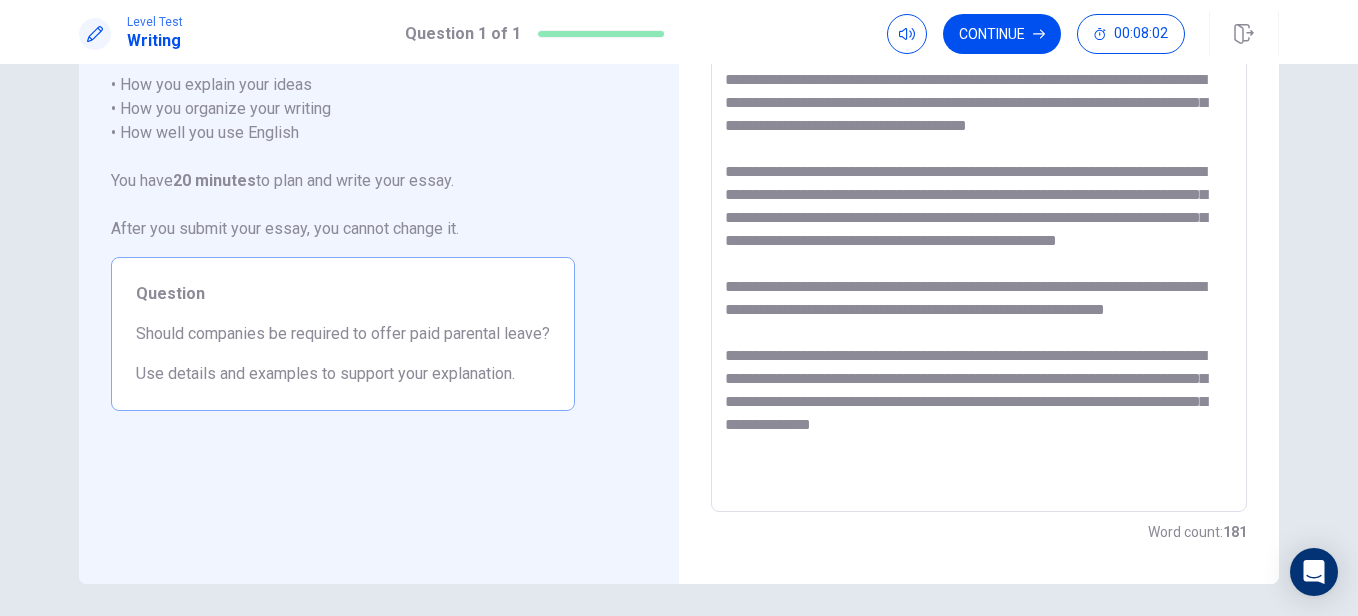 scroll, scrollTop: 217, scrollLeft: 0, axis: vertical 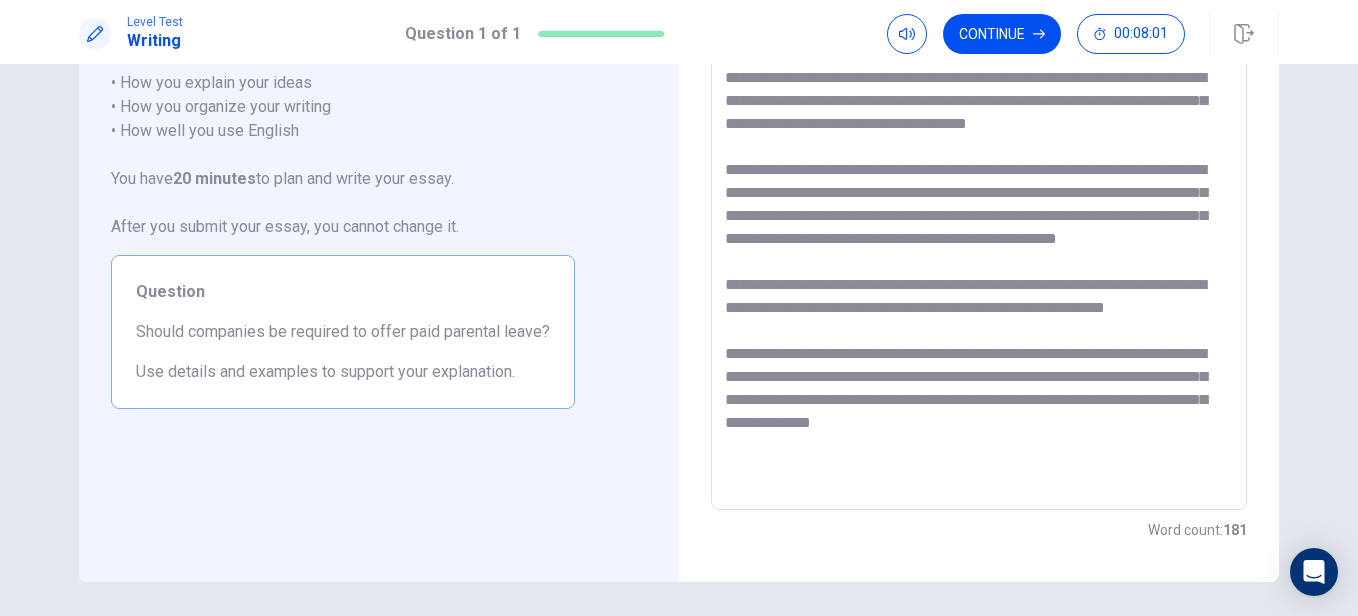 click at bounding box center [979, 234] 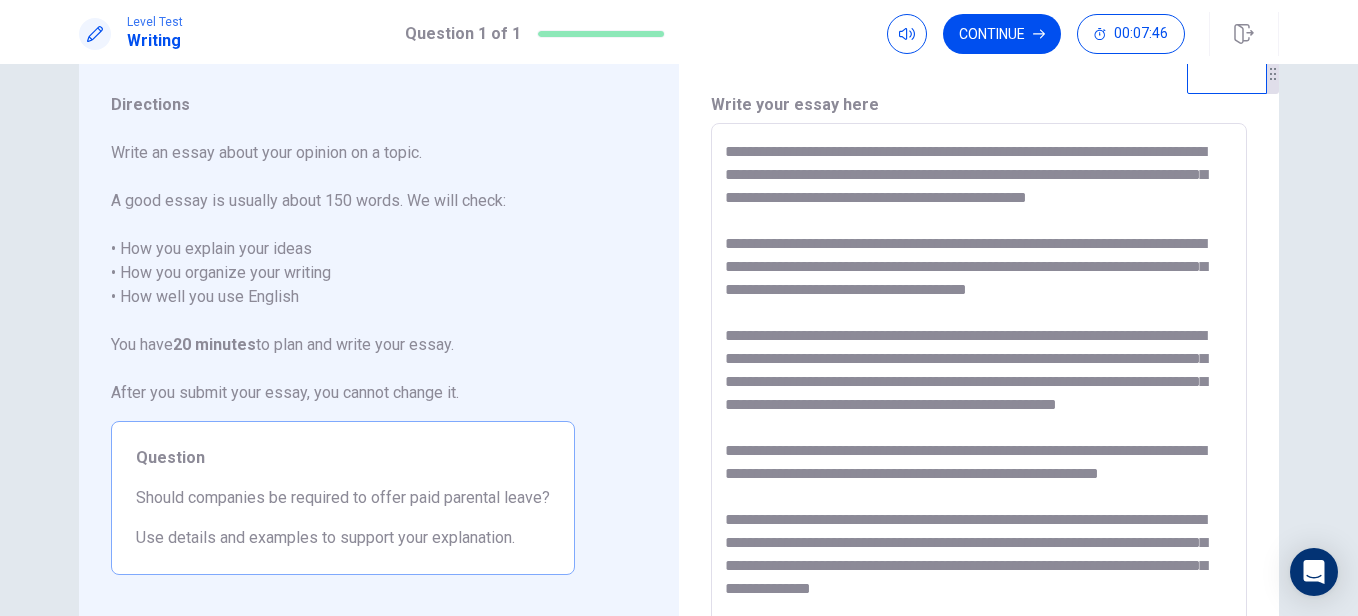 scroll, scrollTop: 50, scrollLeft: 0, axis: vertical 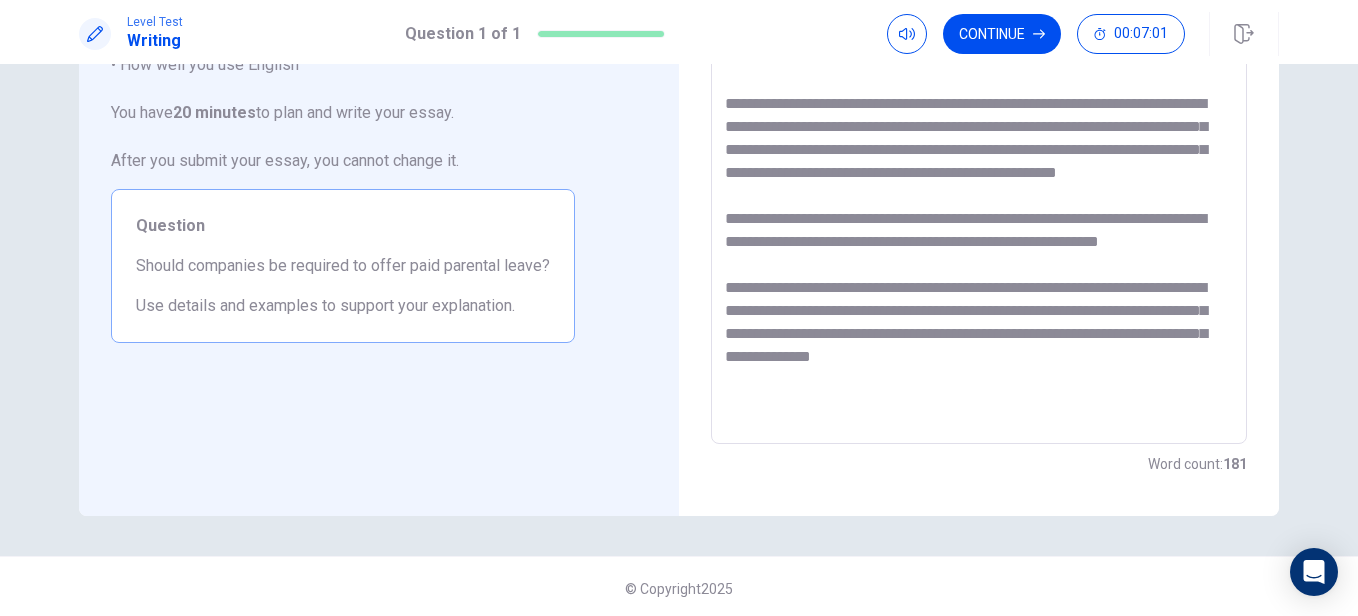 click at bounding box center (979, 168) 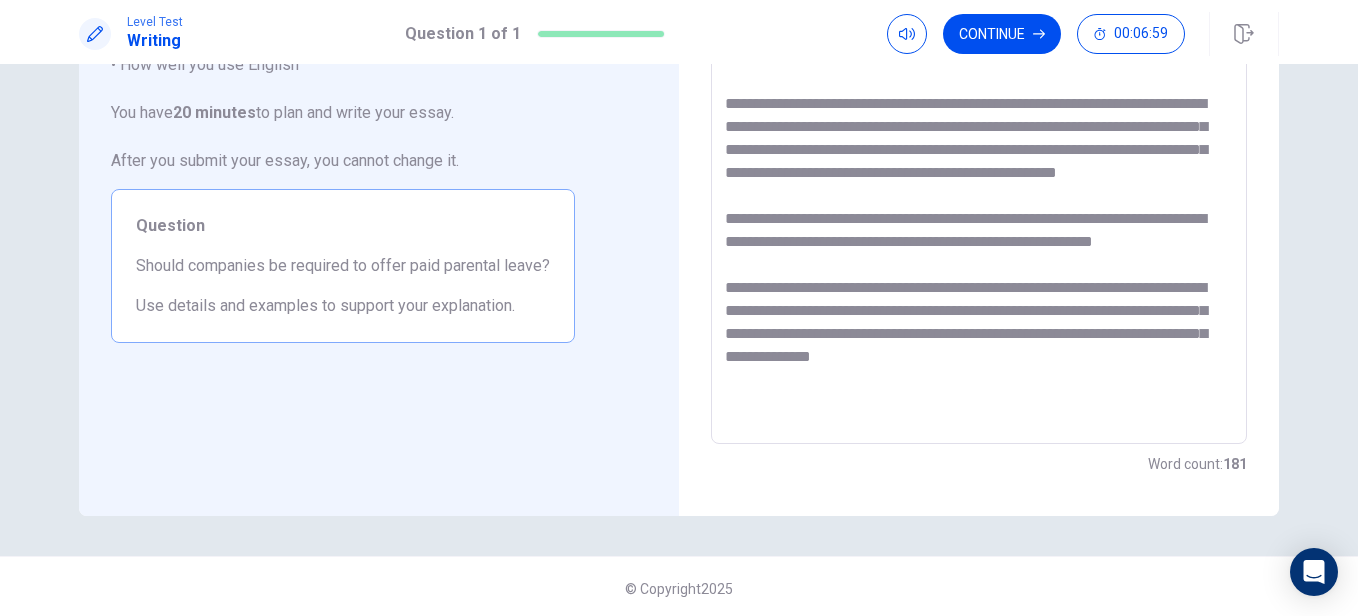 click at bounding box center [979, 168] 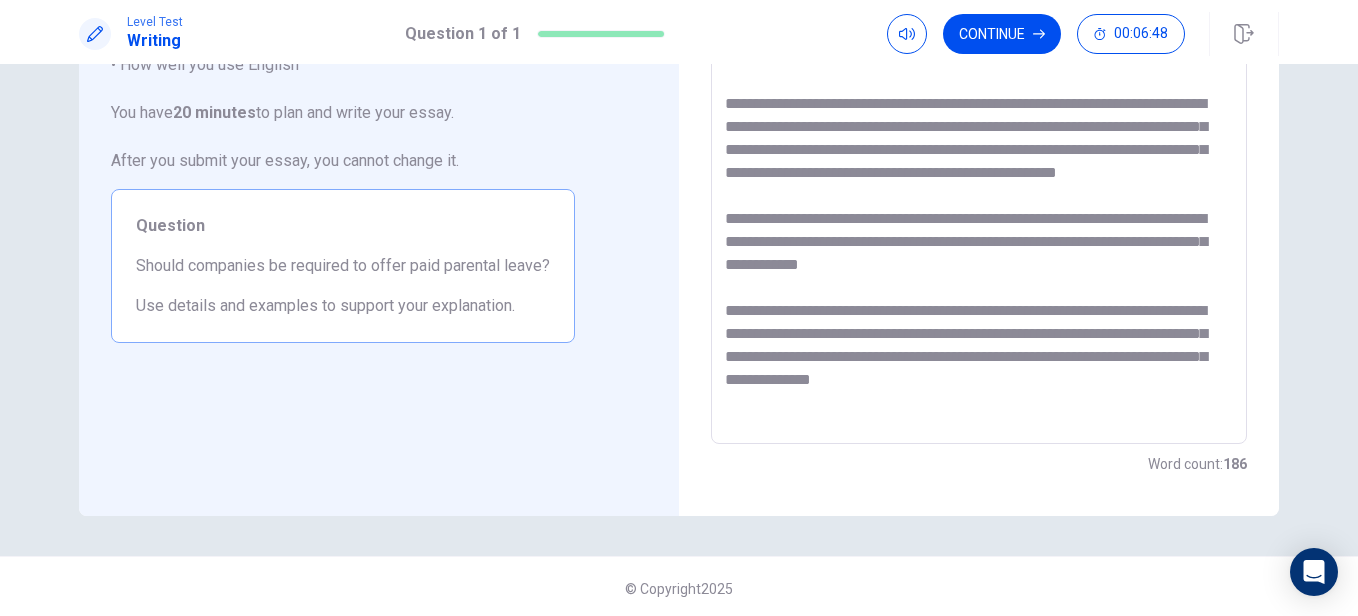 scroll, scrollTop: 287, scrollLeft: 0, axis: vertical 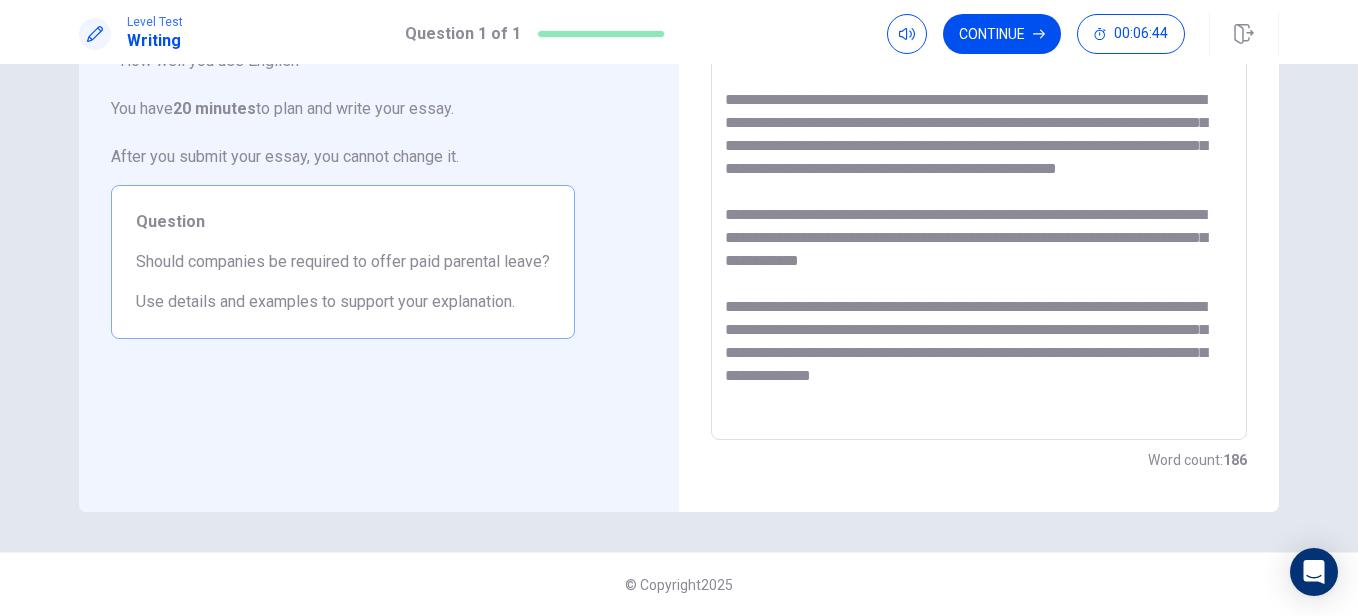 drag, startPoint x: 779, startPoint y: 346, endPoint x: 715, endPoint y: 342, distance: 64.12488 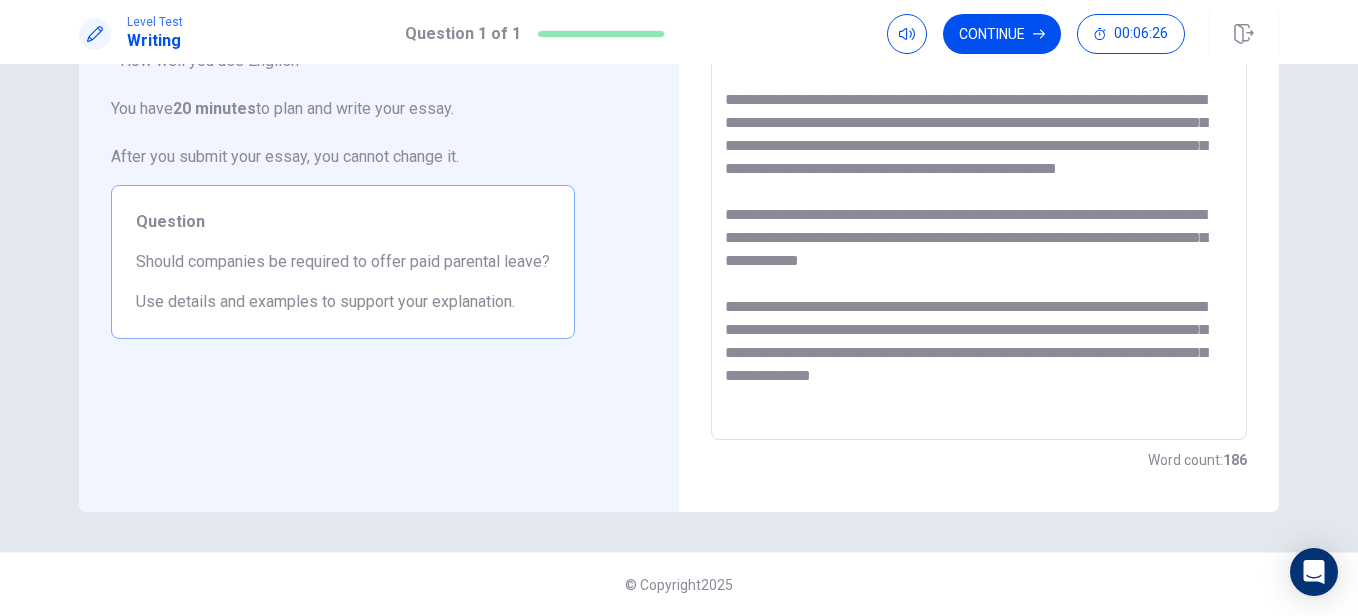 drag, startPoint x: 953, startPoint y: 183, endPoint x: 901, endPoint y: 177, distance: 52.34501 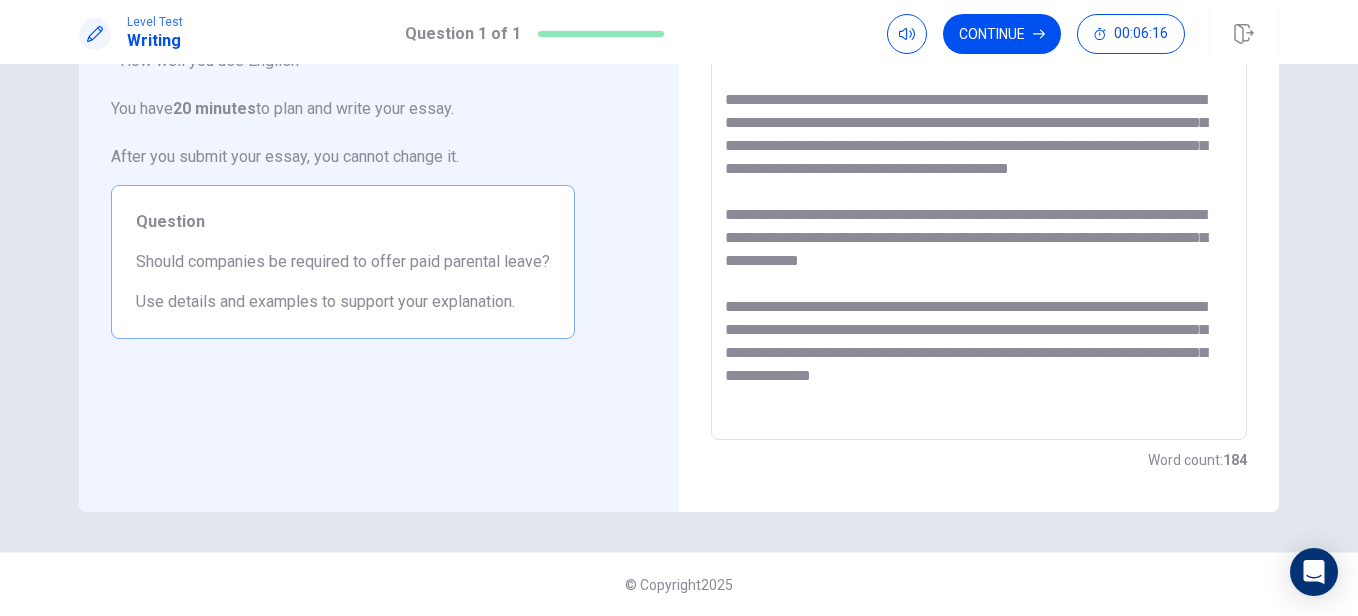 click at bounding box center (979, 164) 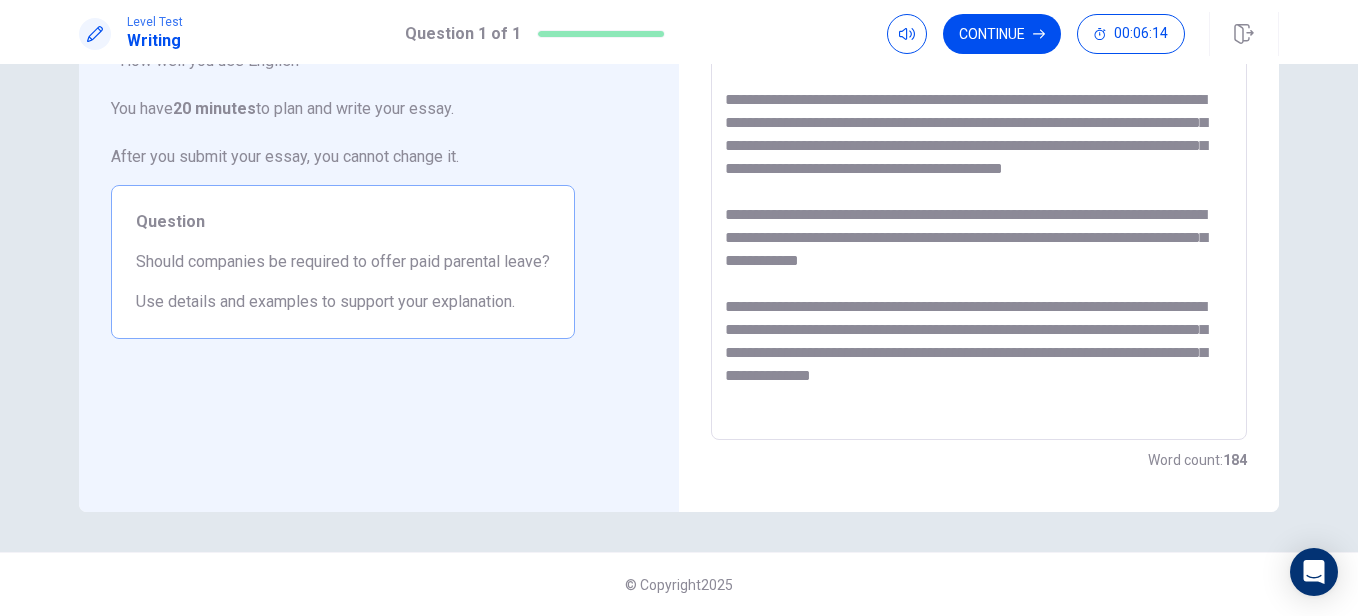 click at bounding box center [979, 164] 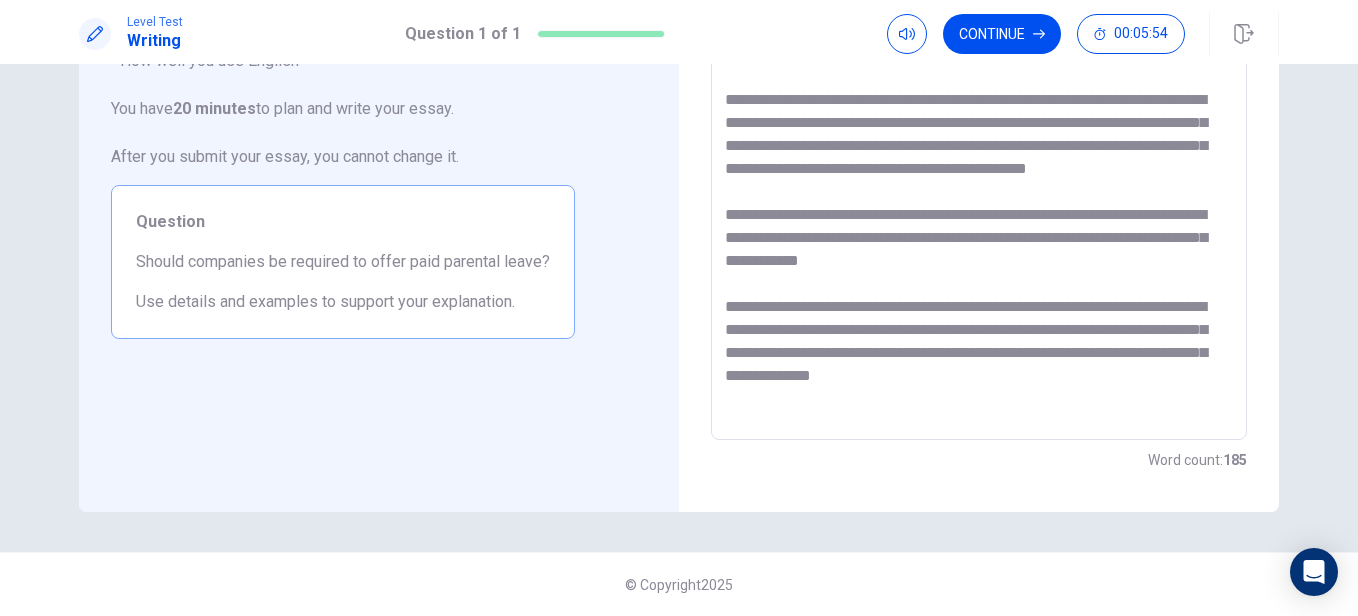 click at bounding box center (979, 164) 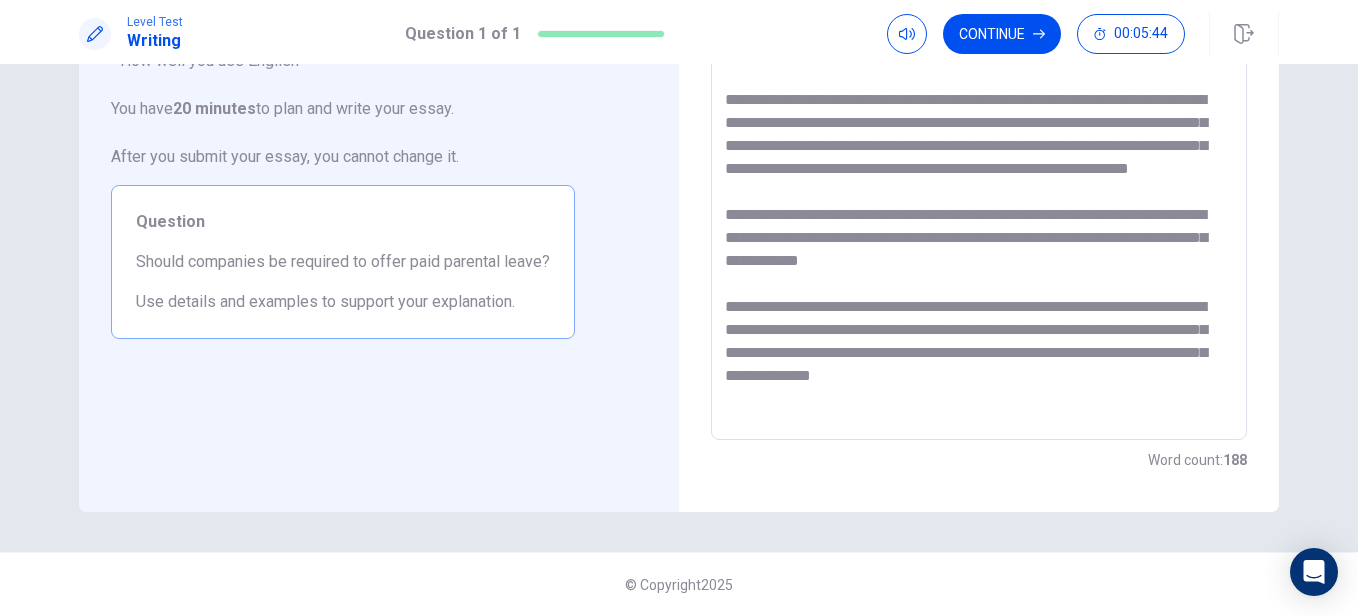 click at bounding box center [979, 164] 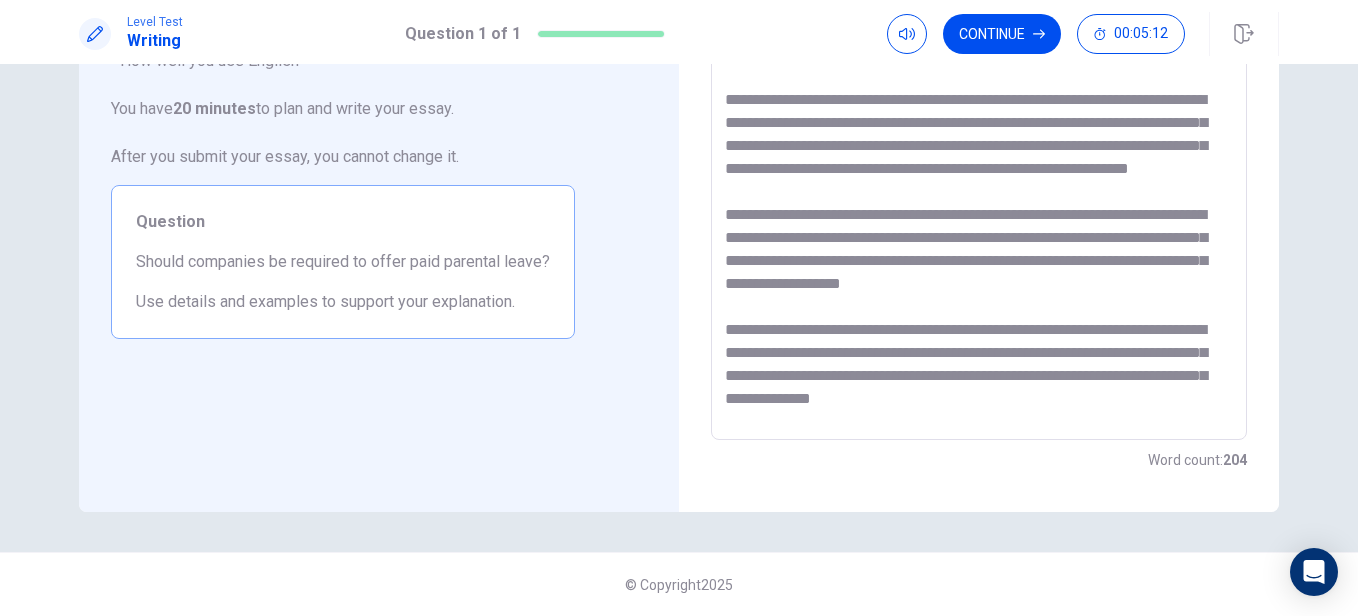drag, startPoint x: 1131, startPoint y: 321, endPoint x: 1012, endPoint y: 293, distance: 122.24974 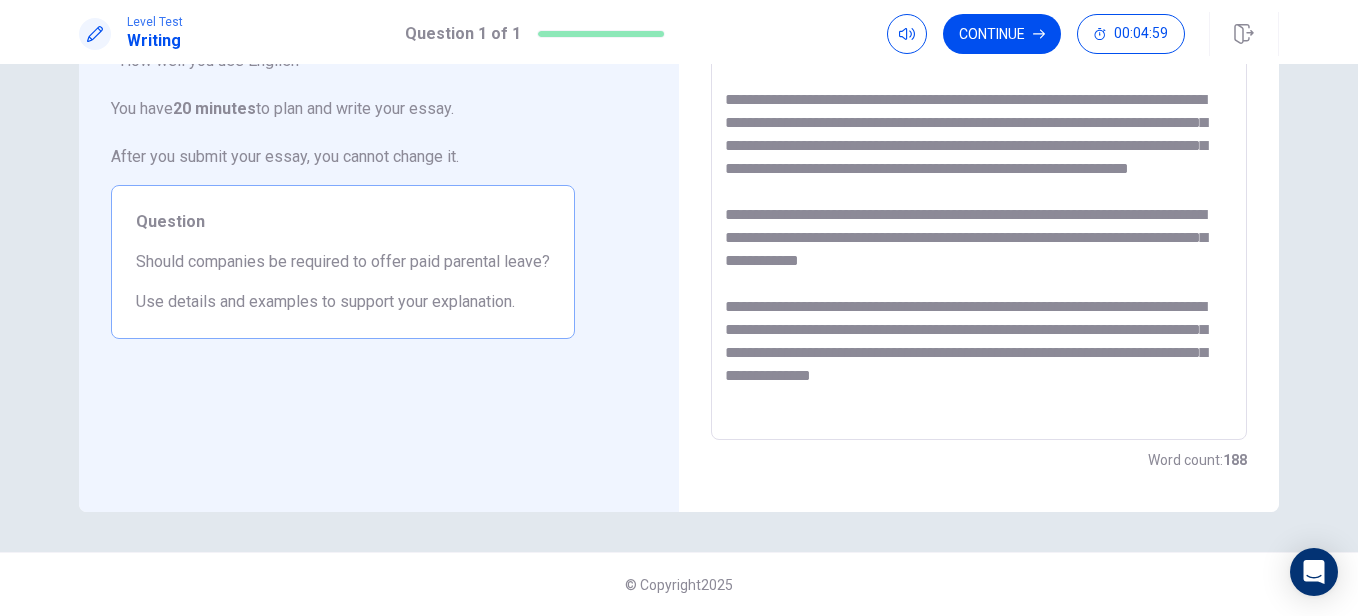 click at bounding box center [979, 164] 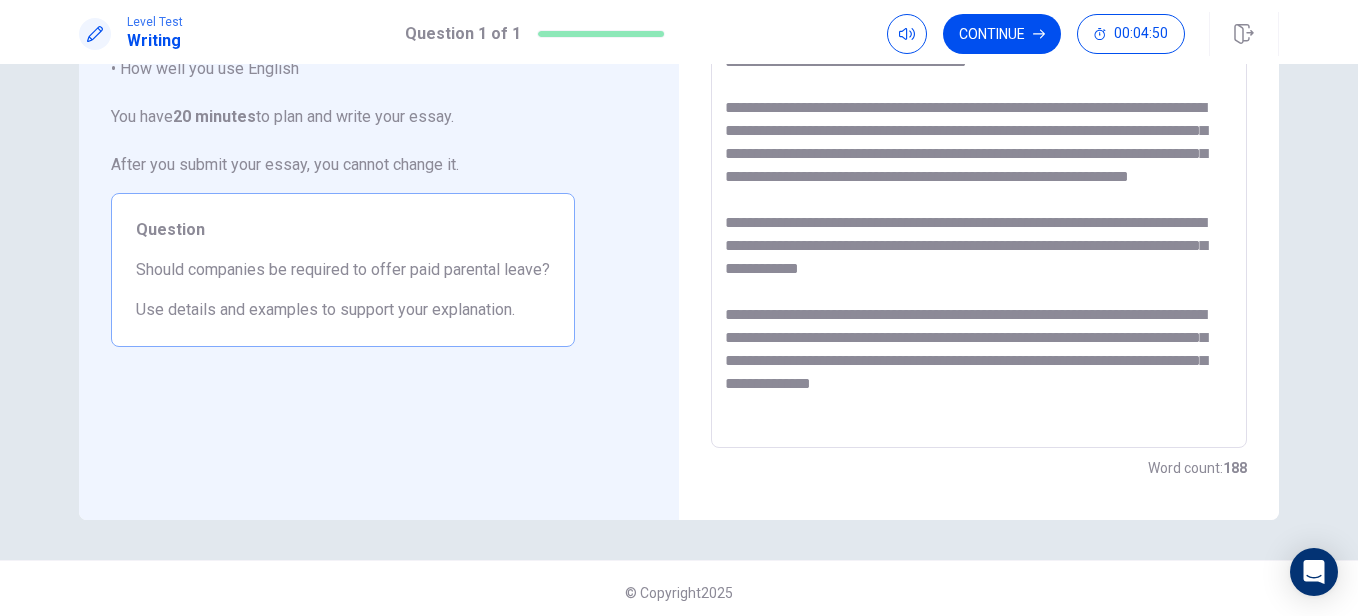 scroll, scrollTop: 287, scrollLeft: 0, axis: vertical 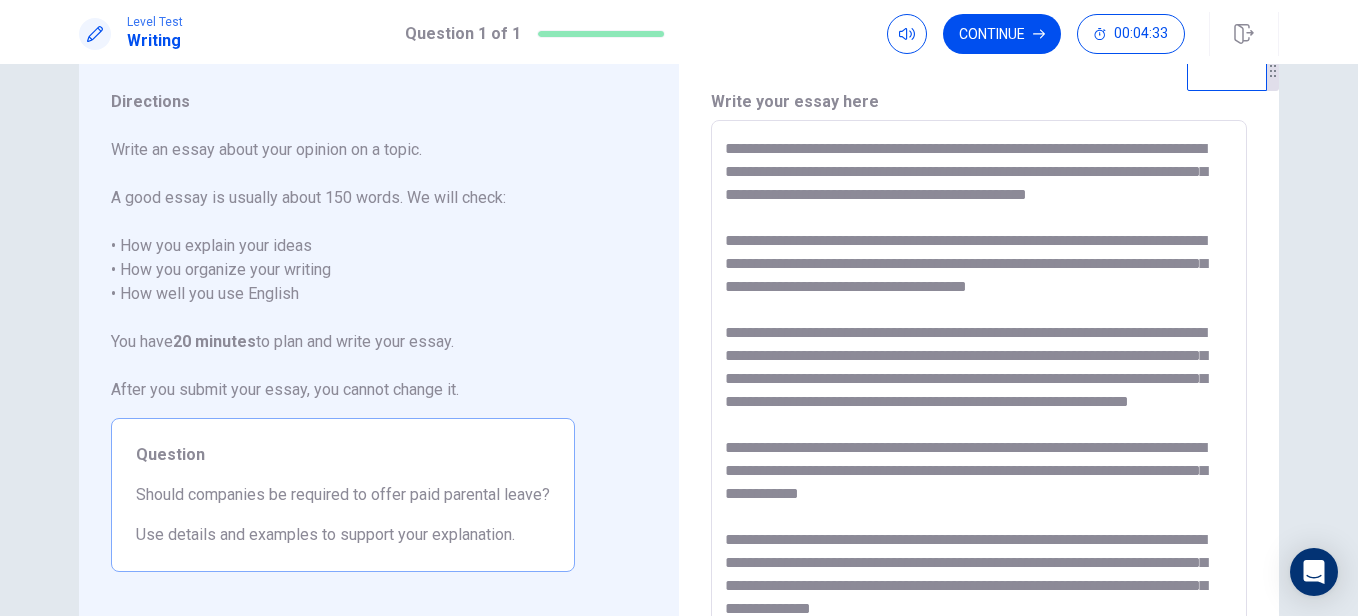 click at bounding box center [979, 397] 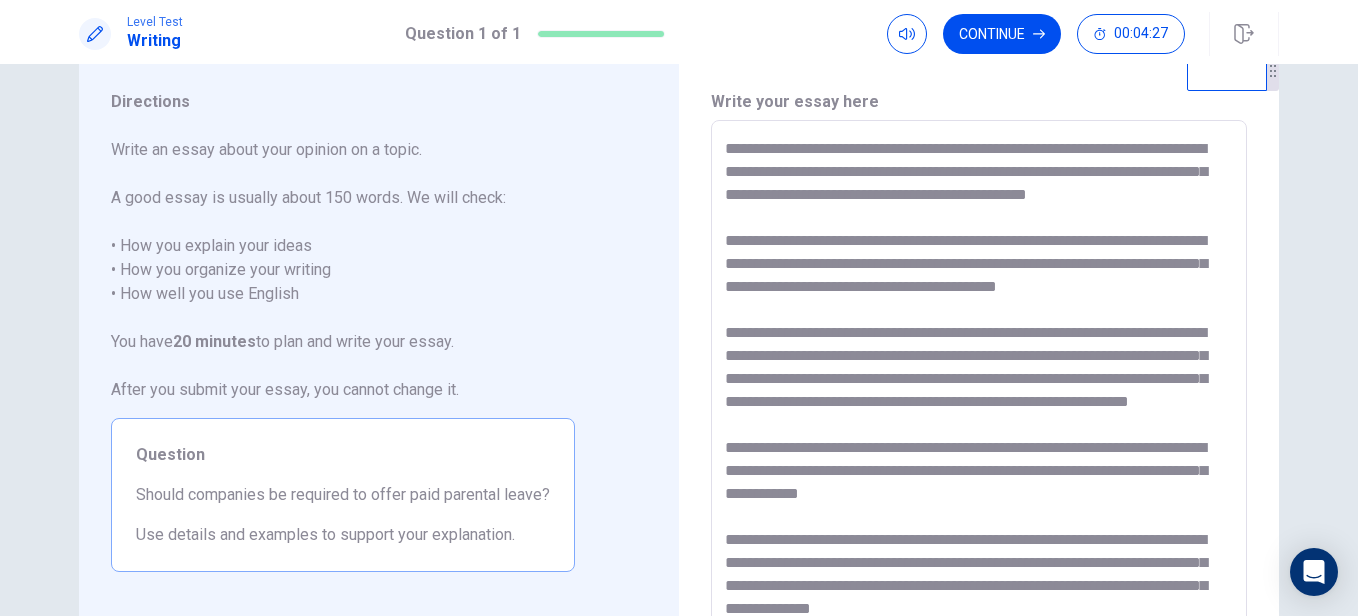 click at bounding box center [979, 397] 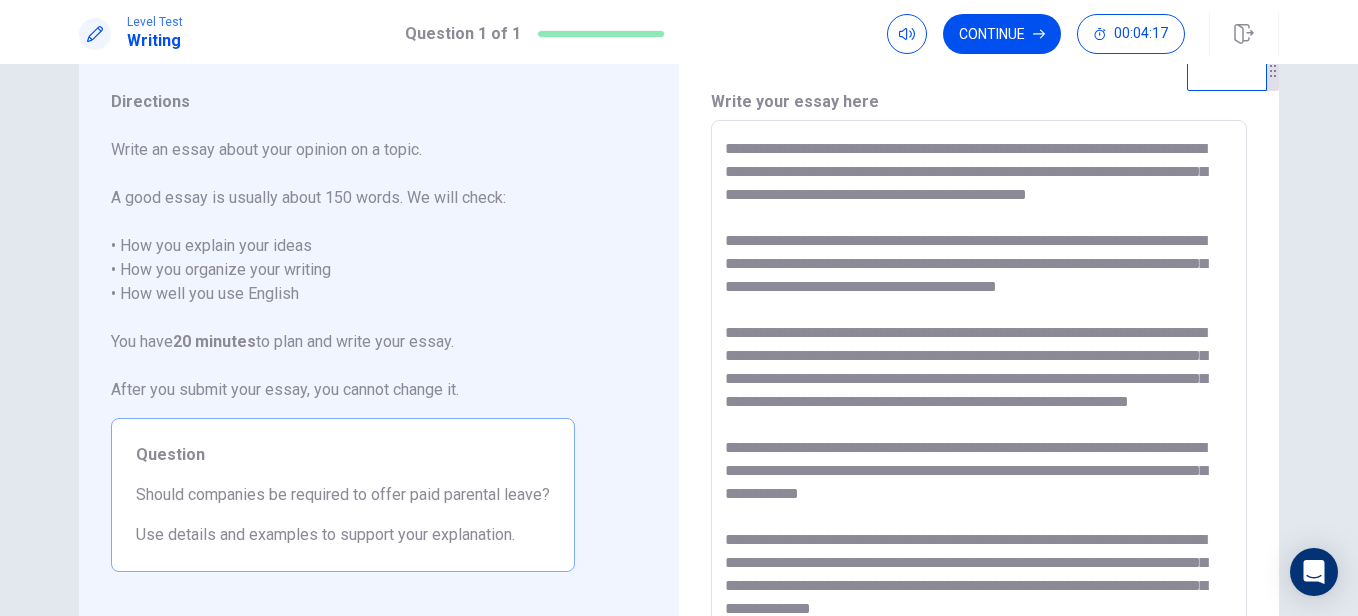 click at bounding box center (979, 397) 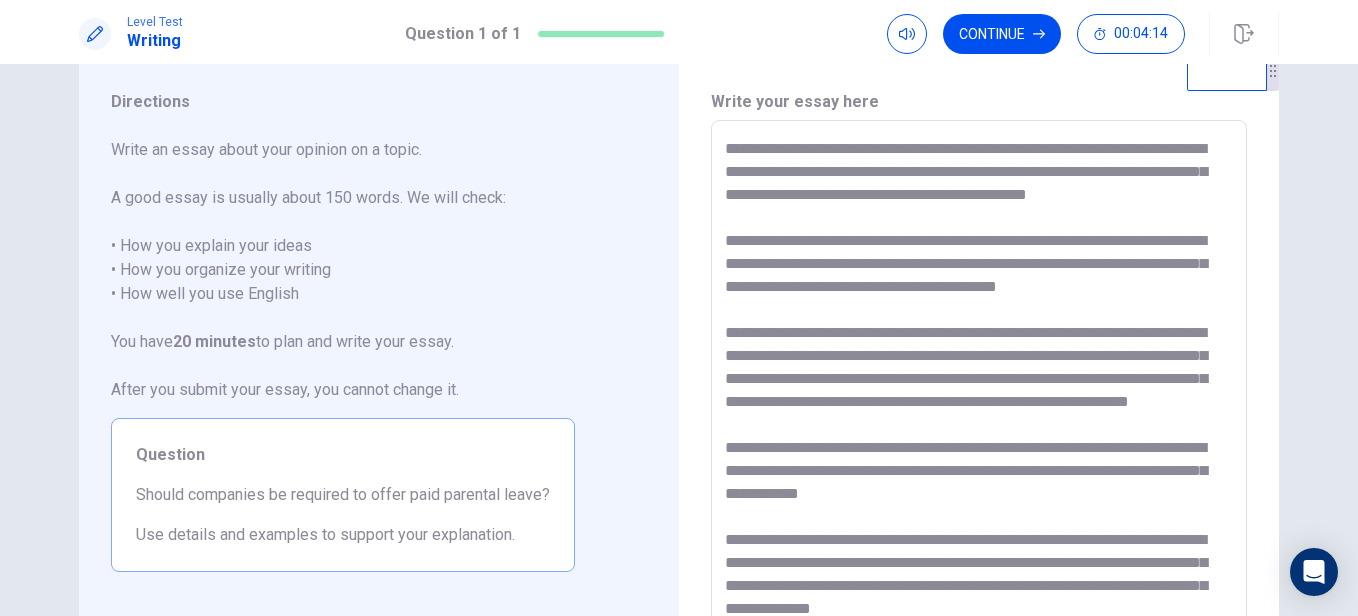 click at bounding box center (979, 397) 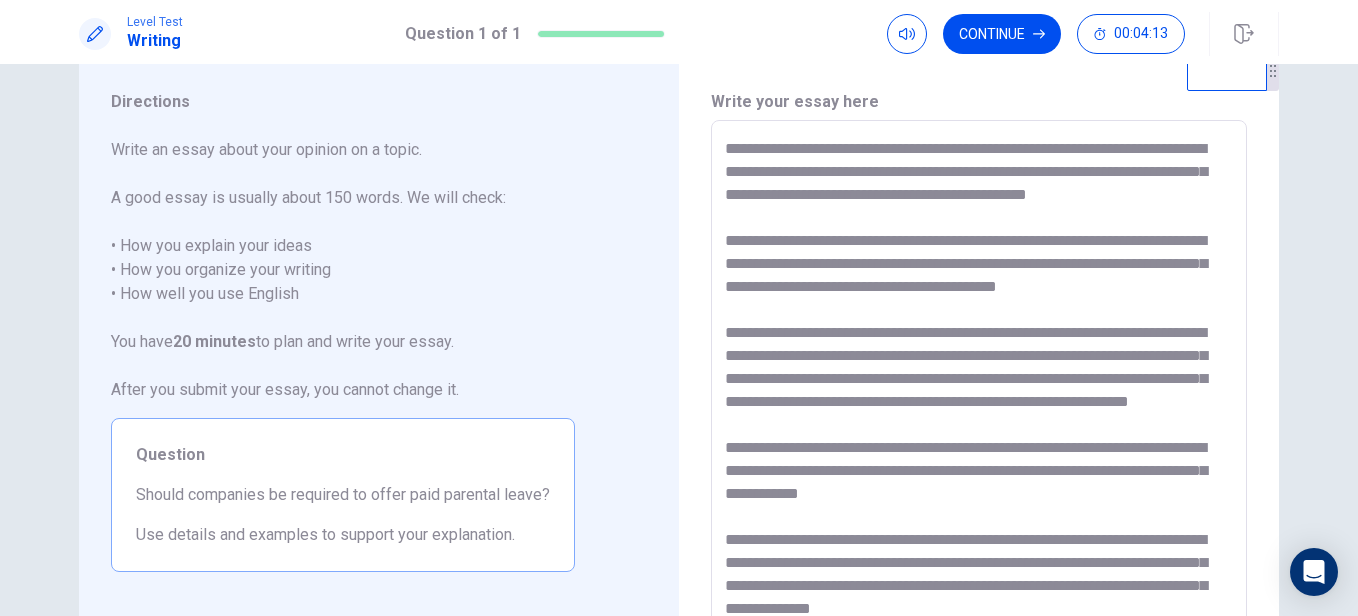 click at bounding box center (979, 397) 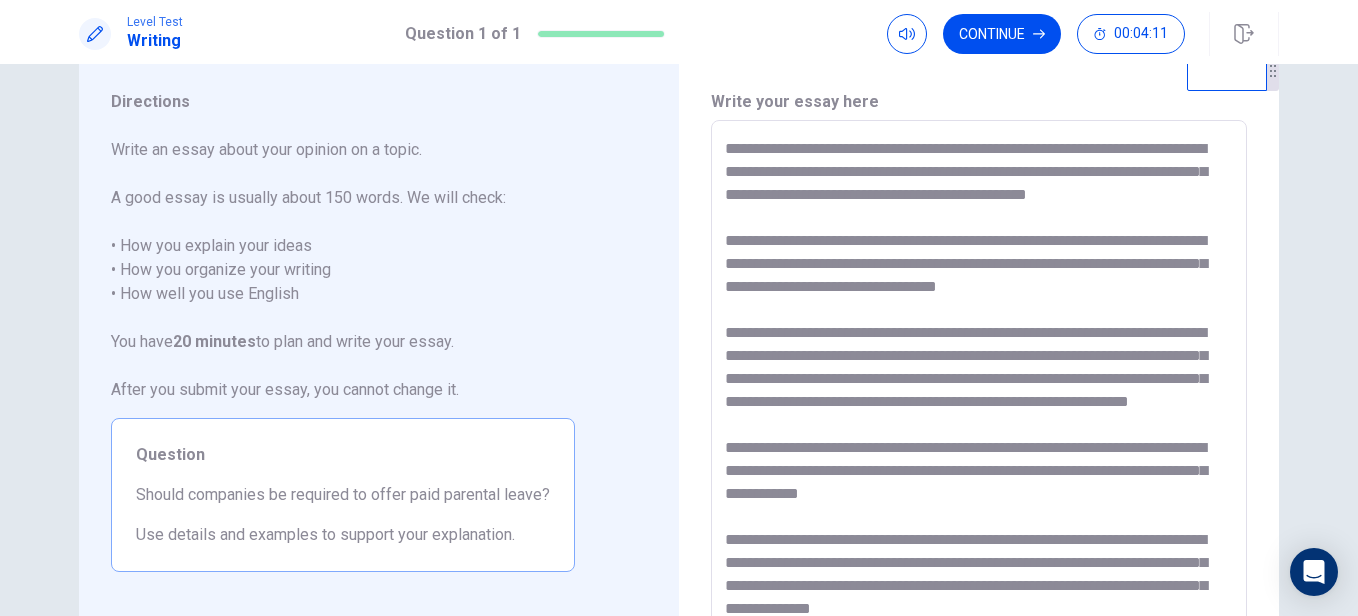 click at bounding box center (979, 397) 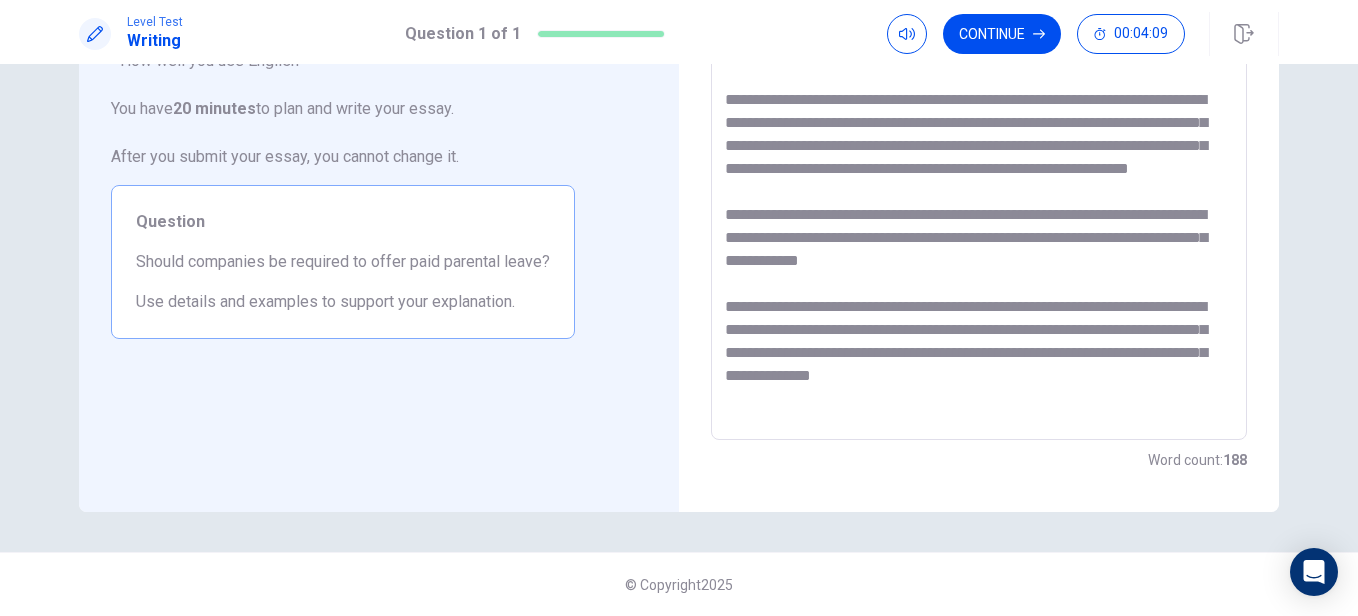 scroll, scrollTop: 240, scrollLeft: 0, axis: vertical 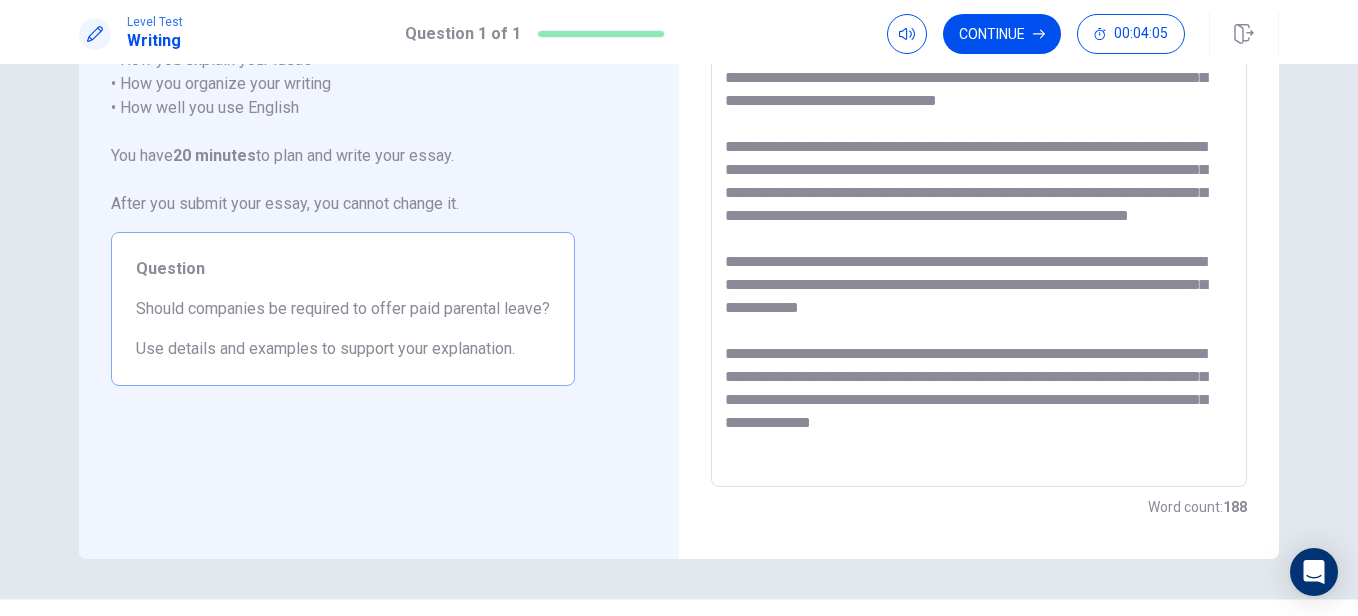 click at bounding box center (979, 211) 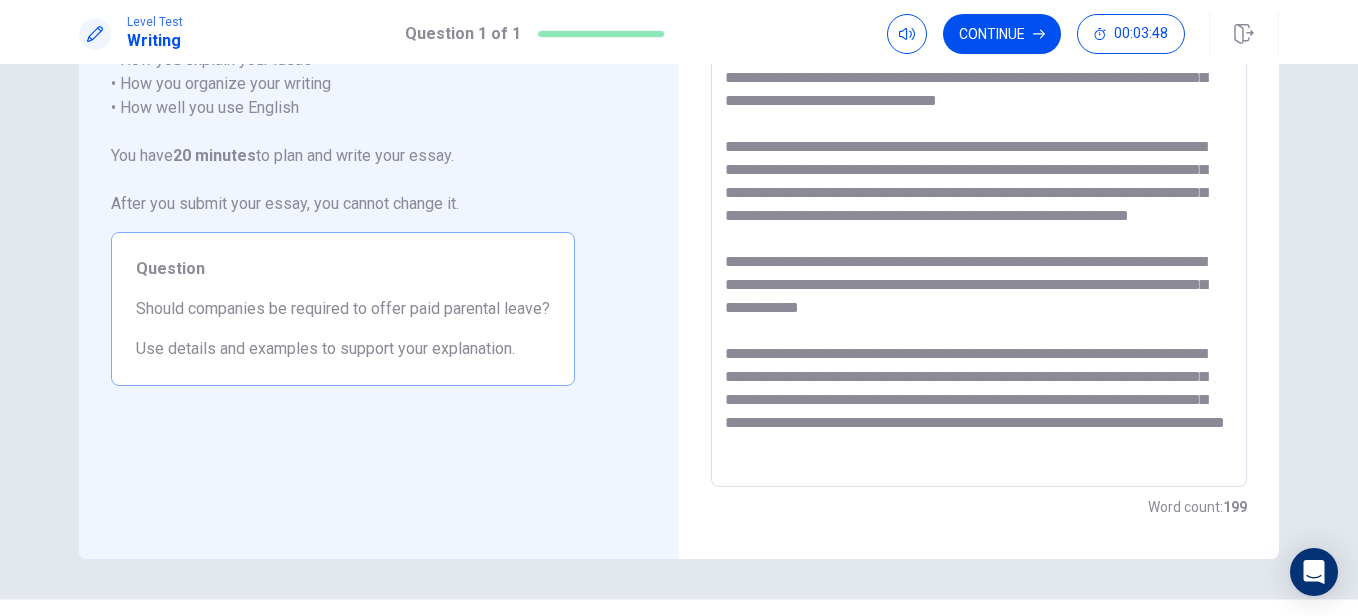 scroll, scrollTop: 32, scrollLeft: 0, axis: vertical 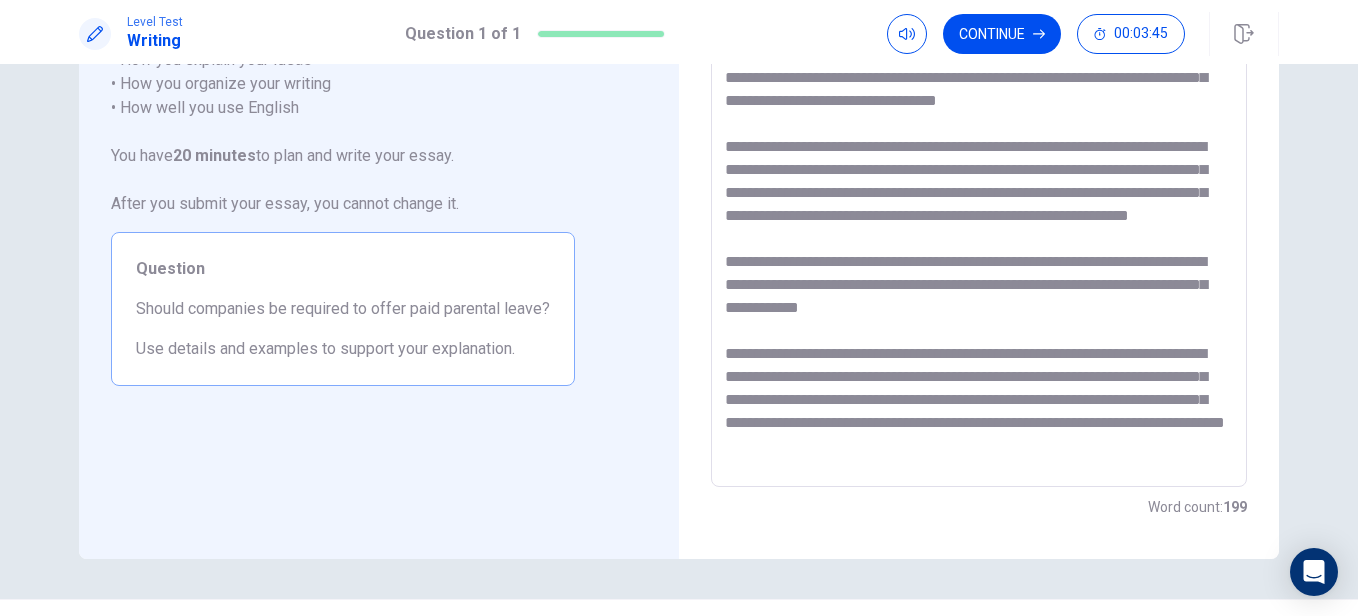 drag, startPoint x: 1187, startPoint y: 470, endPoint x: 914, endPoint y: 437, distance: 274.98727 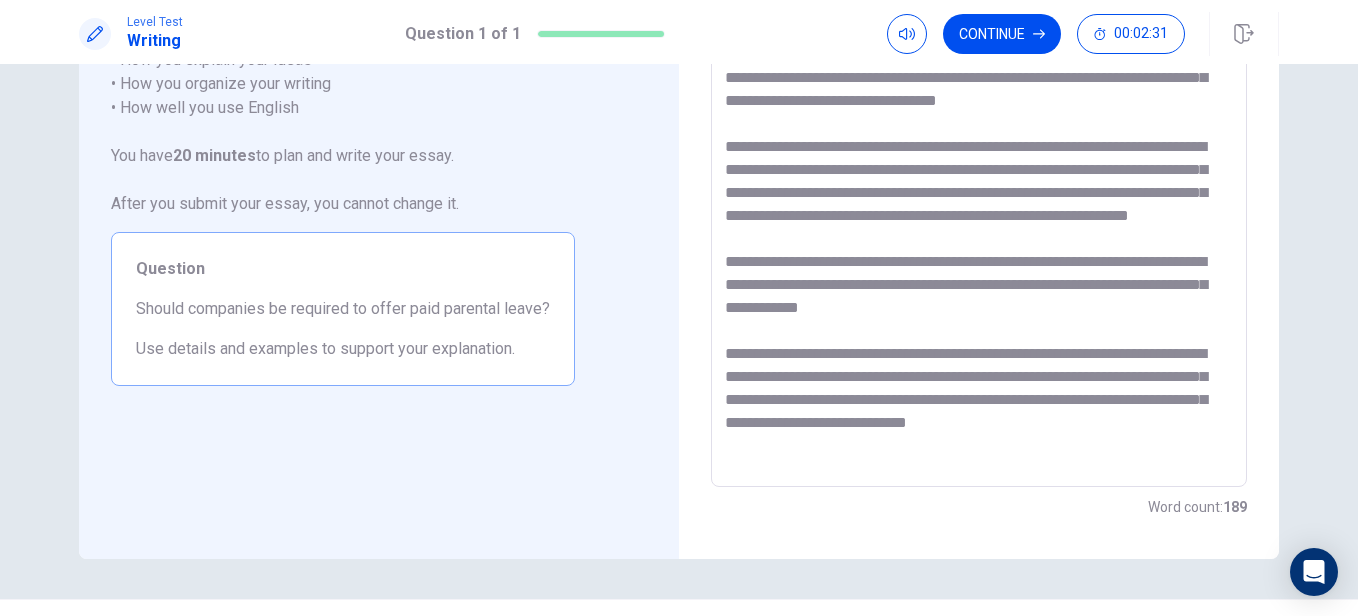 scroll, scrollTop: 32, scrollLeft: 0, axis: vertical 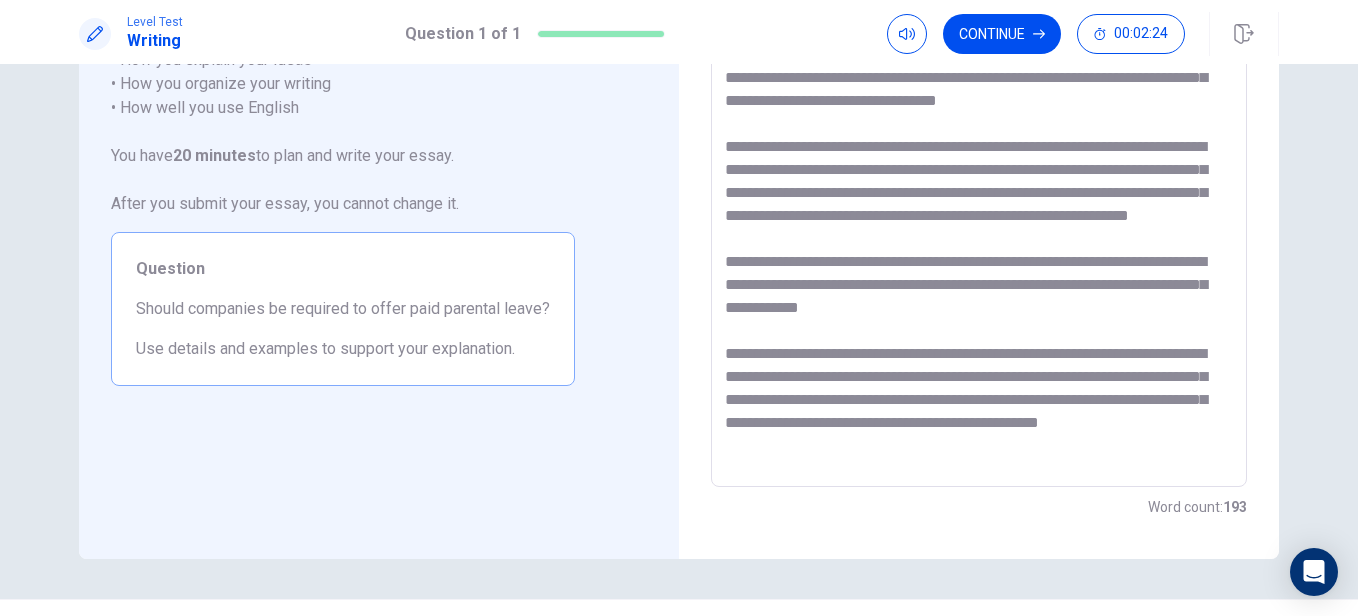 click at bounding box center (979, 211) 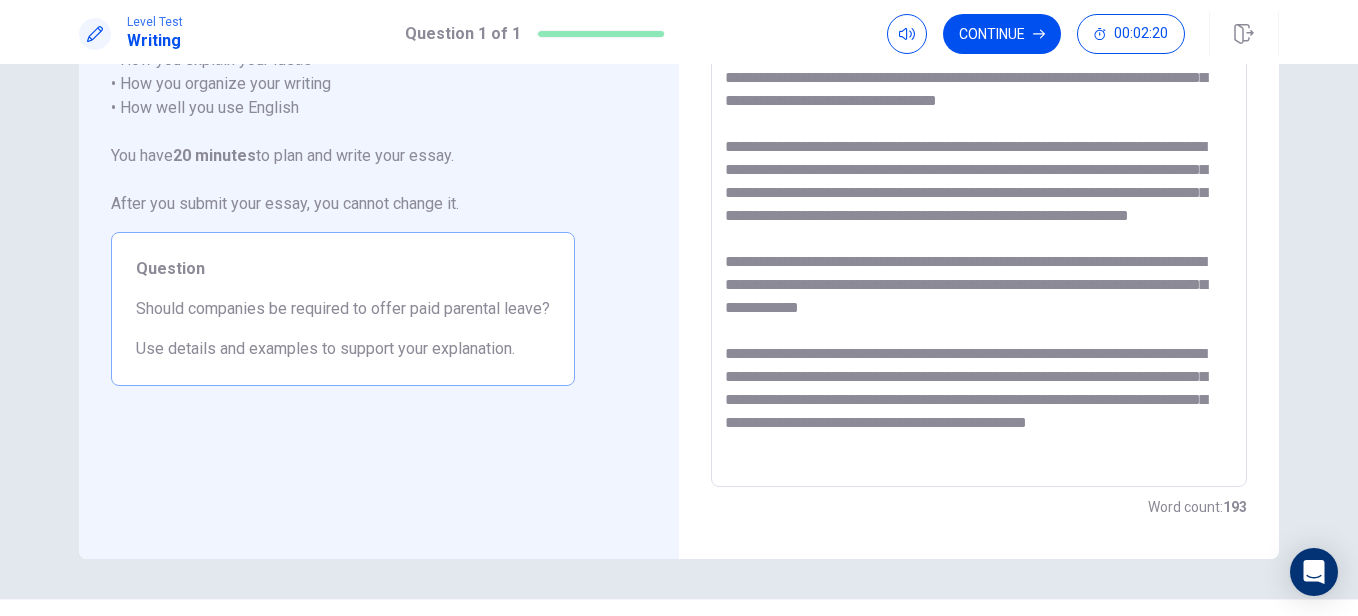 click at bounding box center (979, 211) 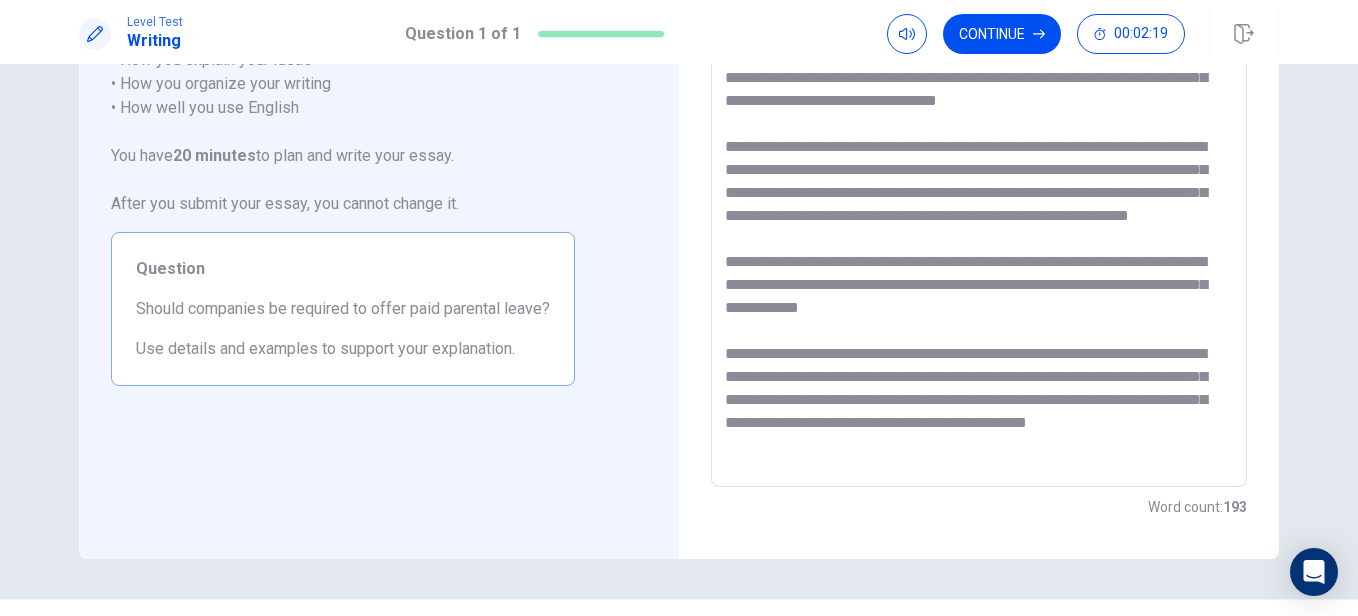 click on "* ​" at bounding box center [979, 210] 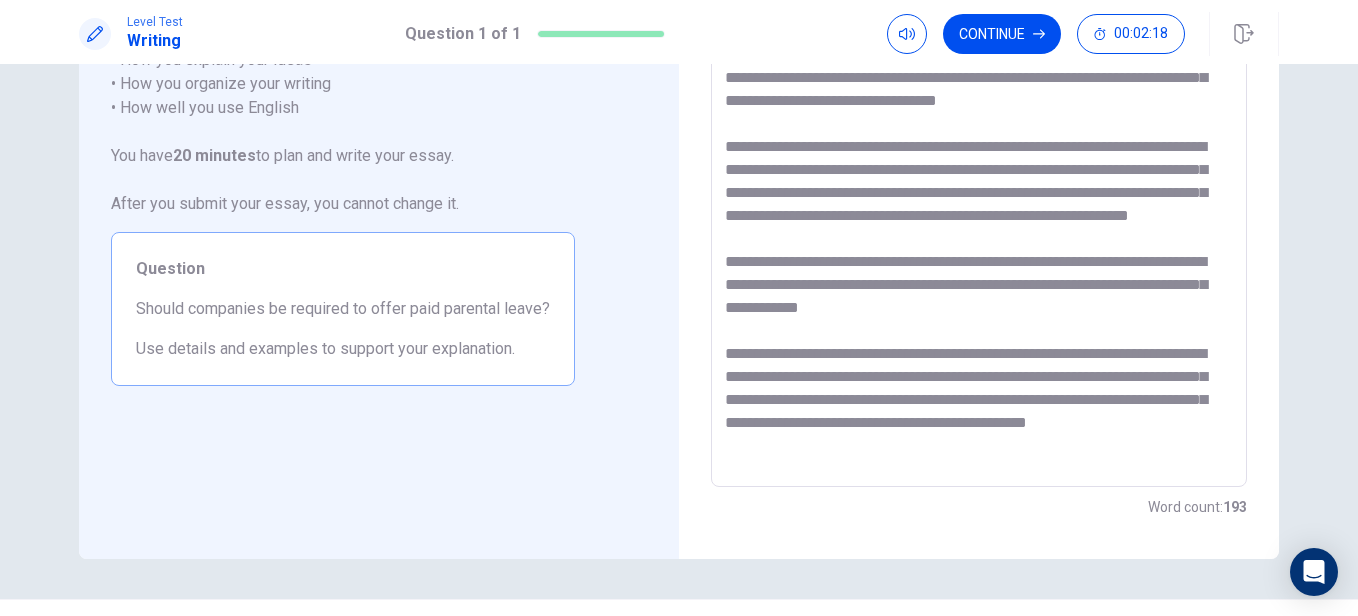 click at bounding box center (979, 211) 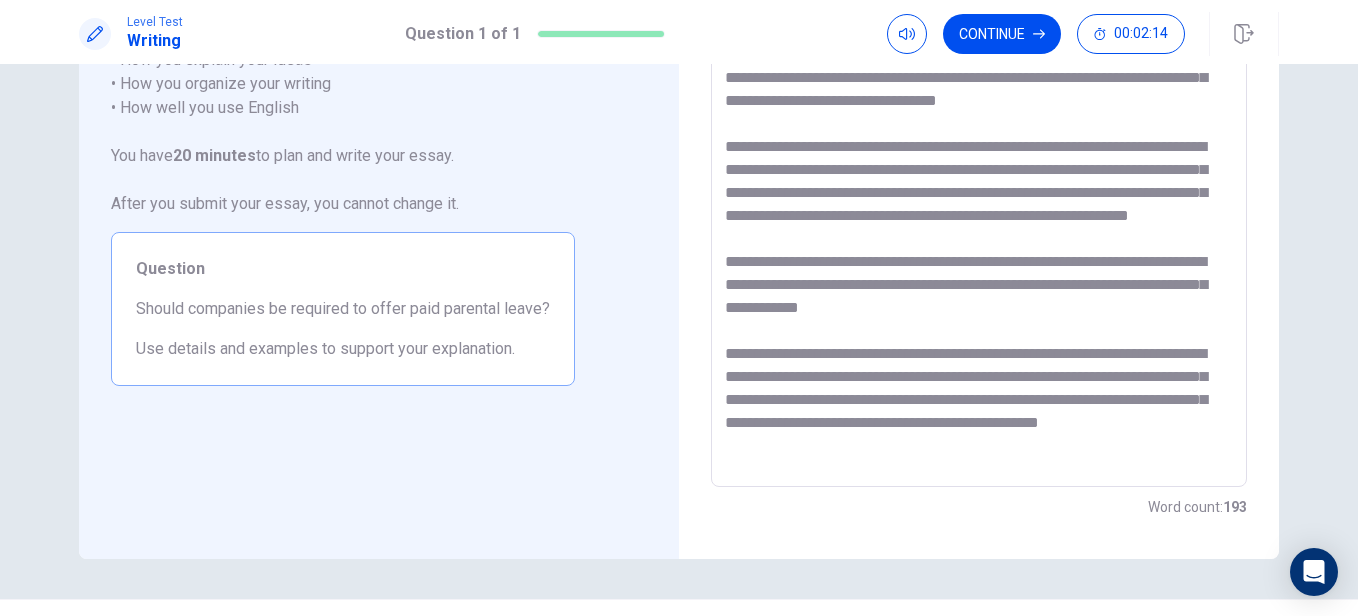 drag, startPoint x: 1187, startPoint y: 437, endPoint x: 1203, endPoint y: 461, distance: 28.84441 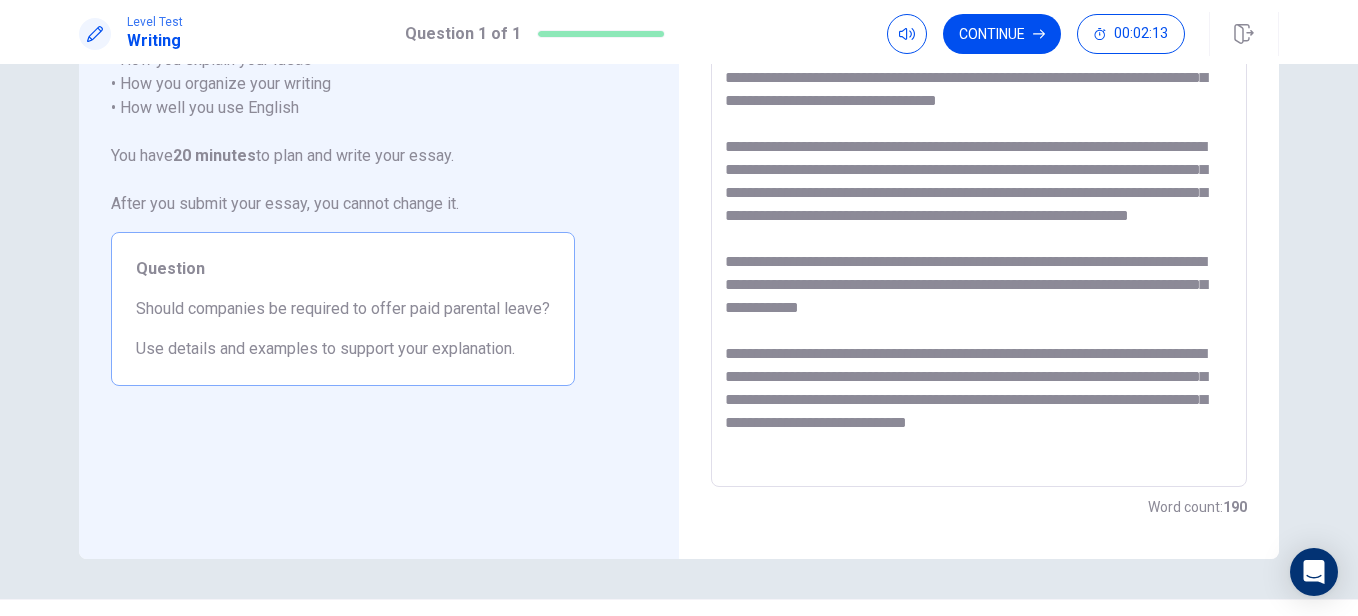 scroll, scrollTop: 32, scrollLeft: 0, axis: vertical 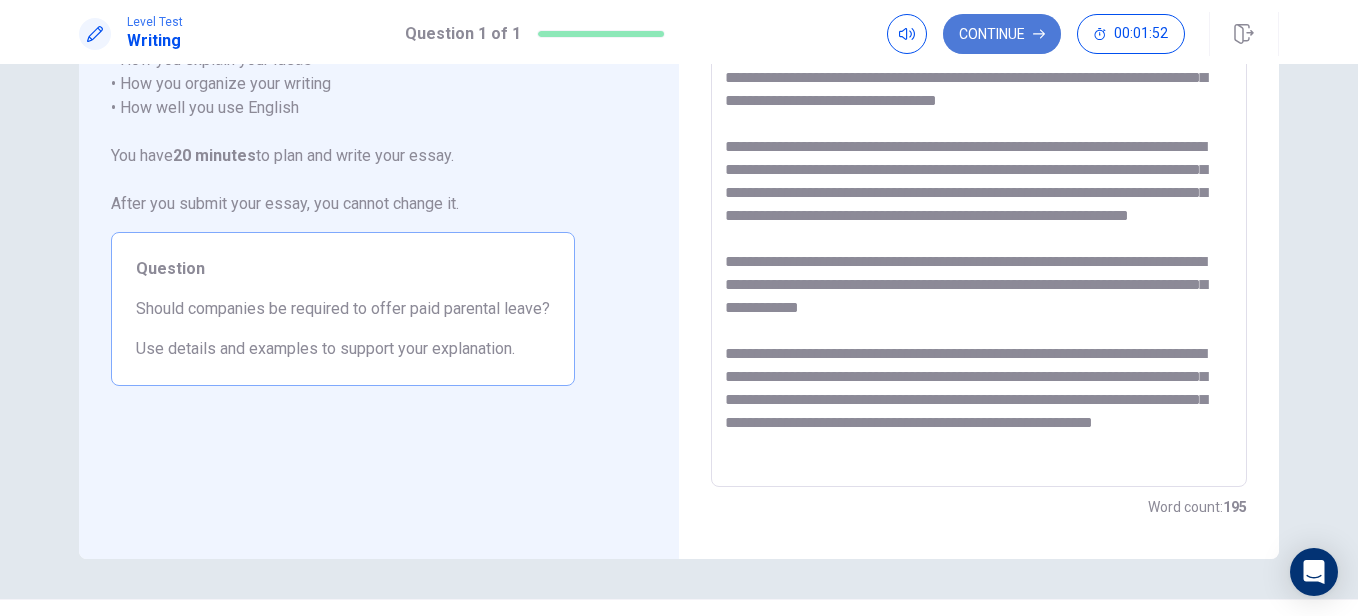 click on "Continue" at bounding box center (1002, 34) 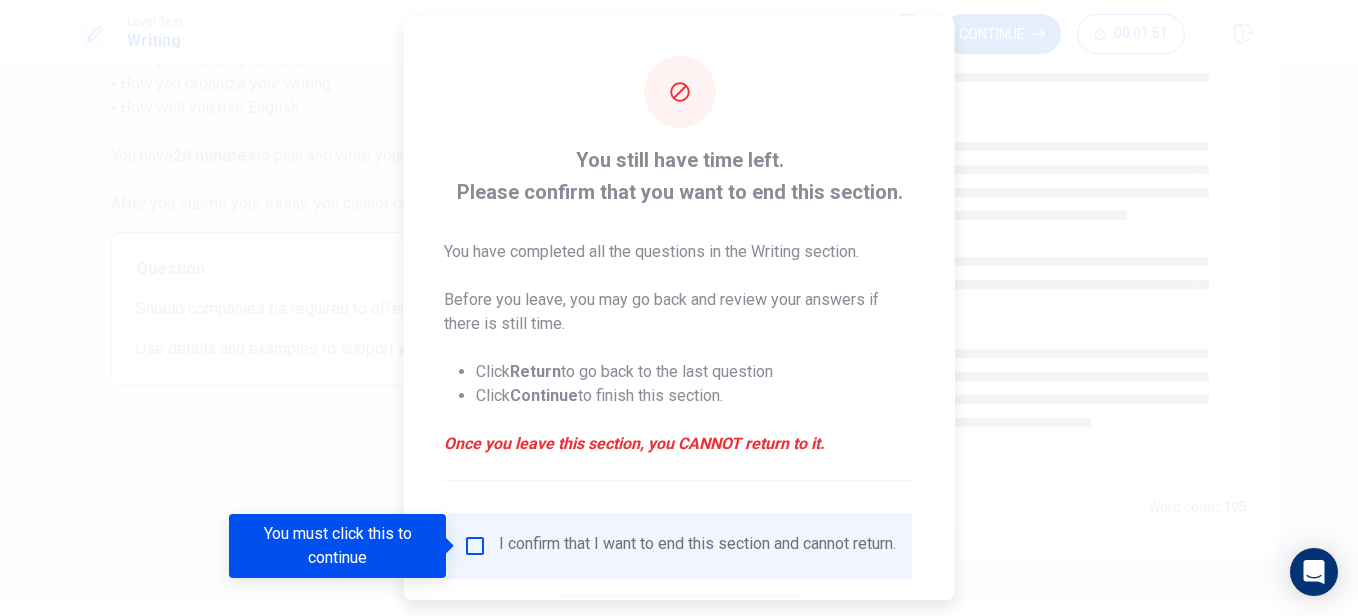 scroll, scrollTop: 130, scrollLeft: 0, axis: vertical 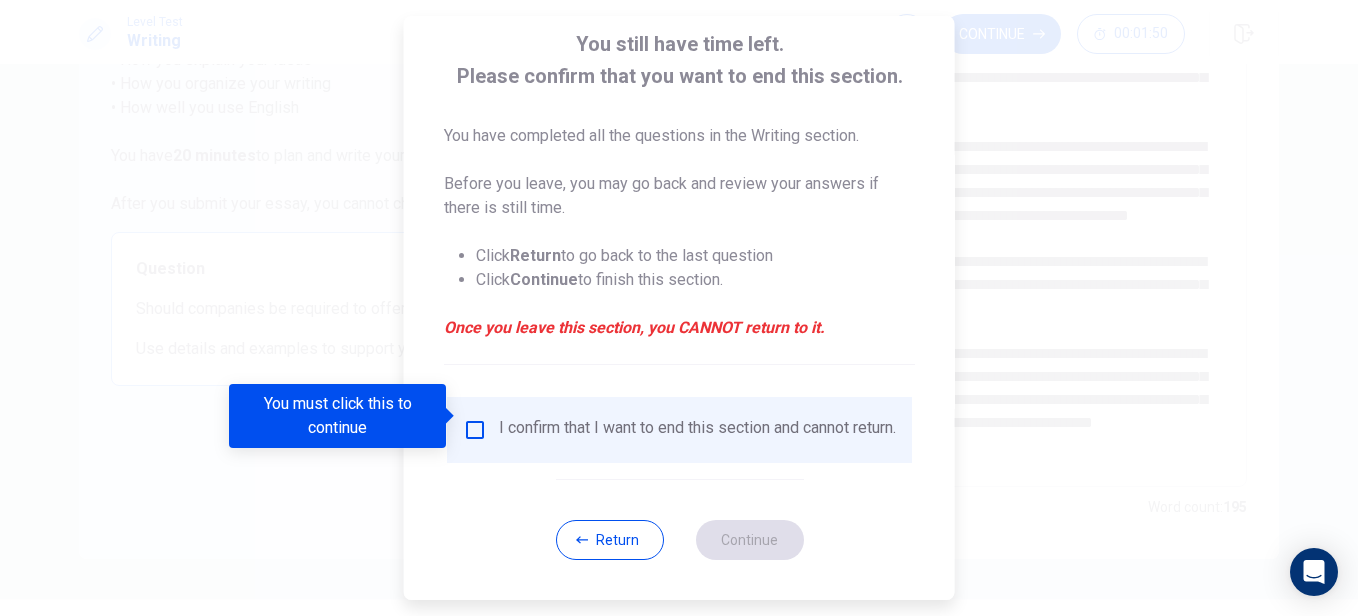 click on "I confirm that I want to end this section and cannot return." at bounding box center [697, 430] 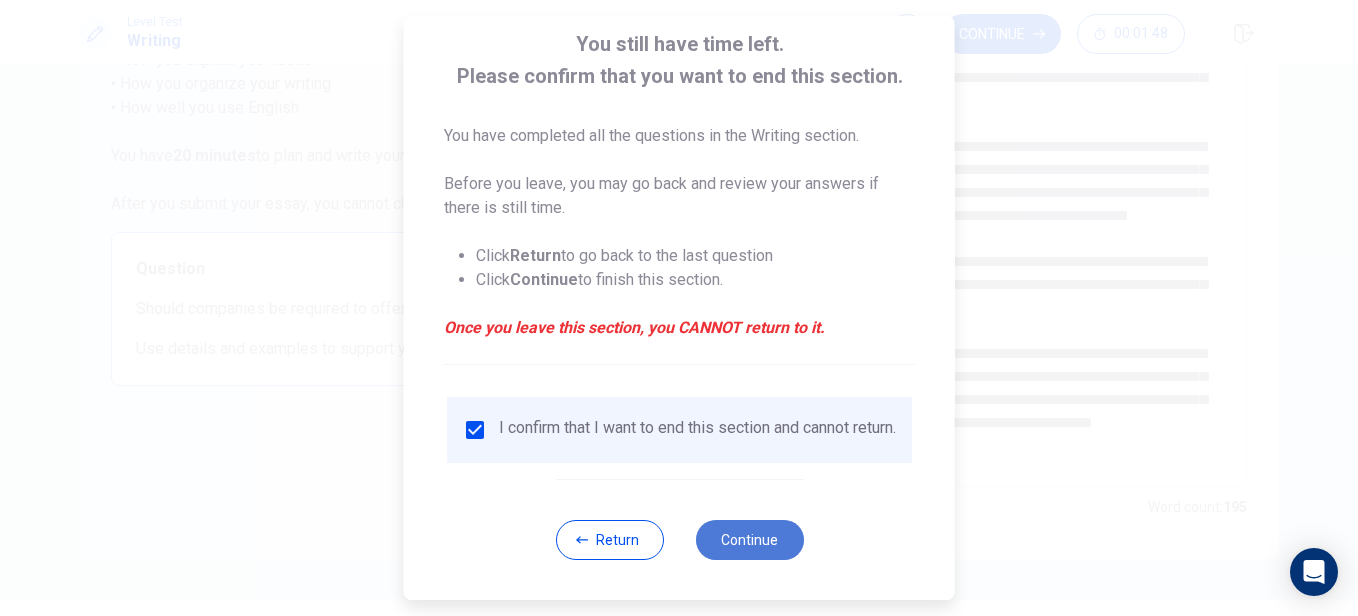 click on "Continue" at bounding box center [749, 540] 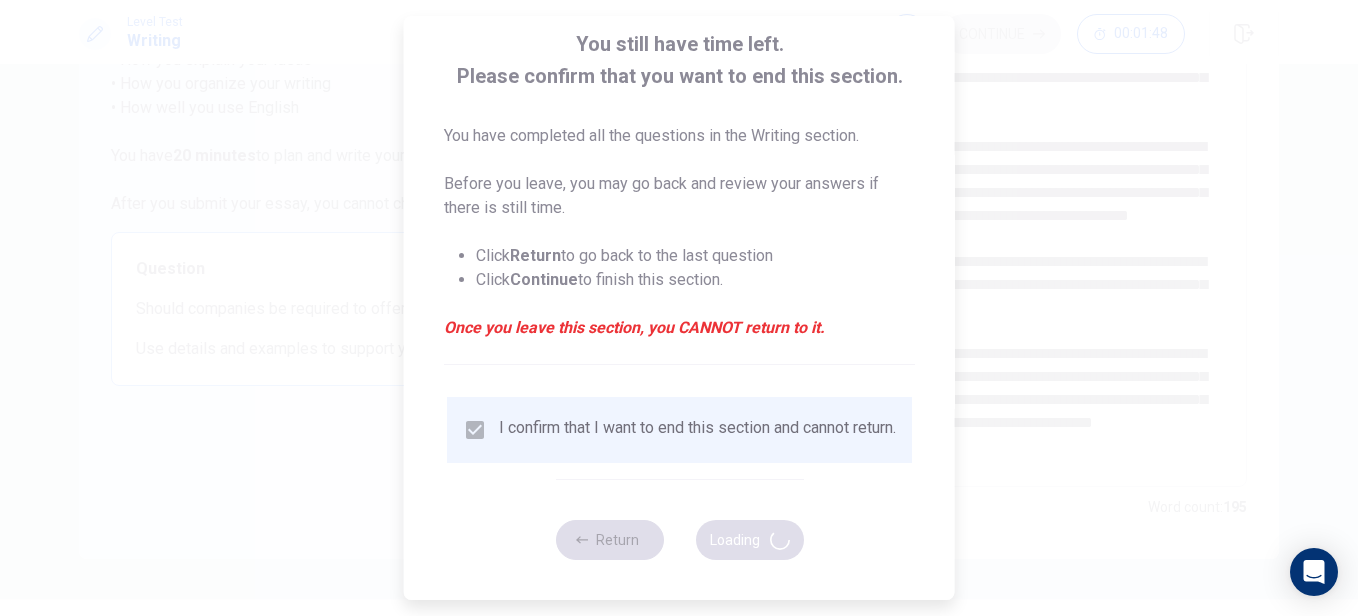 scroll, scrollTop: 112, scrollLeft: 0, axis: vertical 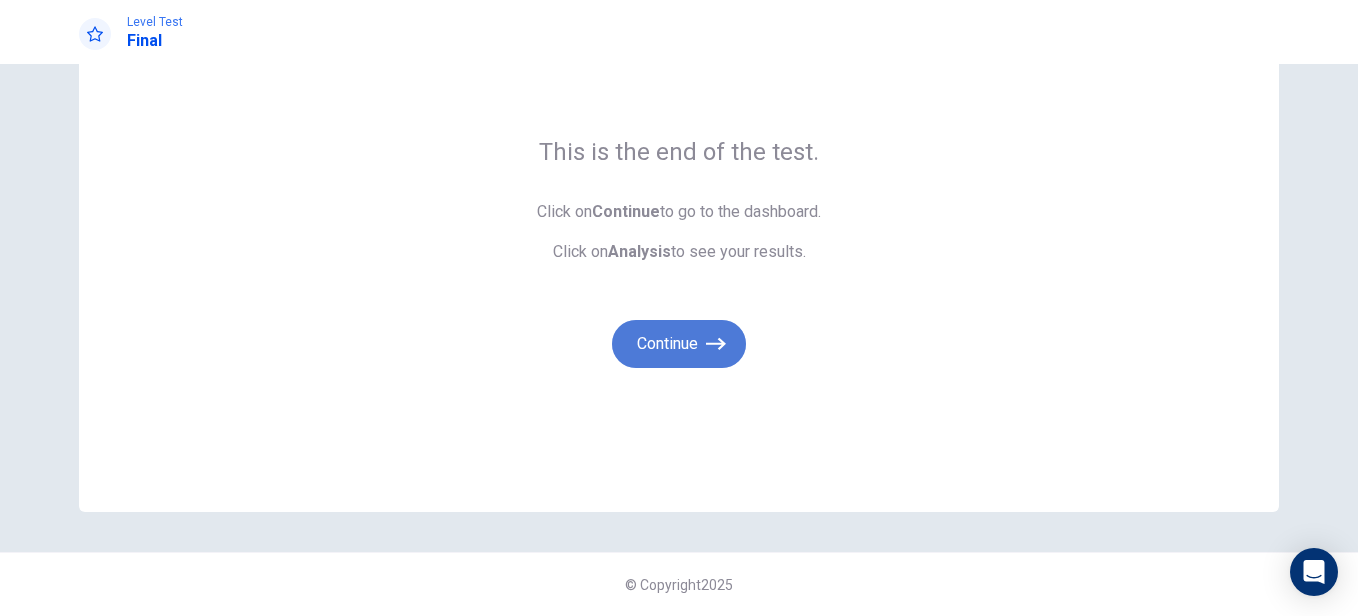 click 